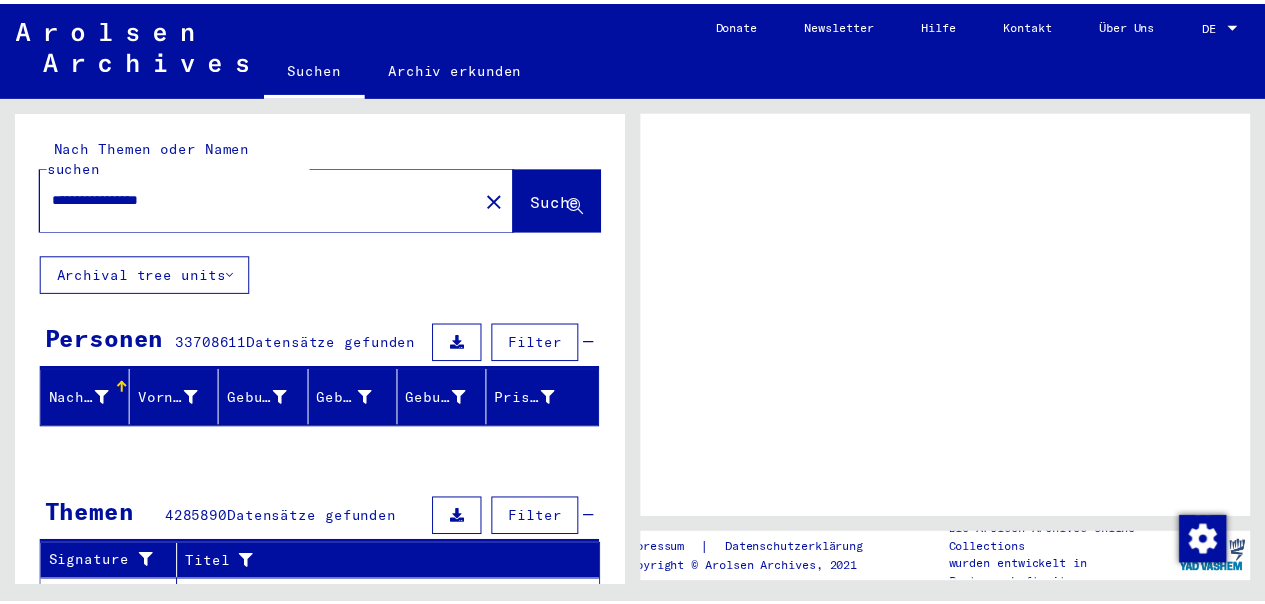 scroll, scrollTop: 0, scrollLeft: 0, axis: both 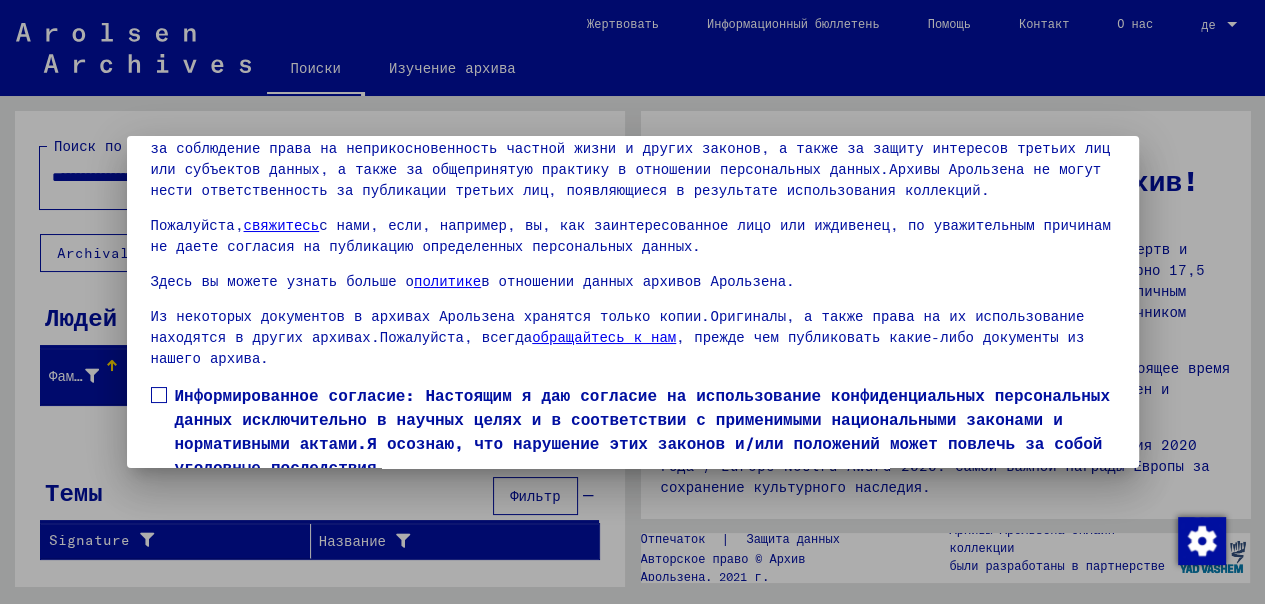 drag, startPoint x: 1248, startPoint y: 29, endPoint x: 1161, endPoint y: 56, distance: 91.09336 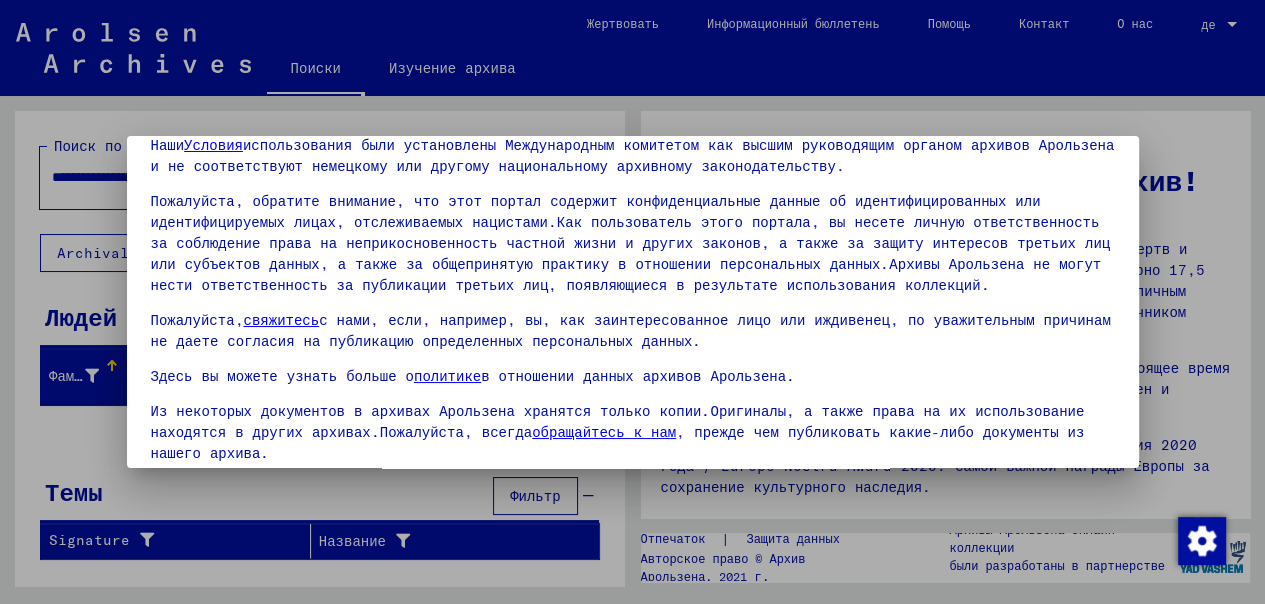 drag, startPoint x: 1161, startPoint y: 56, endPoint x: 1109, endPoint y: 80, distance: 57.271286 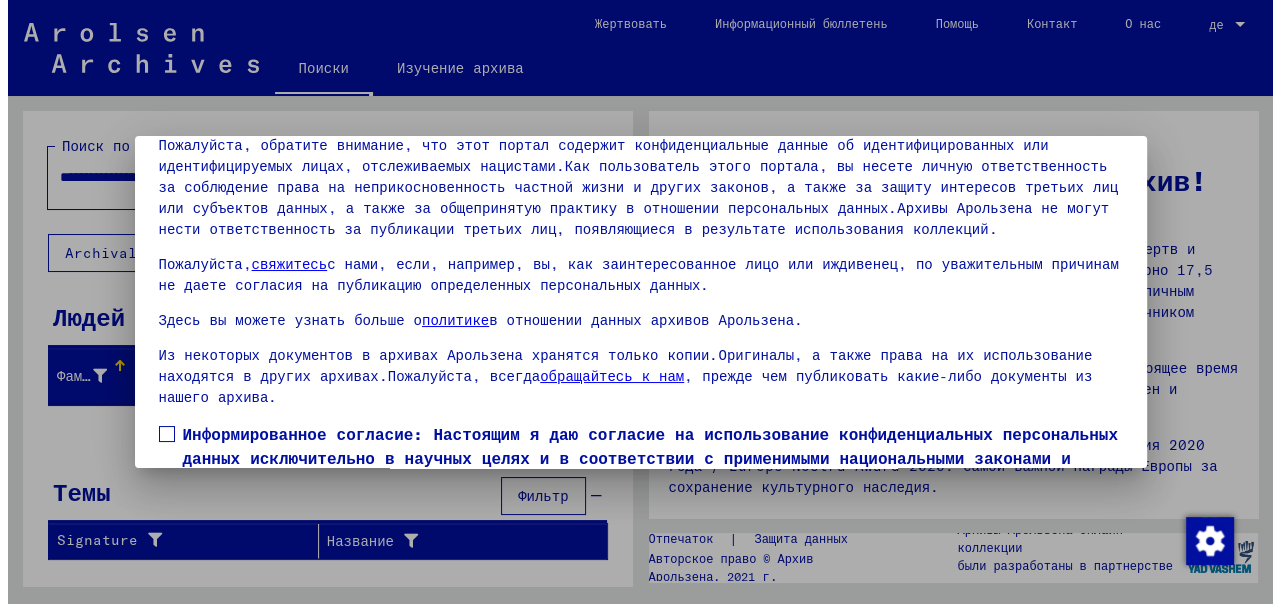 scroll, scrollTop: 86, scrollLeft: 0, axis: vertical 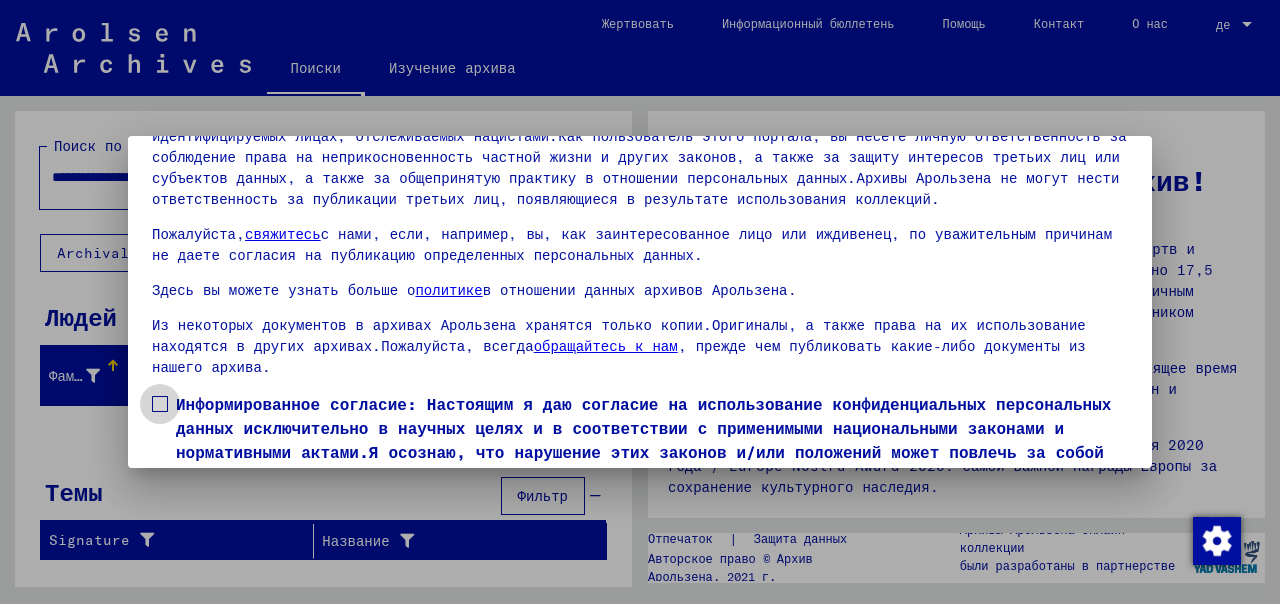 click at bounding box center [160, 404] 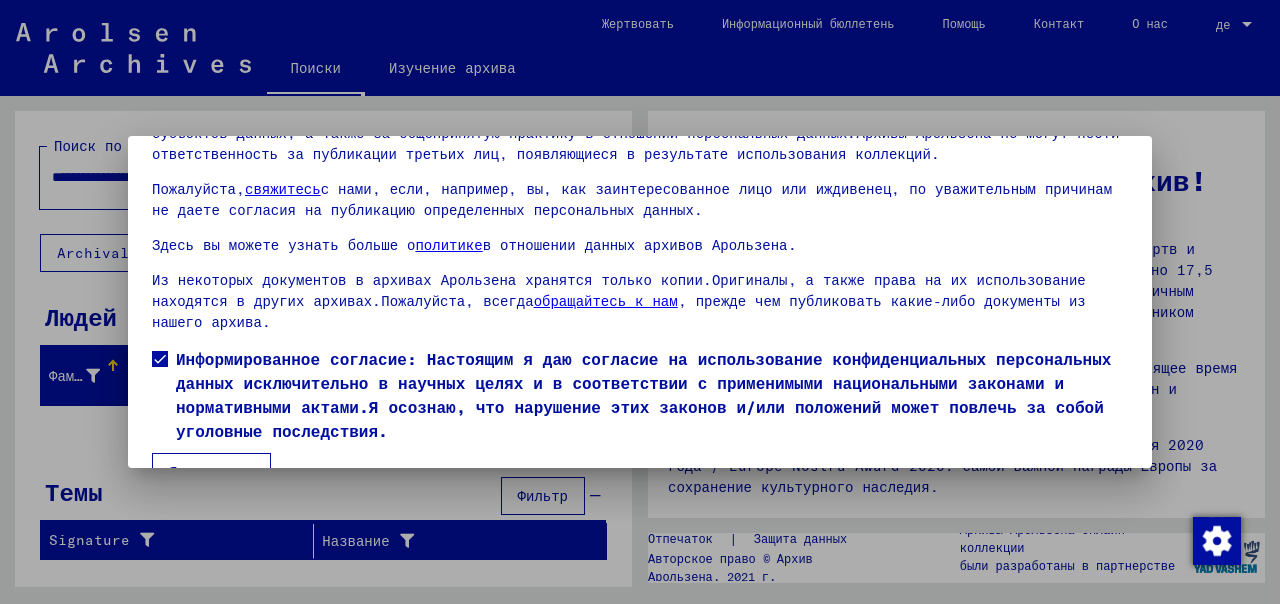 scroll, scrollTop: 160, scrollLeft: 0, axis: vertical 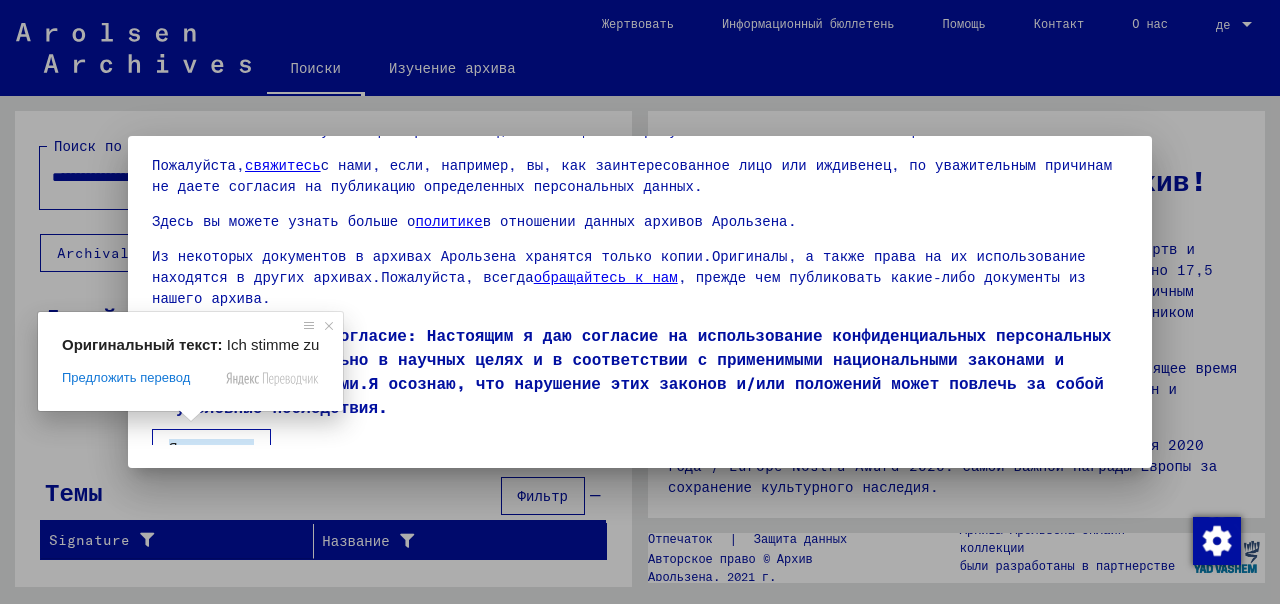 click at bounding box center (191, 416) 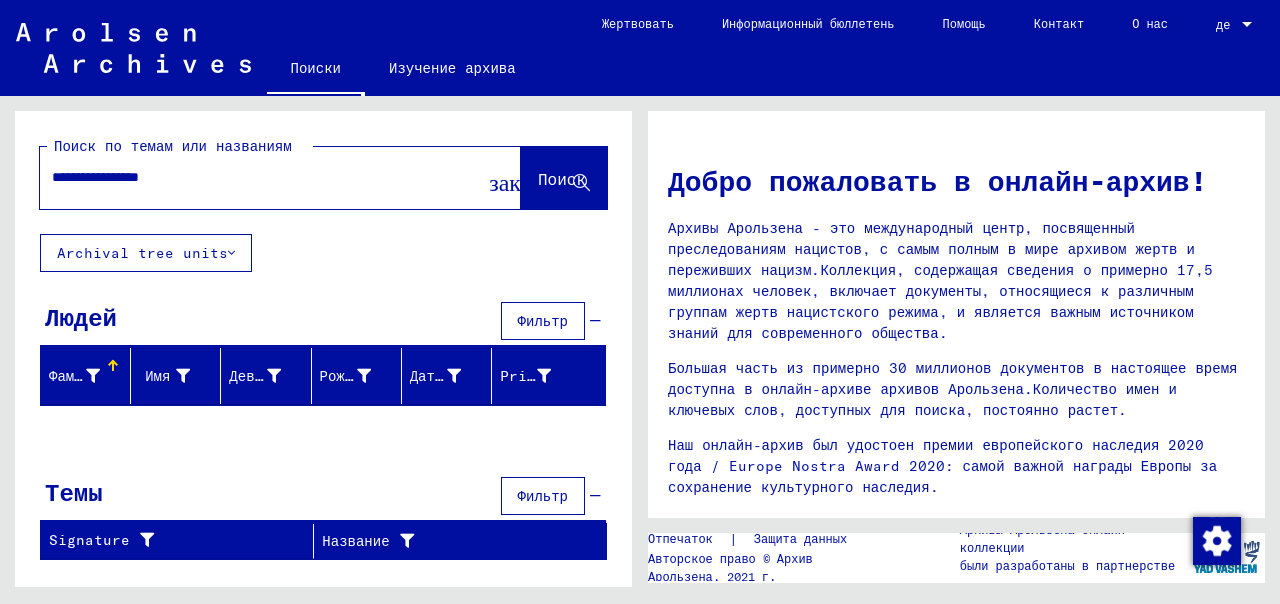 click 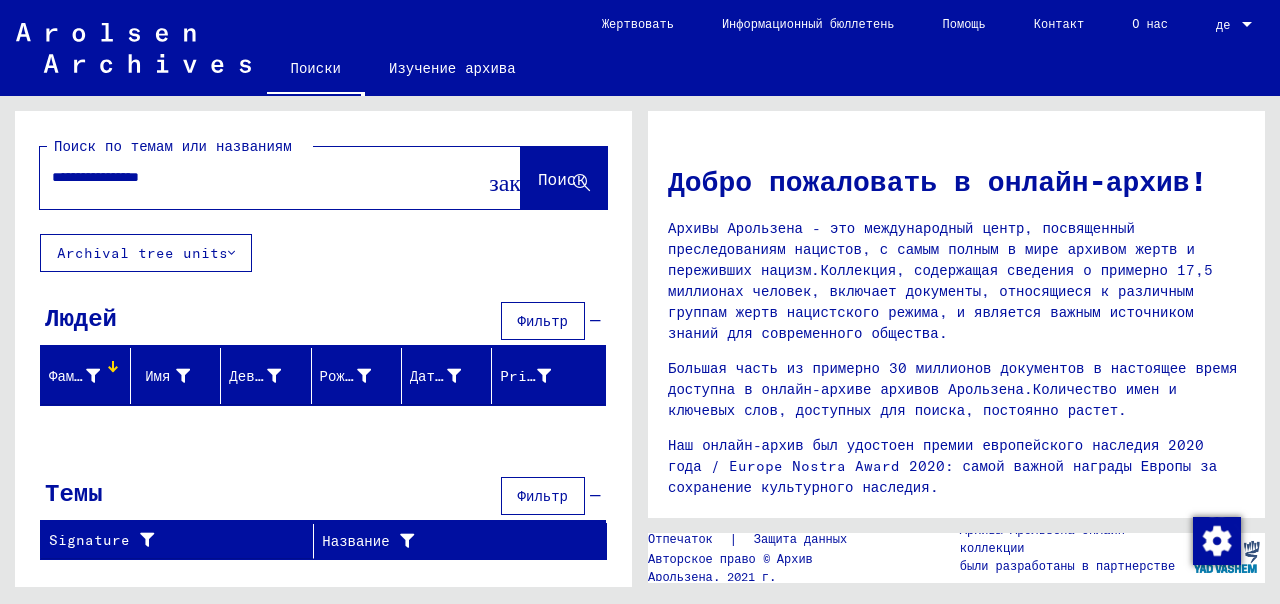 click on "Фамилия" at bounding box center [89, 376] 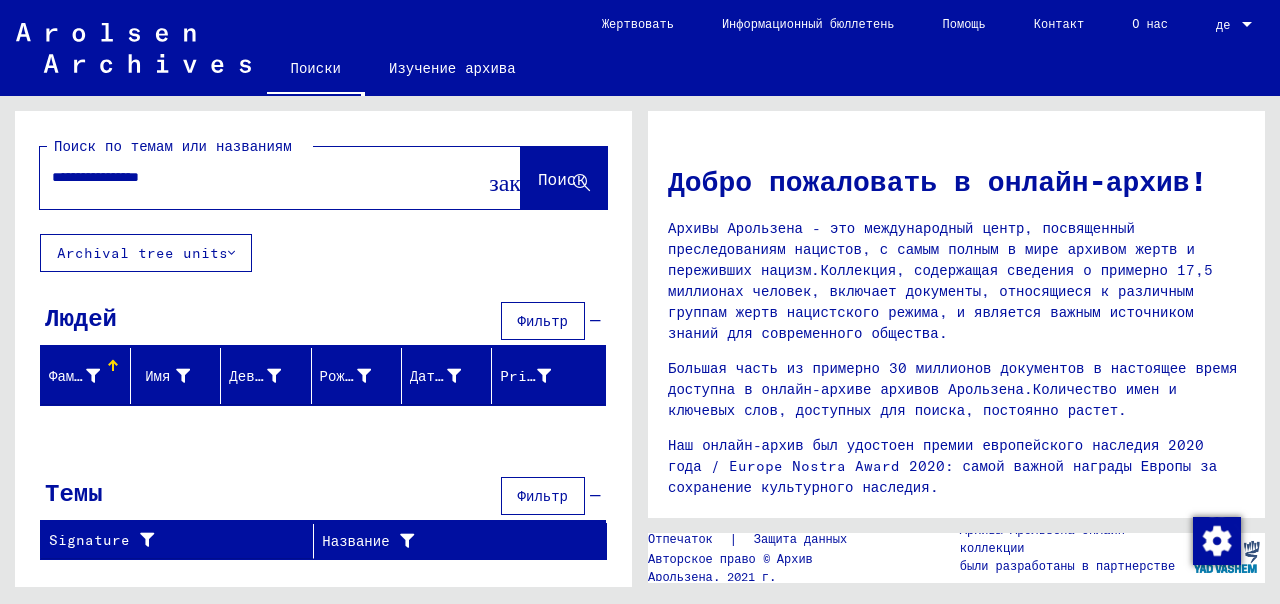 click on "**********" at bounding box center (256, 177) 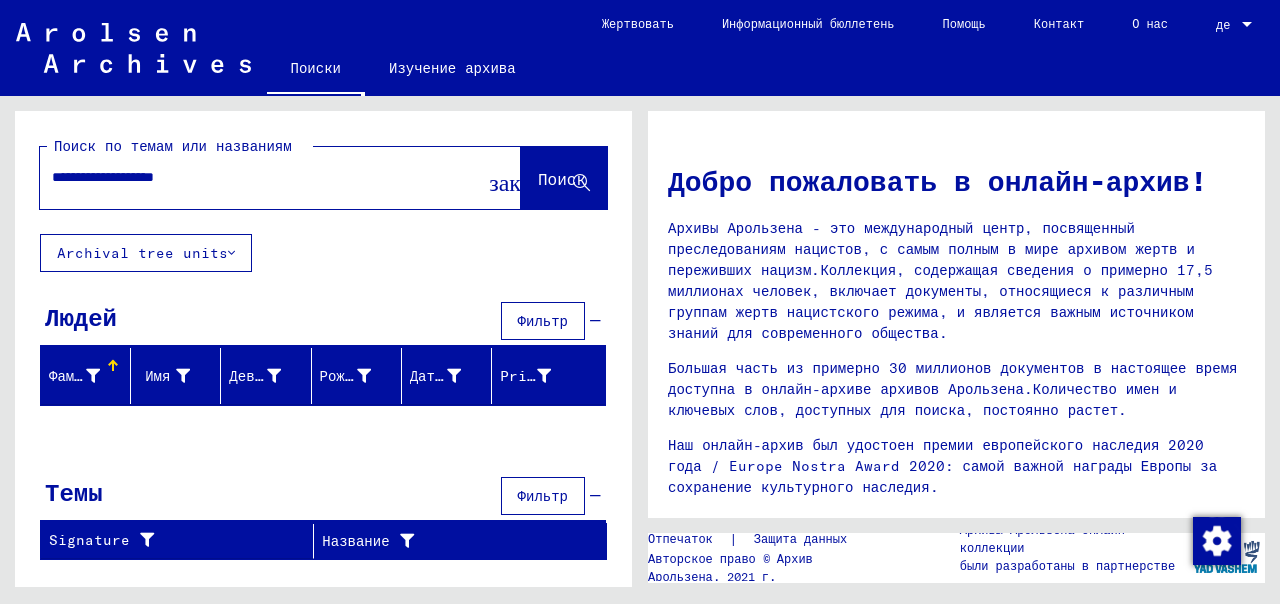type on "**********" 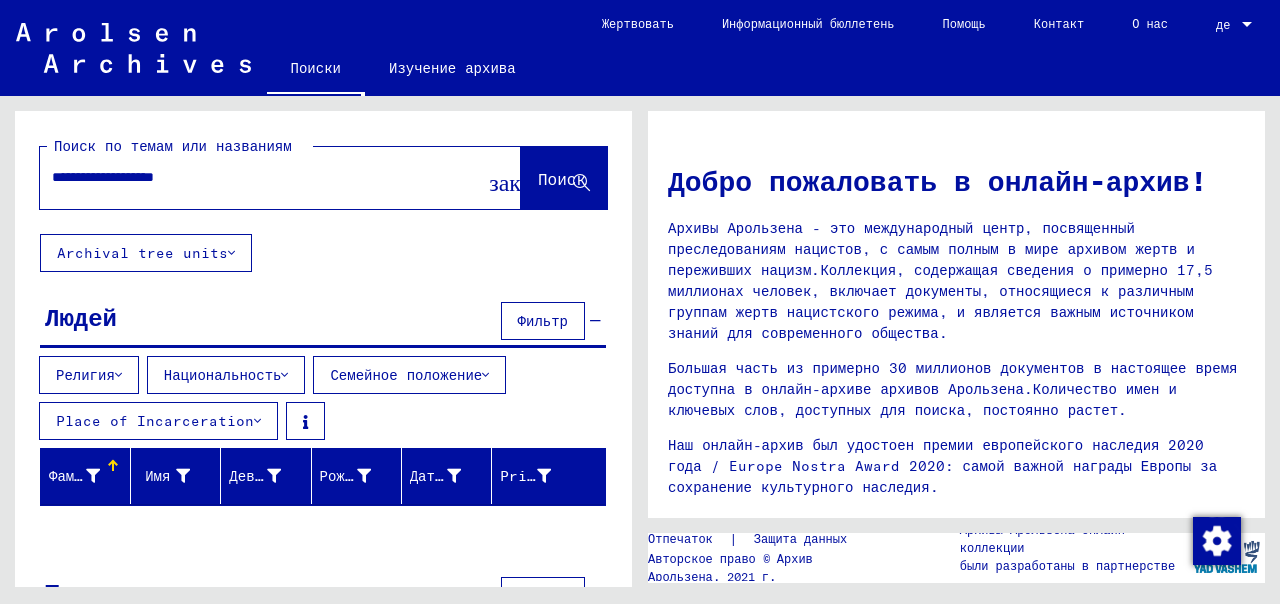 click at bounding box center [485, 375] 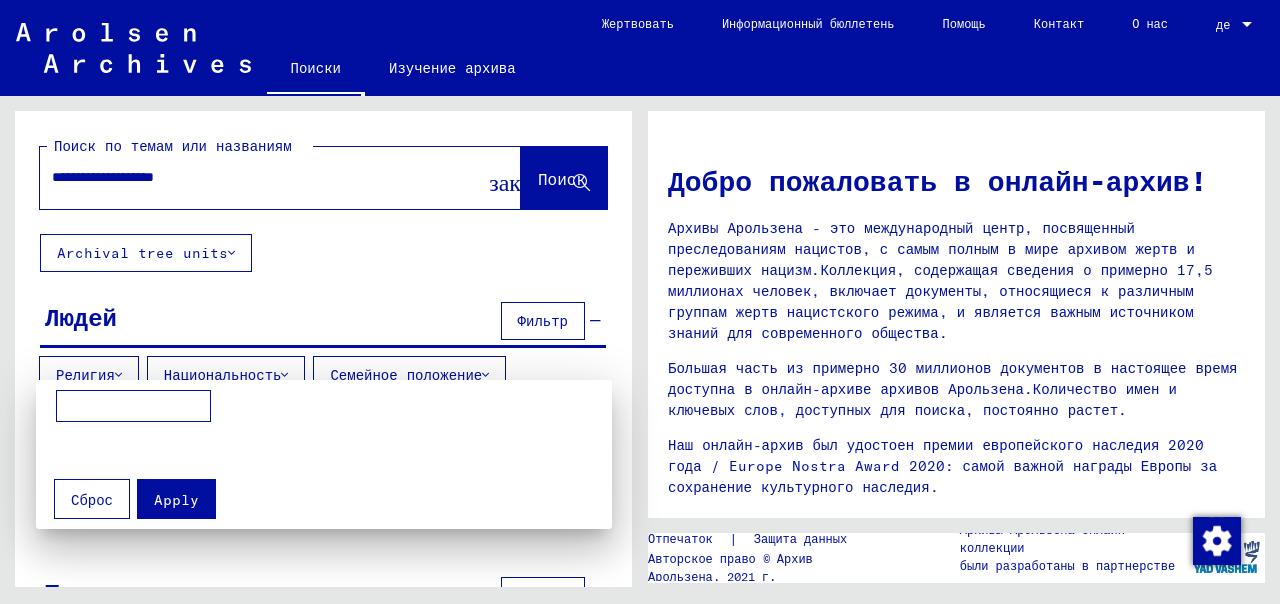 click at bounding box center (133, 406) 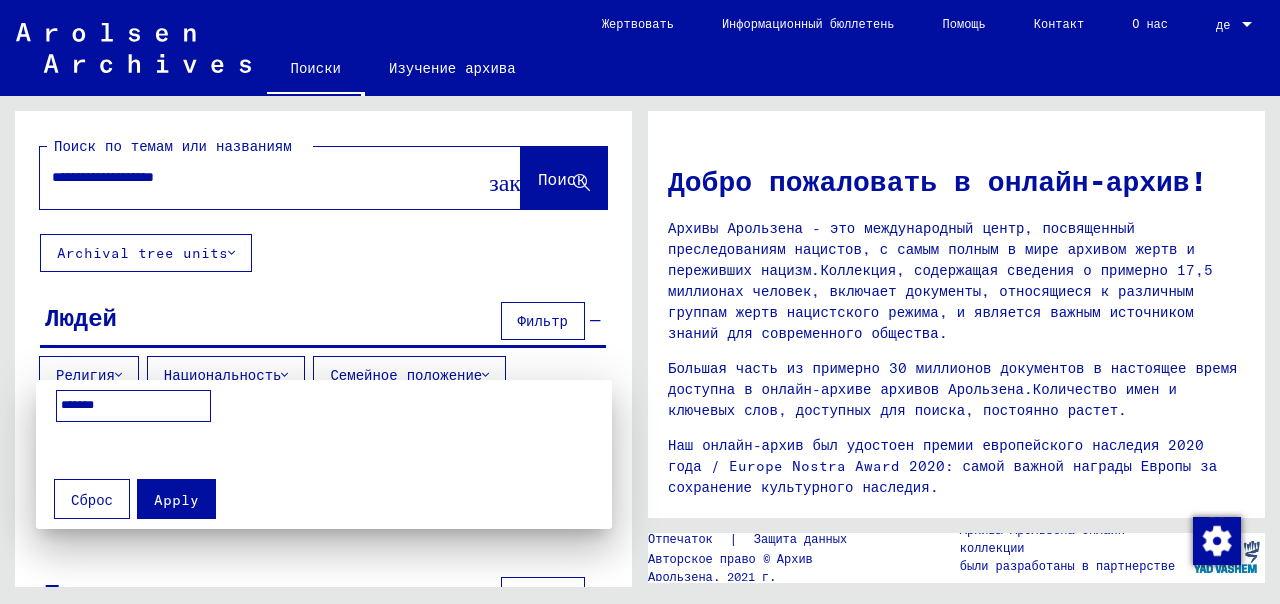 type on "*******" 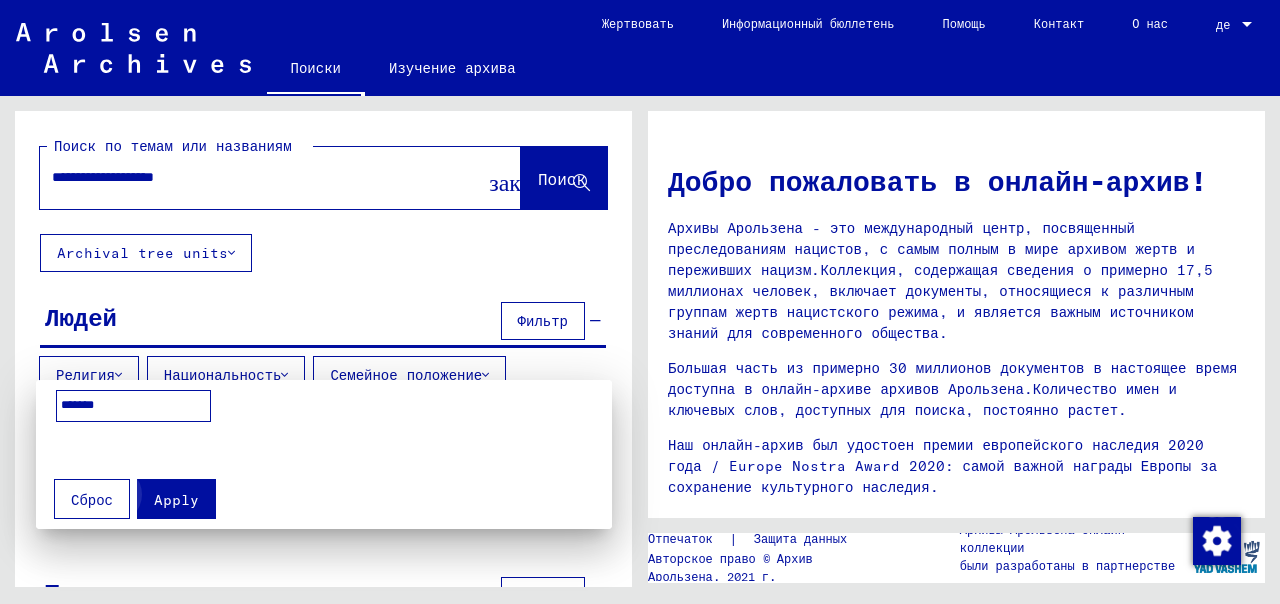 click on "Apply" at bounding box center (176, 500) 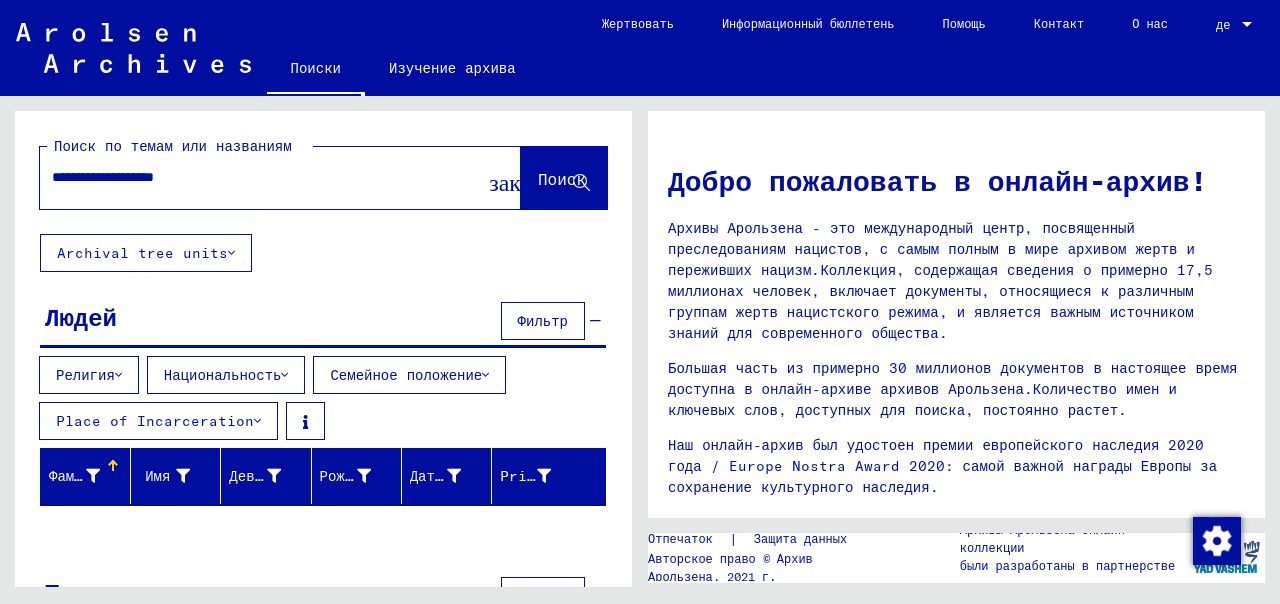 click at bounding box center [284, 375] 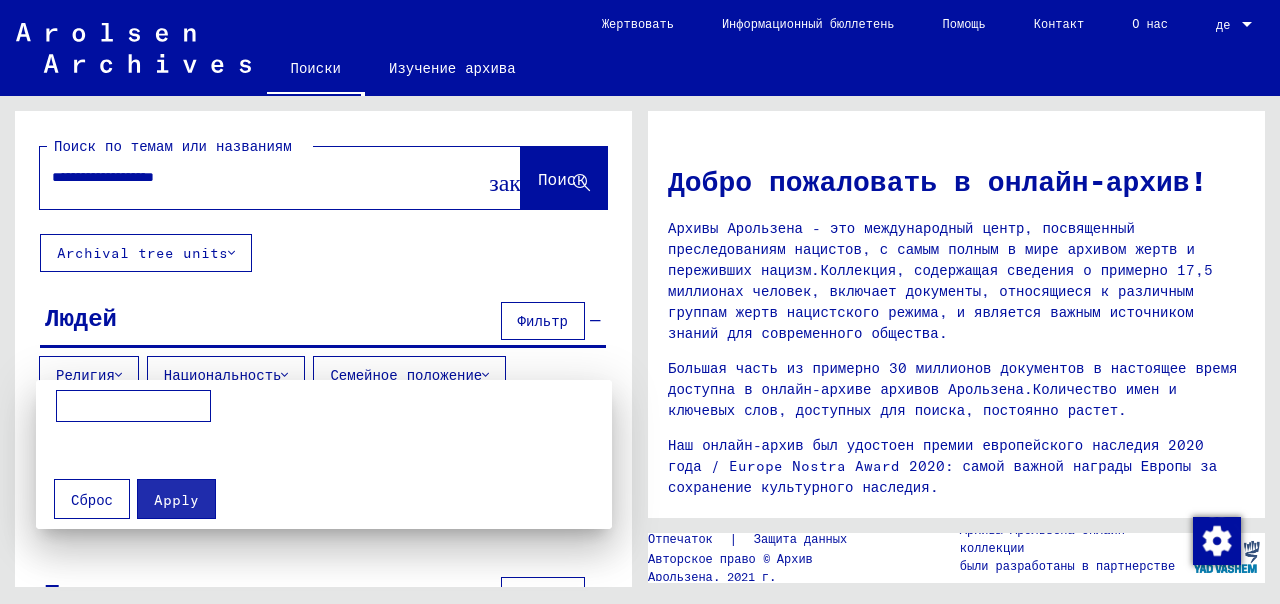 click at bounding box center [133, 406] 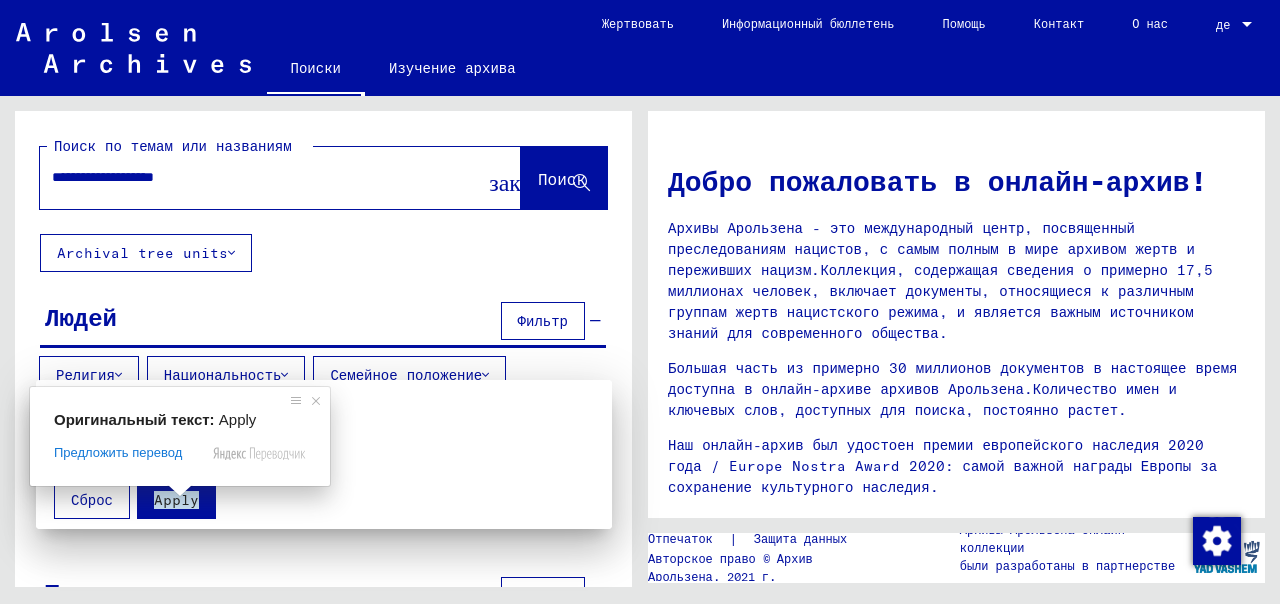 type on "*******" 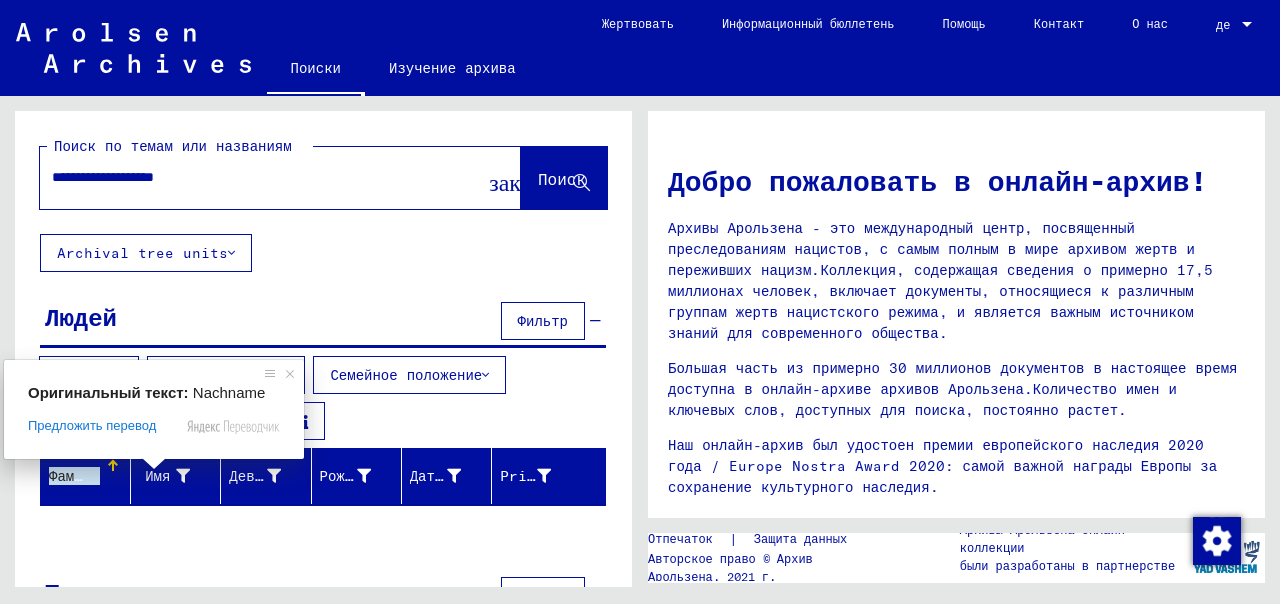 click on "Фамилия" 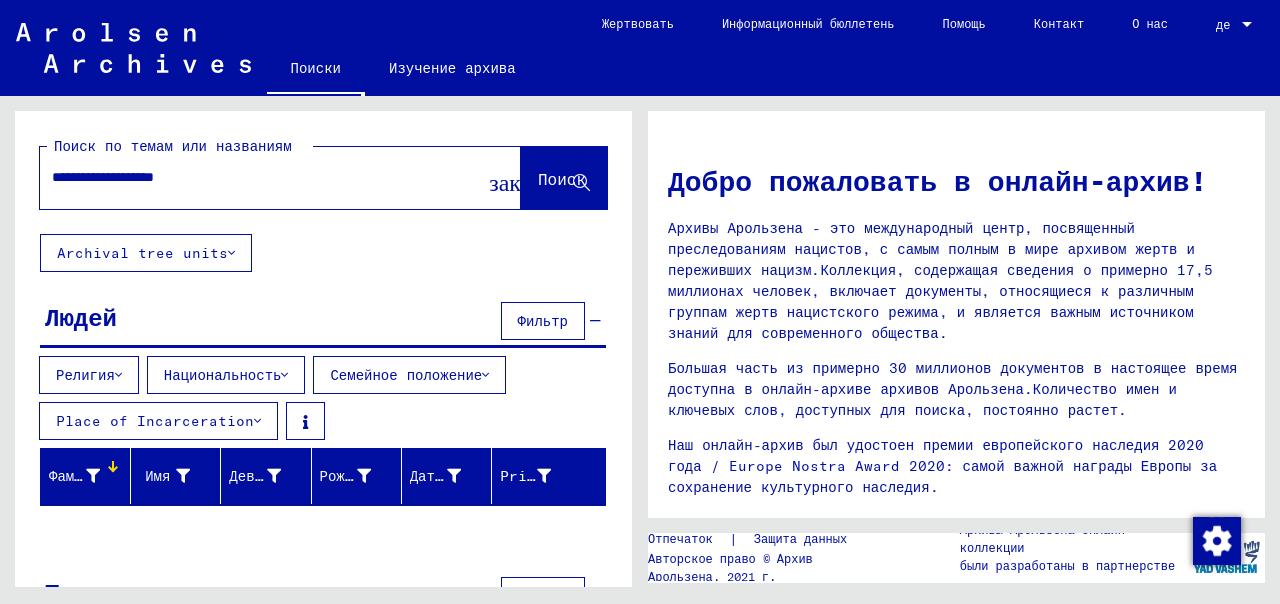 click 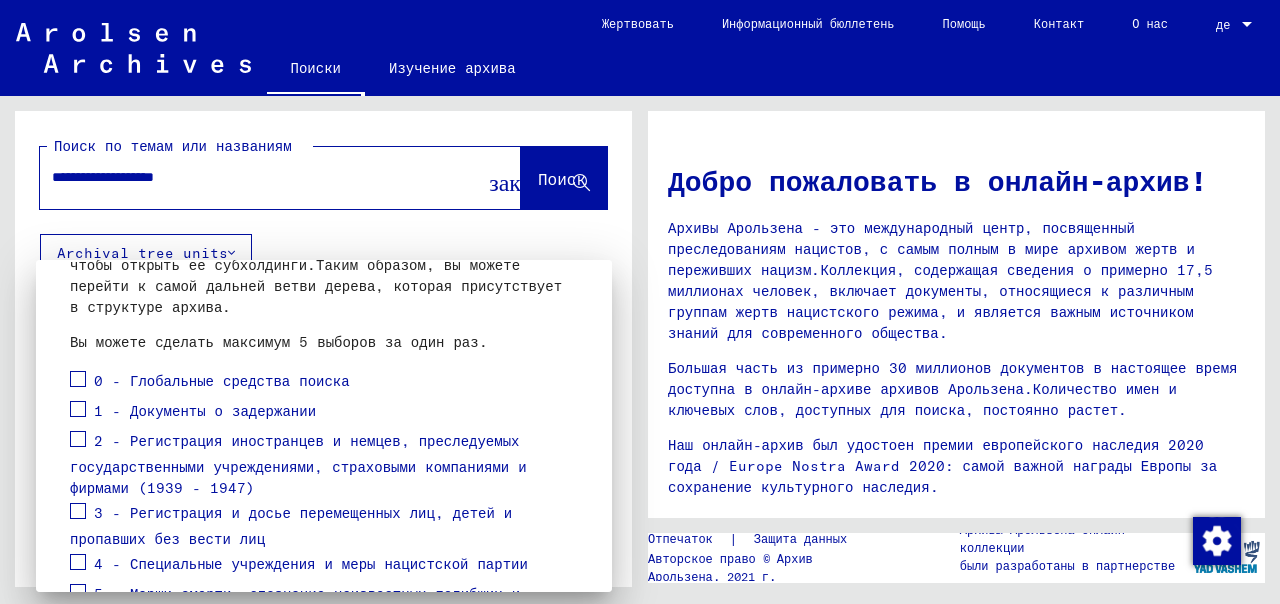 scroll, scrollTop: 200, scrollLeft: 0, axis: vertical 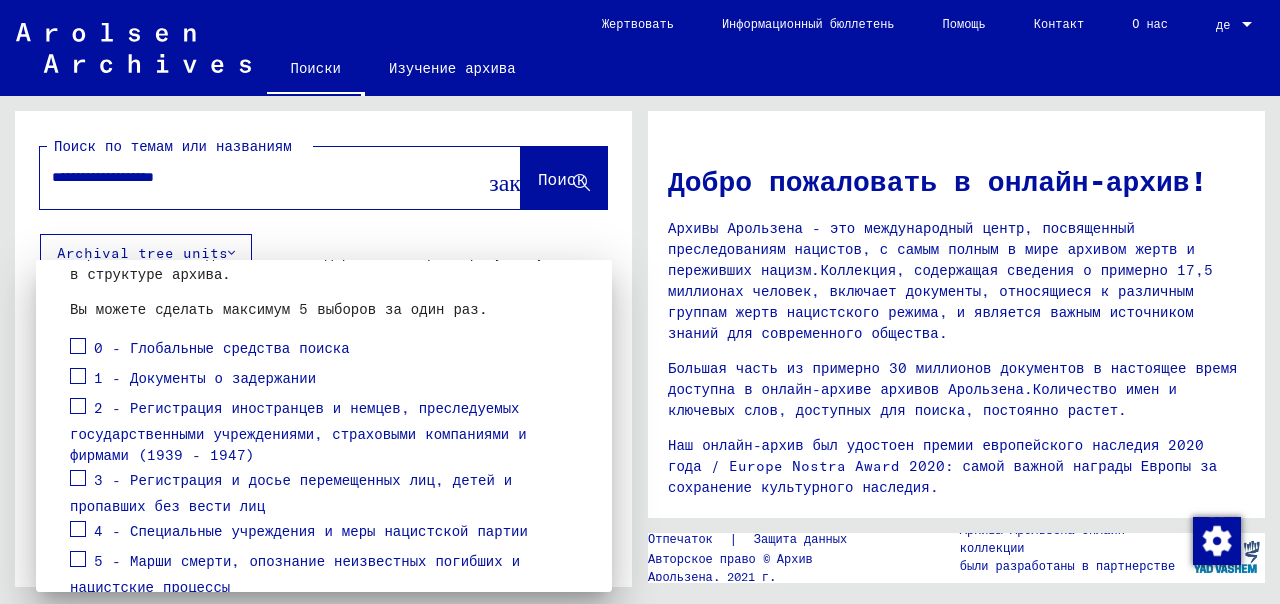 click at bounding box center (78, 478) 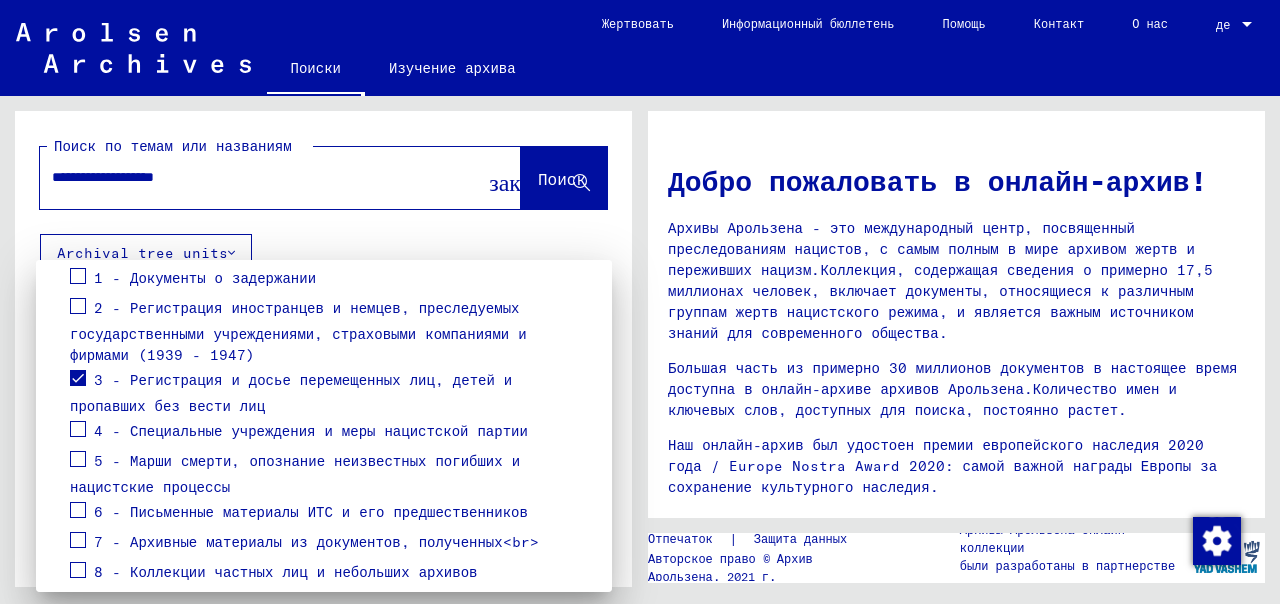 scroll, scrollTop: 381, scrollLeft: 0, axis: vertical 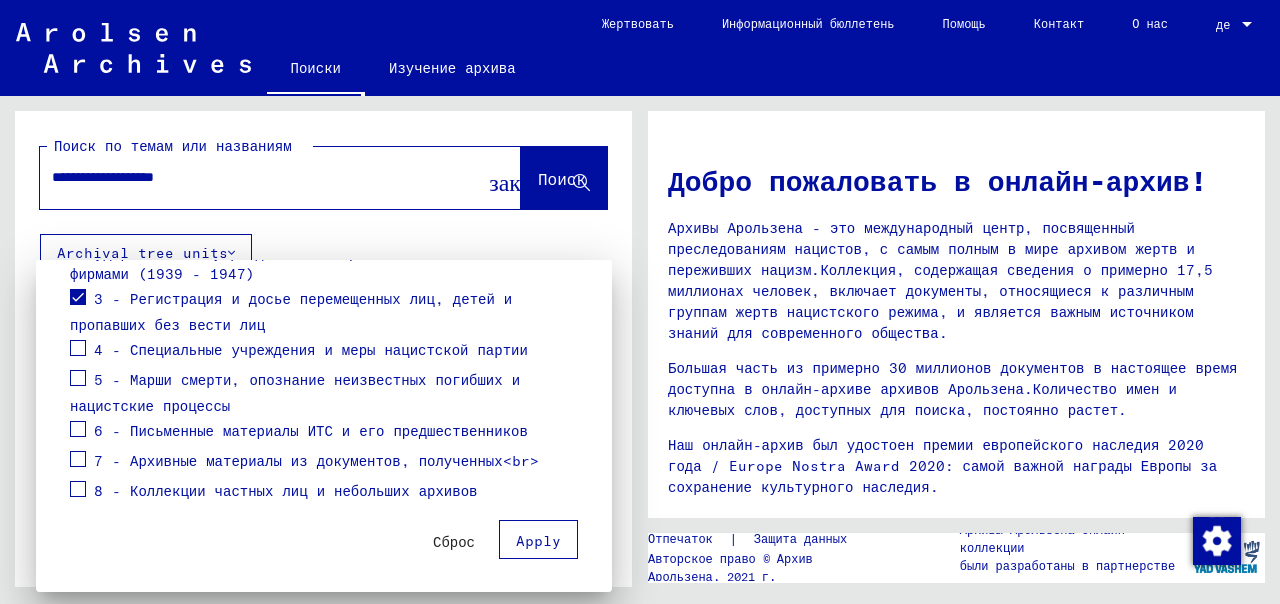 click on "Apply" at bounding box center [538, 540] 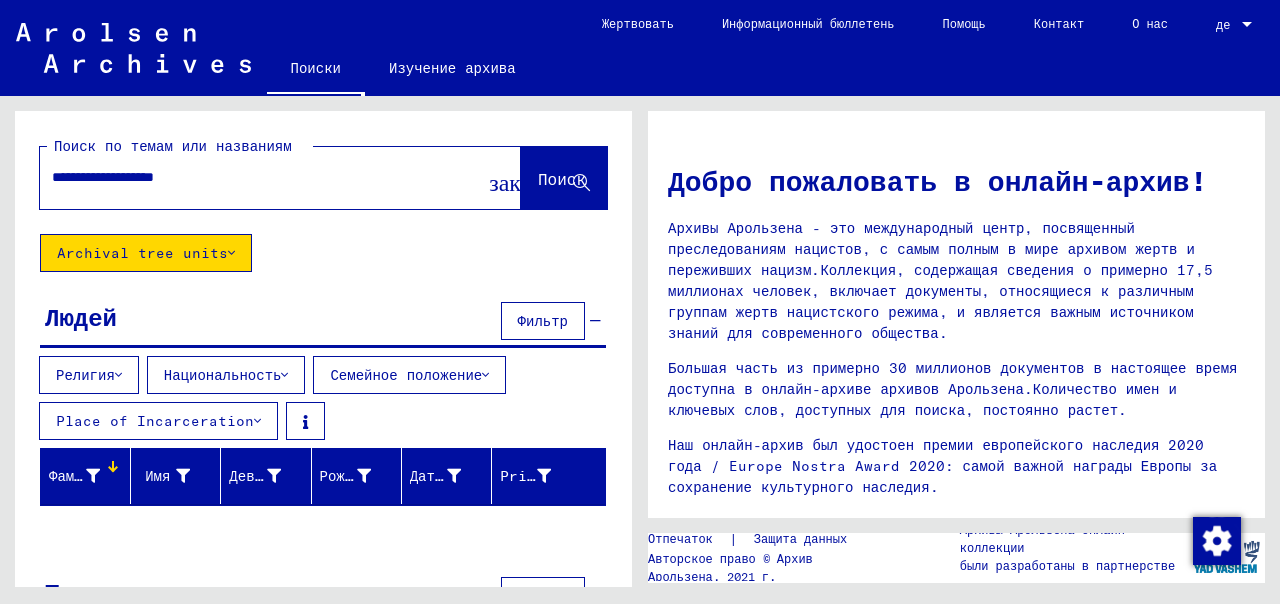 click on "**********" at bounding box center (256, 177) 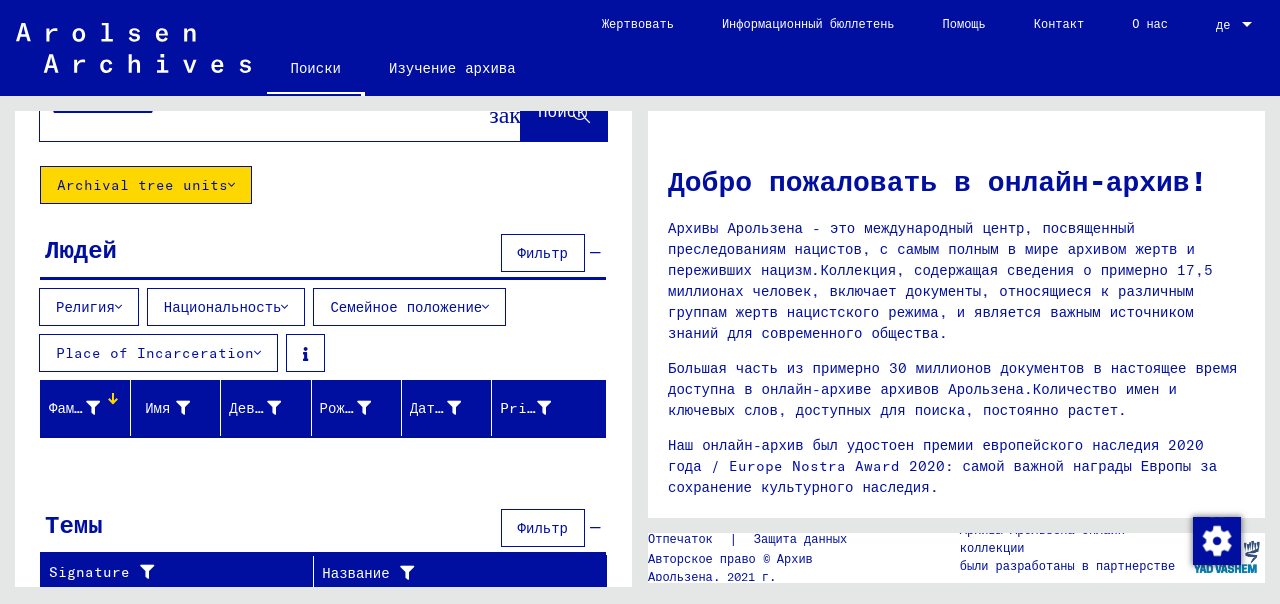 scroll, scrollTop: 0, scrollLeft: 0, axis: both 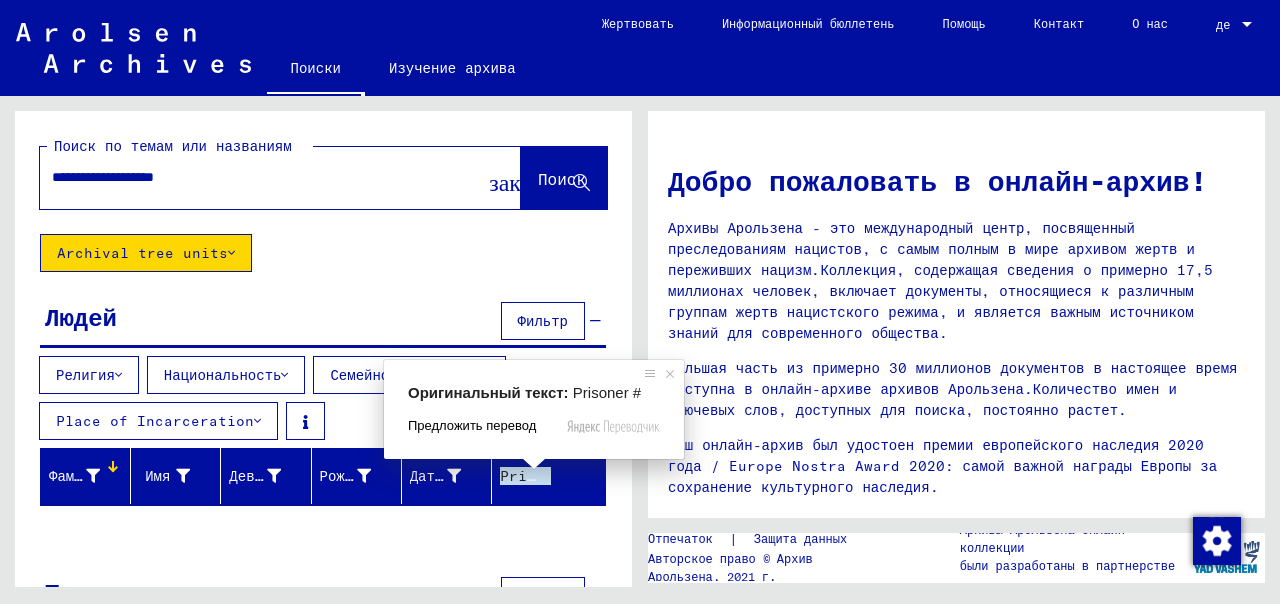 click on "Предложить перевод" at bounding box center [472, 426] 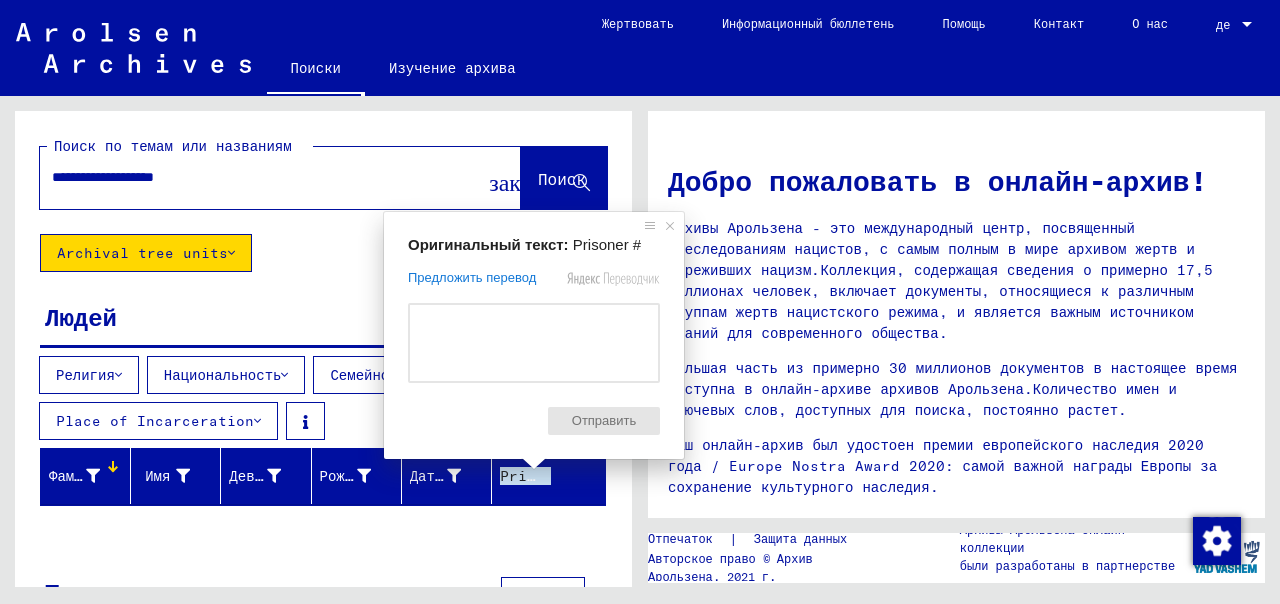 click on "Людей  Фильтр" at bounding box center [323, 322] 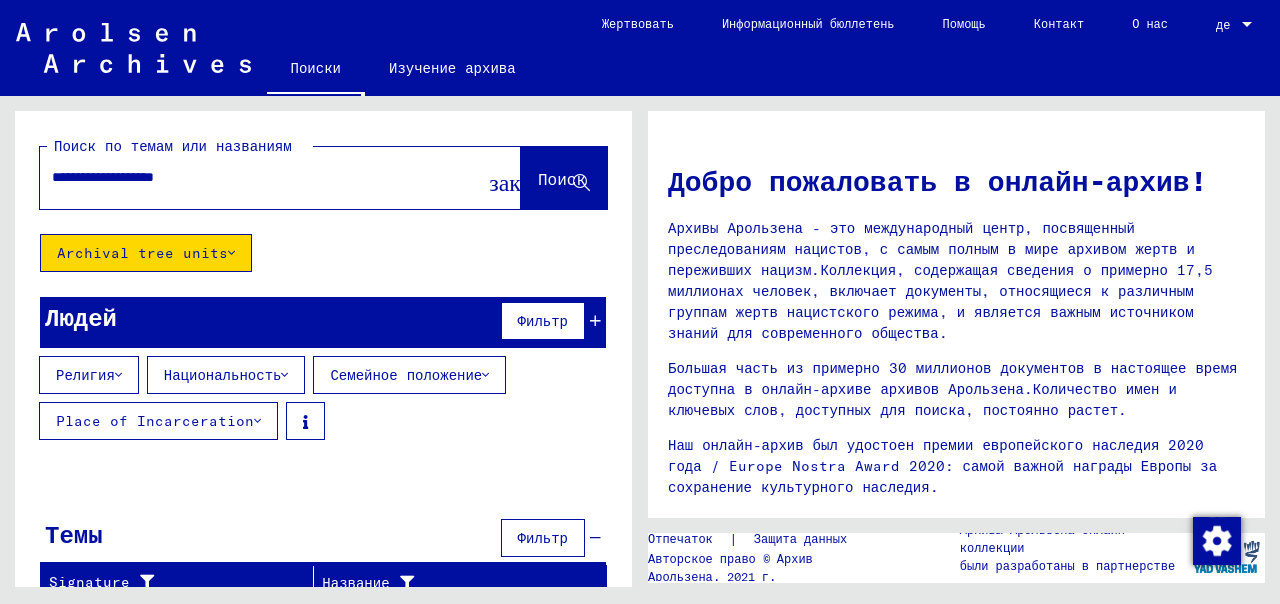 click on "**********" at bounding box center (256, 177) 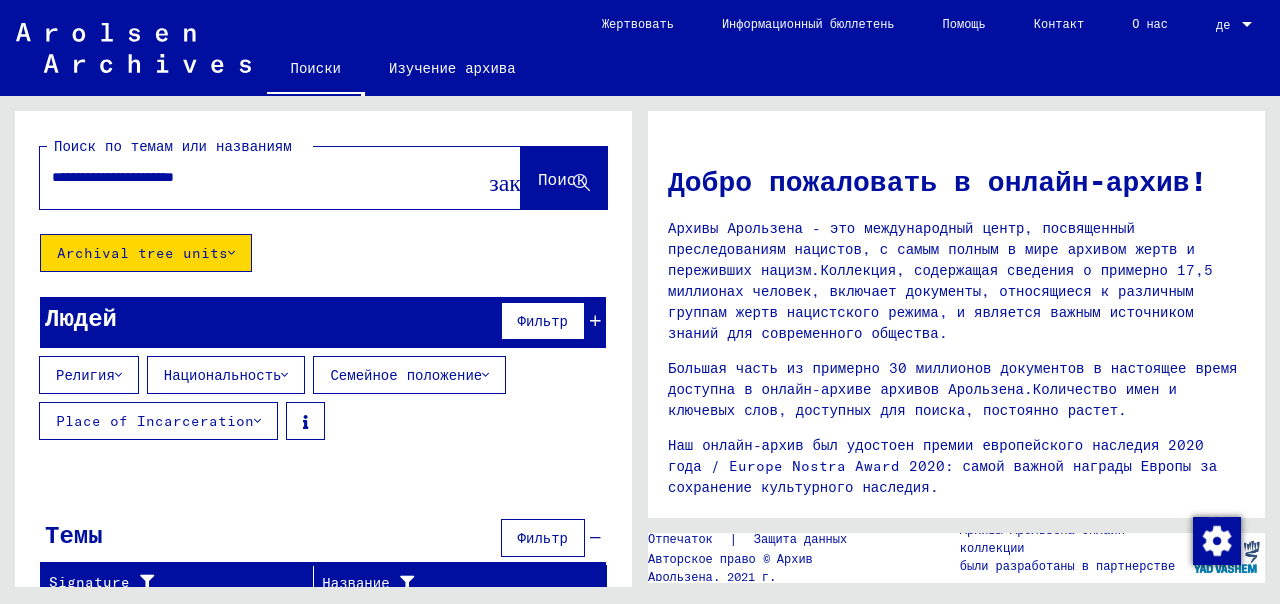 type on "**********" 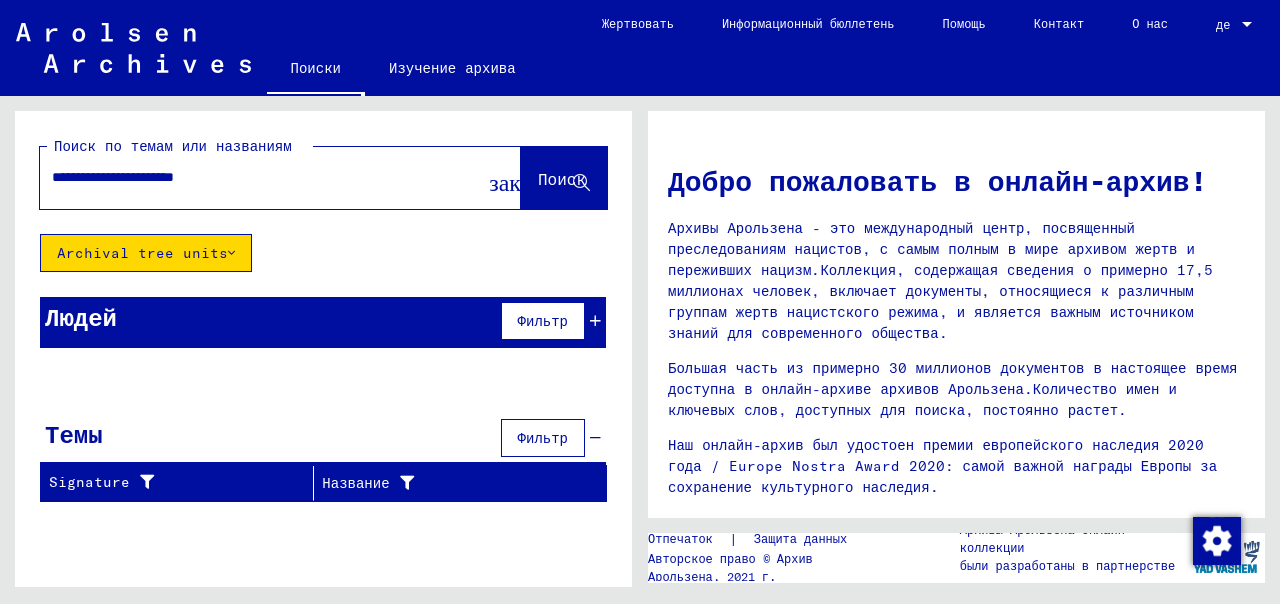 click on "Фильтр" at bounding box center (543, 321) 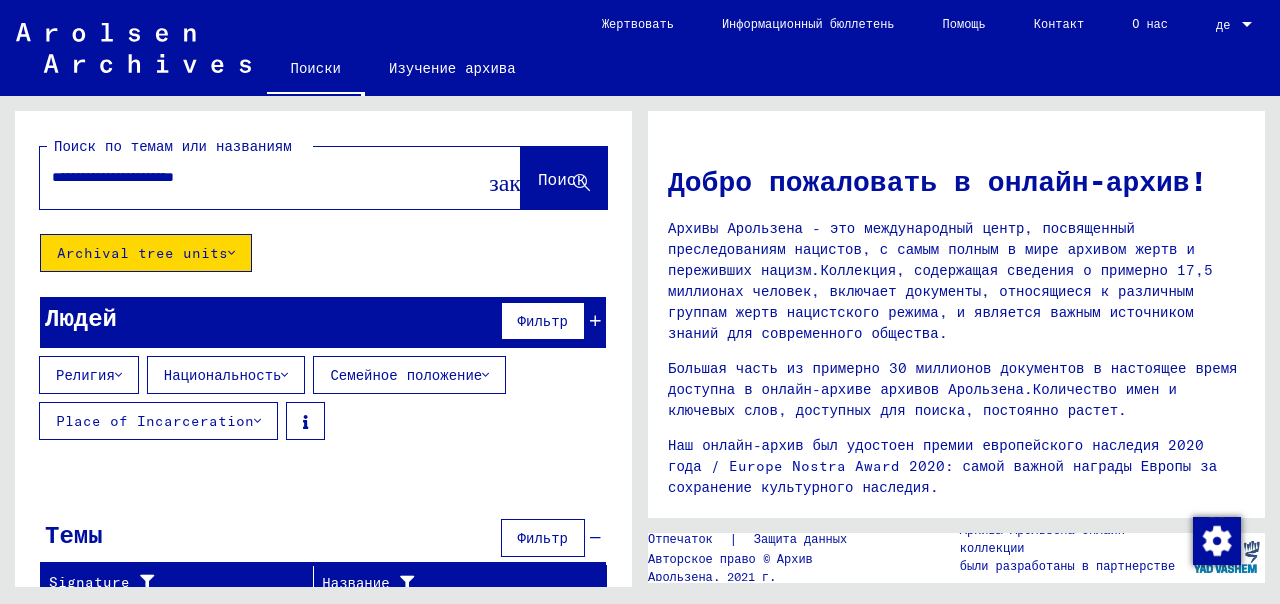 click at bounding box center (118, 375) 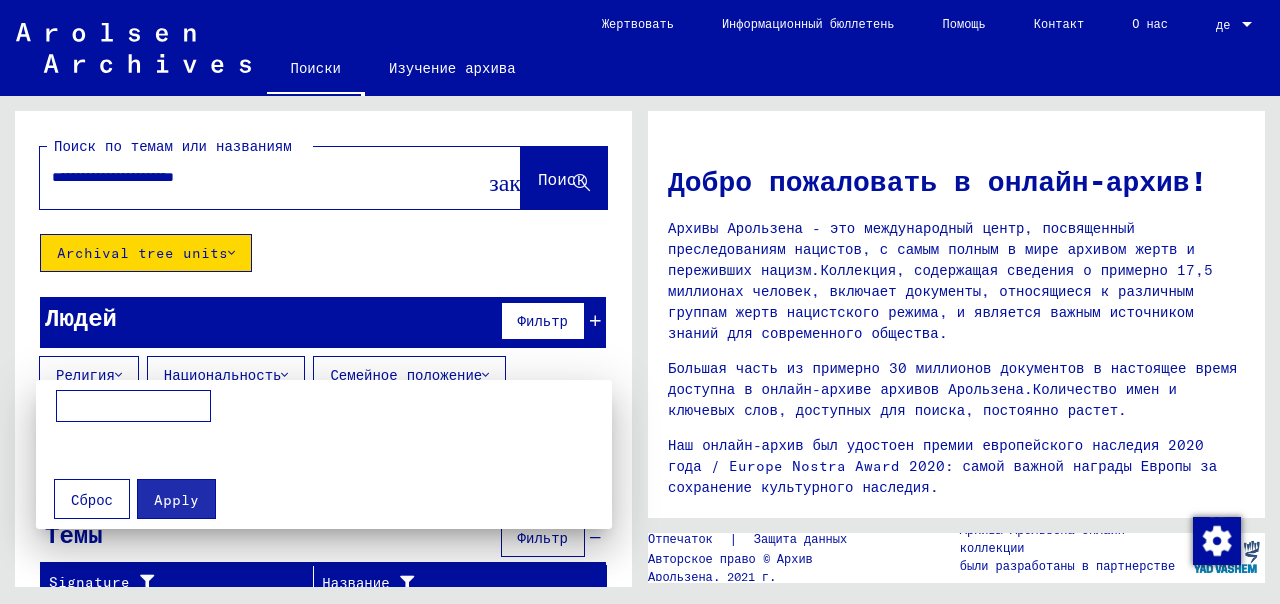 click at bounding box center [133, 406] 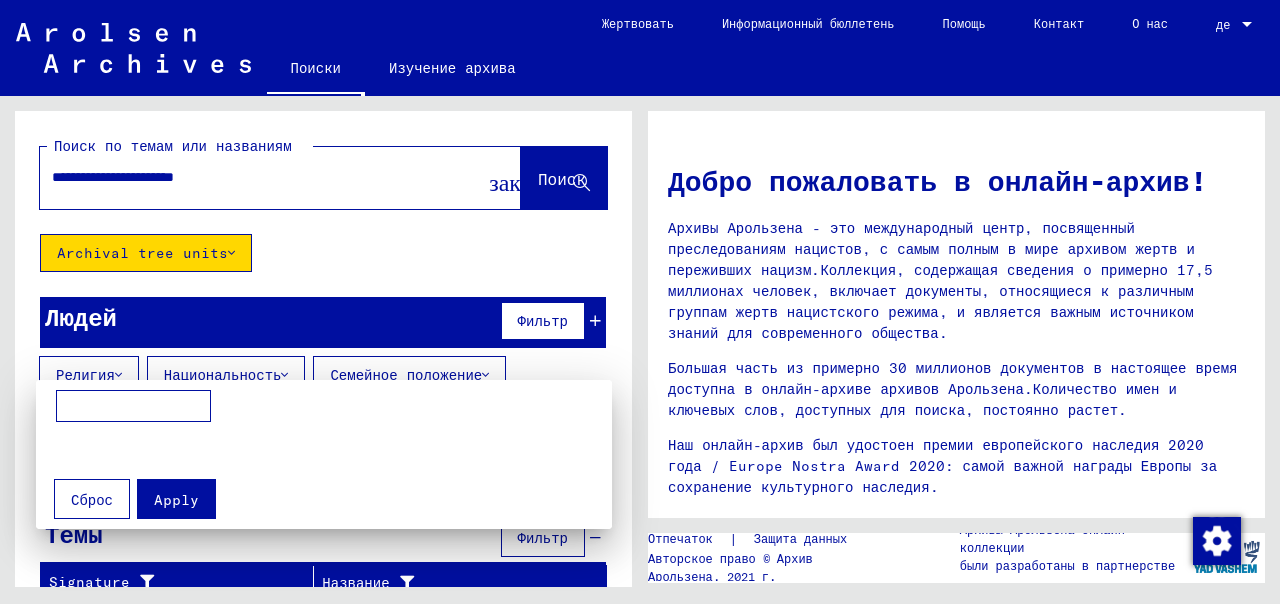 type on "*******" 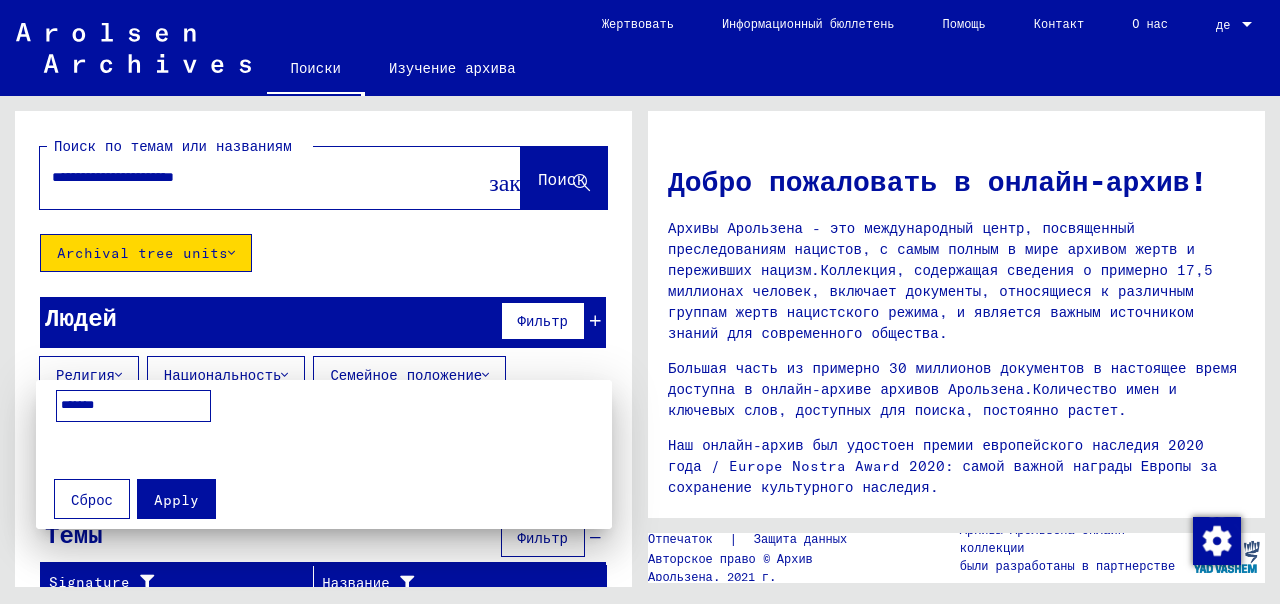 click on "Apply" at bounding box center (176, 500) 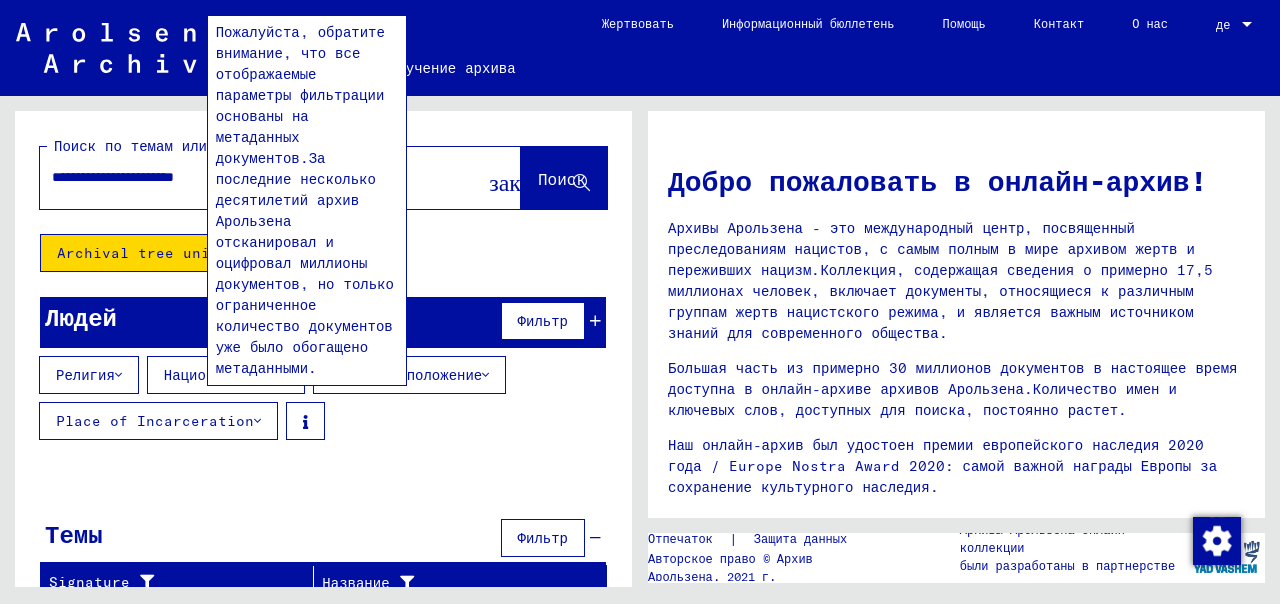 click at bounding box center [305, 421] 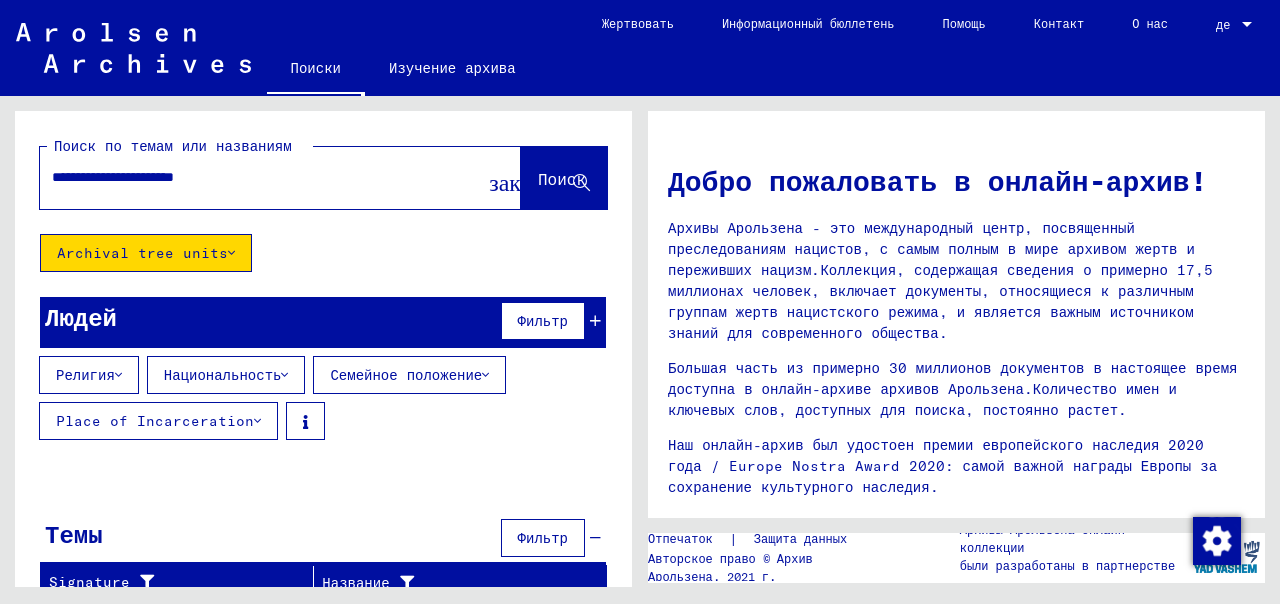 click at bounding box center [305, 422] 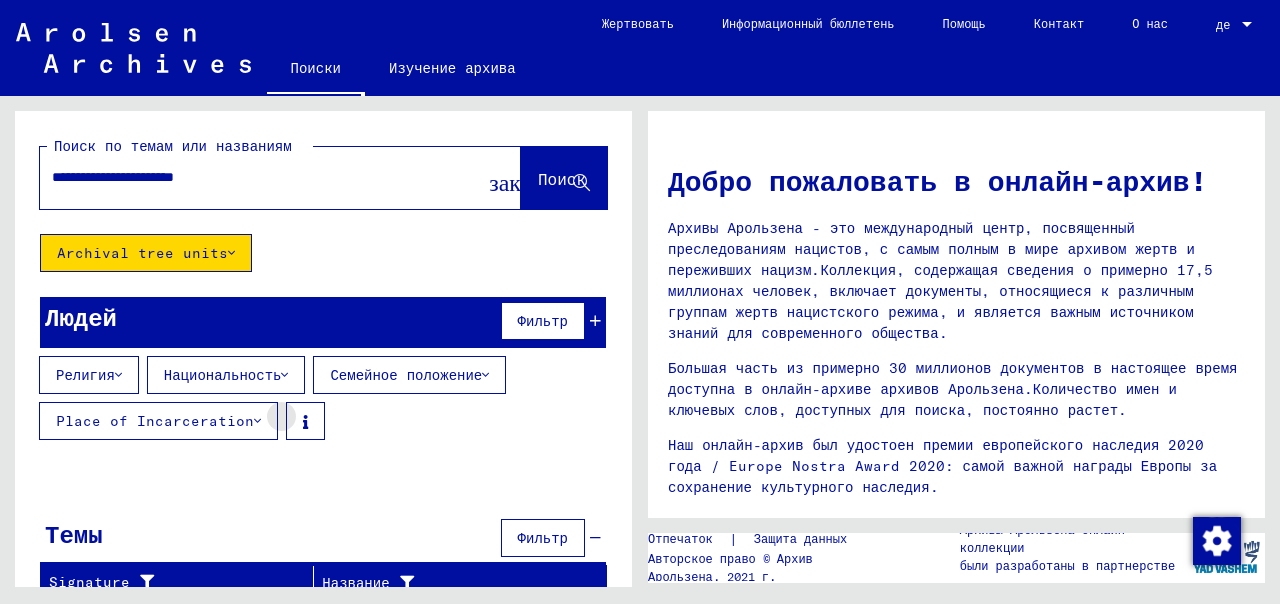 click at bounding box center (305, 422) 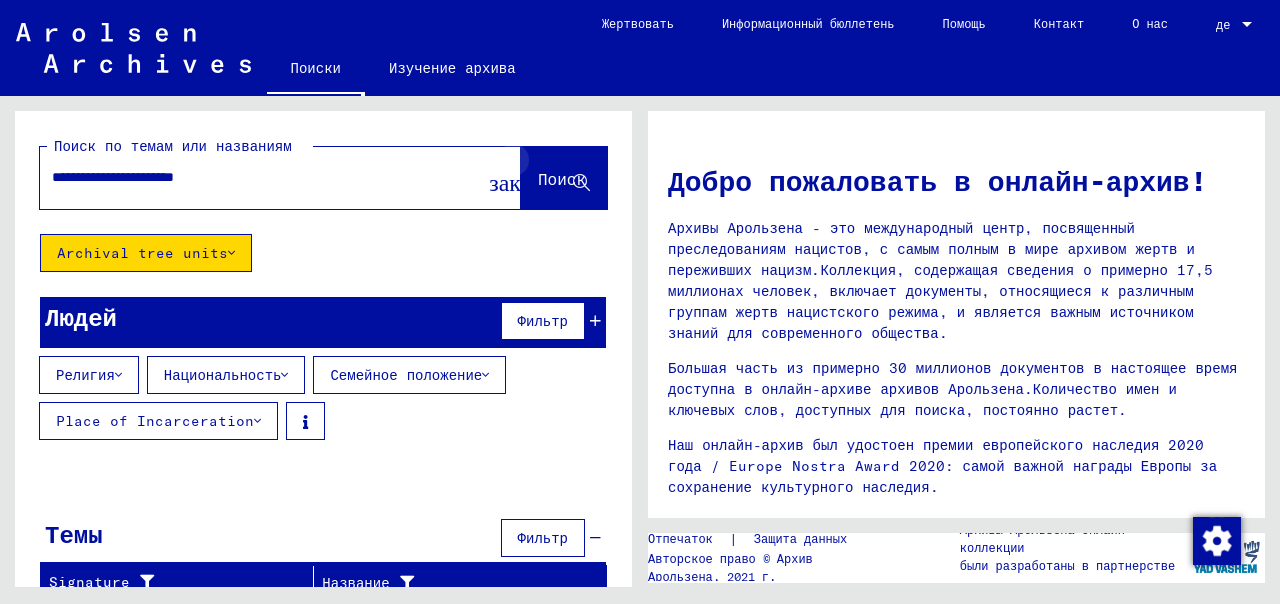 click 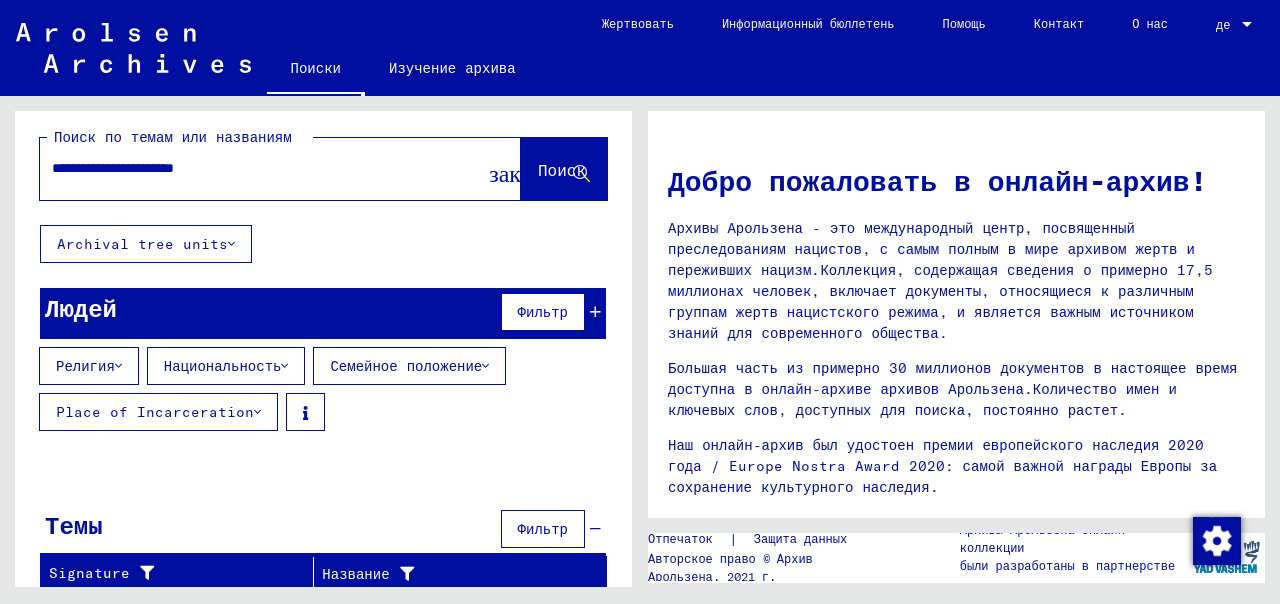 scroll, scrollTop: 11, scrollLeft: 0, axis: vertical 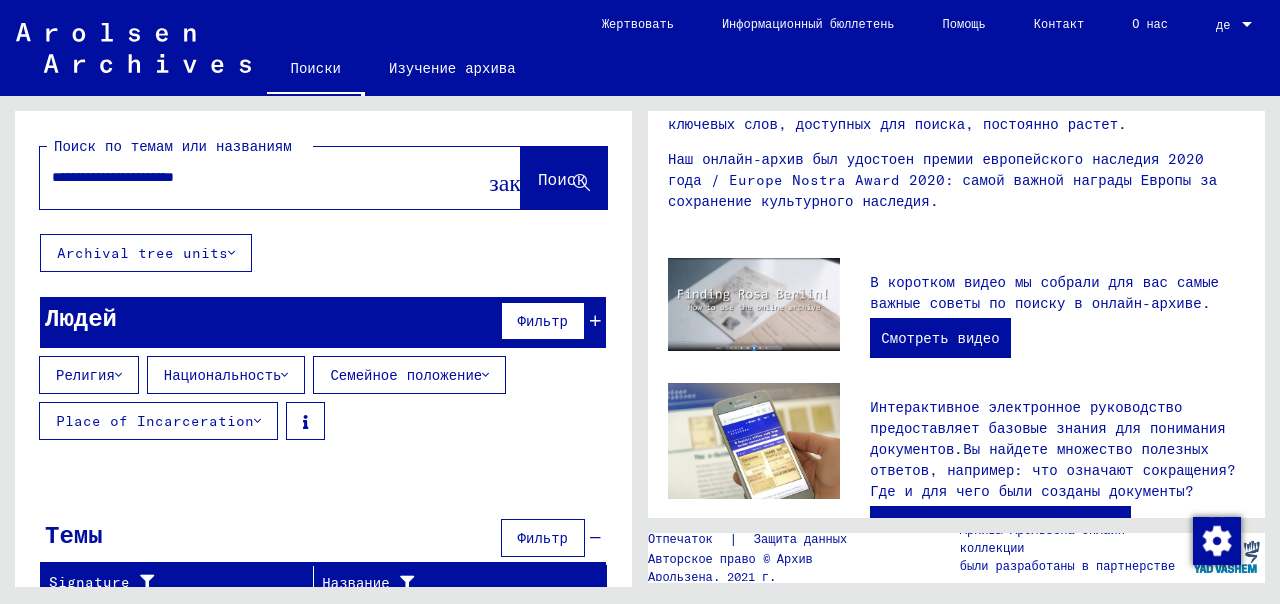 click at bounding box center (257, 421) 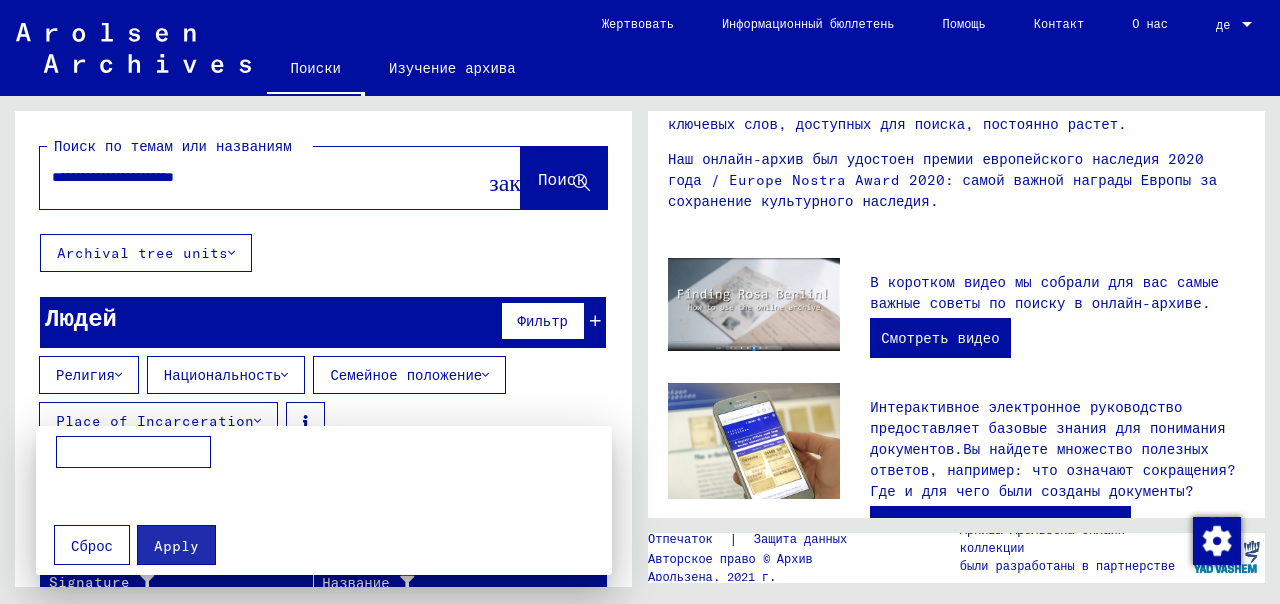 click at bounding box center (640, 302) 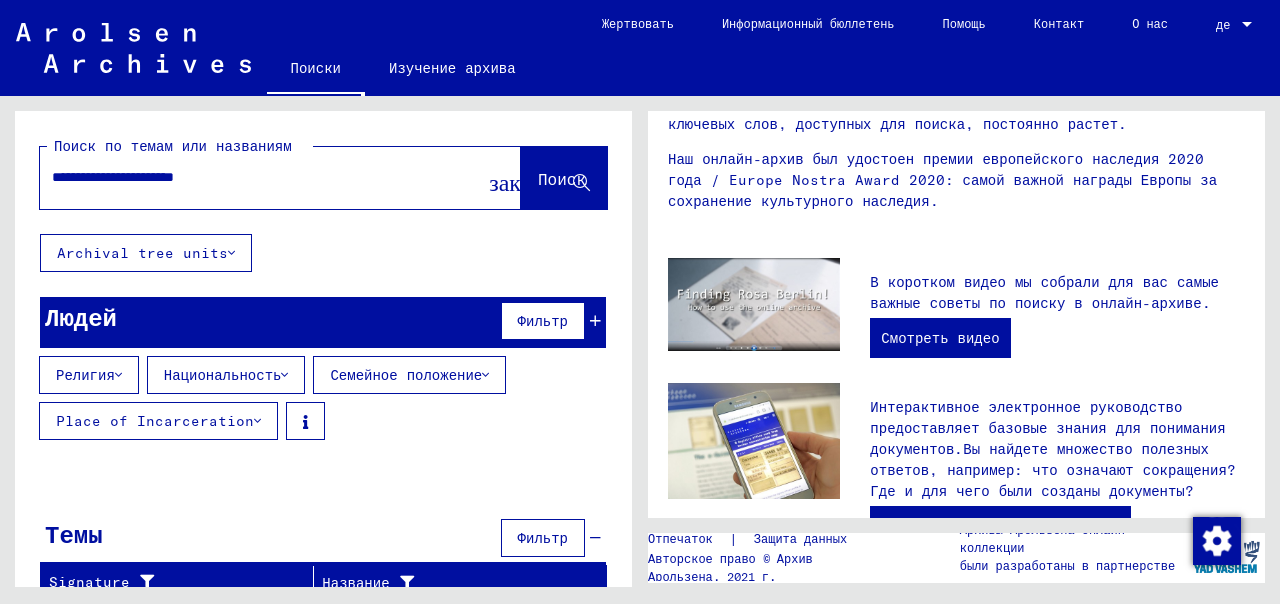 click on "Дата рождения" at bounding box center [447, 476] 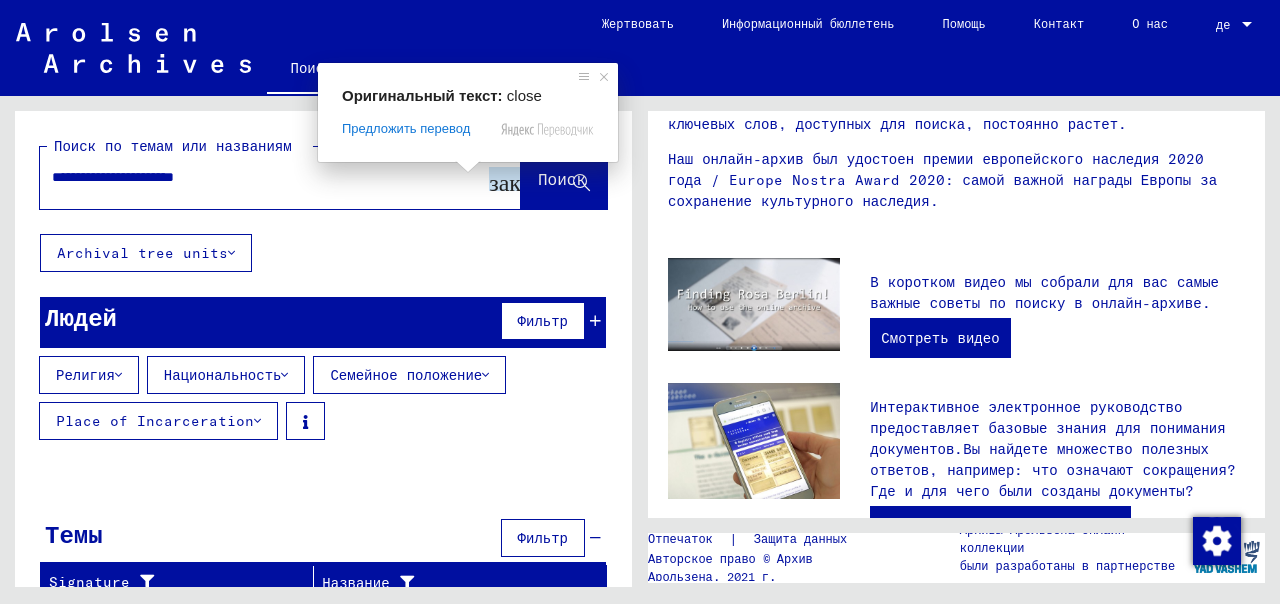 click on "закрыть" 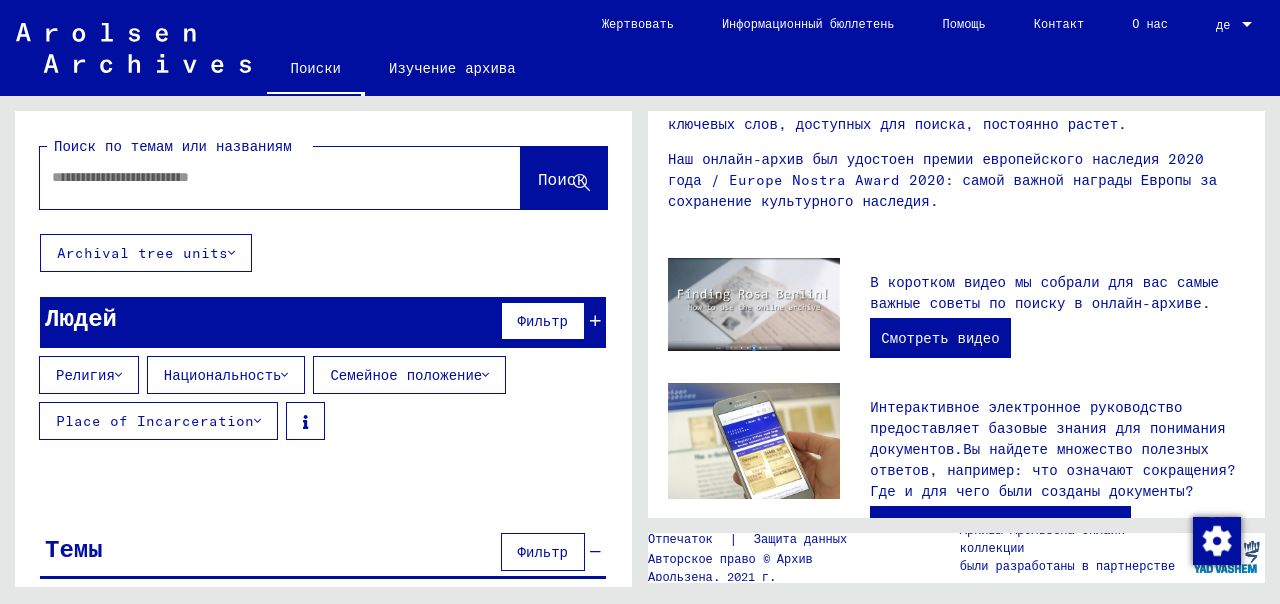 click 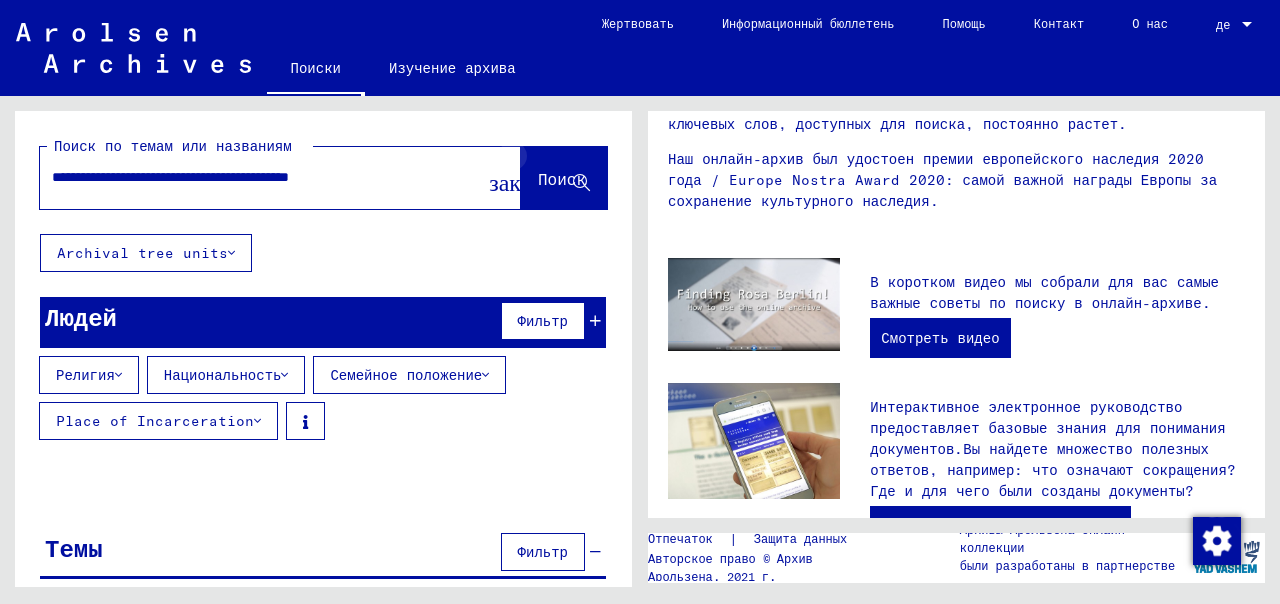 click 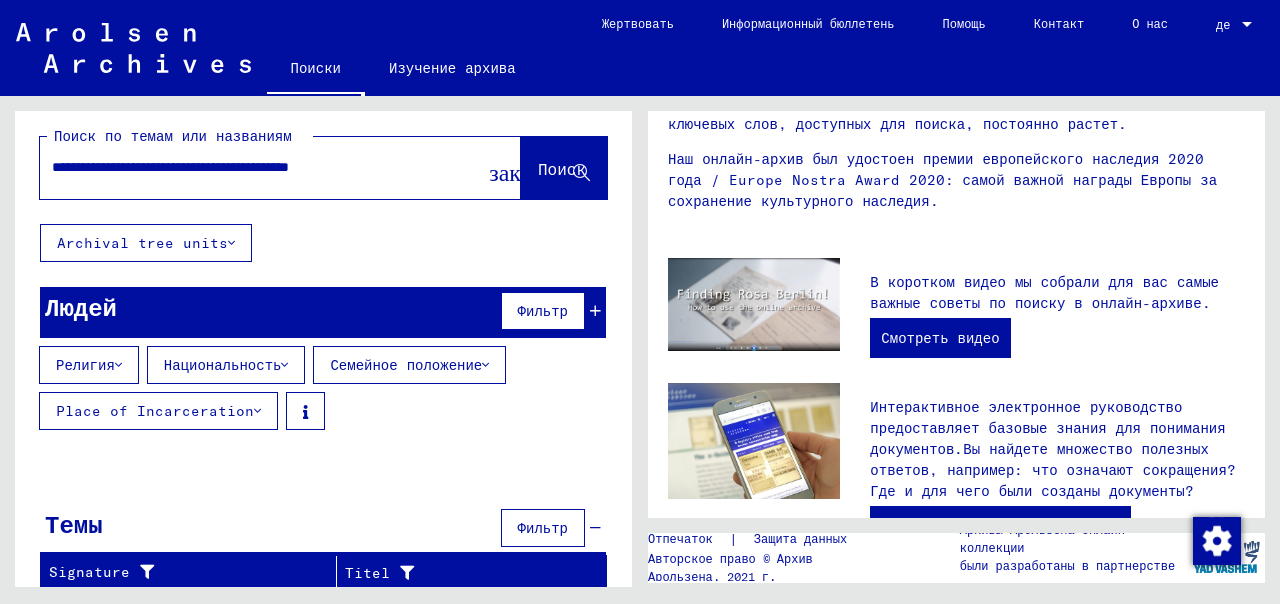 scroll, scrollTop: 11, scrollLeft: 0, axis: vertical 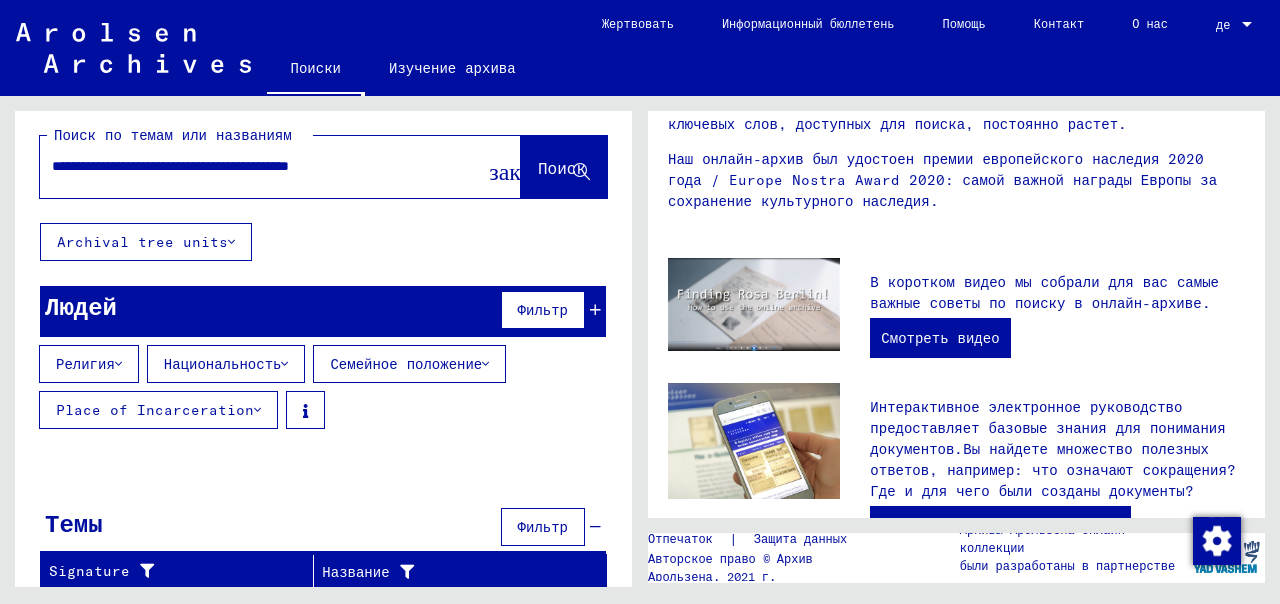 click on "**********" 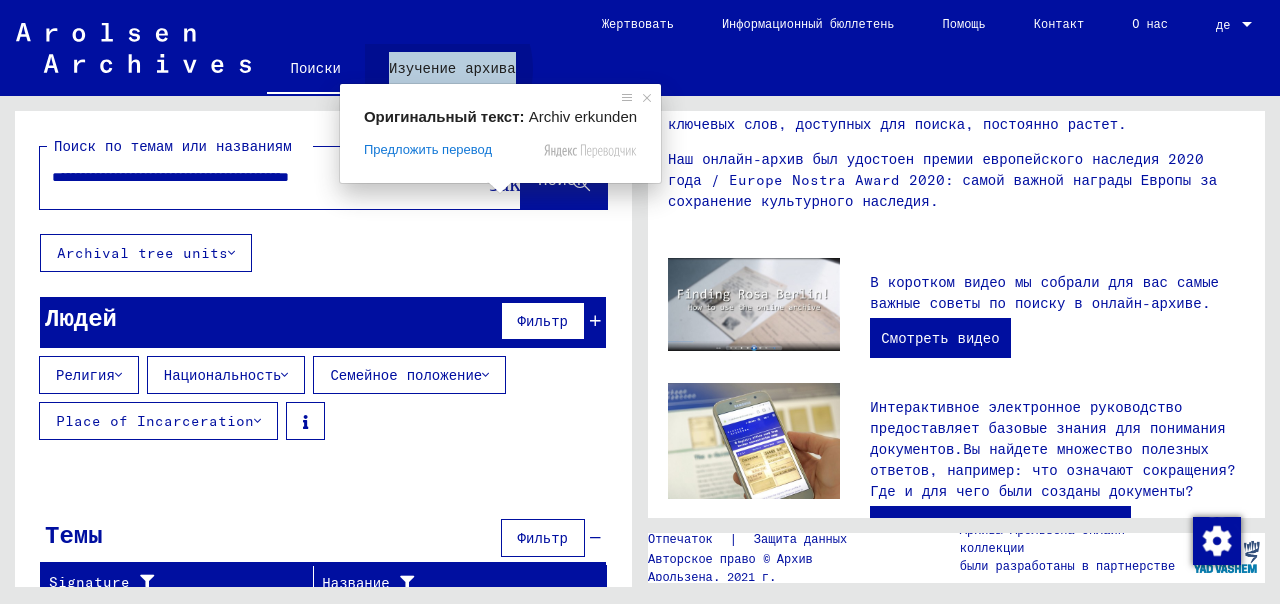 click on "Изучение архива" 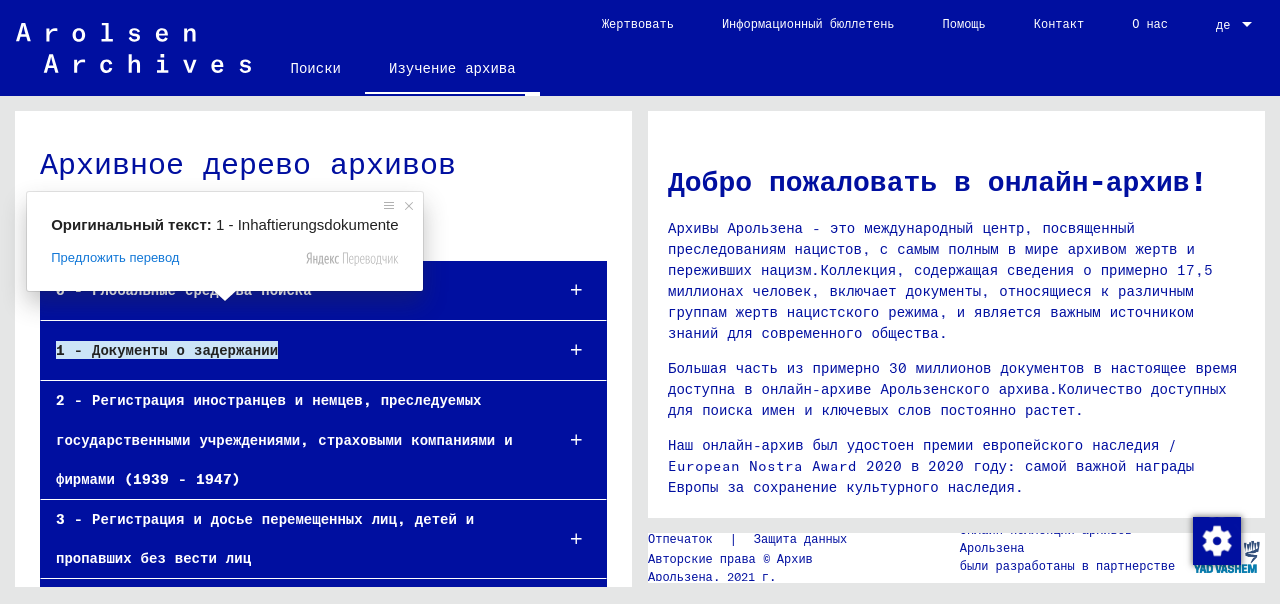 click at bounding box center [225, 296] 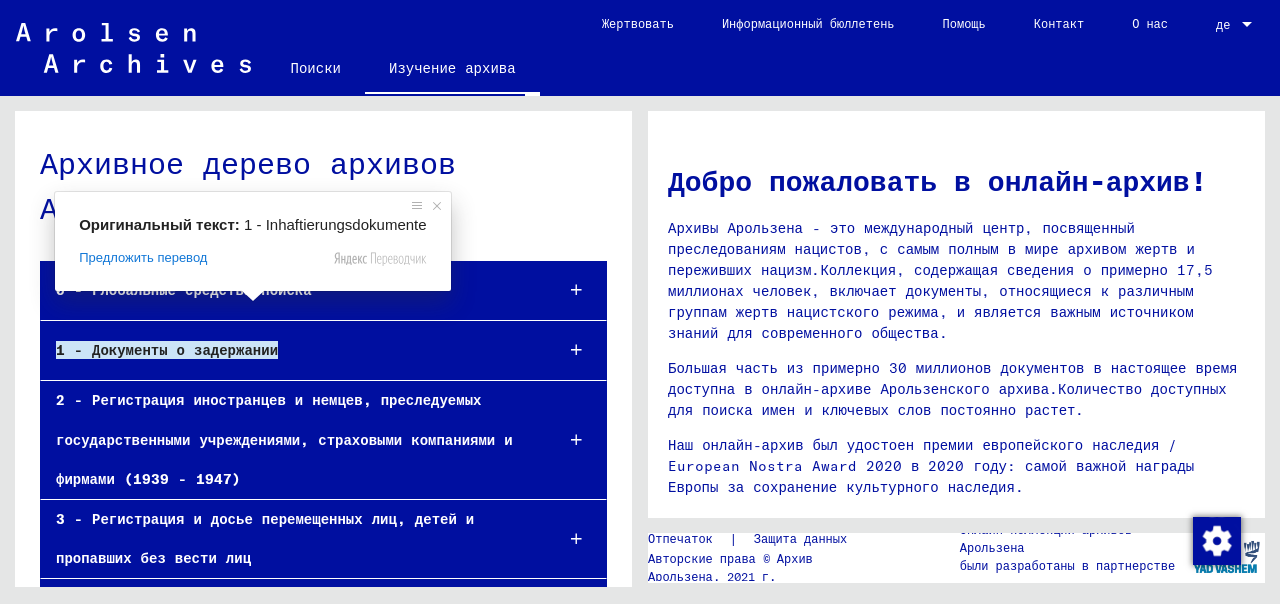 click on "1 - Документы о задержании" at bounding box center [167, 350] 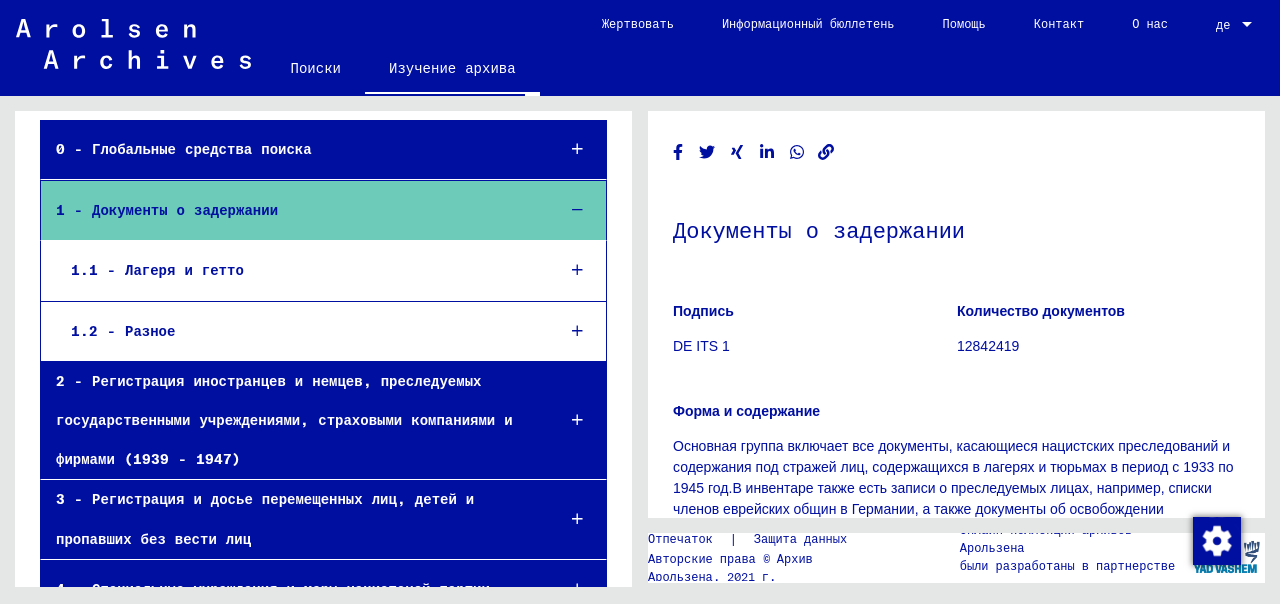 scroll, scrollTop: 300, scrollLeft: 0, axis: vertical 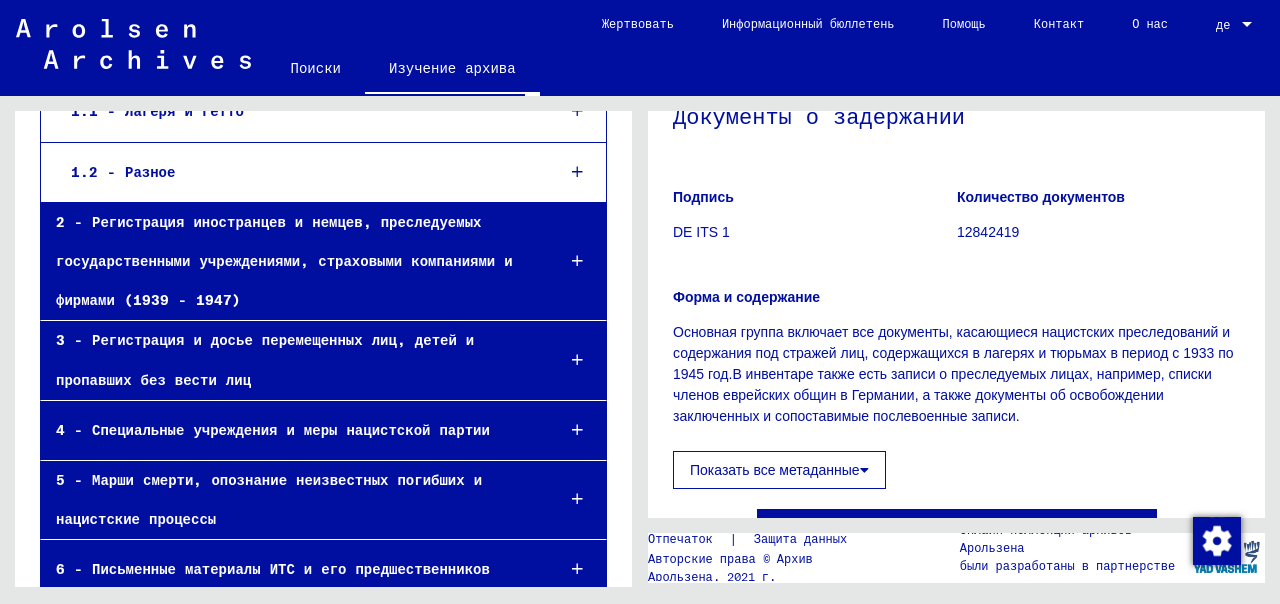 click 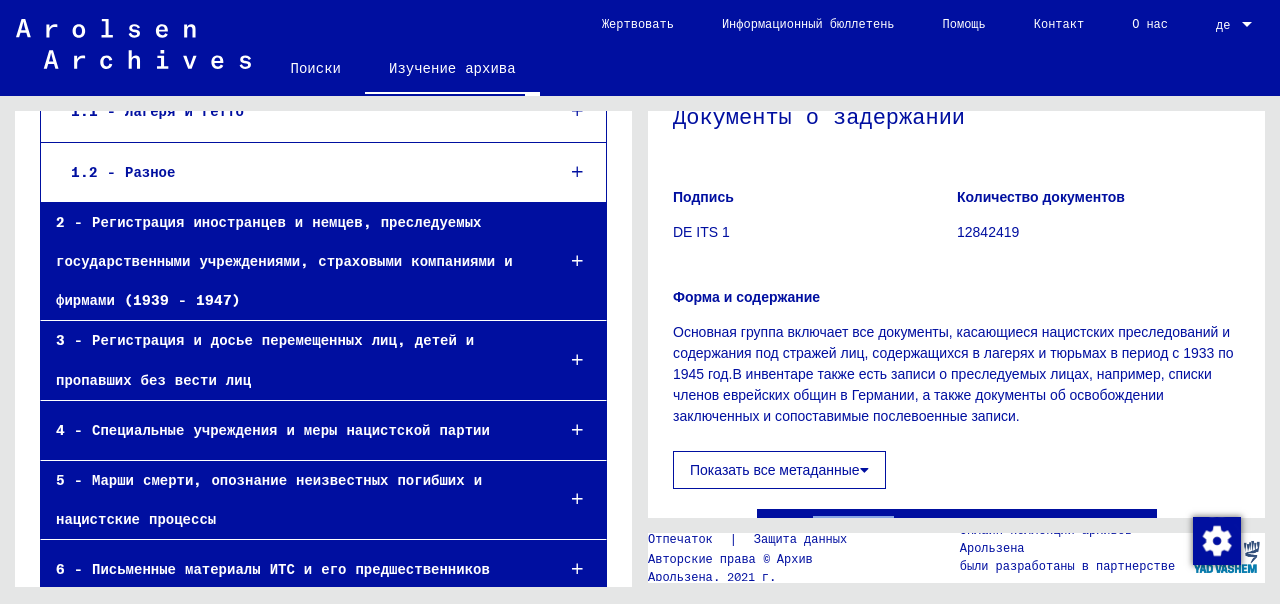 click on "Документы о задержании Подпись DE ITS 1 Количество документов 12842419 Форма и содержание Основная группа включает все документы, касающиеся нацистских преследований и содержания под стражей лиц, содержащихся в лагерях и тюрьмах в период с 1933 по 1945 год. В инвентаре также есть записи о преследуемых лицах, например, списки еврейских общин в Германии, а также документы об освобождении заключенных и сопоставимые послевоенные записи. Показать все метаданные See comments created before January 2022" 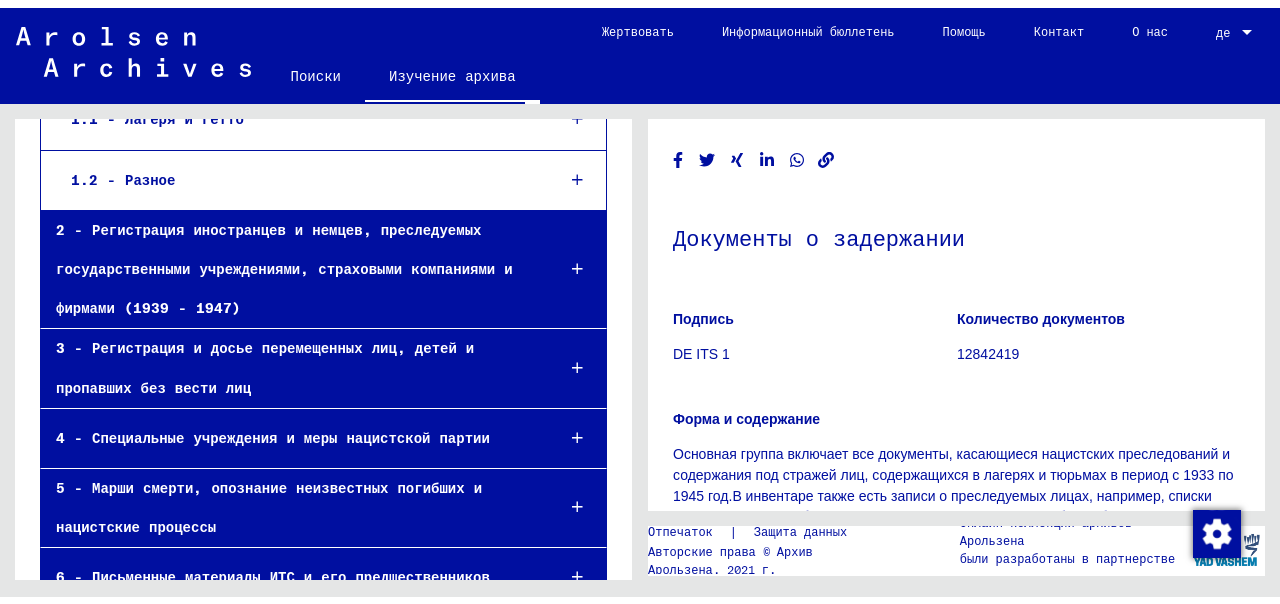 scroll, scrollTop: 100, scrollLeft: 0, axis: vertical 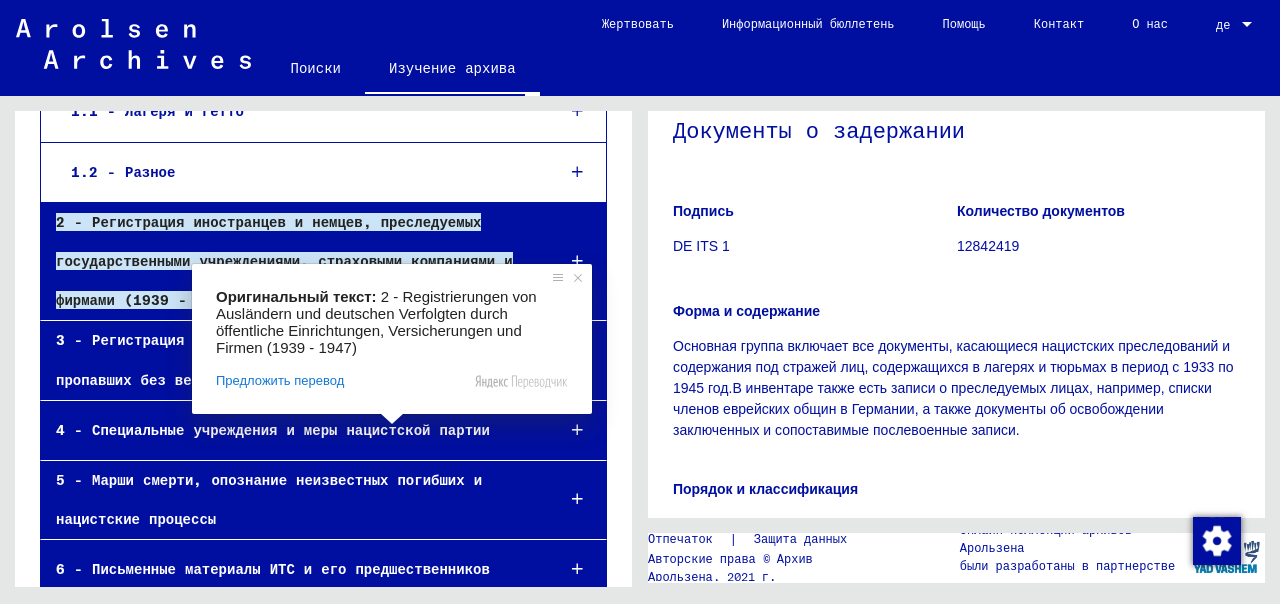 click on "2 - Регистрация иностранцев и немцев, преследуемых государственными учреждениями, страховыми компаниями и фирмами (1939 - 1947)" at bounding box center (284, 261) 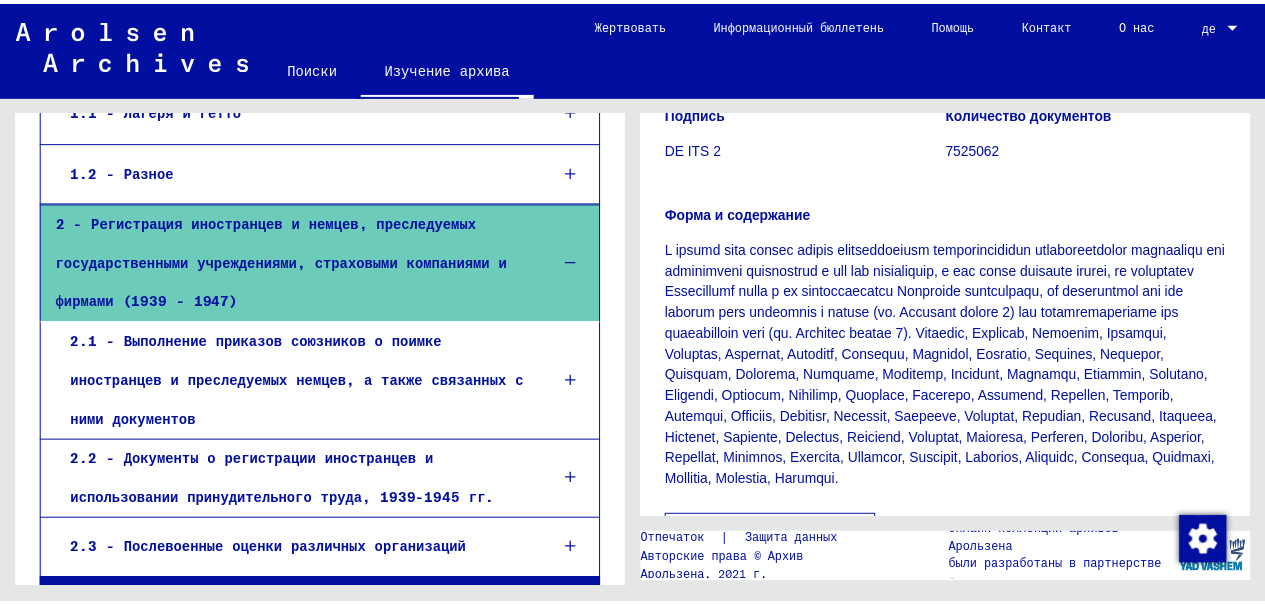 scroll, scrollTop: 300, scrollLeft: 0, axis: vertical 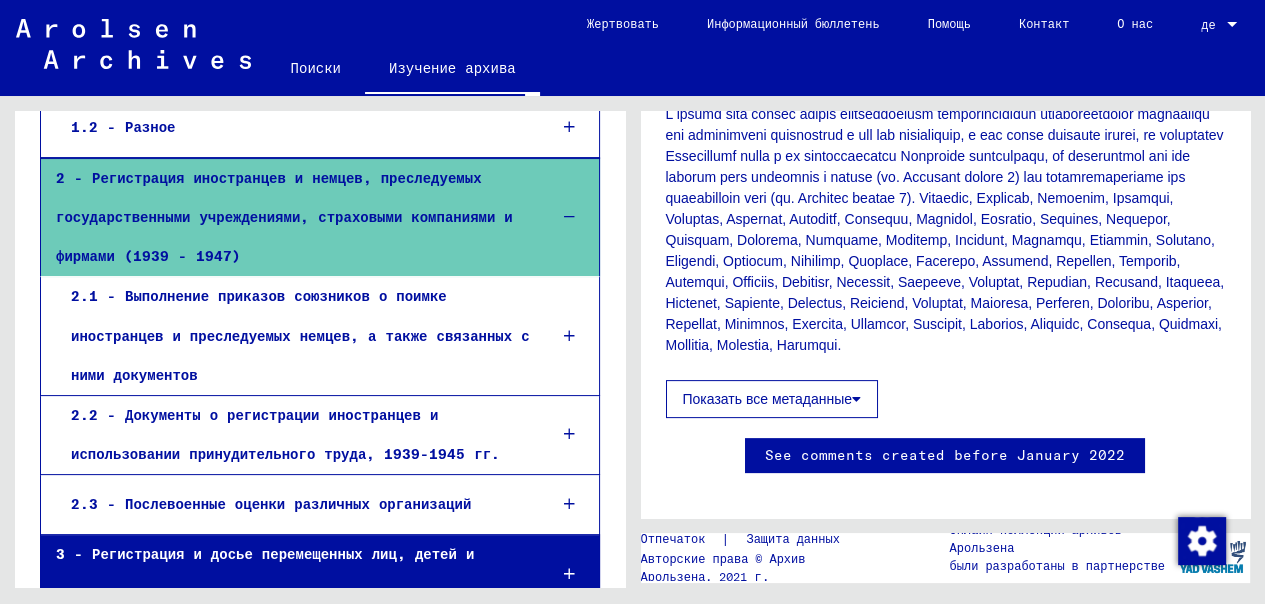 click 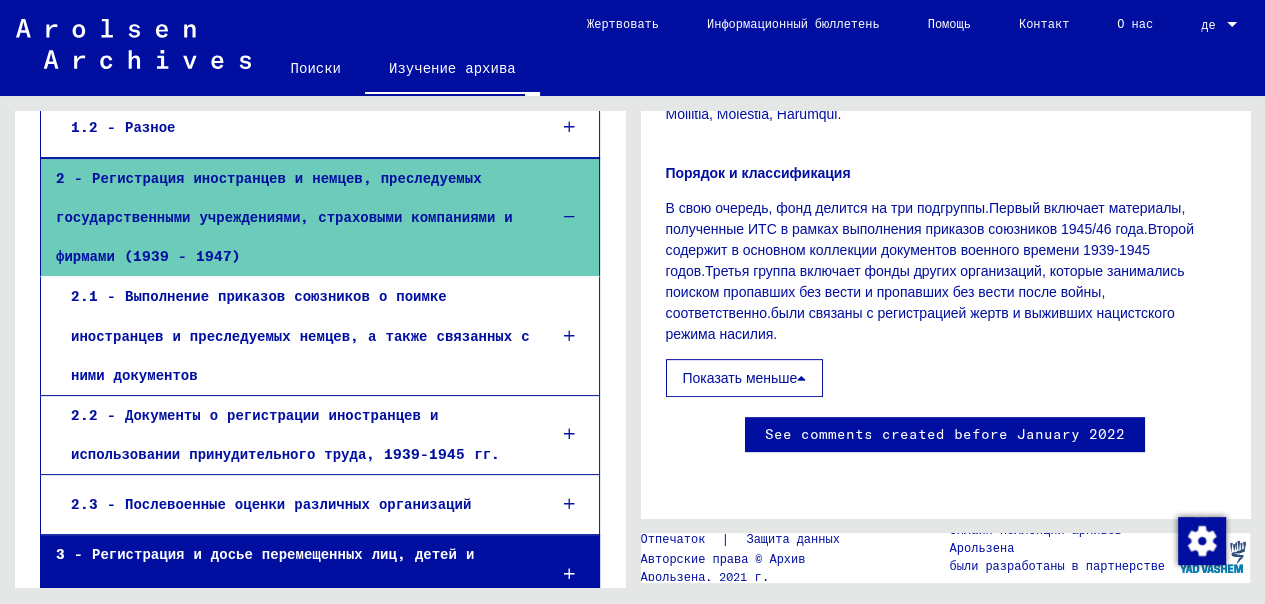 scroll, scrollTop: 1031, scrollLeft: 0, axis: vertical 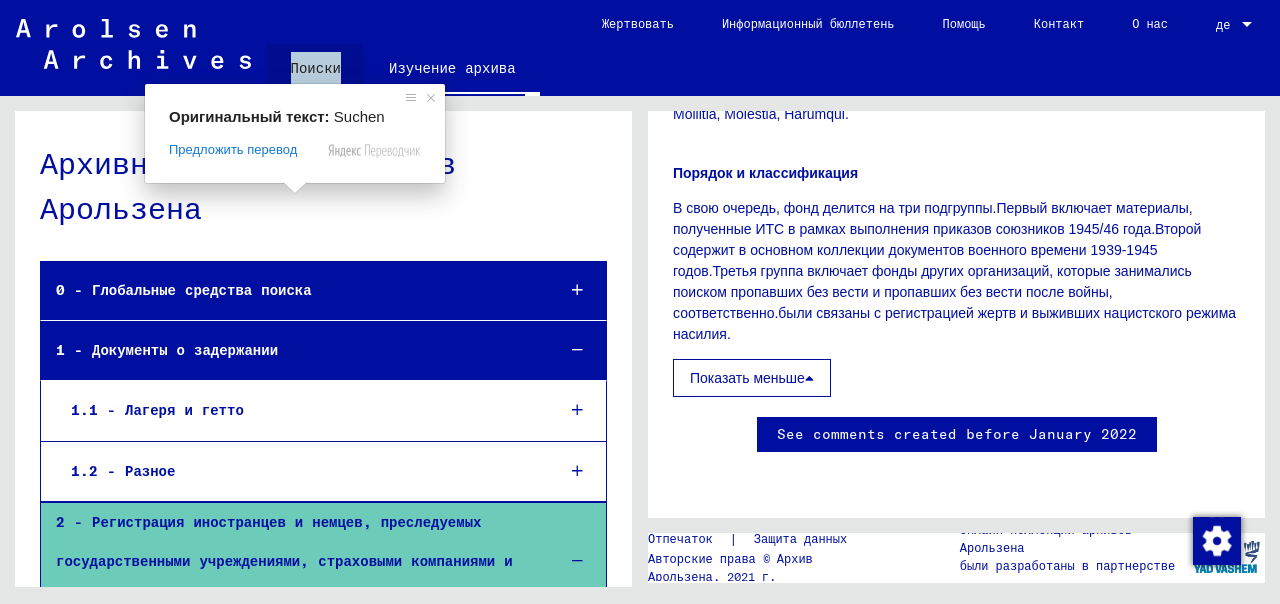 click on "Поиски" 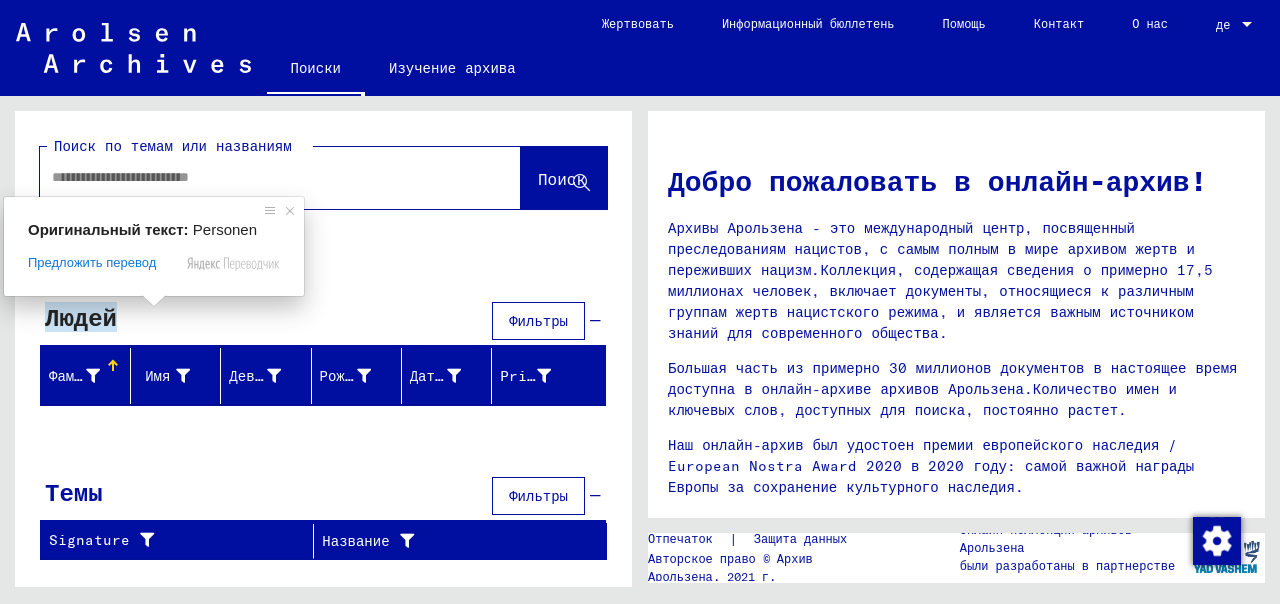 click on "Людей" at bounding box center [81, 317] 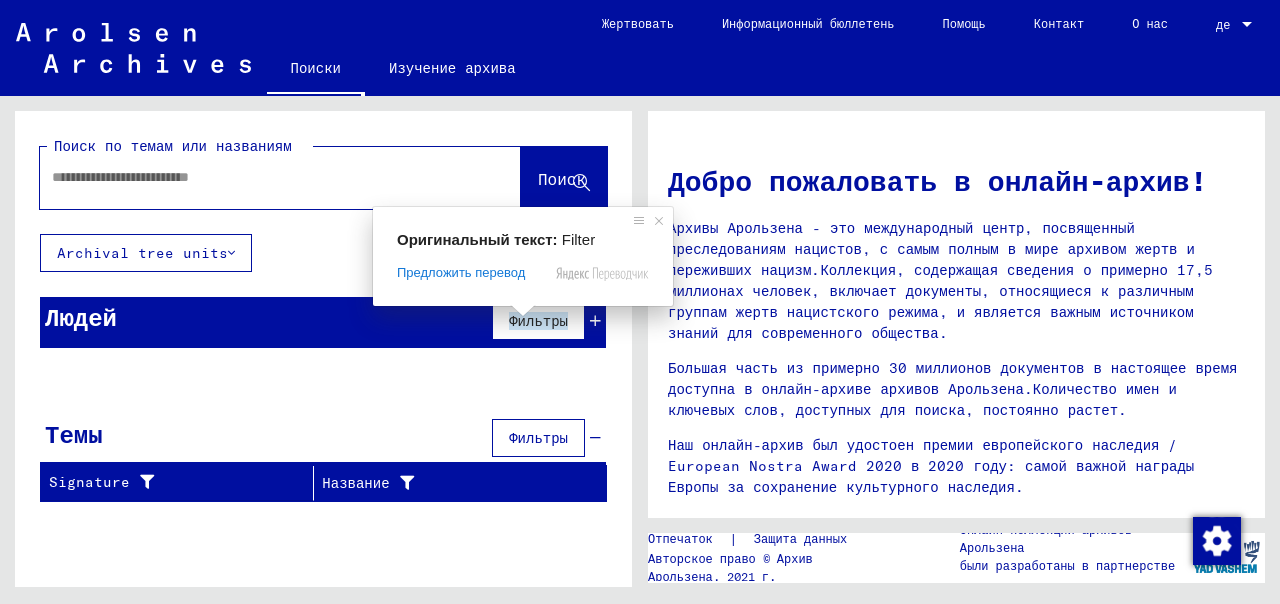 click on "Фильтры" at bounding box center [538, 321] 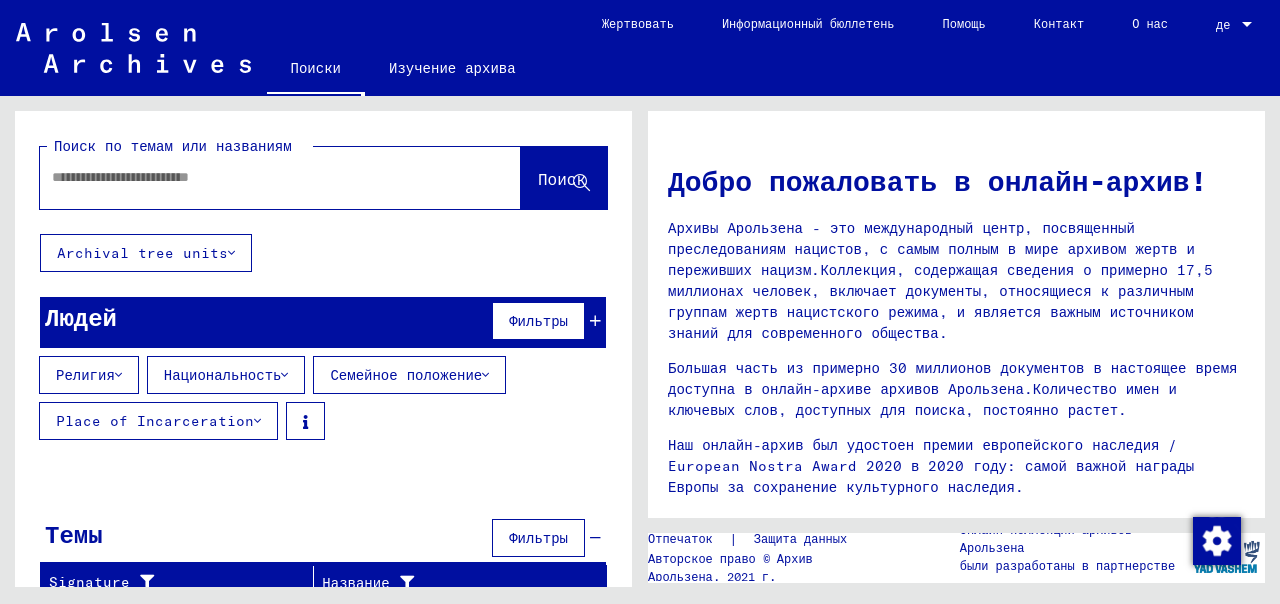scroll, scrollTop: 11, scrollLeft: 0, axis: vertical 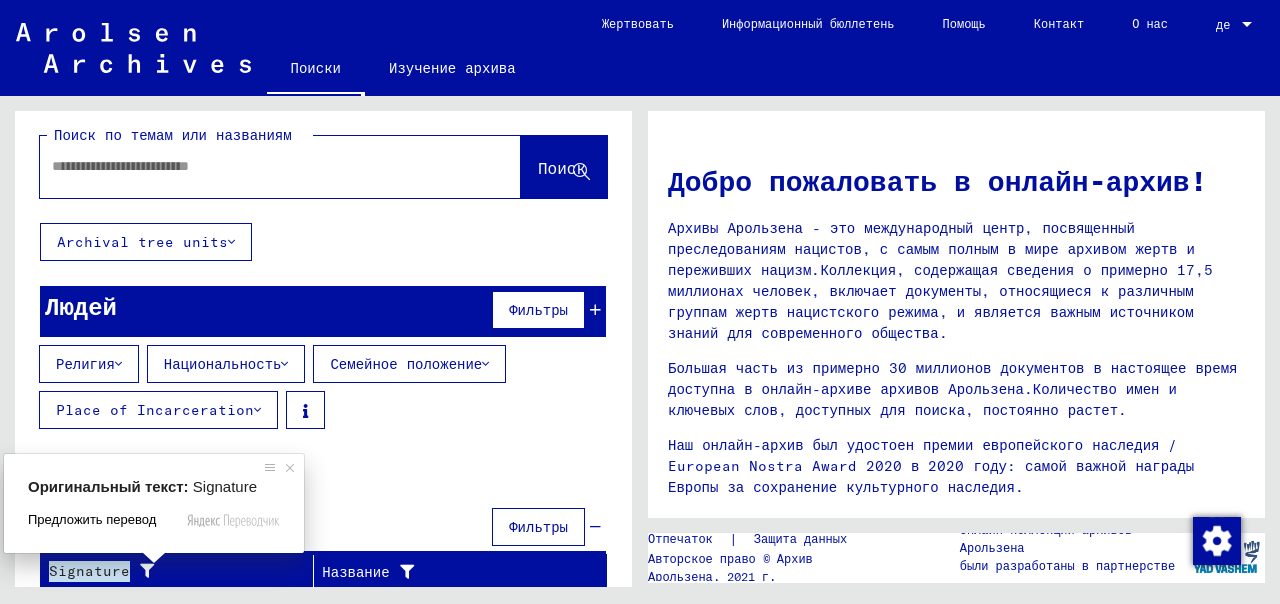 click on "Предложить перевод" at bounding box center (92, 520) 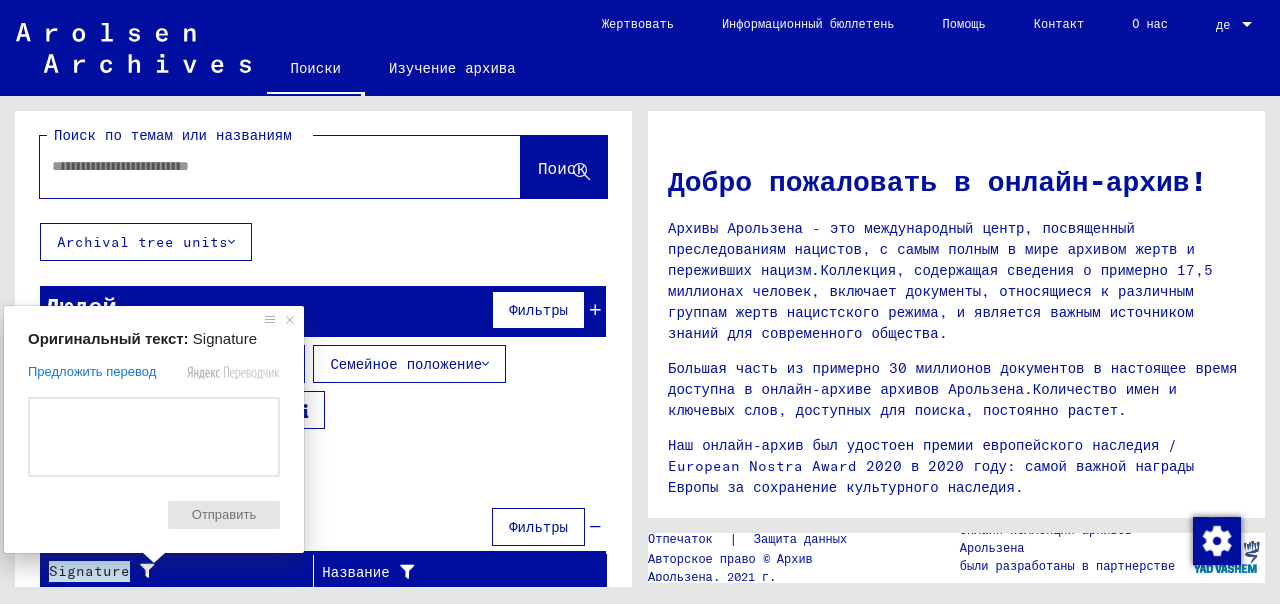 click on "Поиск по темам или названиям Поиск Archival tree units Людей Фильтры Религия Национальность Семейное положение Place of Incarceration Фамилия Имя Девичья фамилия Рождение Дата рождения Prisoner # Signature Nachname Vorname Geburtsname Geburt‏ Geburtsdatum Prisoner # Vater (Adoptivvater) Mutter (Adoptivmutter) Religion Nationalität Beruf Haftstätte Sterbedatum Letzter Wohnort Letzter Wohnort (Land) Haftstätte Letzter Wohnort (Provinz) Letzter Wohnort (Ort) Letzter Wohnort (Stadtteil) Letzter Wohnort (Straße) Letzter Wohnort (Hausnummer) Signature Nachname Vorname Geburtsname Geburt‏ Geburtsdatum Prisoner # Темы Фильтры Signature Название Signatur Signature Titel hierarchy list" 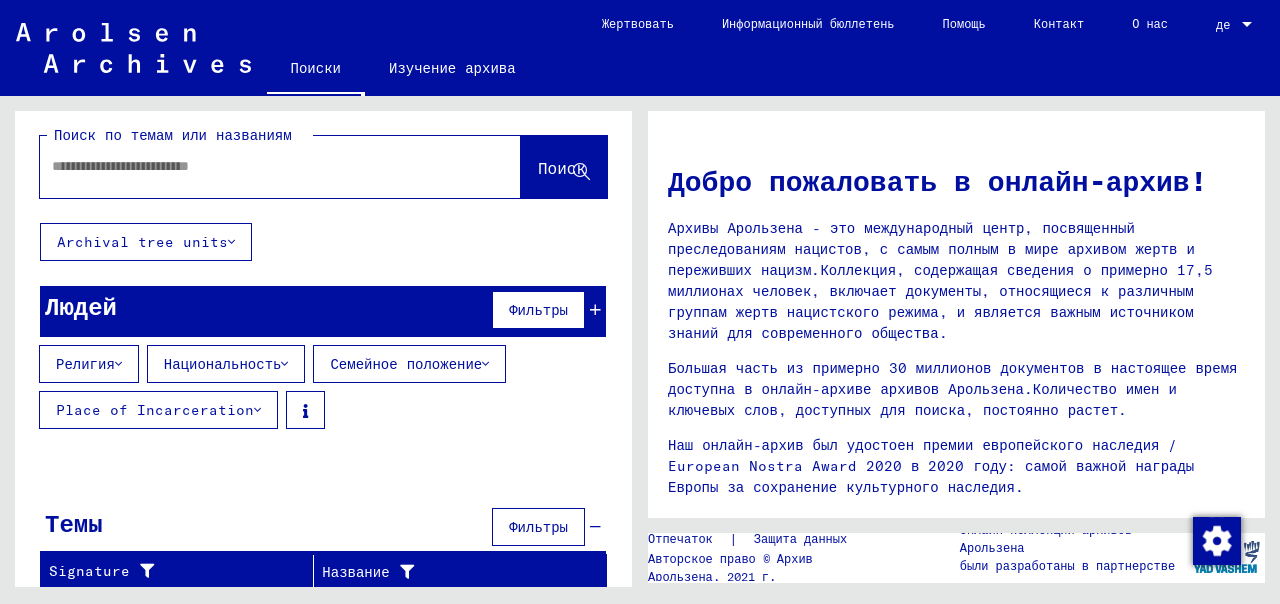 click on "Дата рождения" at bounding box center [450, 465] 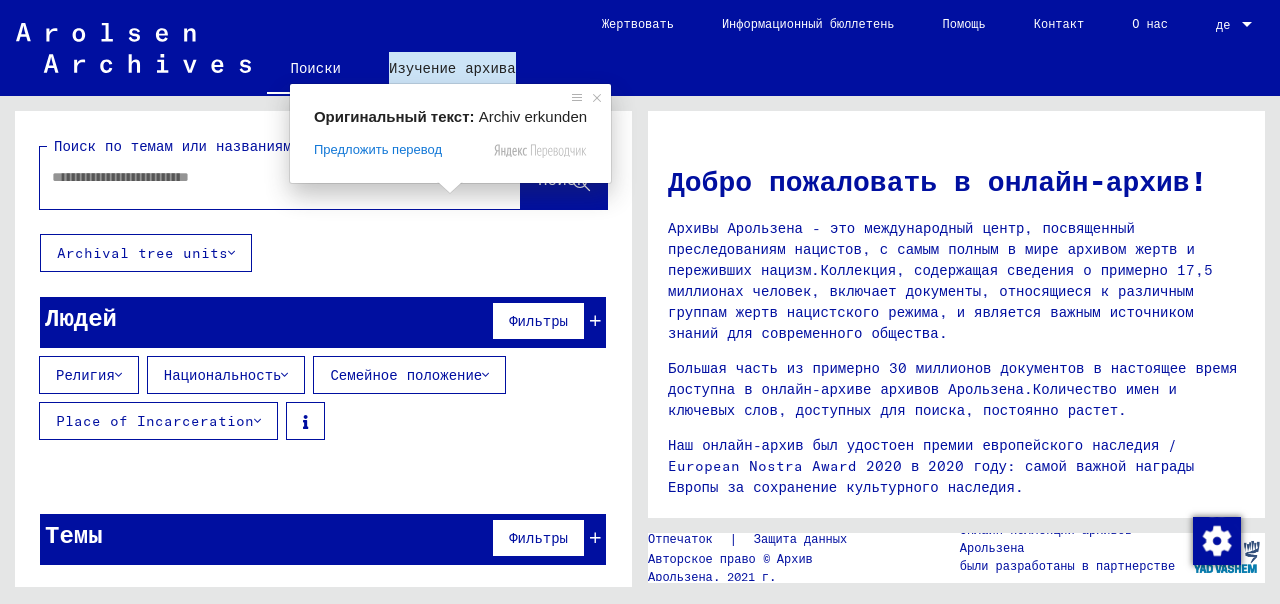 click on "Изучение архива" 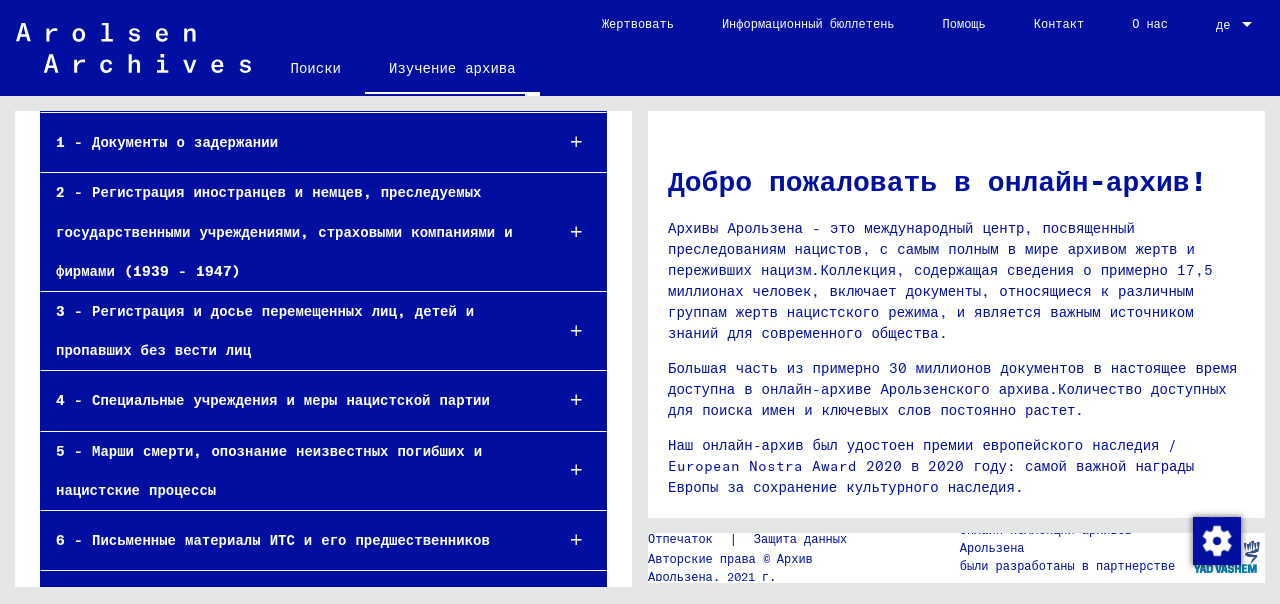 scroll, scrollTop: 275, scrollLeft: 0, axis: vertical 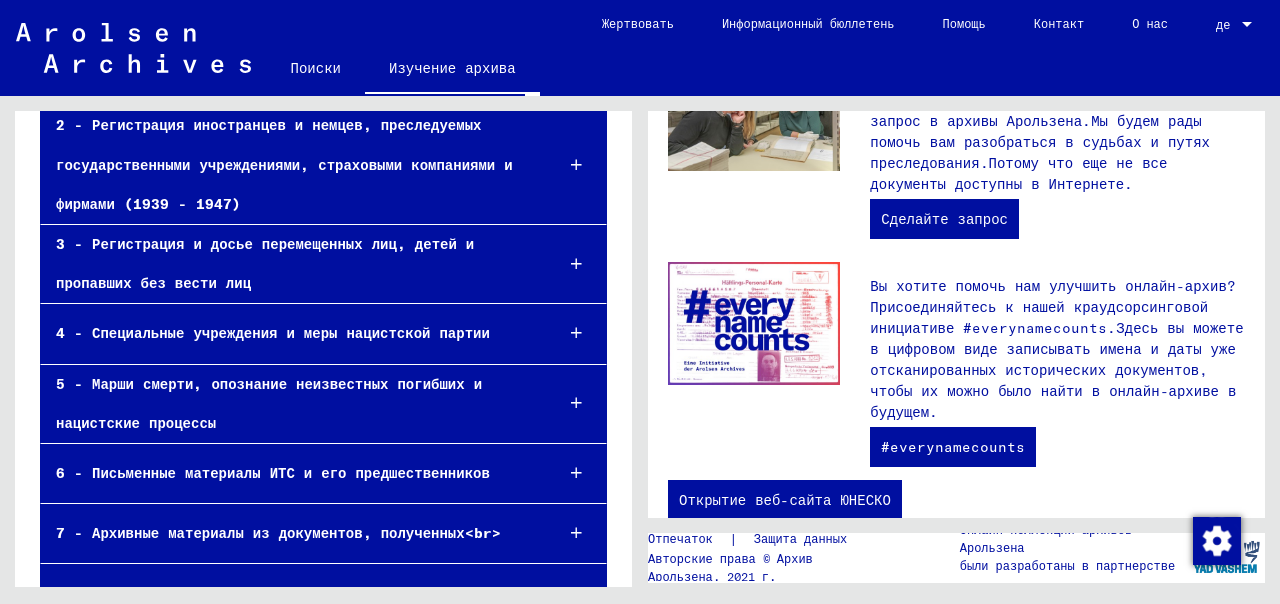 drag, startPoint x: 1241, startPoint y: 524, endPoint x: 1240, endPoint y: 436, distance: 88.005684 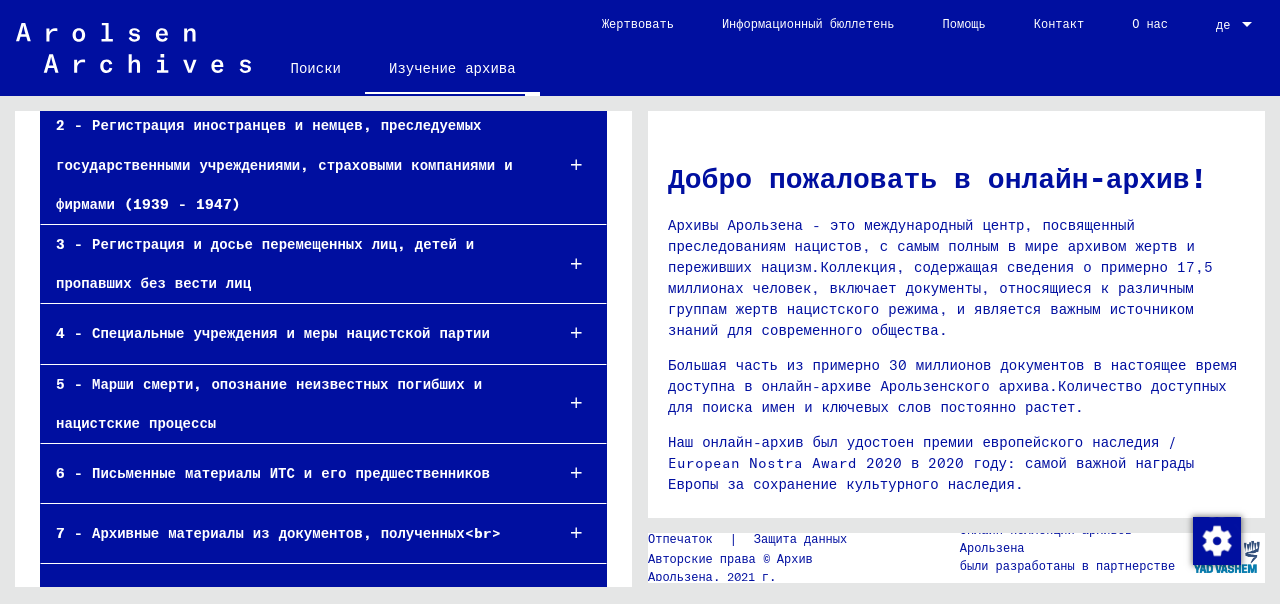 scroll, scrollTop: 0, scrollLeft: 0, axis: both 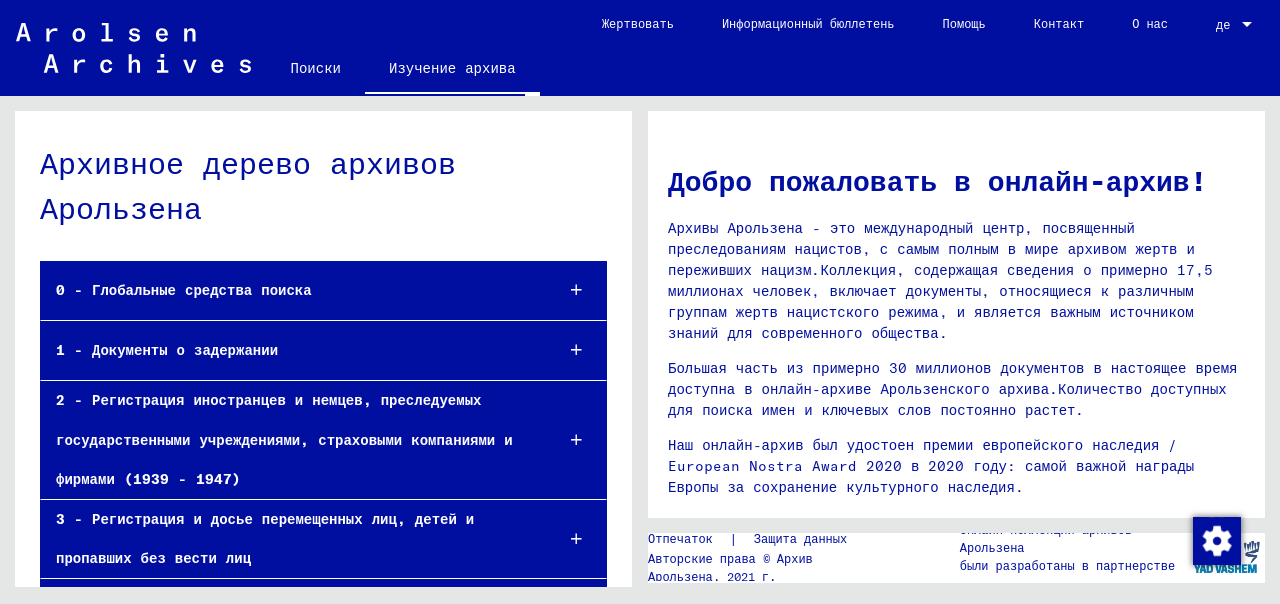 click at bounding box center [576, 350] 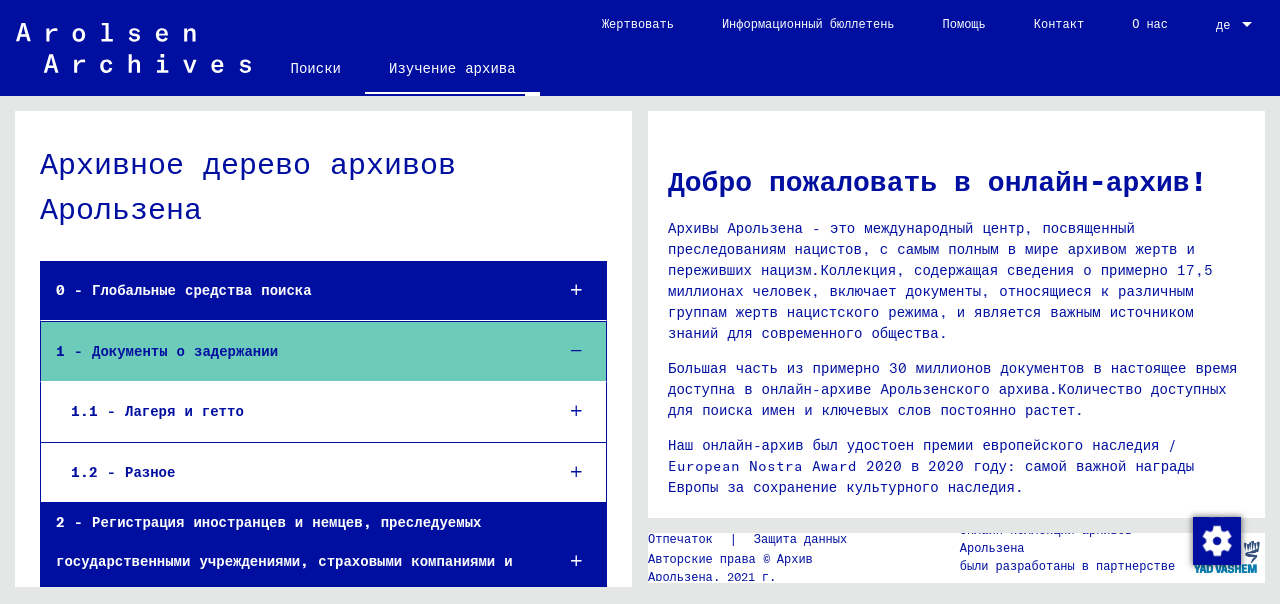 click at bounding box center (576, 472) 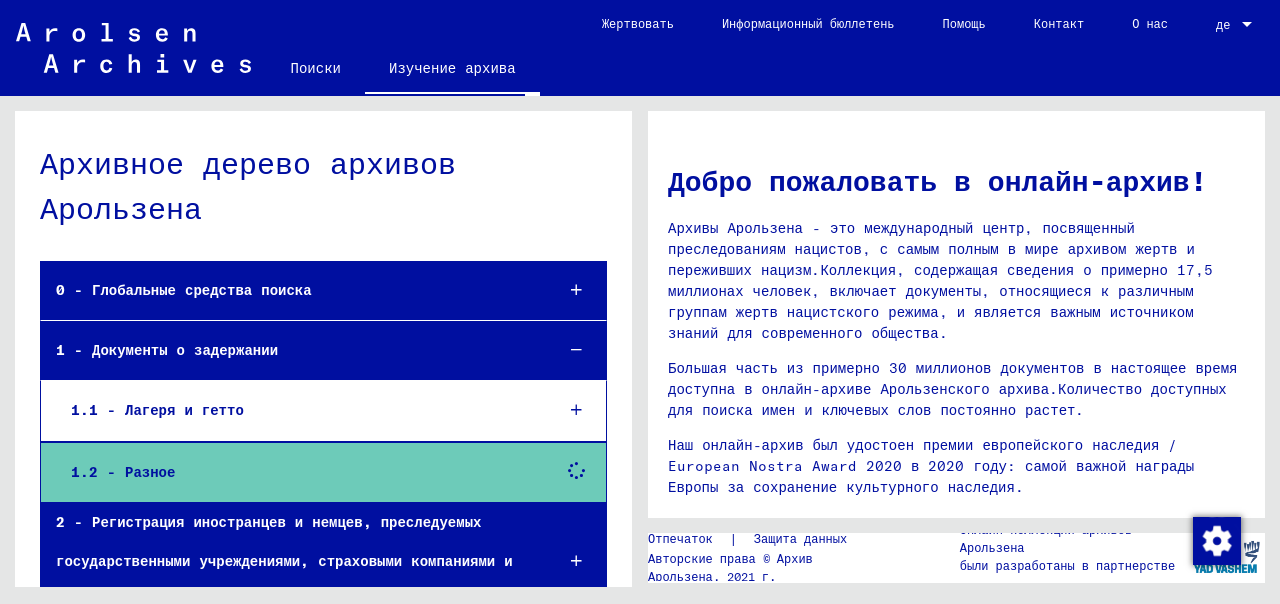 click at bounding box center [576, 471] 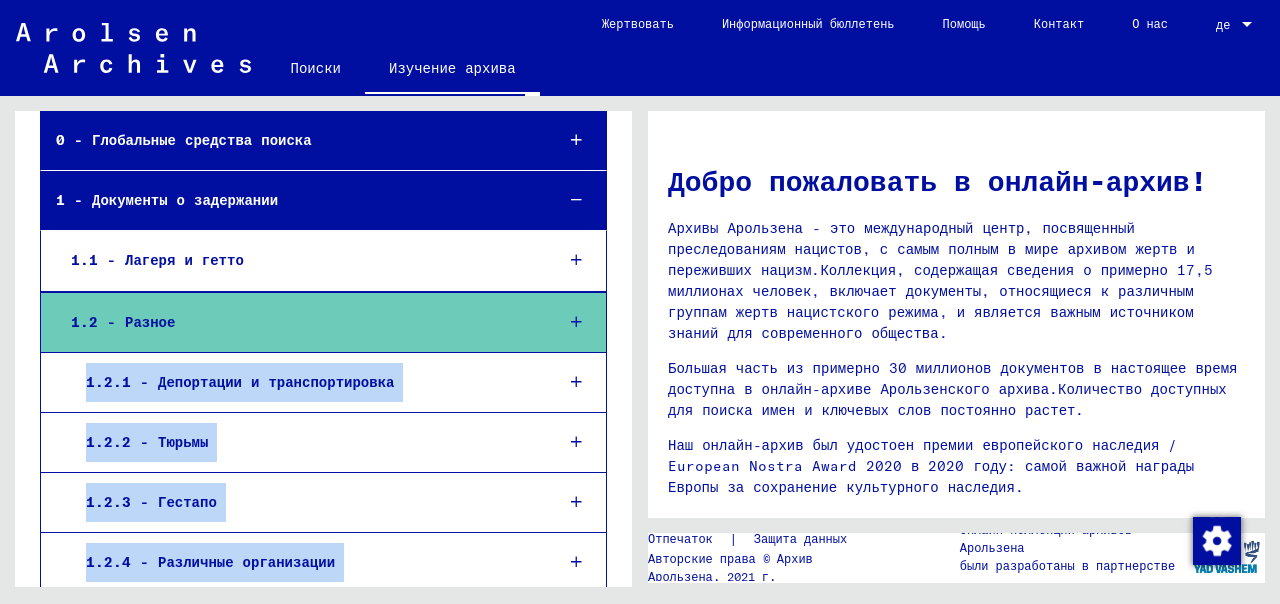 scroll, scrollTop: 200, scrollLeft: 0, axis: vertical 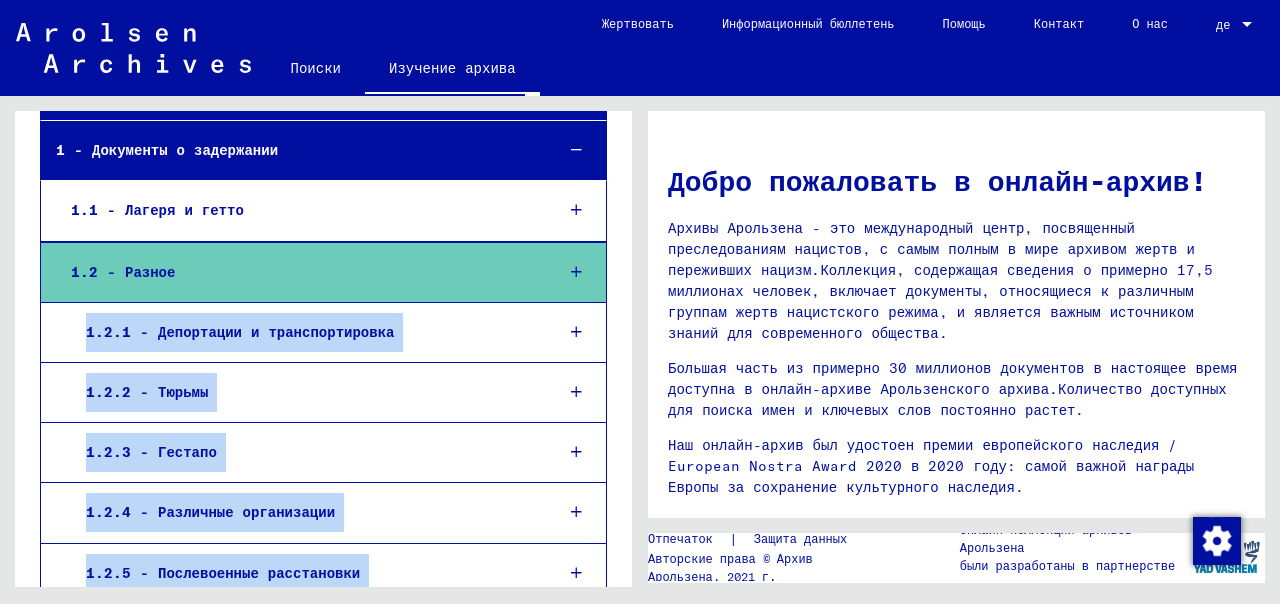 click at bounding box center [576, 452] 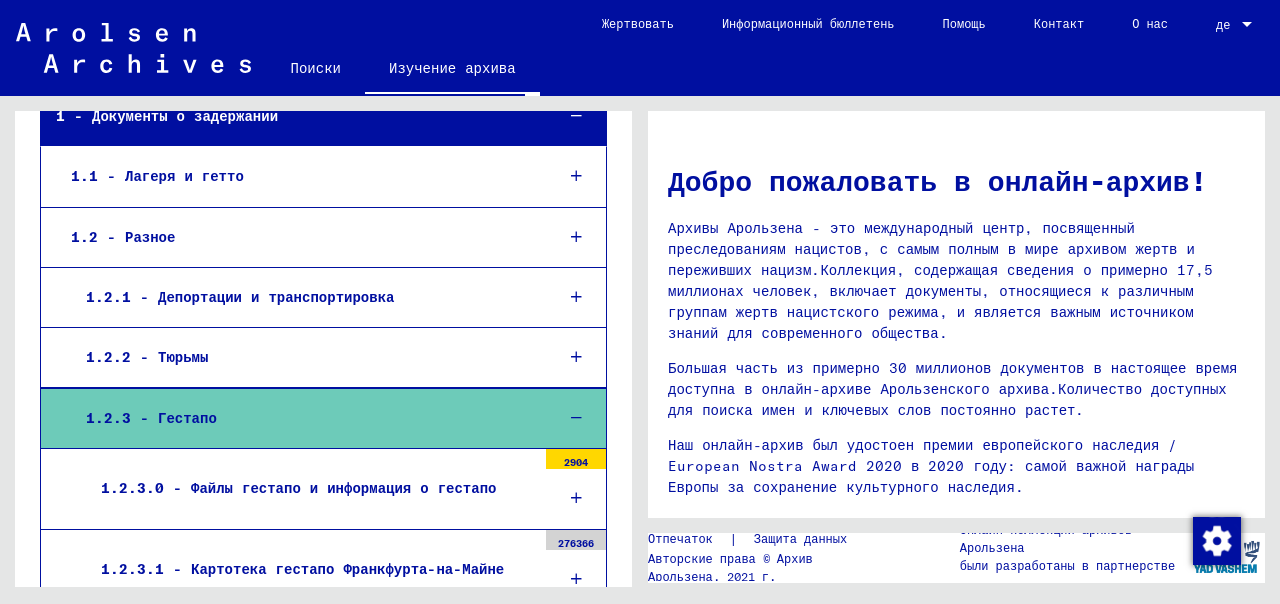 scroll, scrollTop: 200, scrollLeft: 0, axis: vertical 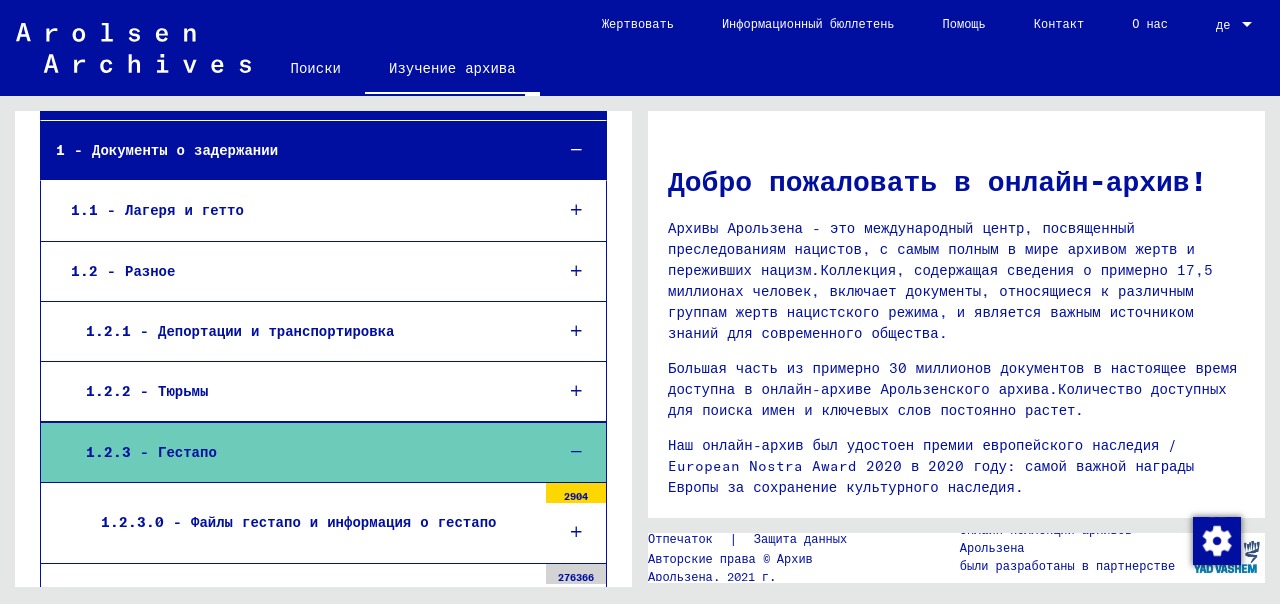 click at bounding box center [576, 391] 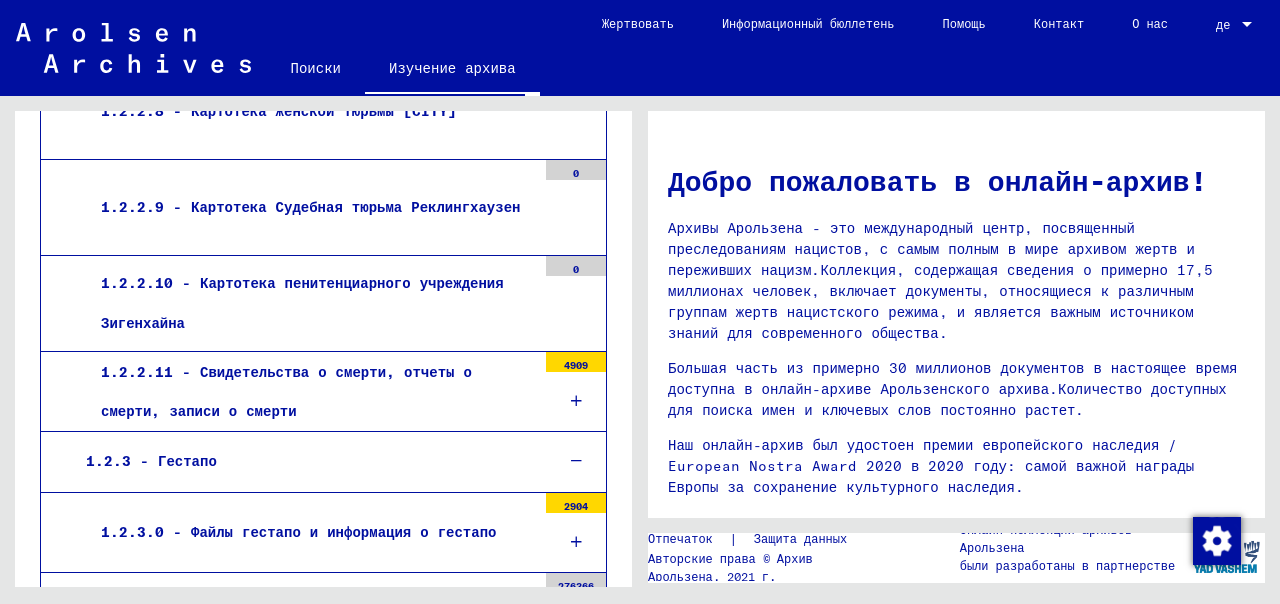 scroll, scrollTop: 1300, scrollLeft: 0, axis: vertical 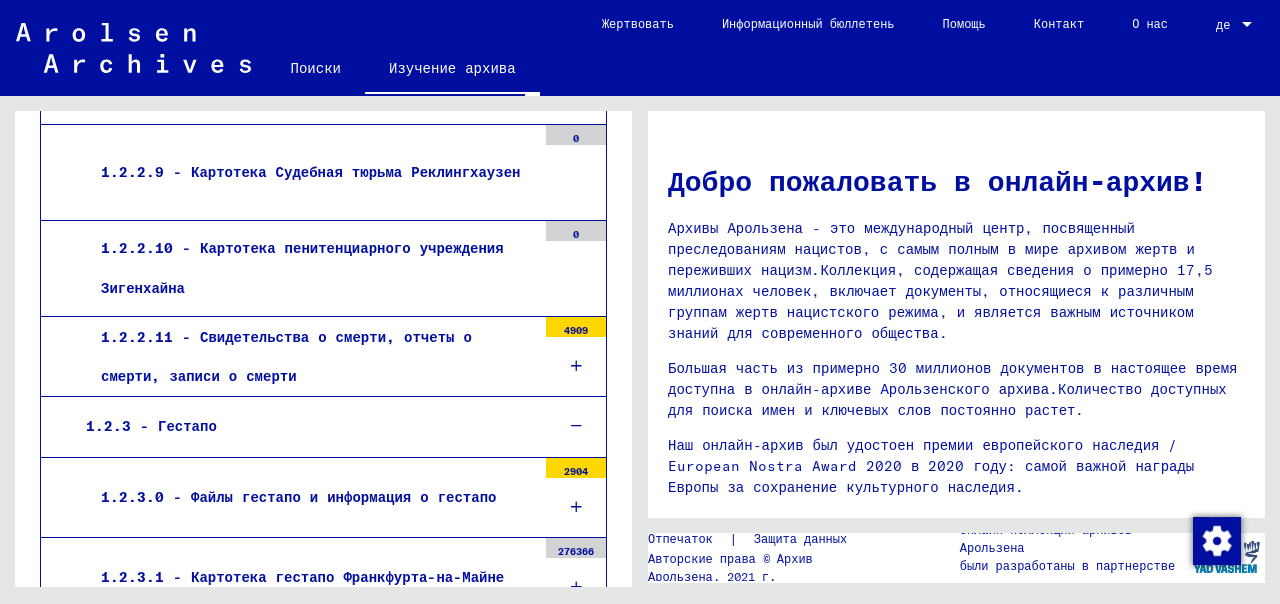click at bounding box center [576, 507] 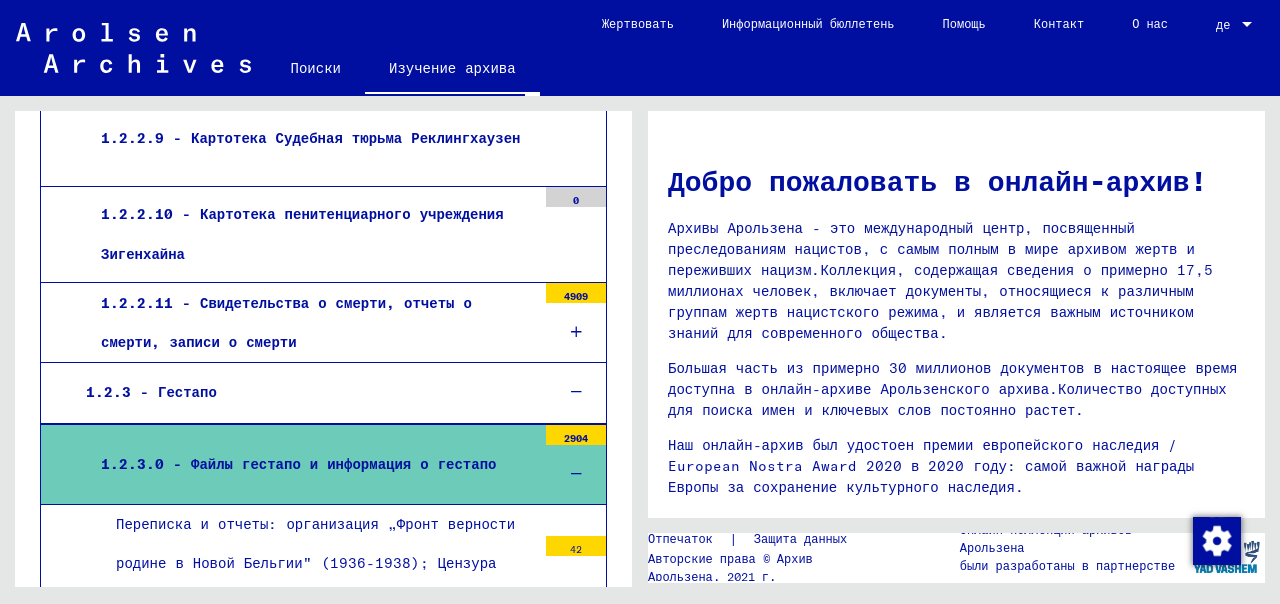 scroll, scrollTop: 1299, scrollLeft: 0, axis: vertical 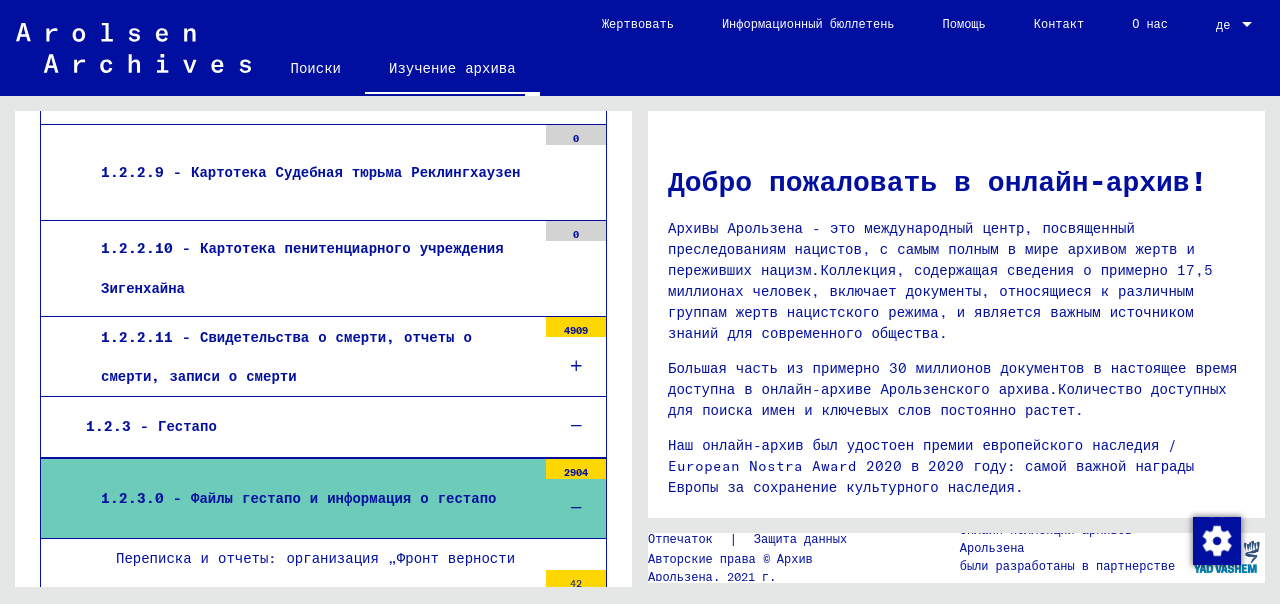 click at bounding box center (576, 426) 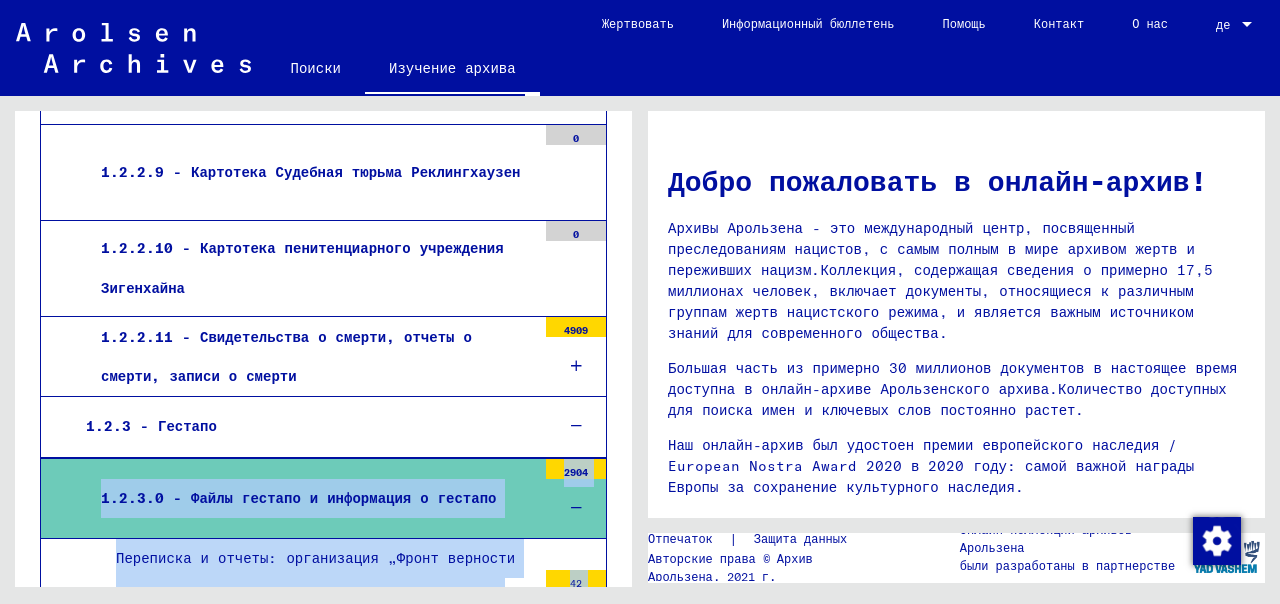 click at bounding box center [576, 426] 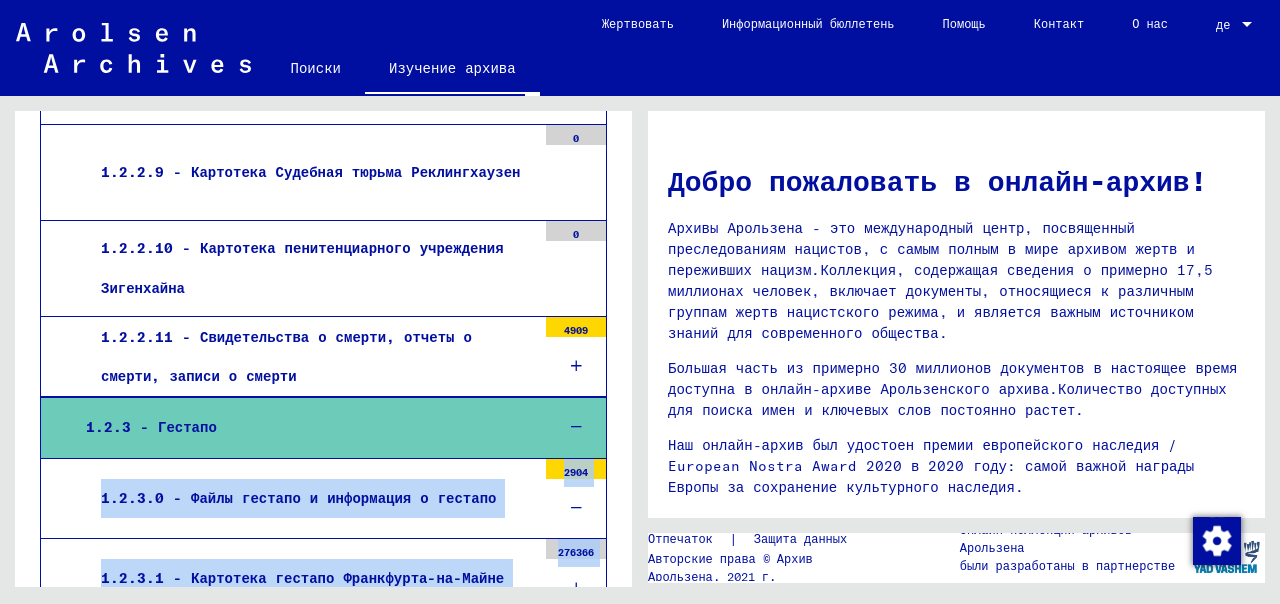 scroll, scrollTop: 1728, scrollLeft: 0, axis: vertical 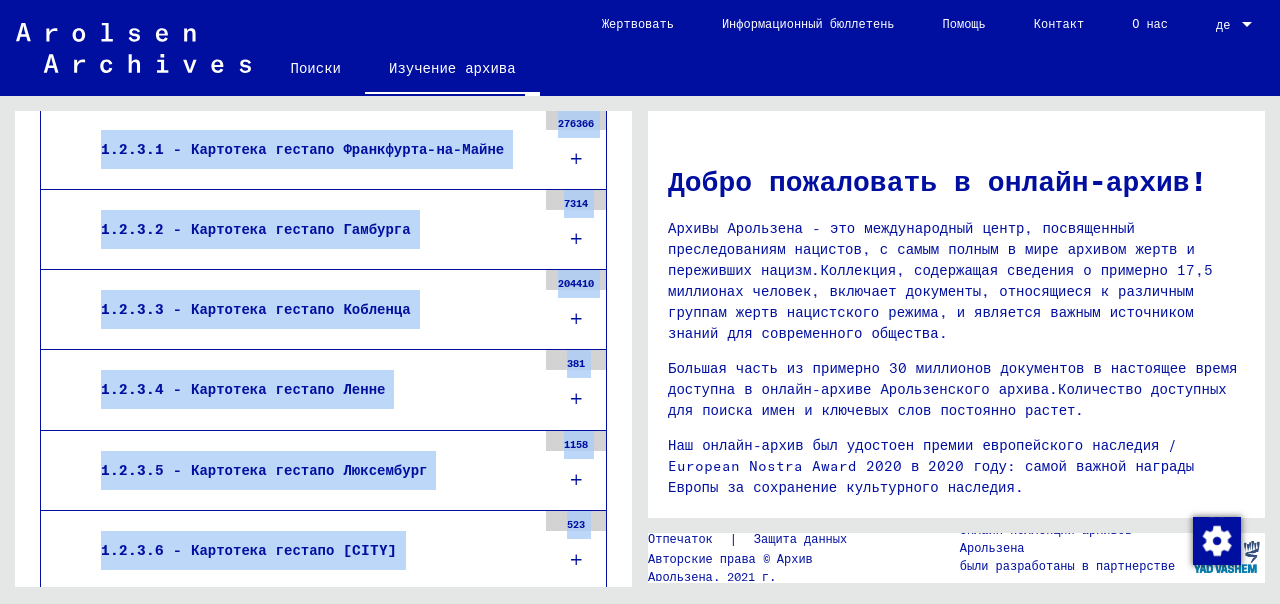 click on "Архивное дерево архивов Арользена  0 - Глобальные средства поиска 1 - Документы о задержании 1.1 - Лагеря и гетто 1.2 - Разное 1.2.1 - Депортации и транспортировка 1.2.2 - Тюрьмы 1.2.2.0 - Общая информация о исправительных учреждениях 15869 1.2.2.1 - Список материалов Группа П.П. 820113 1.2.2.2 - Имперское министерство юстиции 63375 1.2.2.3 - Народный суд и специальные суды 36367 1.2.2.4 - Картотека гестапо Берлина 0 1.2.2.5 - Картотека тюремного учреждения Бонна 0 1.2.2.6 - Картотека ИВА Буцбаха 0 1.2.2.7 - Картотека Тюрьма Дармштадт 0 1.2.2.8 - Картотека женской тюрьмы Яуэр 0 0 0 4909 1.2.3 - Гестапо 2904 276366 7314 204410 381 1158 523" 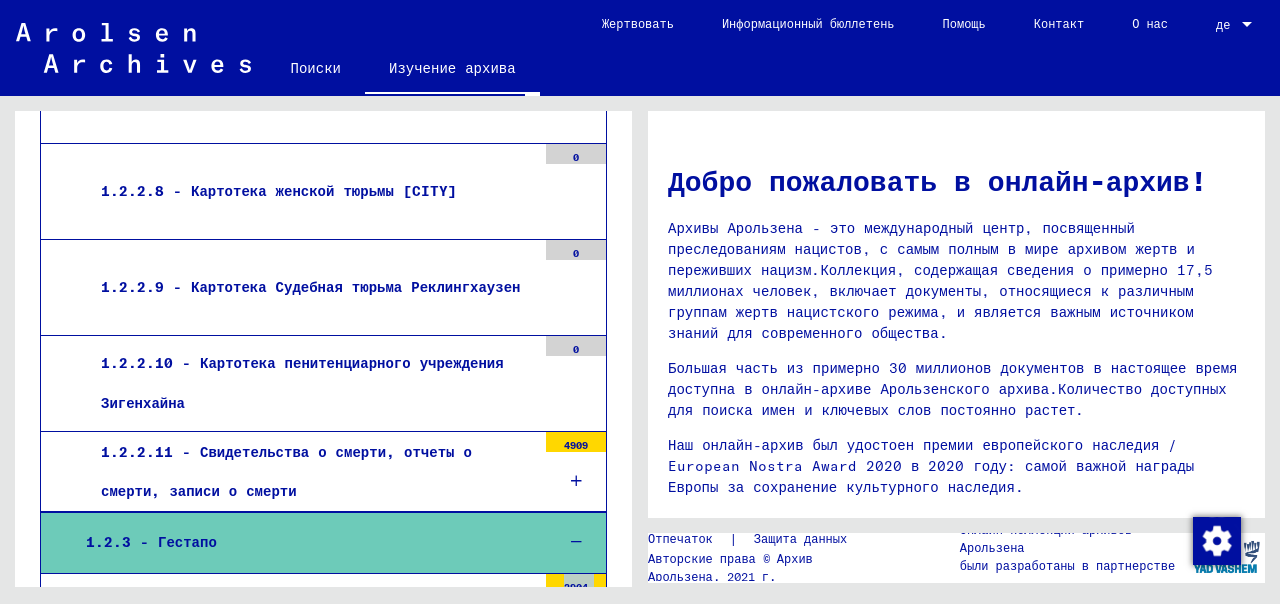 scroll, scrollTop: 1128, scrollLeft: 0, axis: vertical 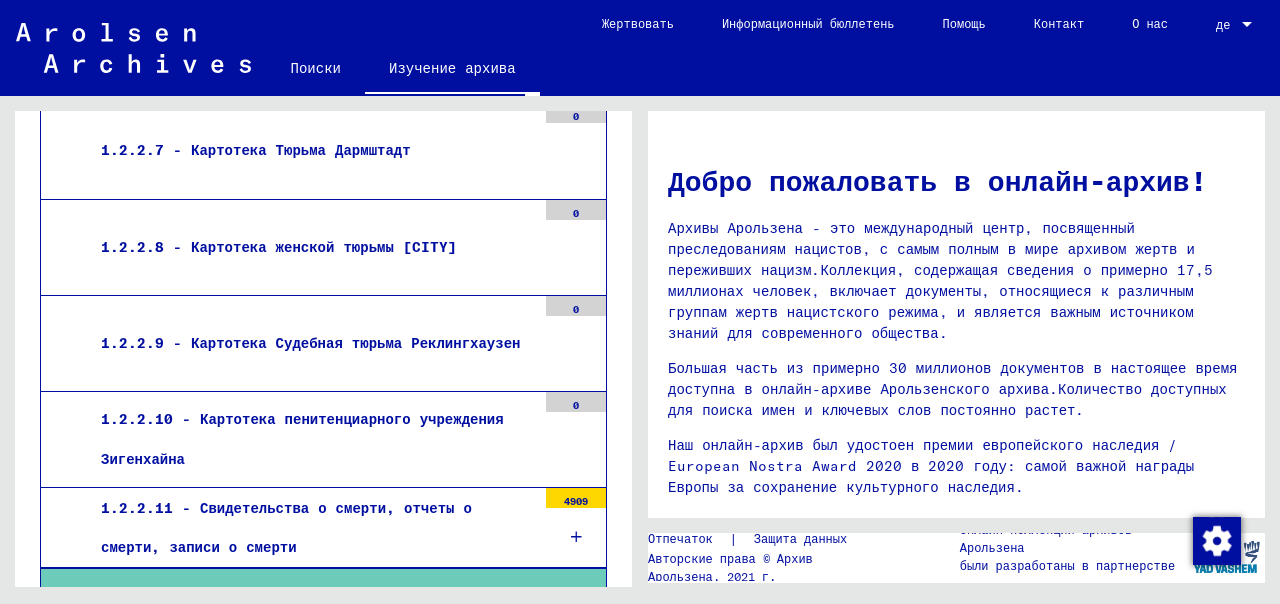 click at bounding box center [576, 537] 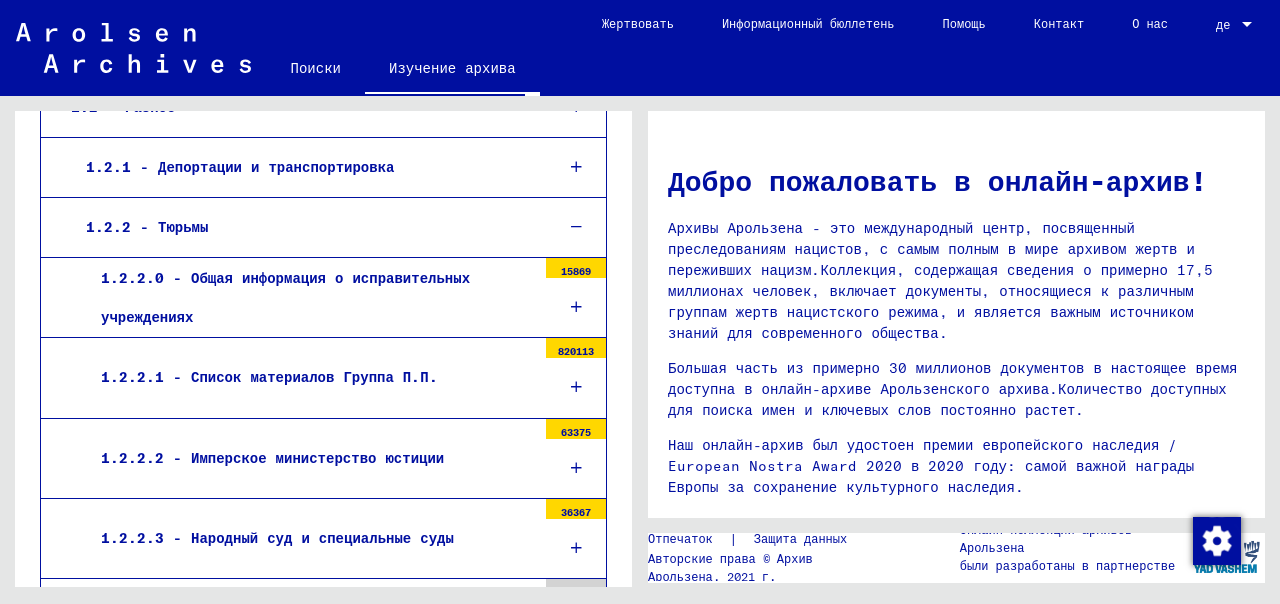 scroll, scrollTop: 328, scrollLeft: 0, axis: vertical 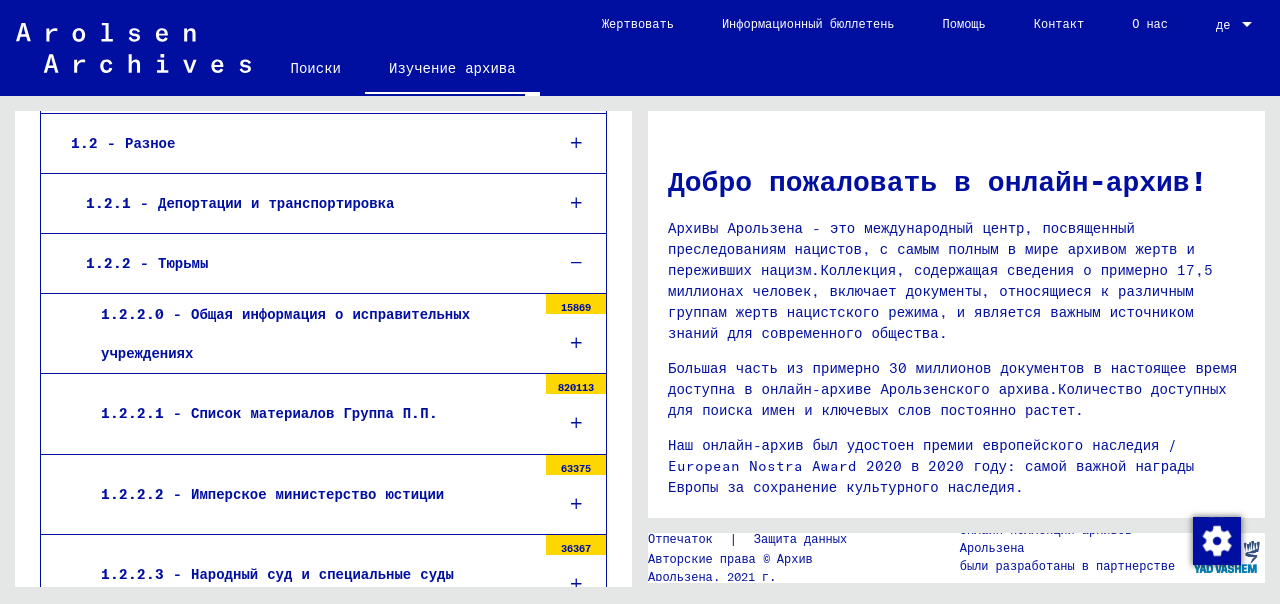 click at bounding box center (576, 423) 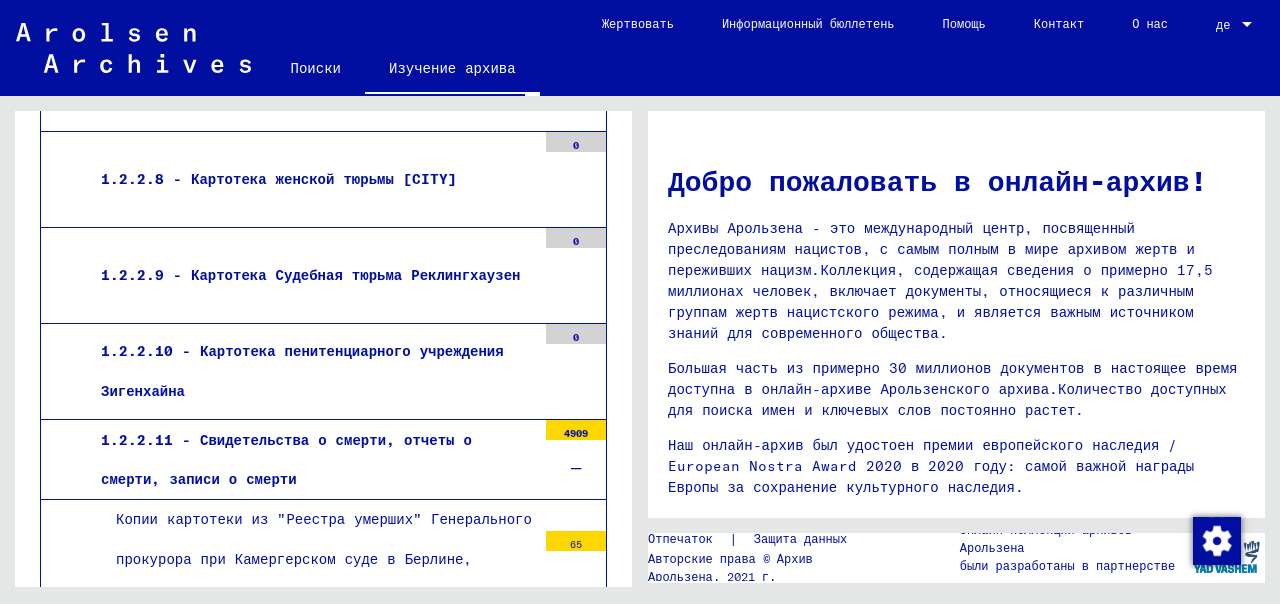 scroll, scrollTop: 4228, scrollLeft: 0, axis: vertical 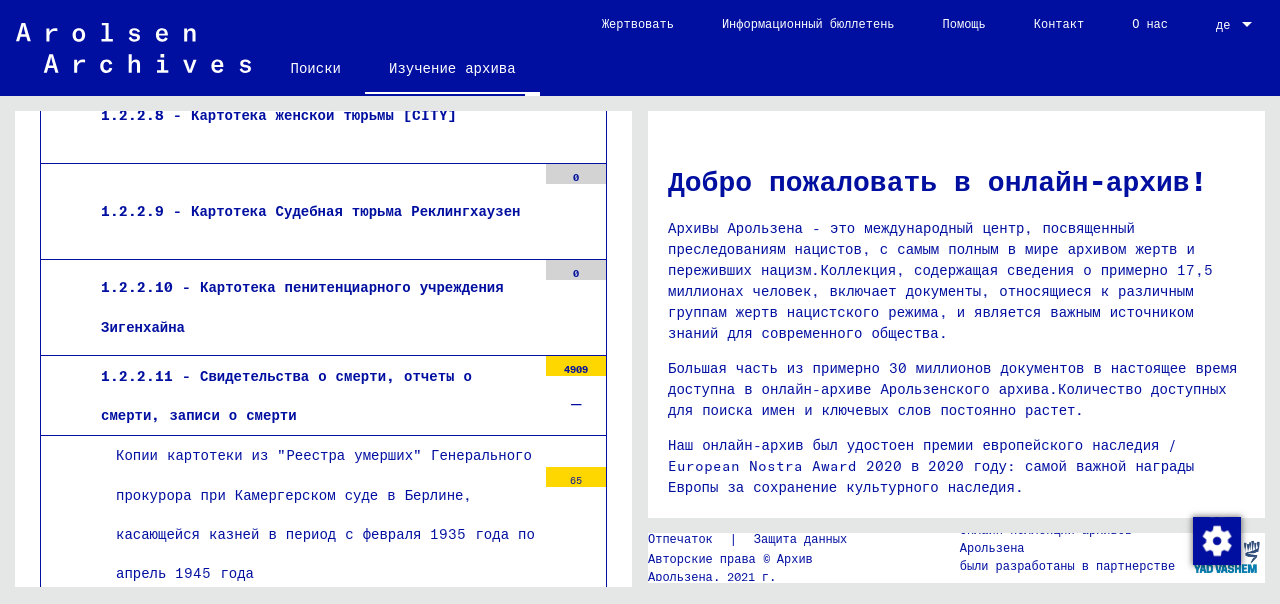 click at bounding box center [576, 405] 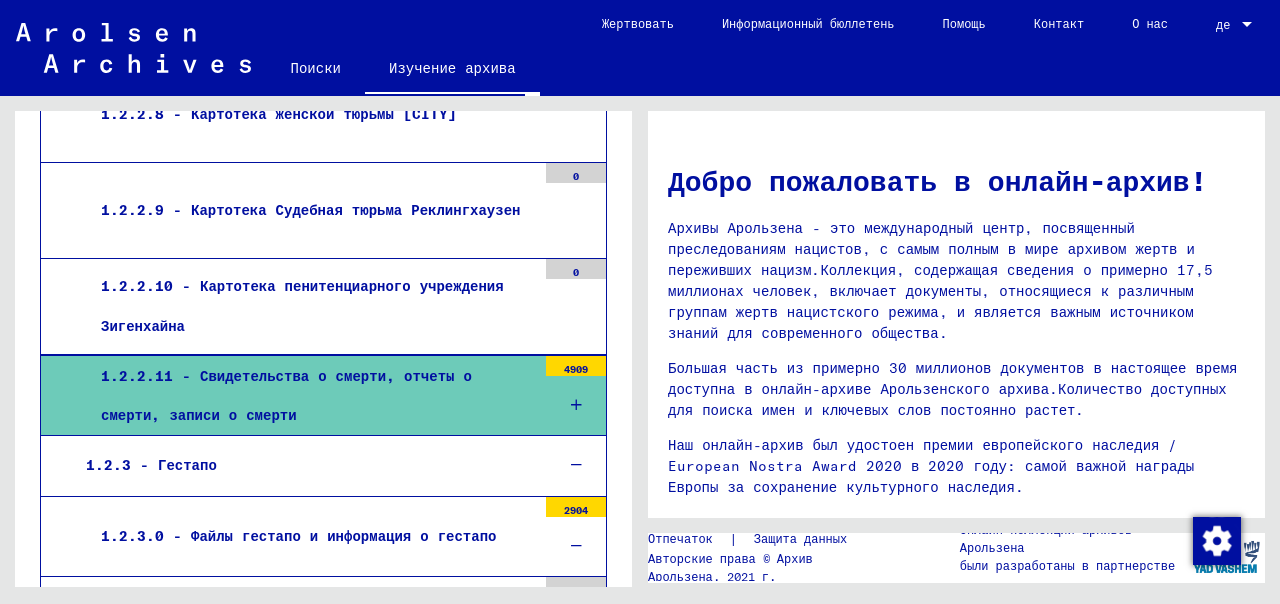 click at bounding box center (576, 405) 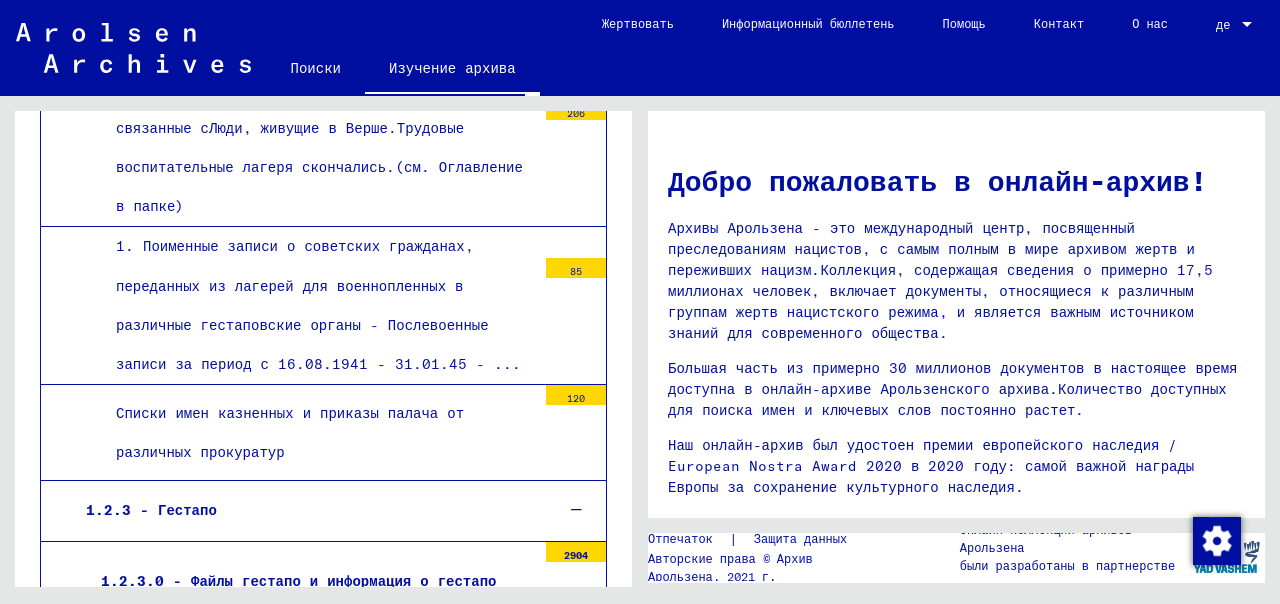 scroll, scrollTop: 5328, scrollLeft: 0, axis: vertical 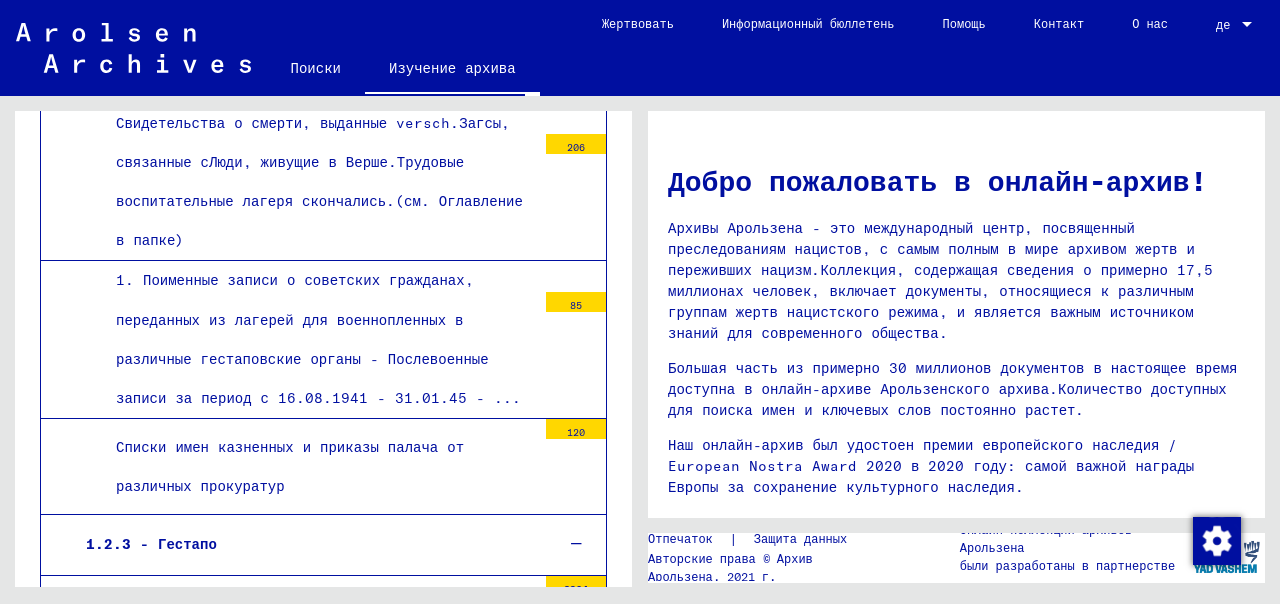 click on "120" at bounding box center [576, 429] 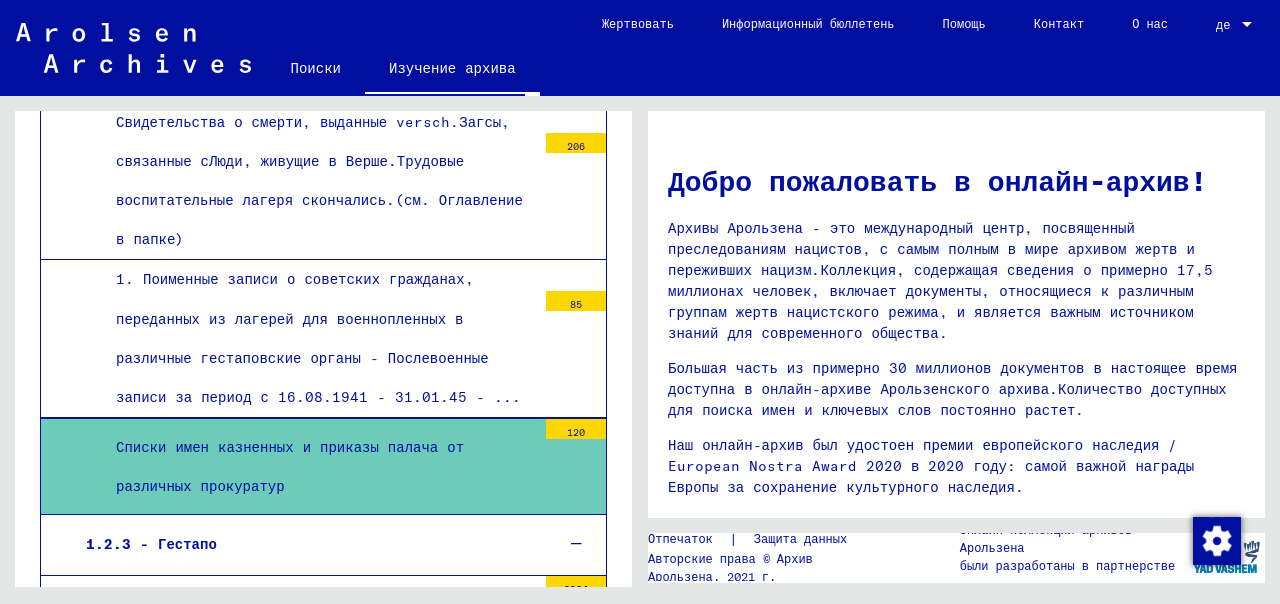 scroll, scrollTop: 5327, scrollLeft: 0, axis: vertical 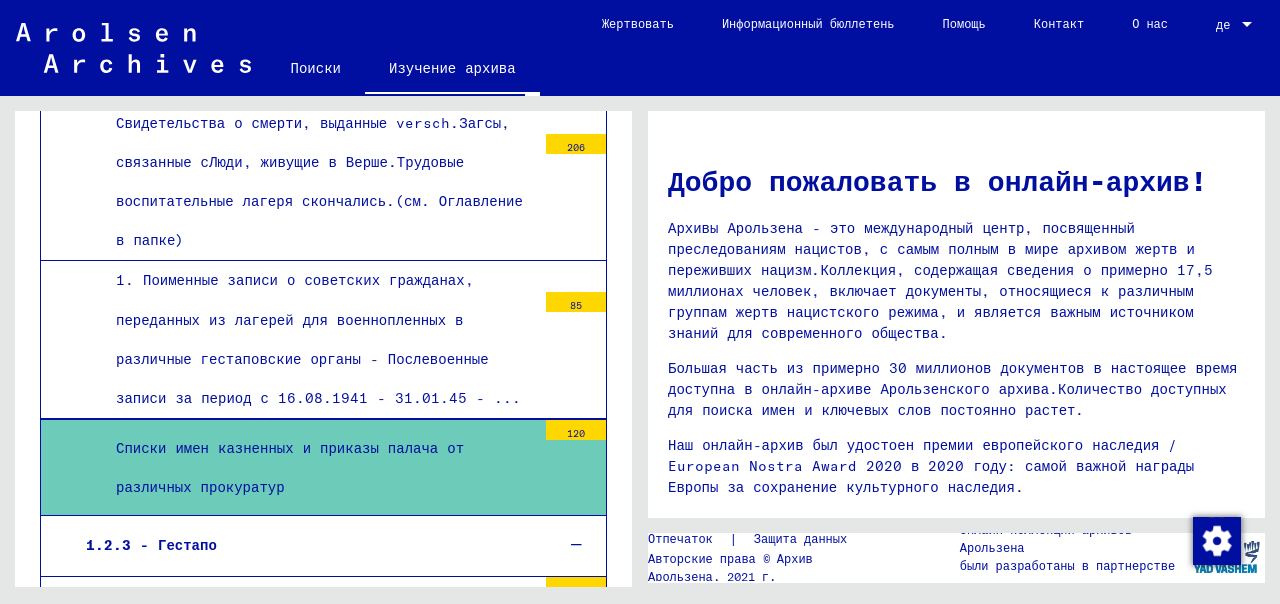 click on "120" at bounding box center [576, 430] 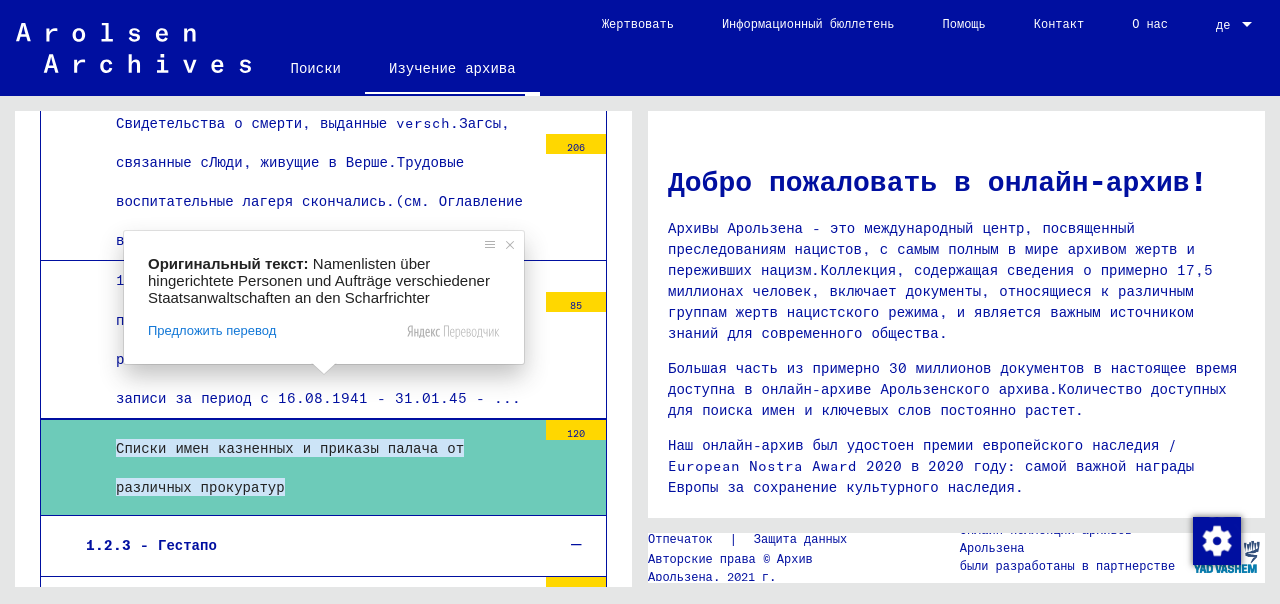 click at bounding box center [324, 369] 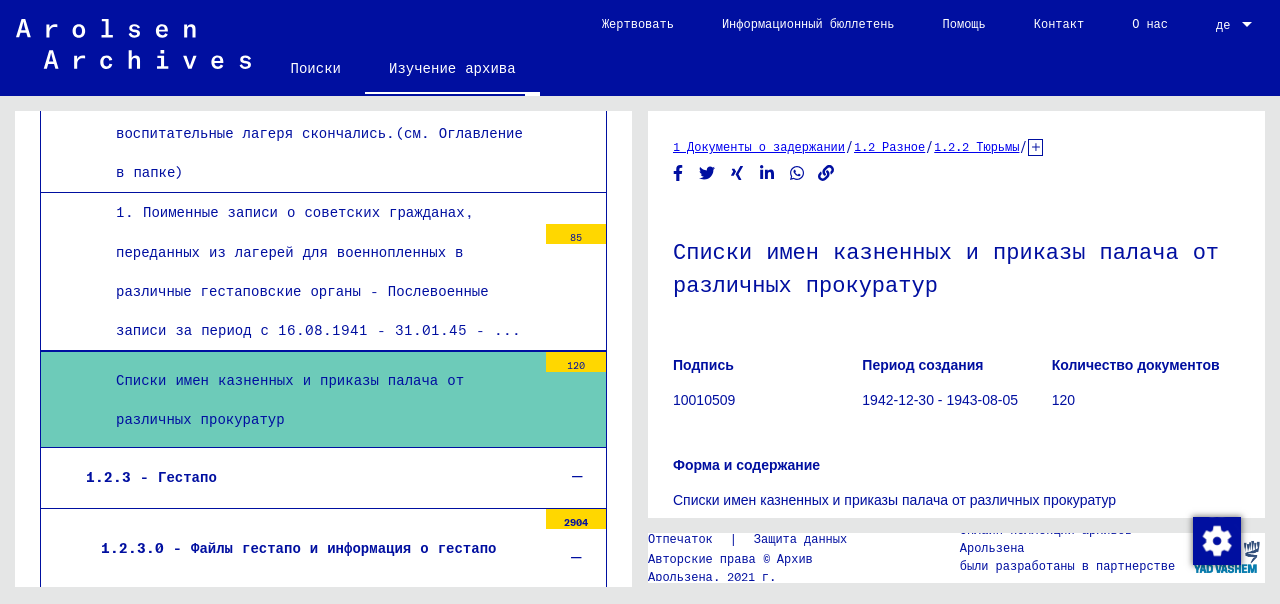 scroll, scrollTop: 5527, scrollLeft: 0, axis: vertical 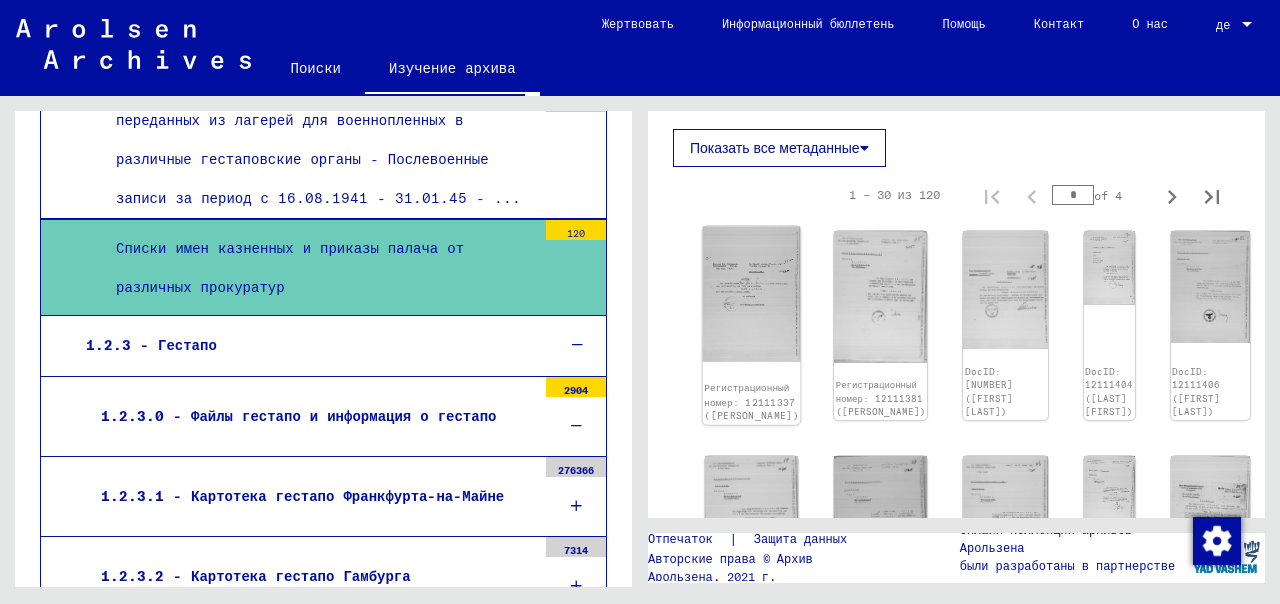 click 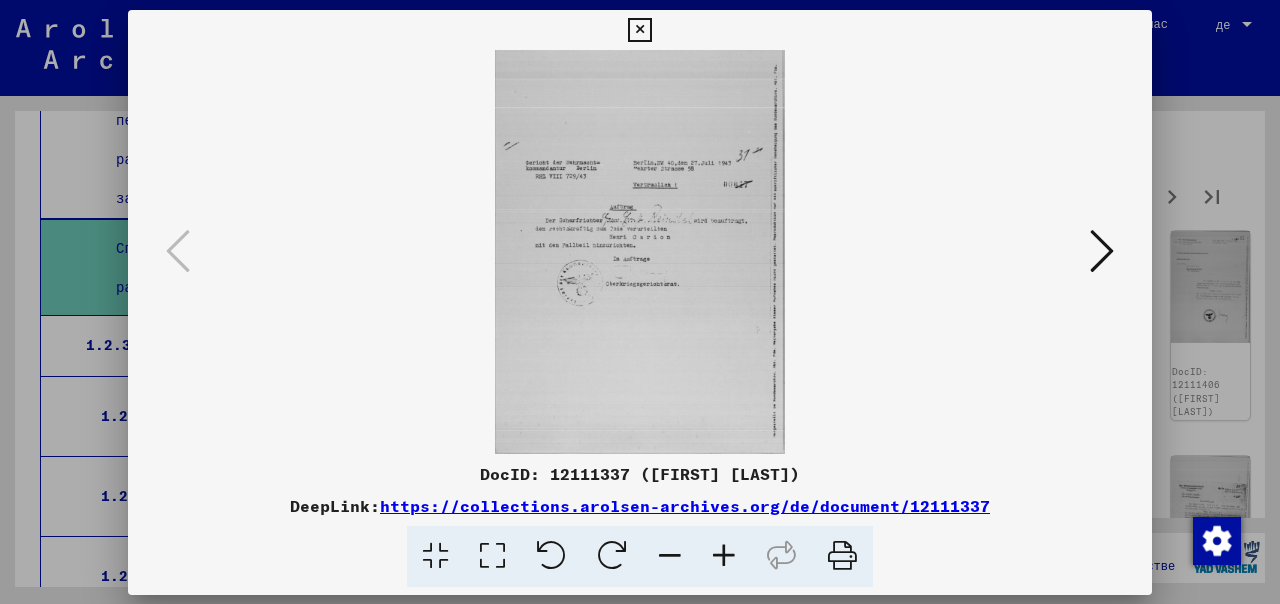 click at bounding box center (640, 252) 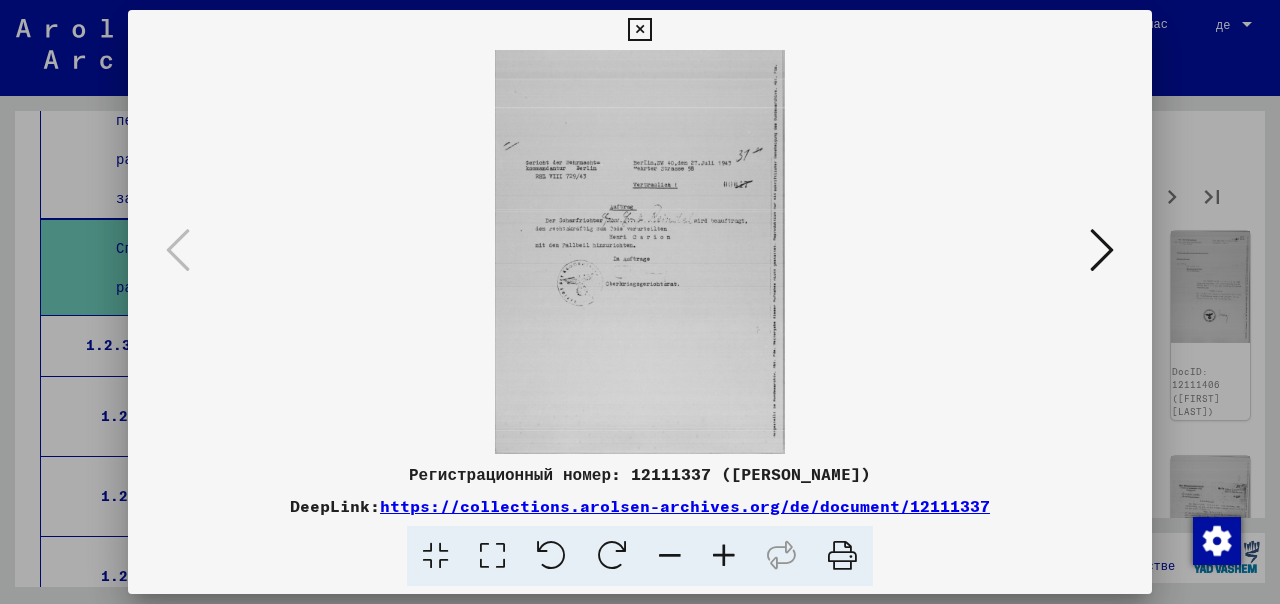 click at bounding box center [492, 556] 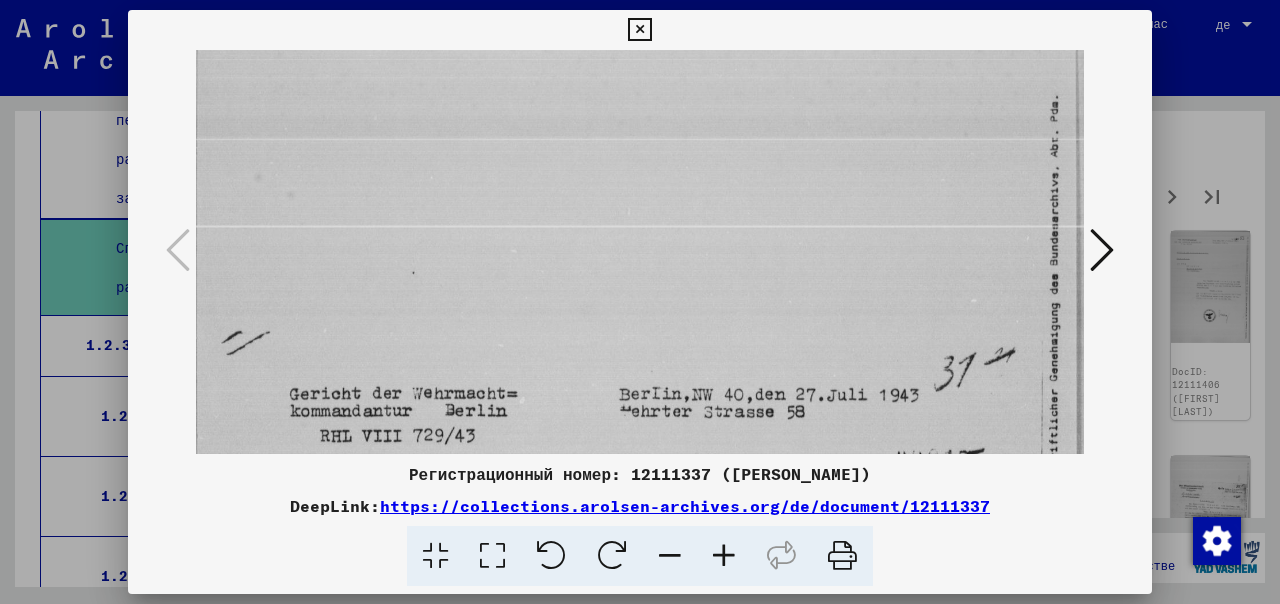 click at bounding box center [639, 30] 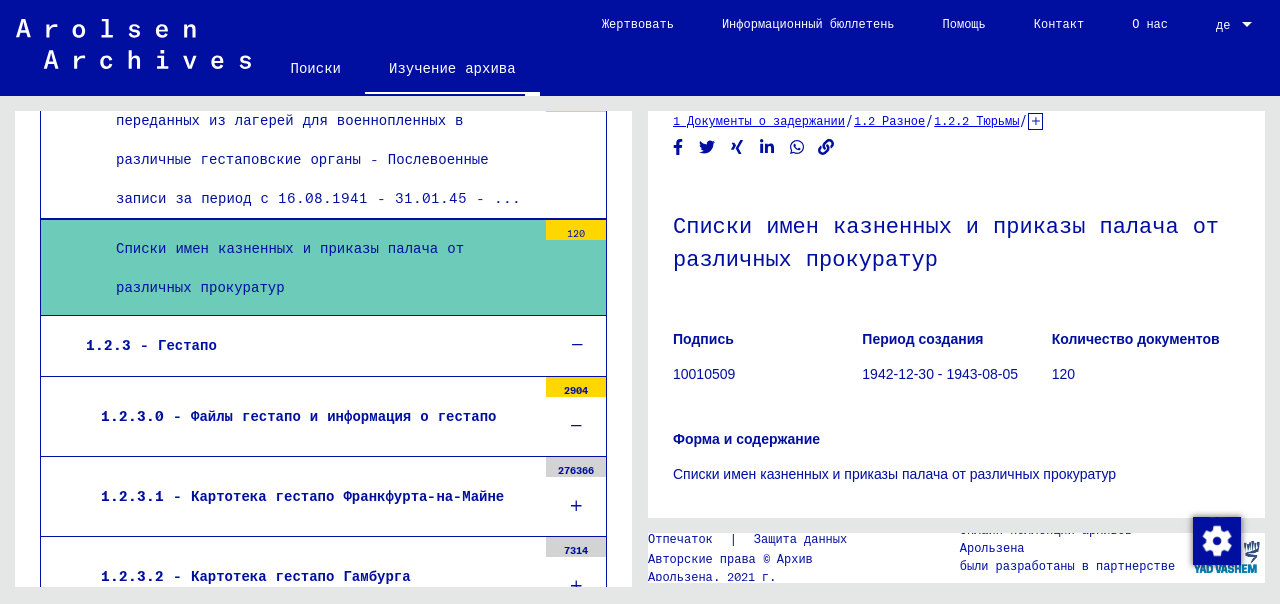 scroll, scrollTop: 0, scrollLeft: 0, axis: both 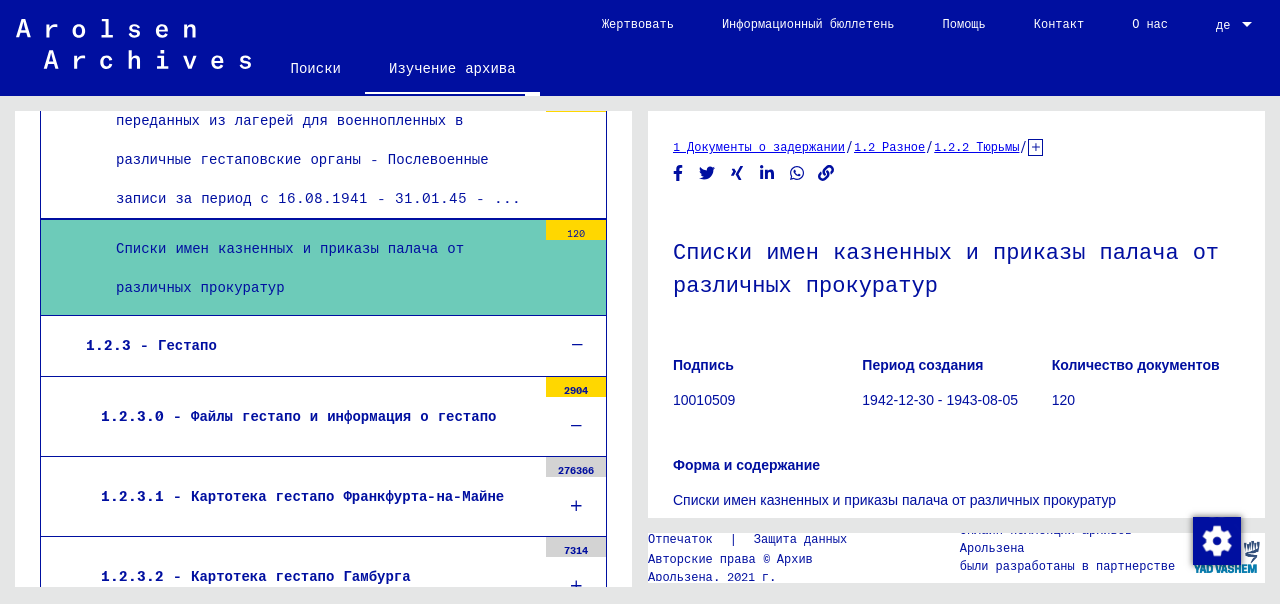 click at bounding box center [577, 345] 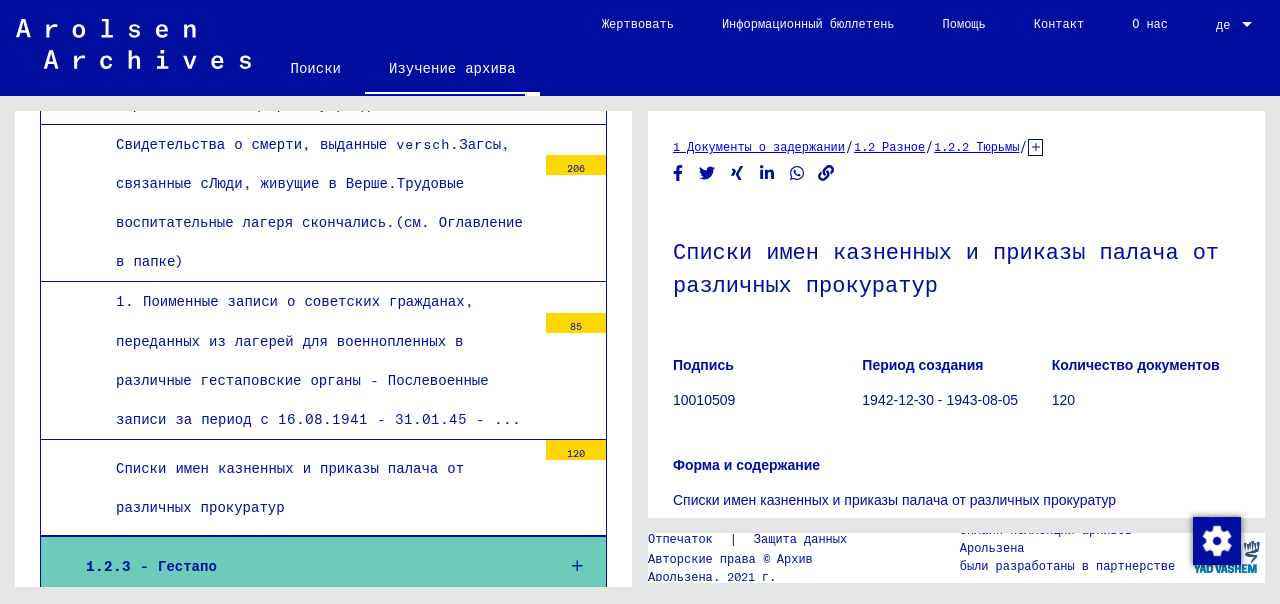 scroll, scrollTop: 5327, scrollLeft: 0, axis: vertical 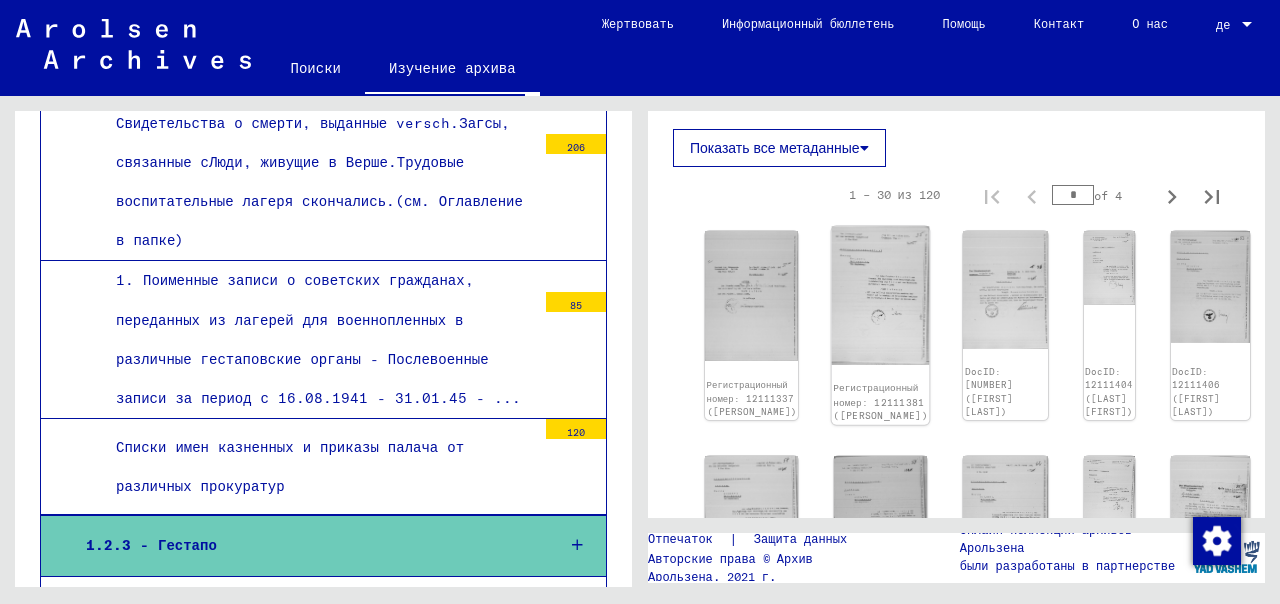 click 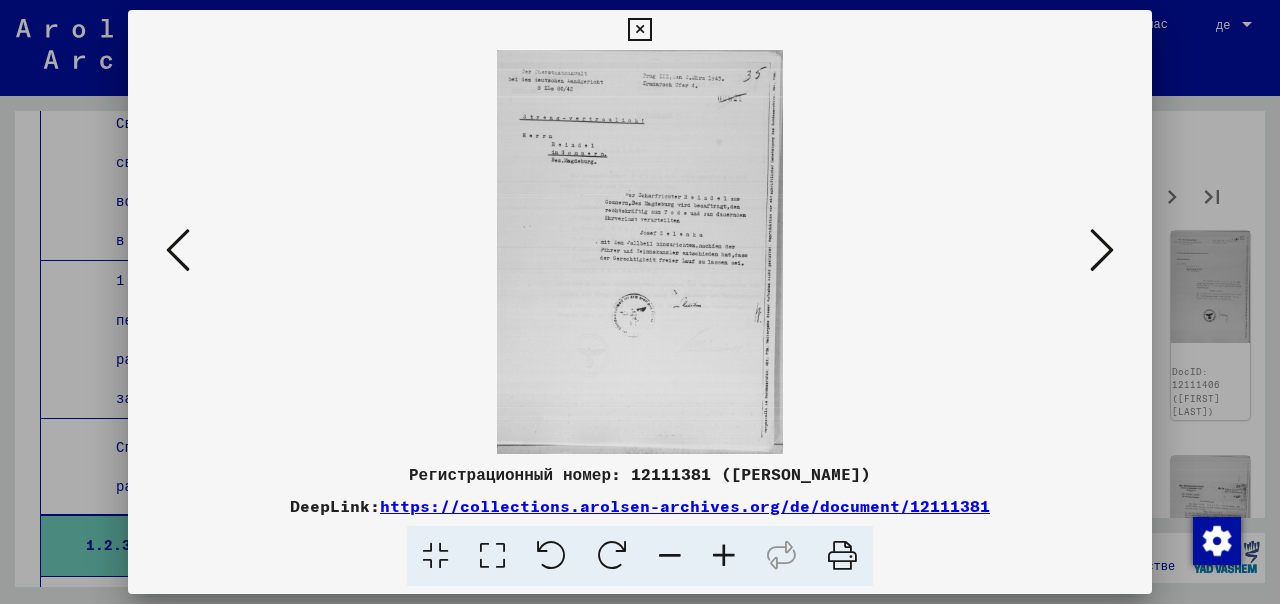 click at bounding box center (724, 556) 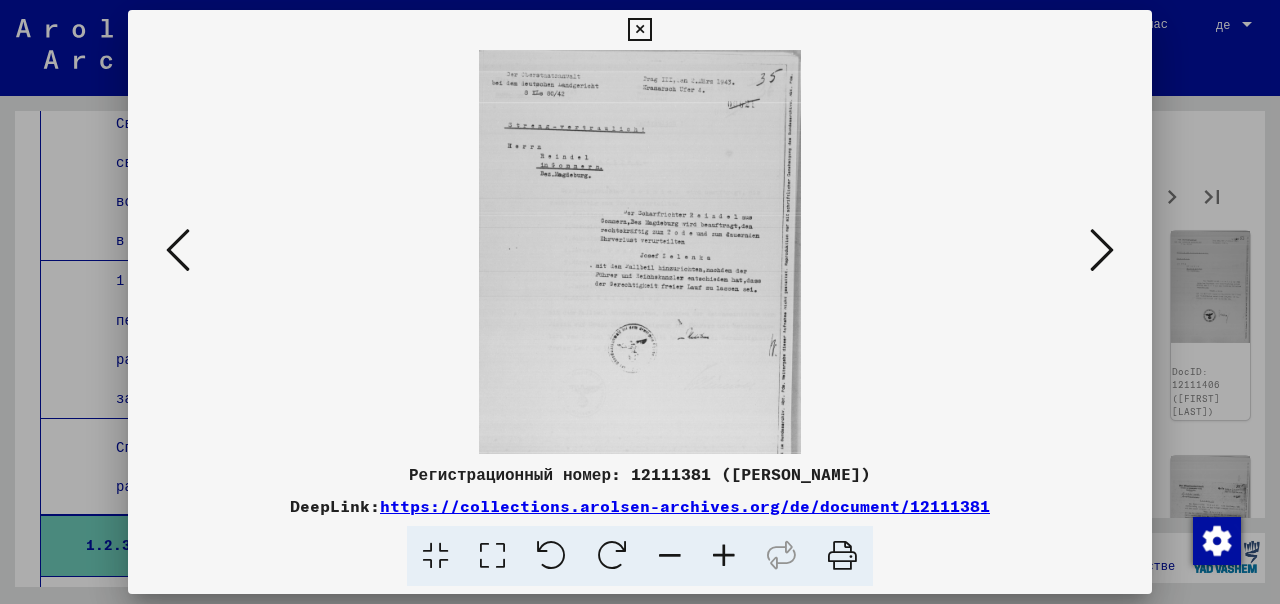 click at bounding box center (724, 556) 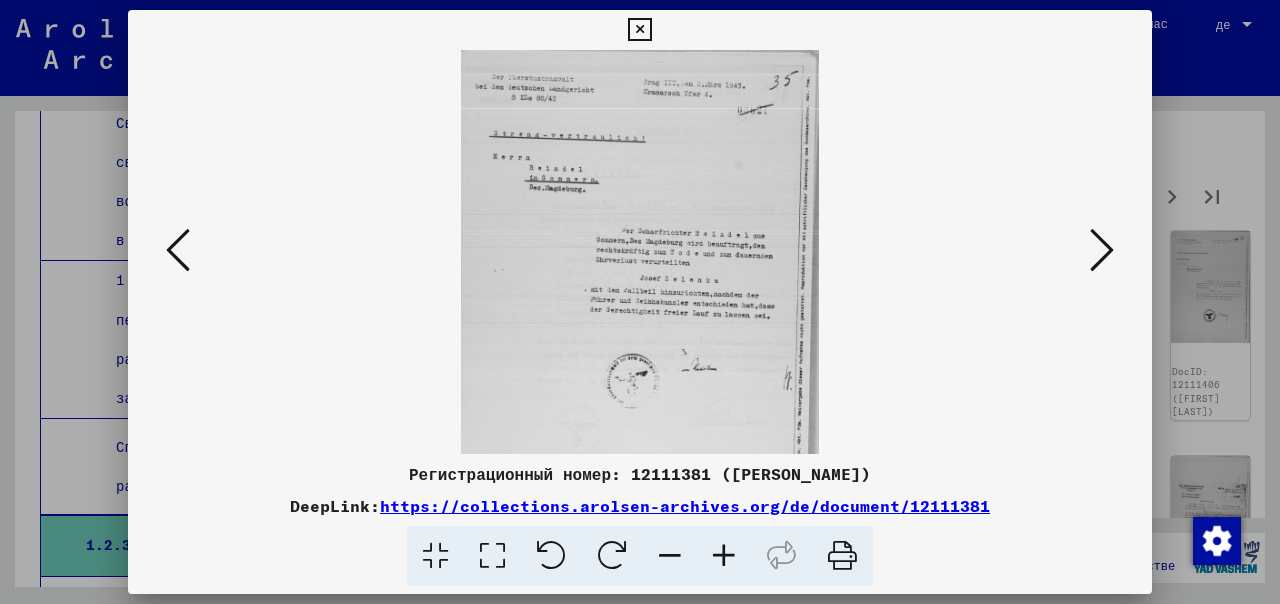 click at bounding box center [724, 556] 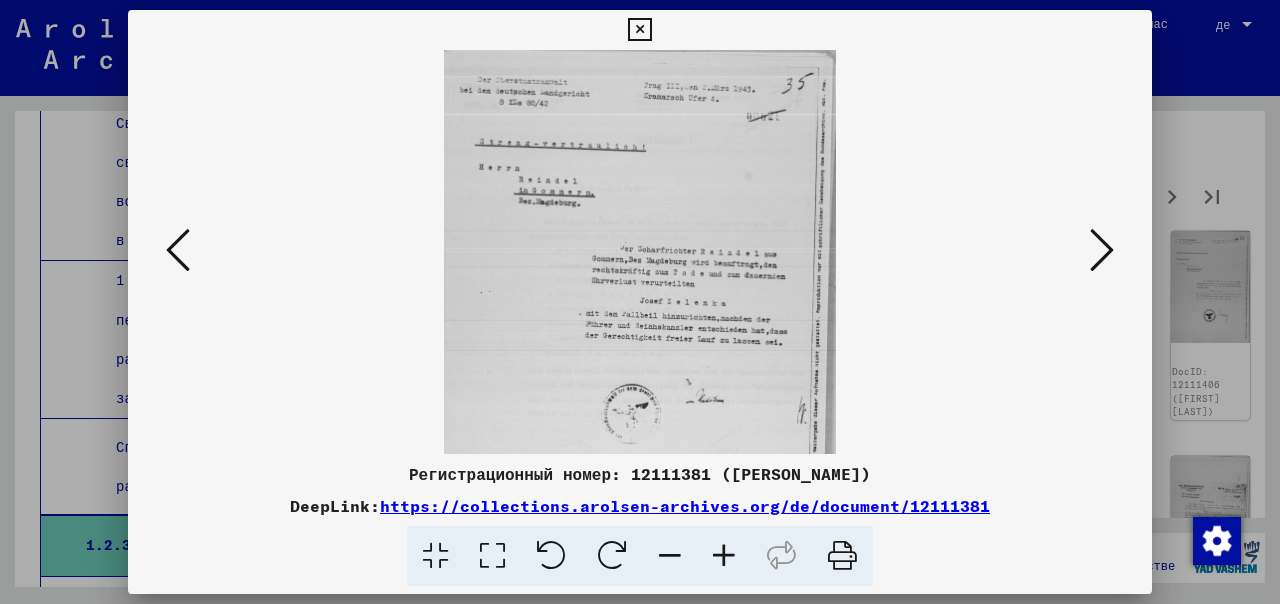 click at bounding box center (724, 556) 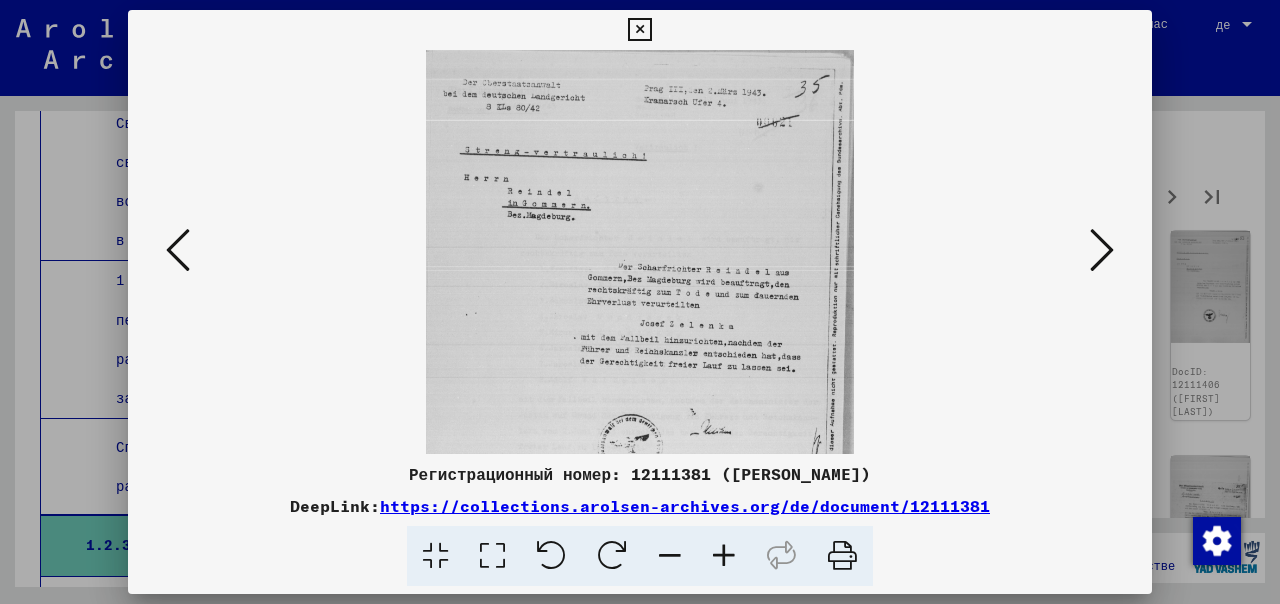 click at bounding box center (724, 556) 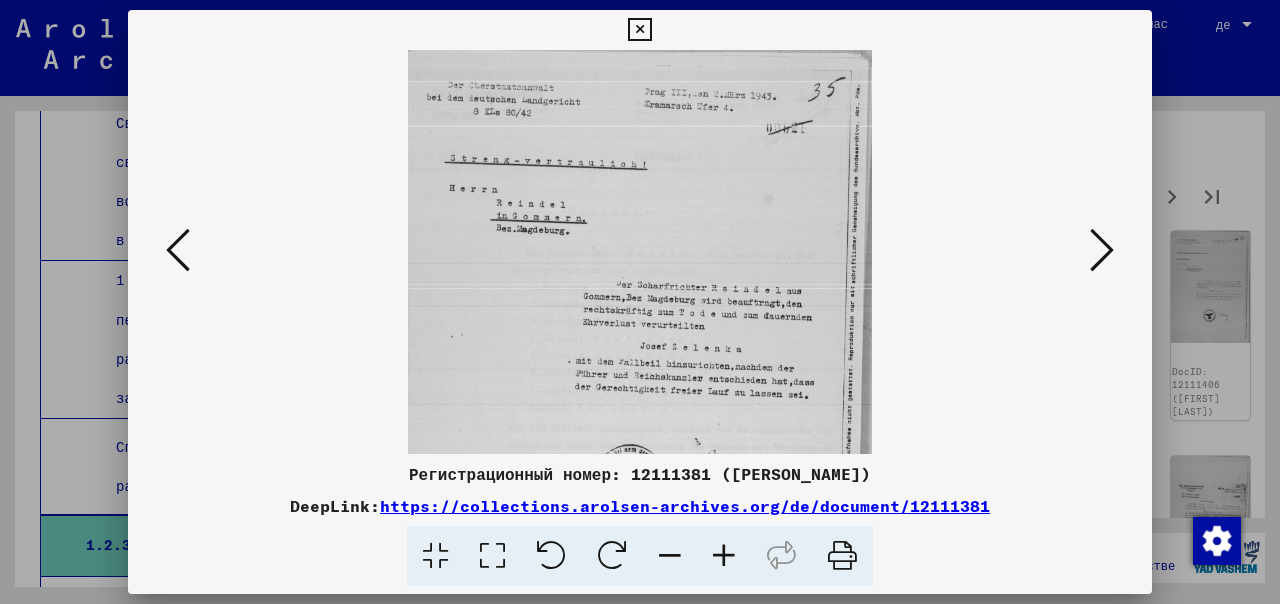click at bounding box center [724, 556] 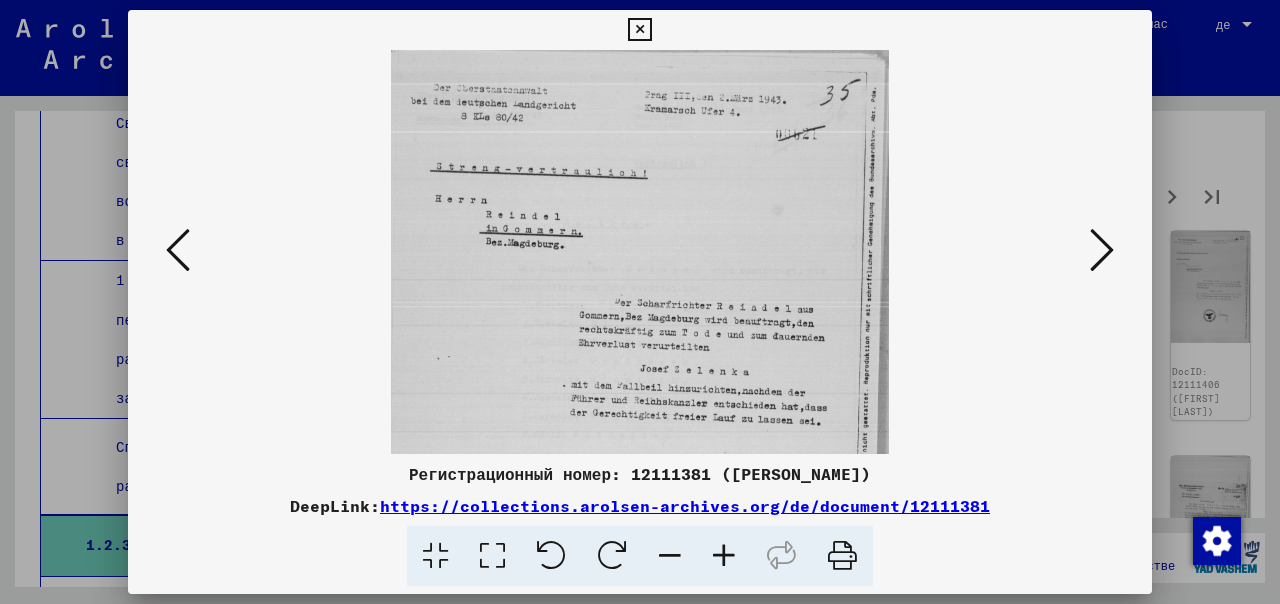 click at bounding box center (724, 556) 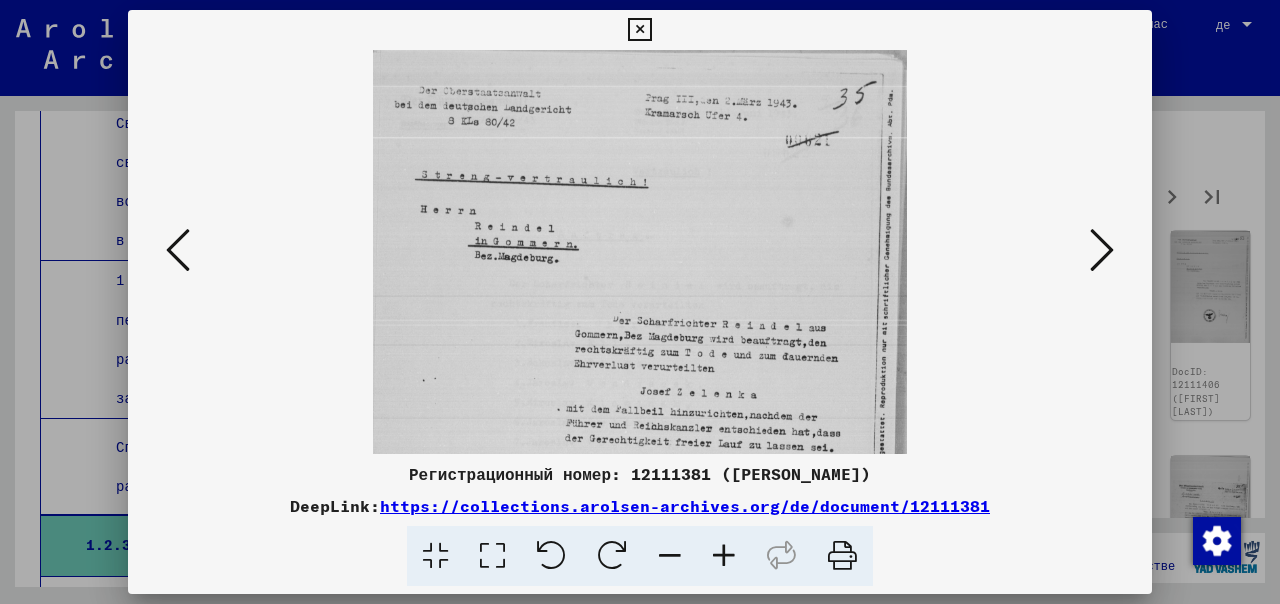 click at bounding box center (639, 30) 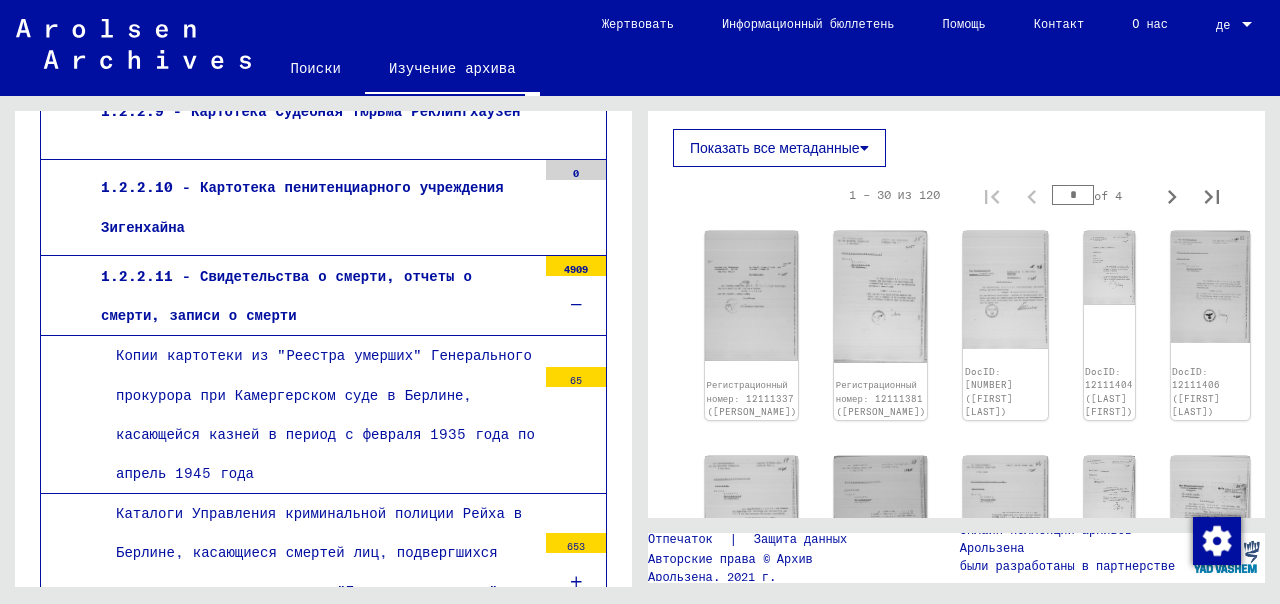 scroll, scrollTop: 4227, scrollLeft: 0, axis: vertical 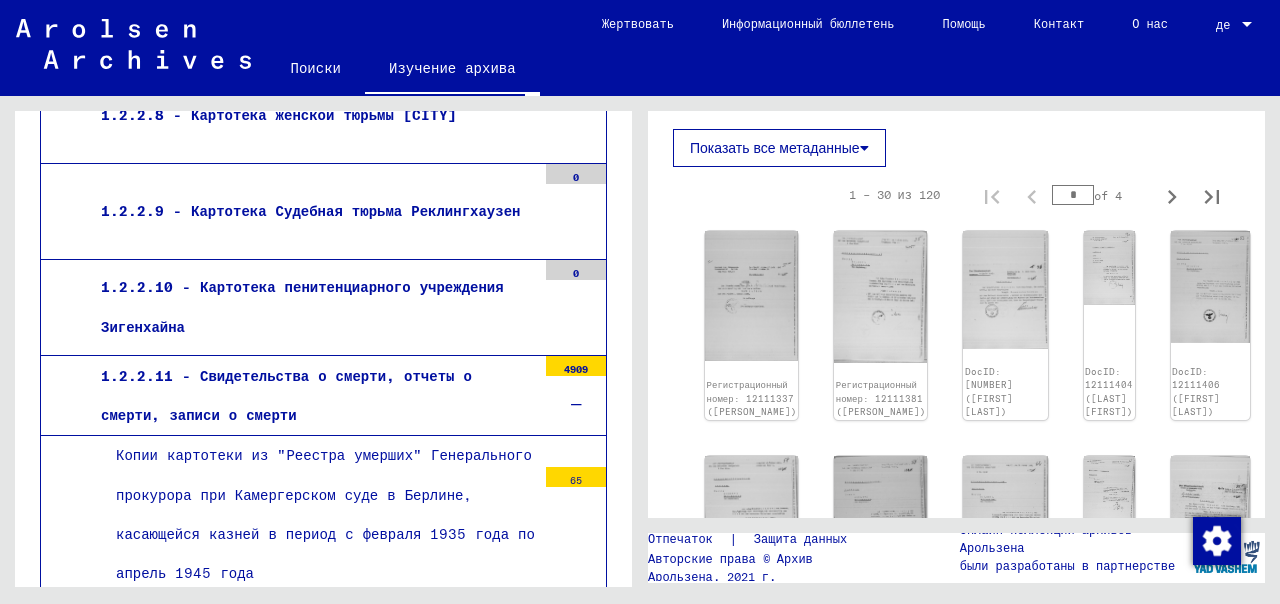 click on "4909" at bounding box center [576, 366] 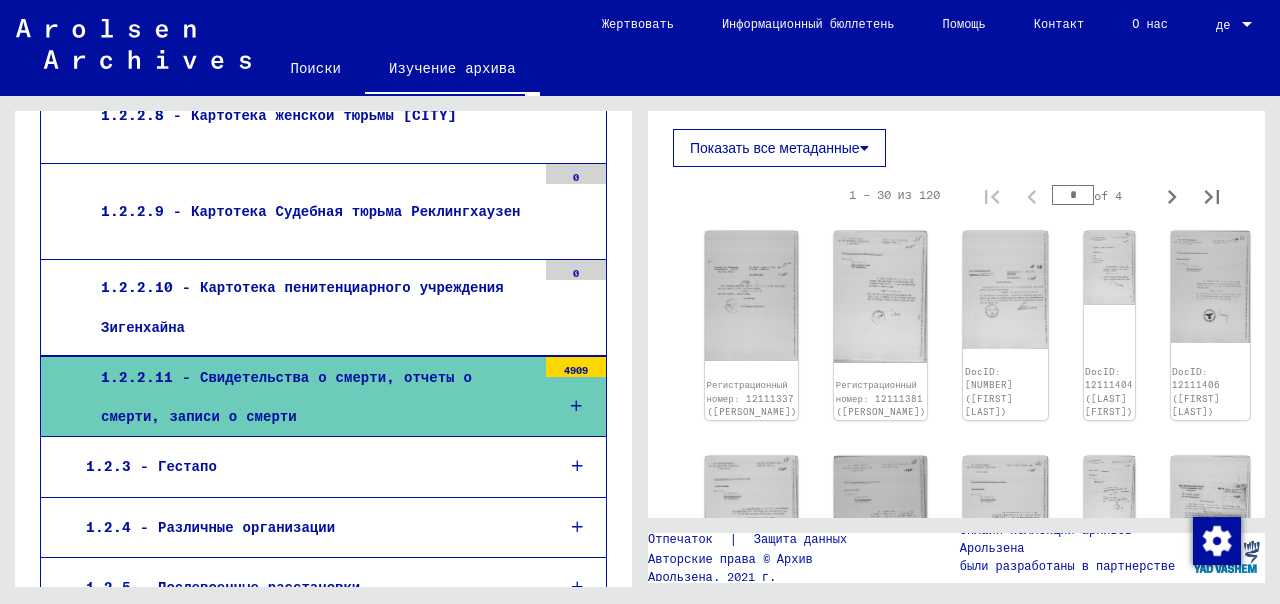 click at bounding box center (576, 406) 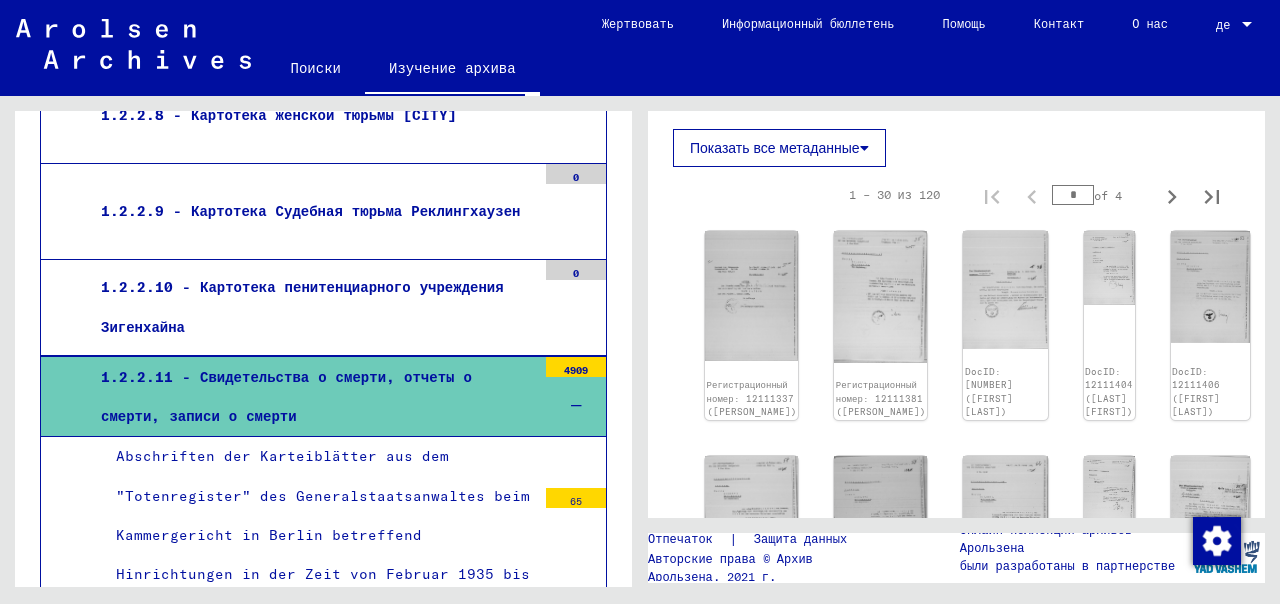 click at bounding box center (576, 406) 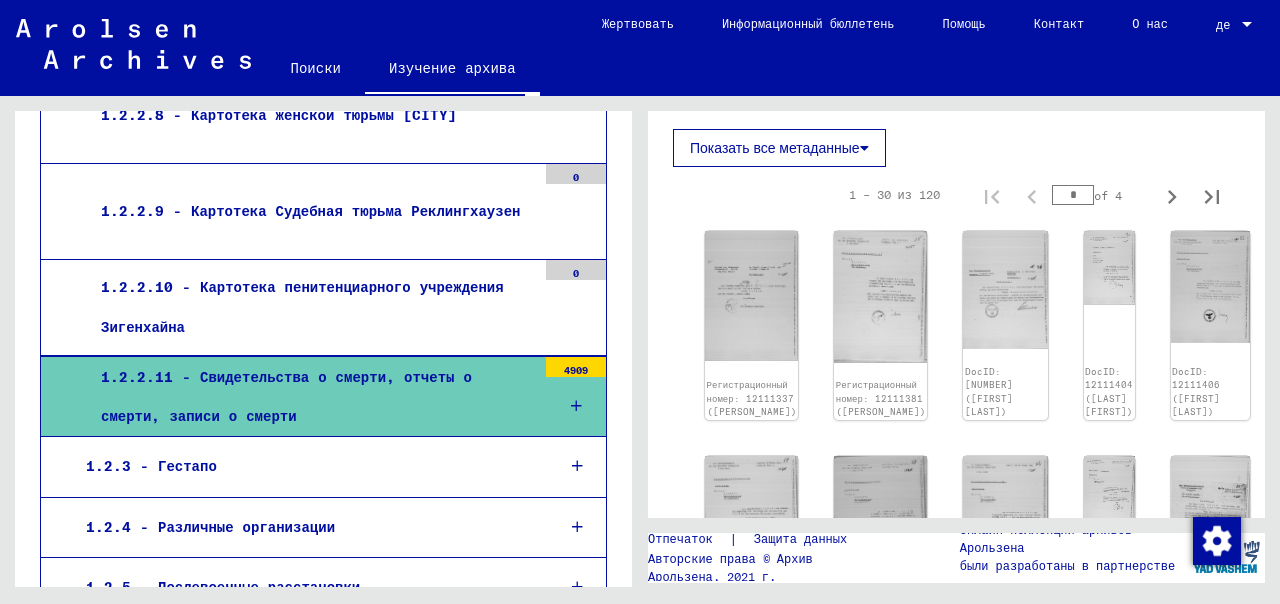 click on "1.2.2.11 - Свидетельства о смерти, отчеты о смерти, записи о смерти" at bounding box center [311, 397] 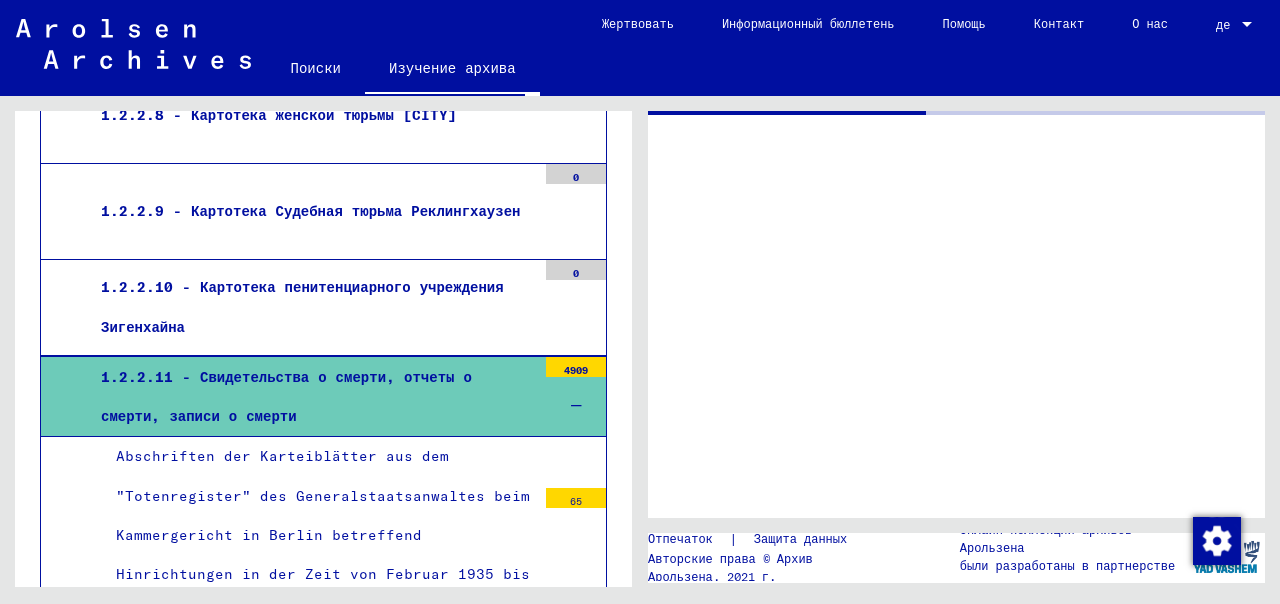 scroll, scrollTop: 0, scrollLeft: 0, axis: both 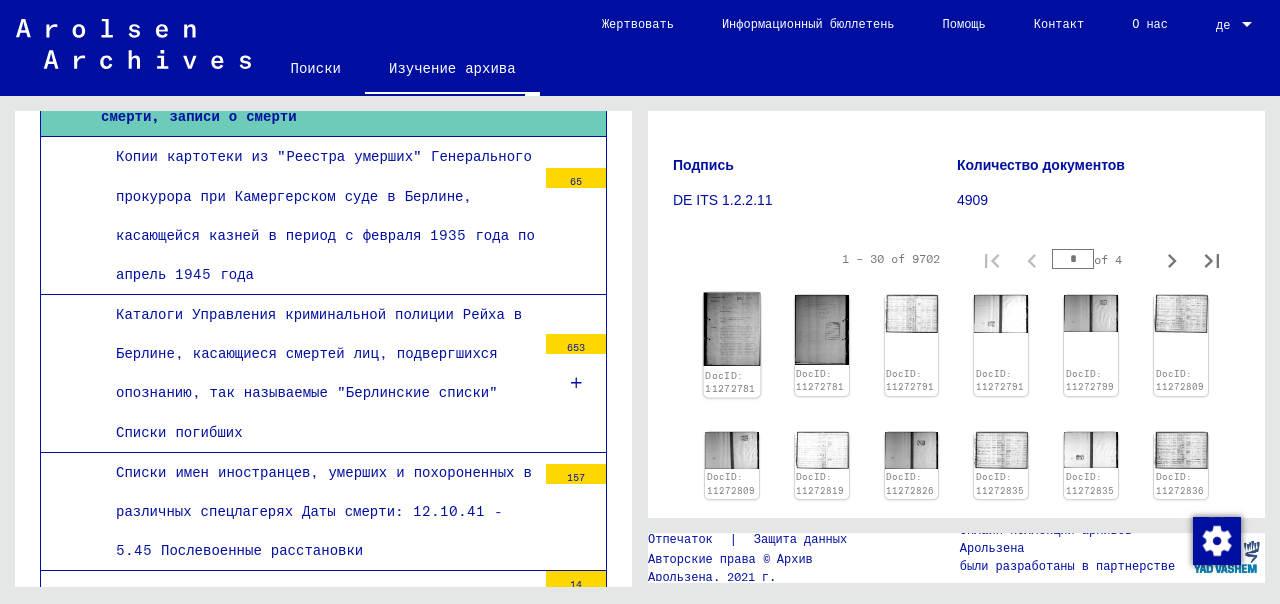 click 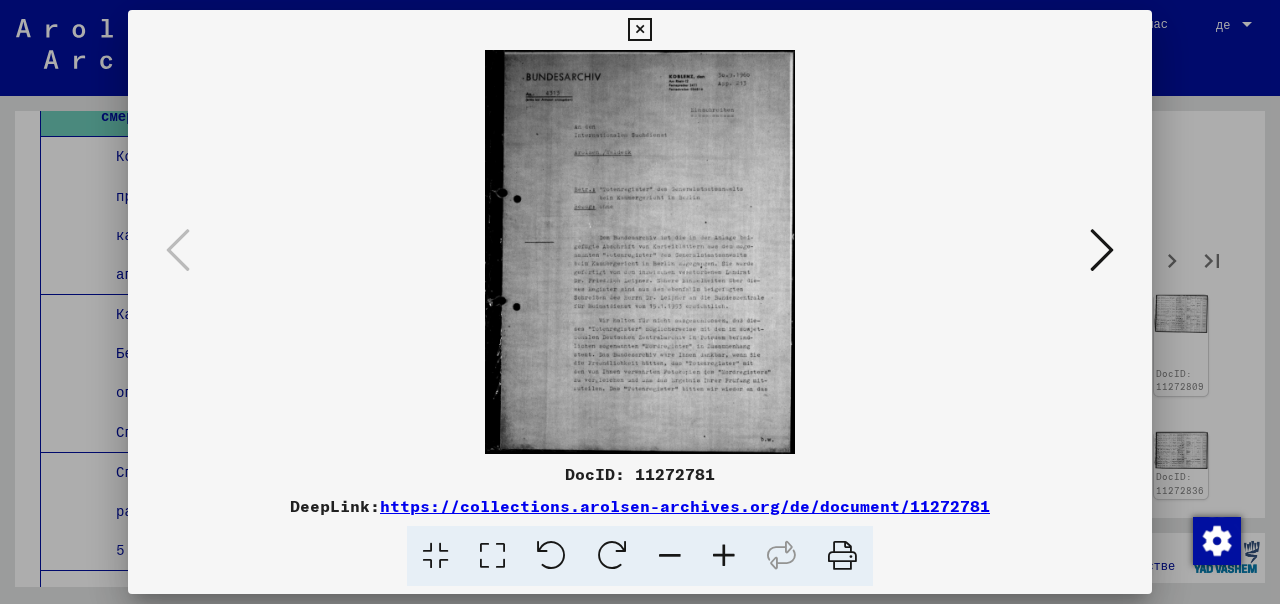 click at bounding box center (724, 556) 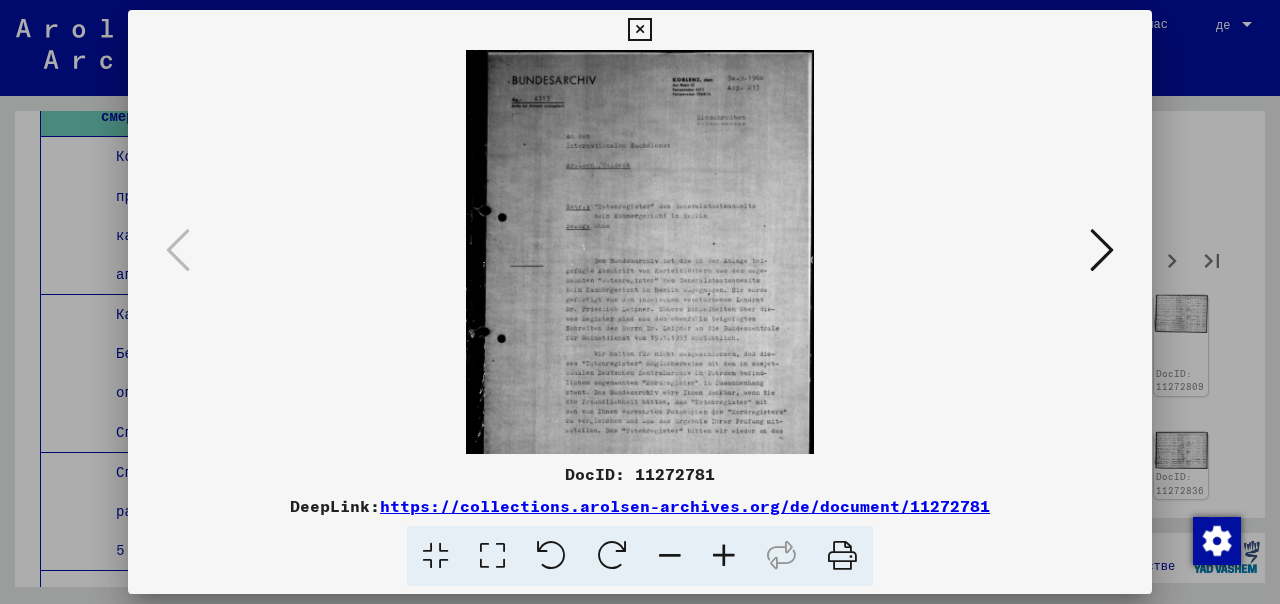click at bounding box center [724, 556] 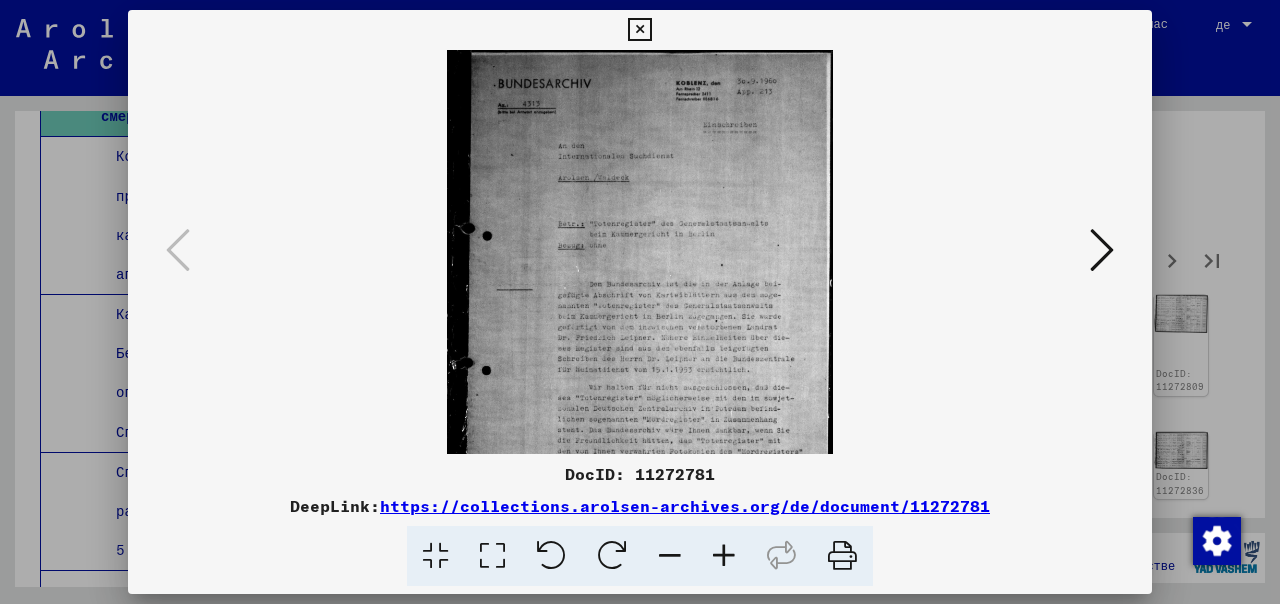 click at bounding box center [724, 556] 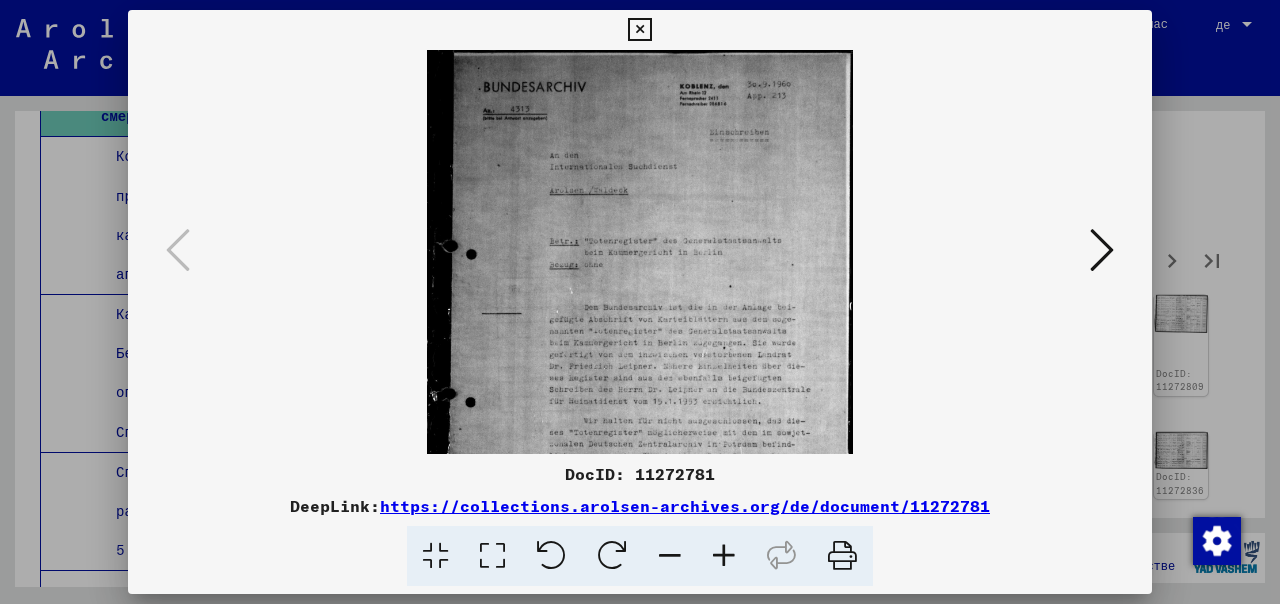 click at bounding box center [724, 556] 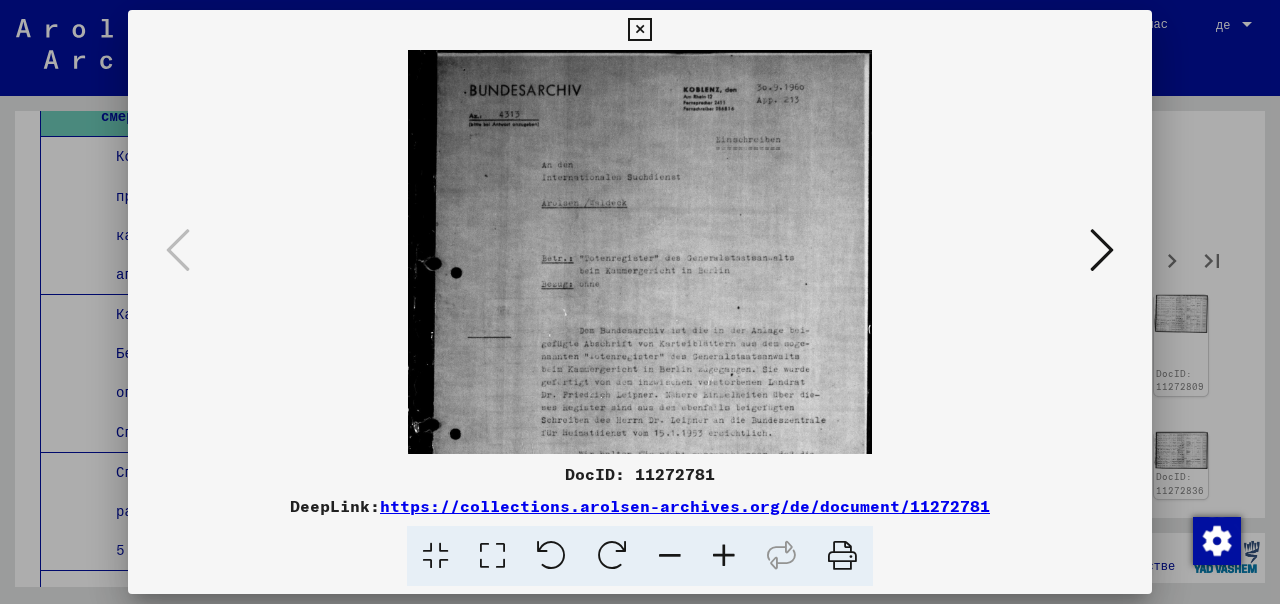 click at bounding box center [724, 556] 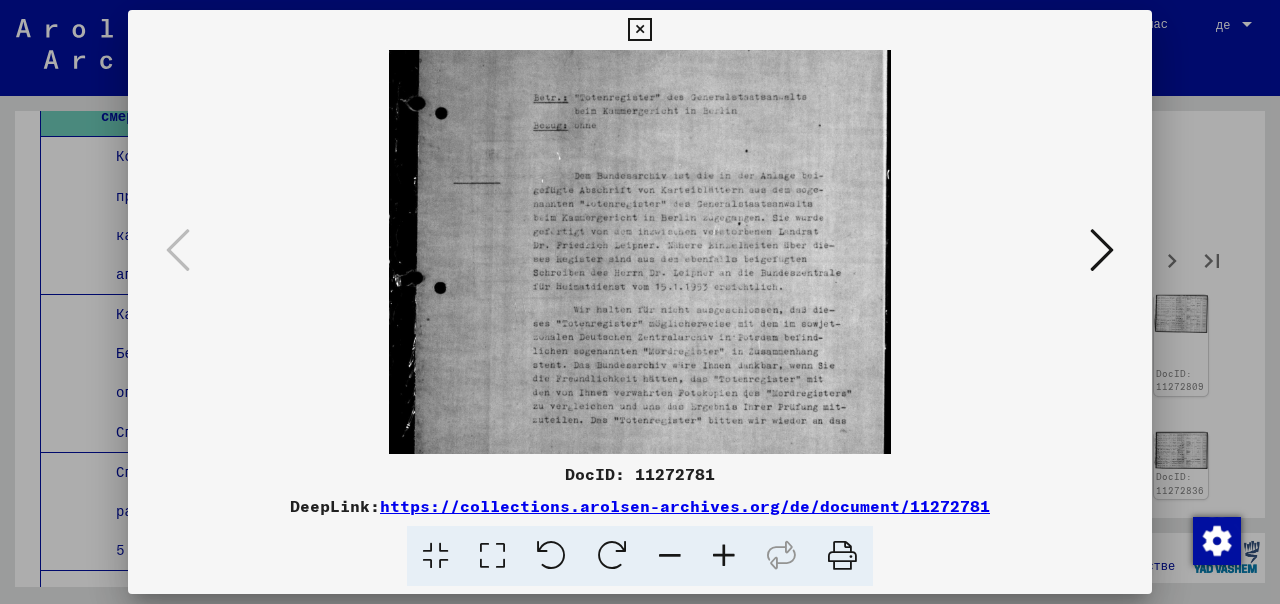 scroll, scrollTop: 182, scrollLeft: 0, axis: vertical 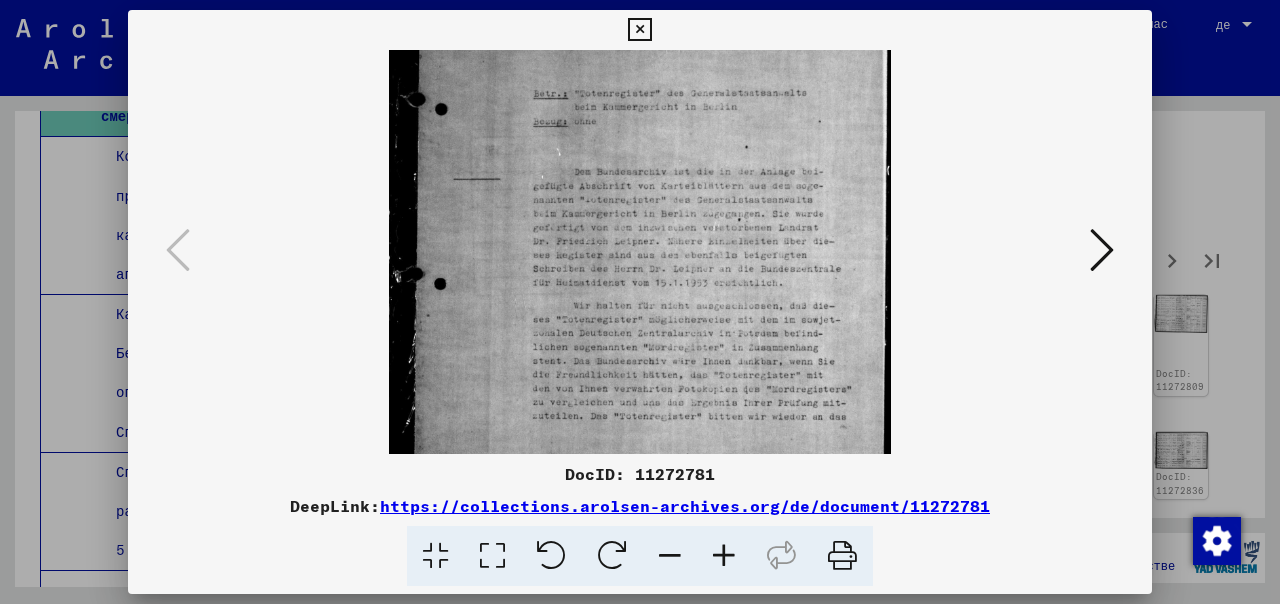 drag, startPoint x: 698, startPoint y: 332, endPoint x: 700, endPoint y: 156, distance: 176.01137 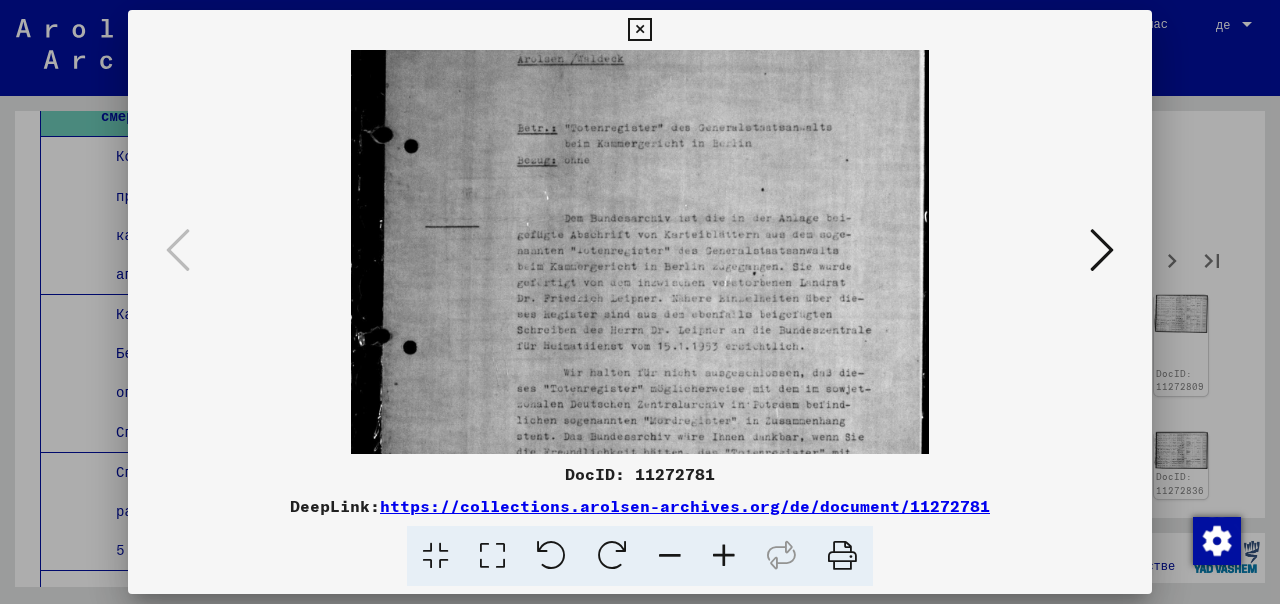 click at bounding box center (724, 556) 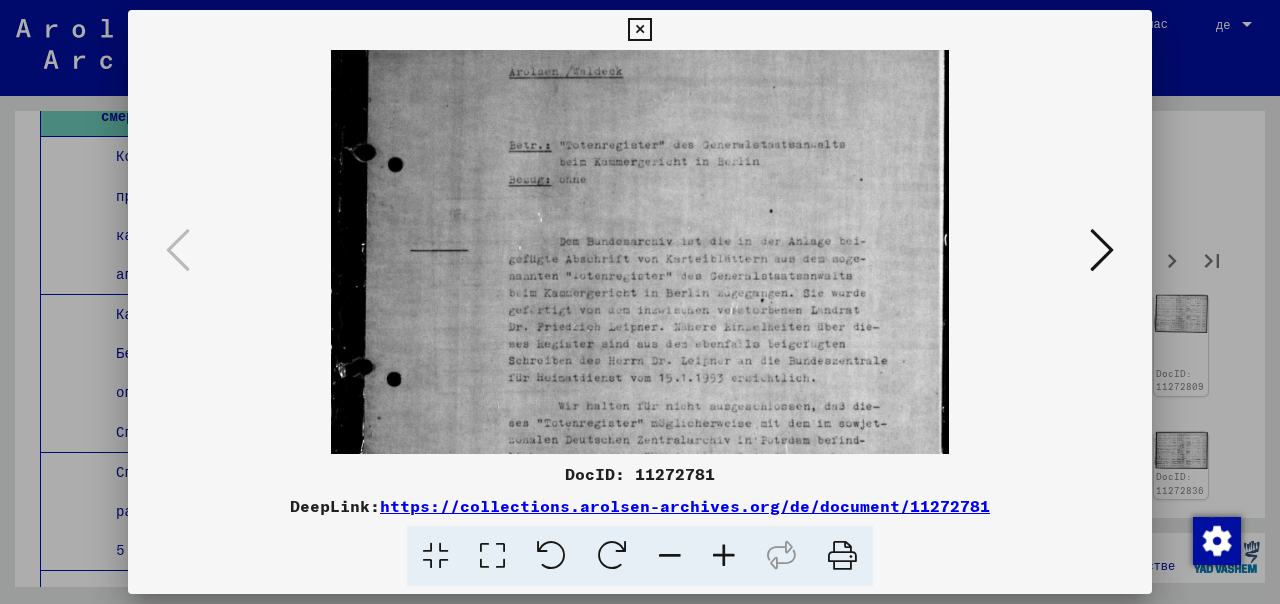 click at bounding box center [724, 556] 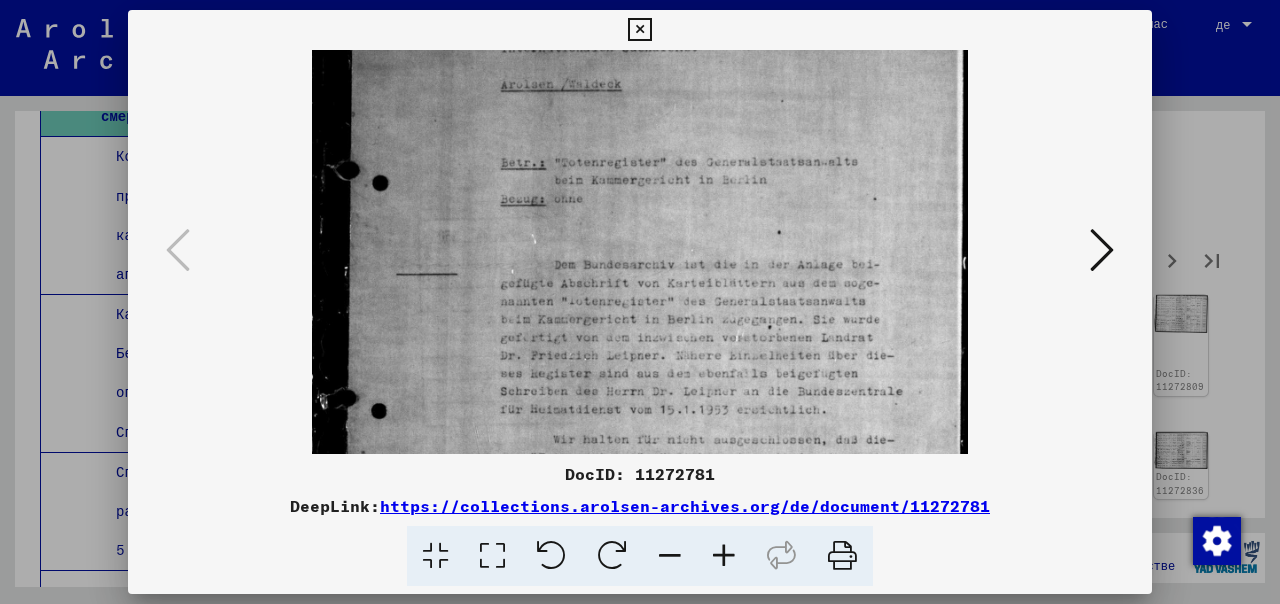 click at bounding box center [724, 556] 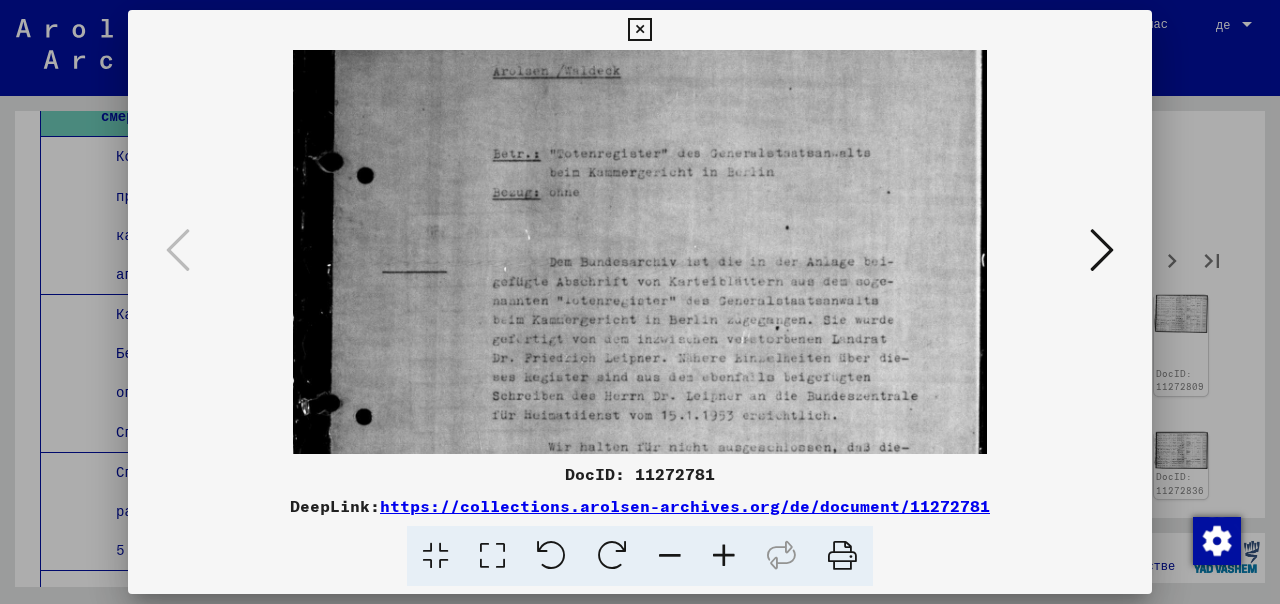 click at bounding box center [640, 294] 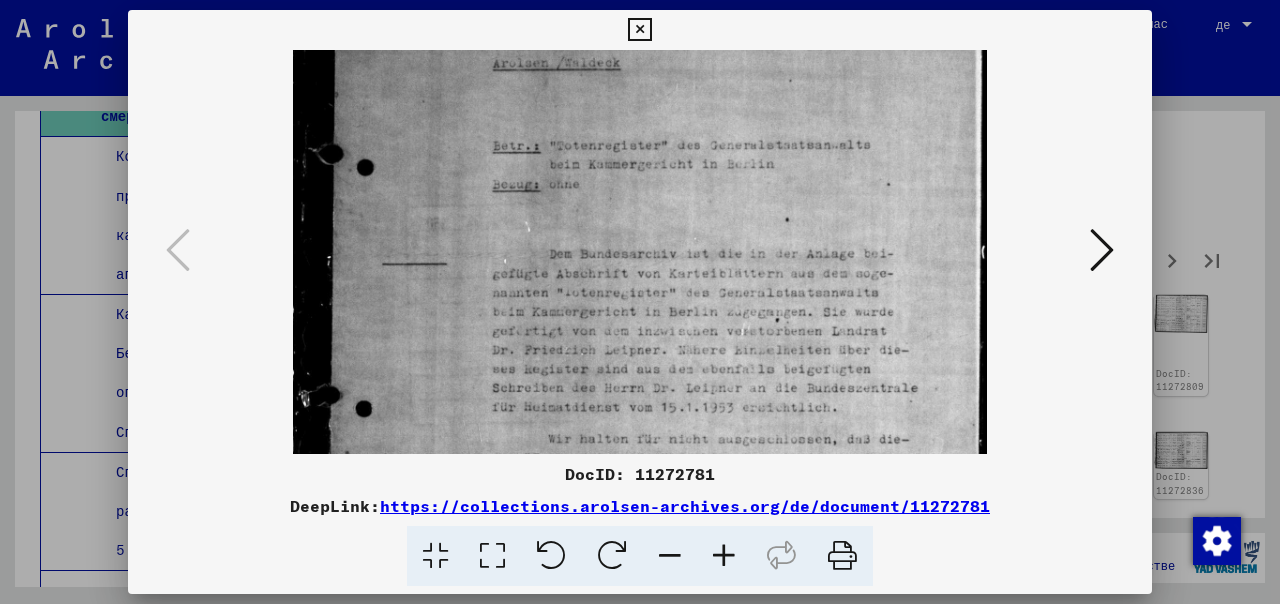 click at bounding box center [640, 286] 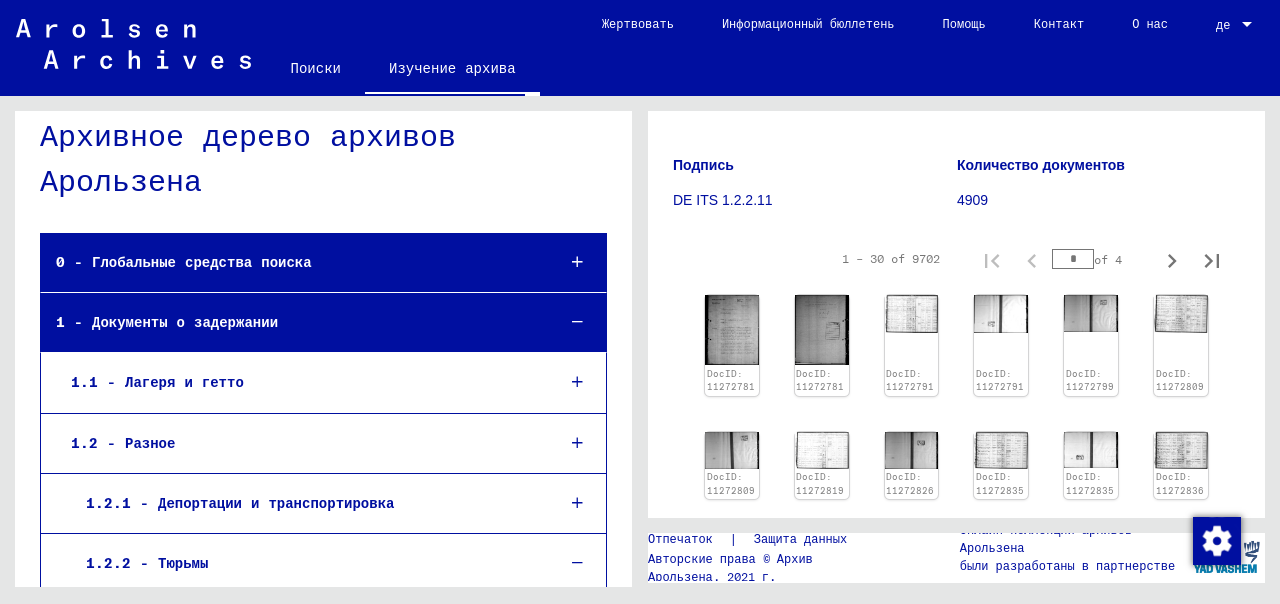 scroll, scrollTop: 27, scrollLeft: 0, axis: vertical 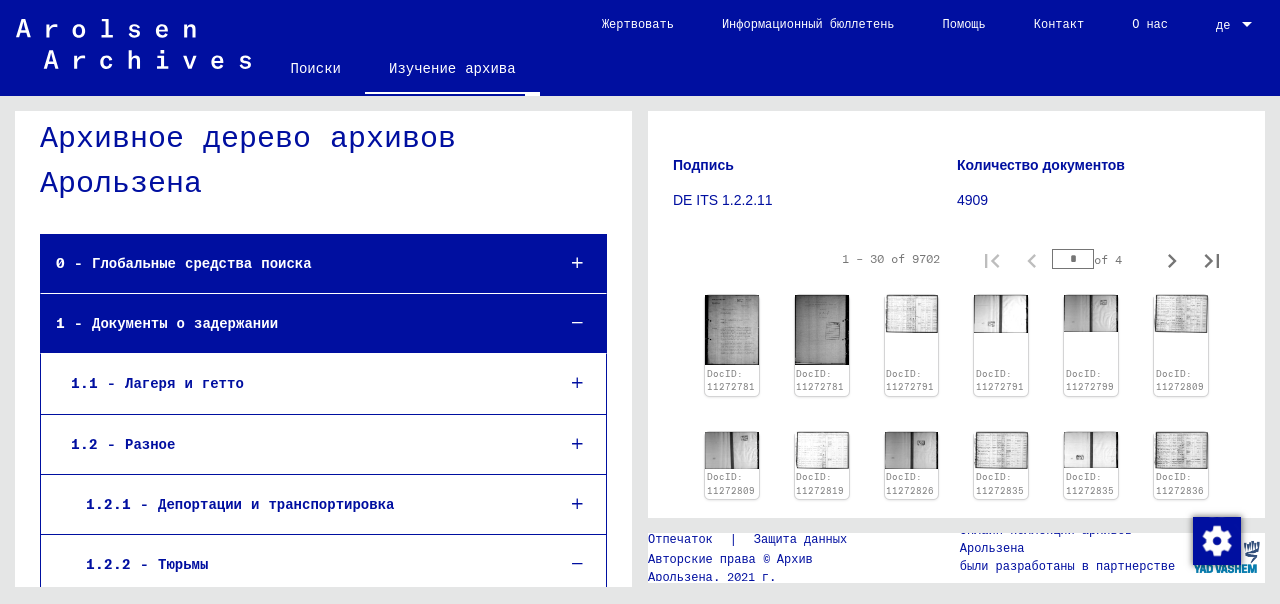 click at bounding box center [577, 323] 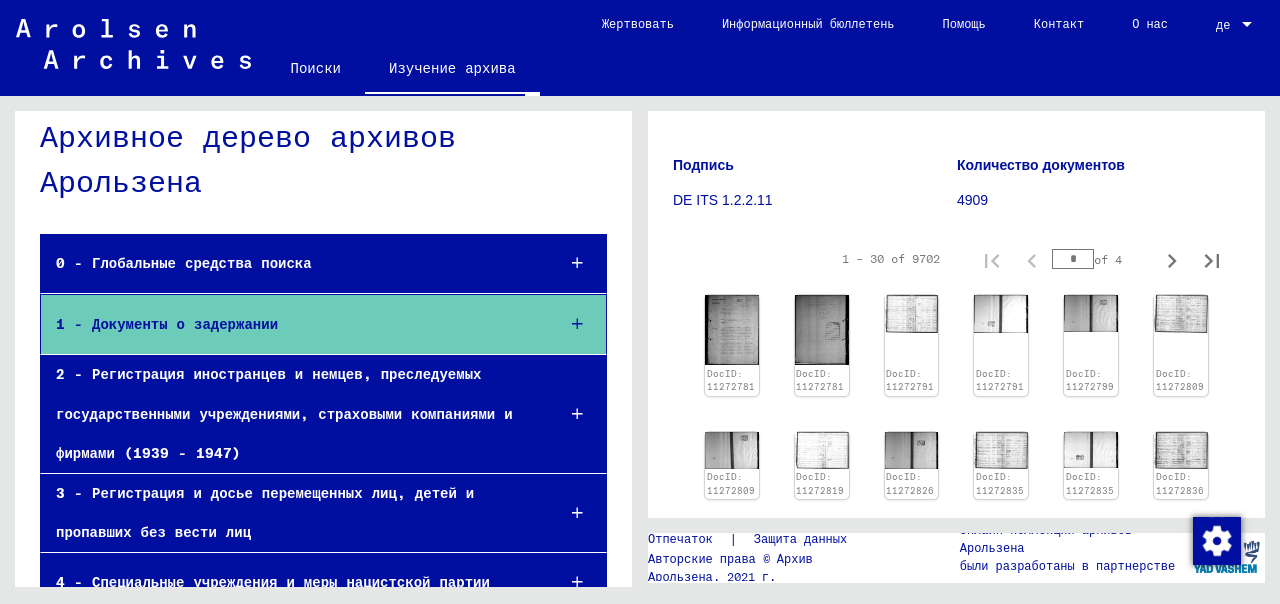 scroll, scrollTop: 127, scrollLeft: 0, axis: vertical 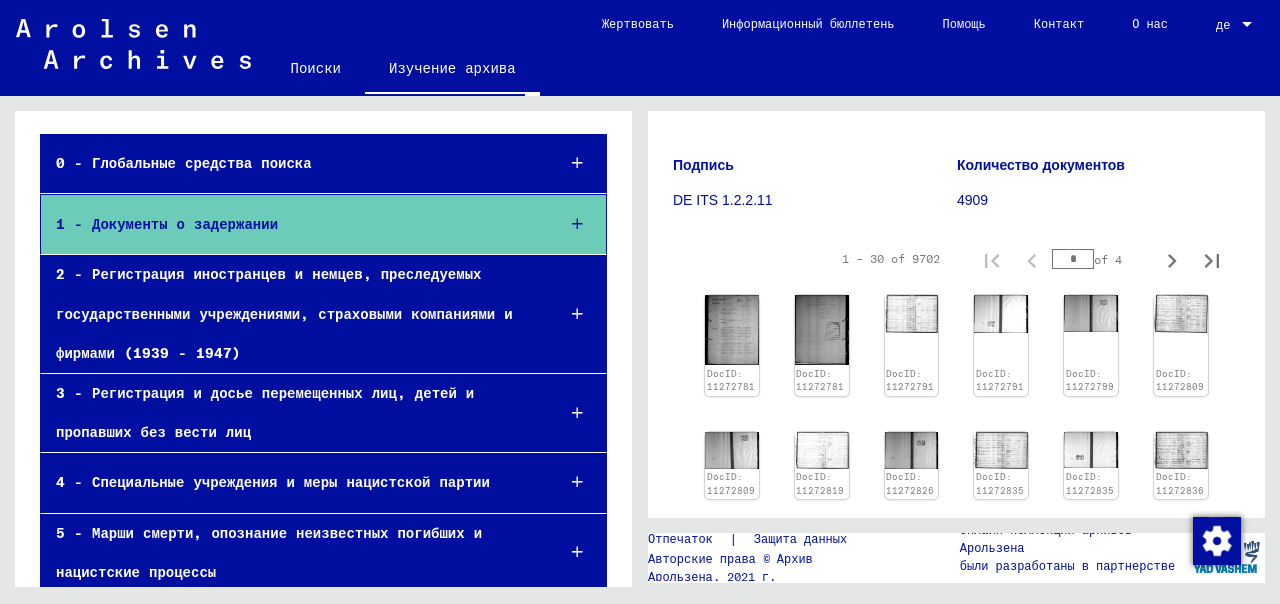 click at bounding box center [577, 413] 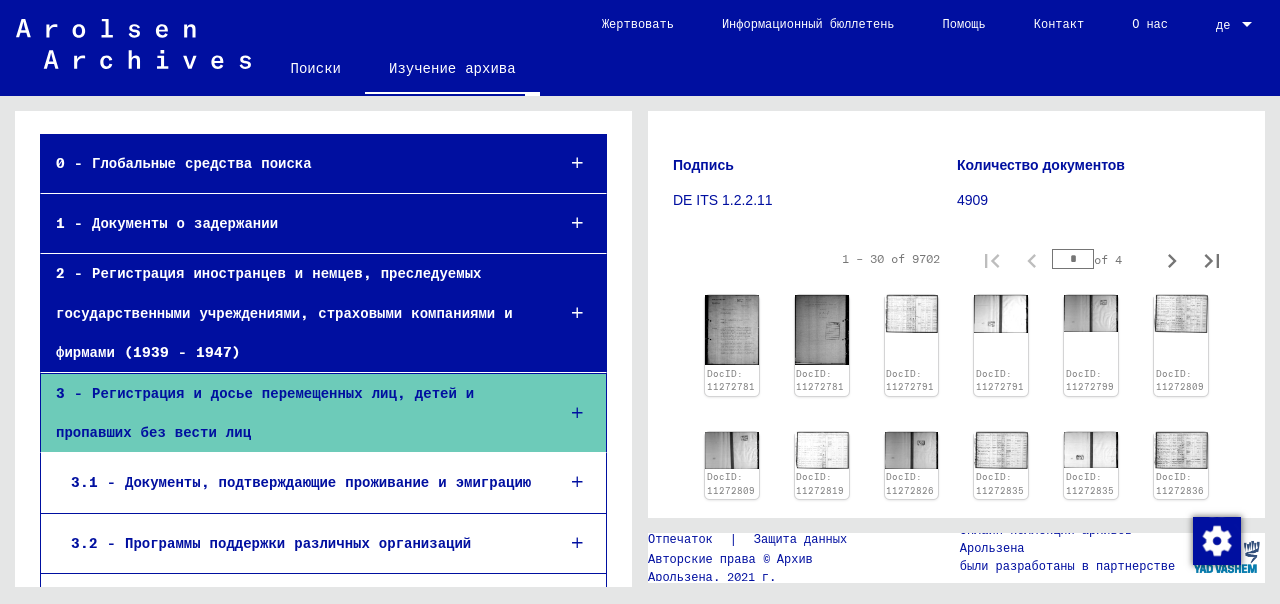 click on "3 - Регистрация и досье перемещенных лиц, детей и пропавших без вести лиц" at bounding box center [290, 413] 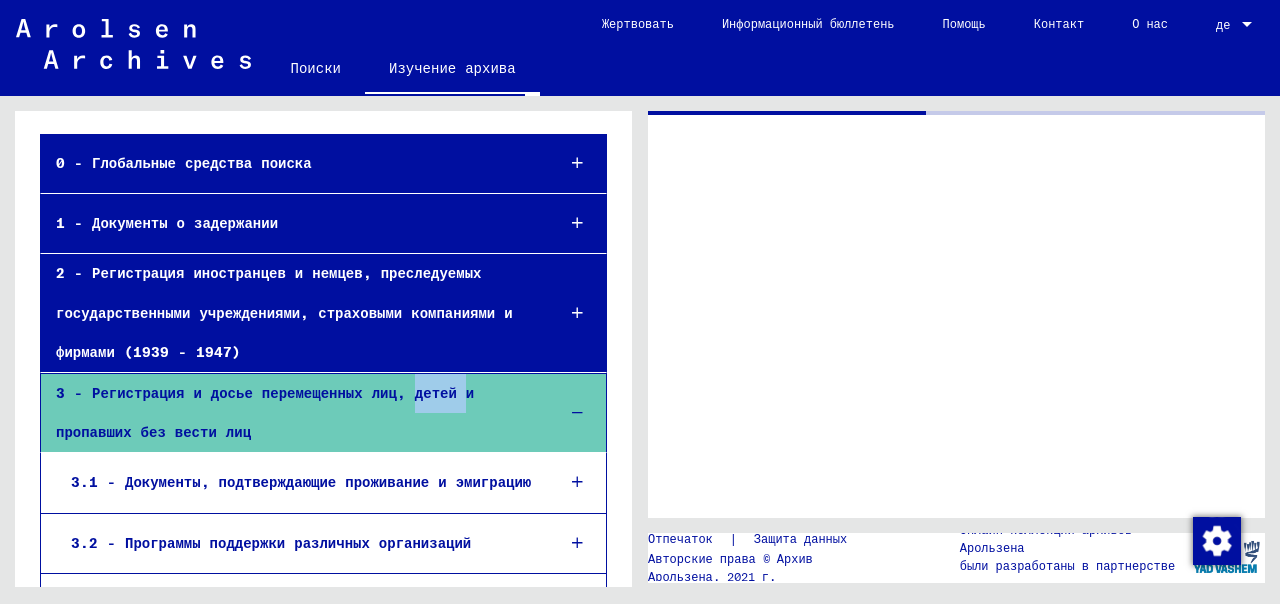 click on "3 - Регистрация и досье перемещенных лиц, детей и пропавших без вести лиц" at bounding box center (290, 413) 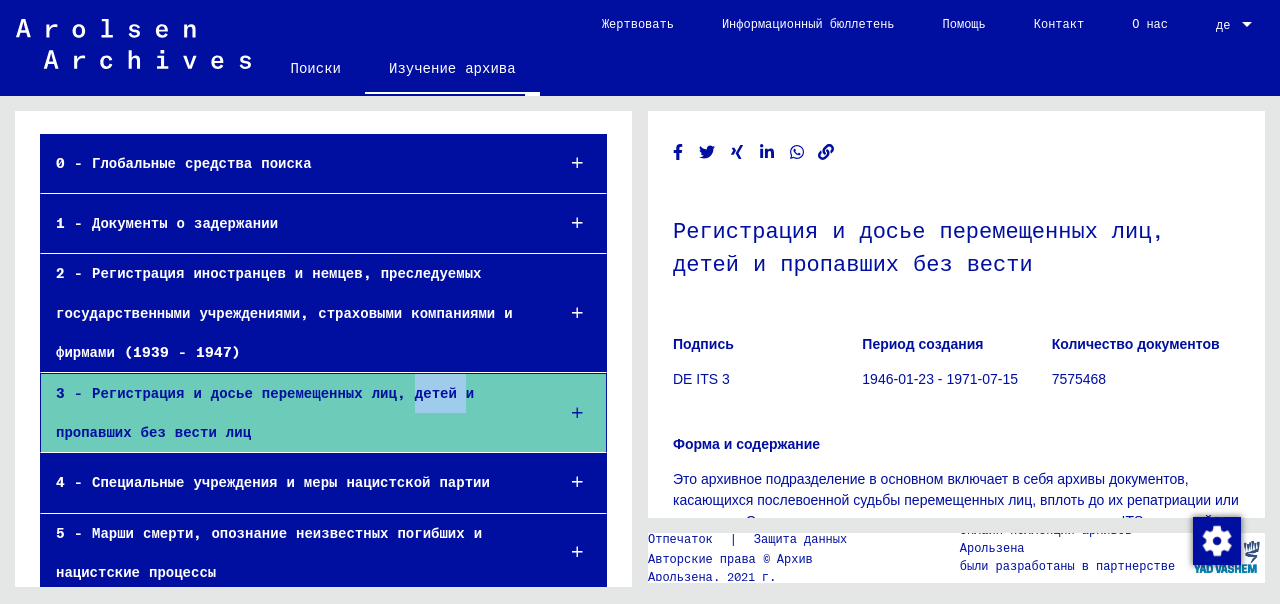 scroll, scrollTop: 0, scrollLeft: 0, axis: both 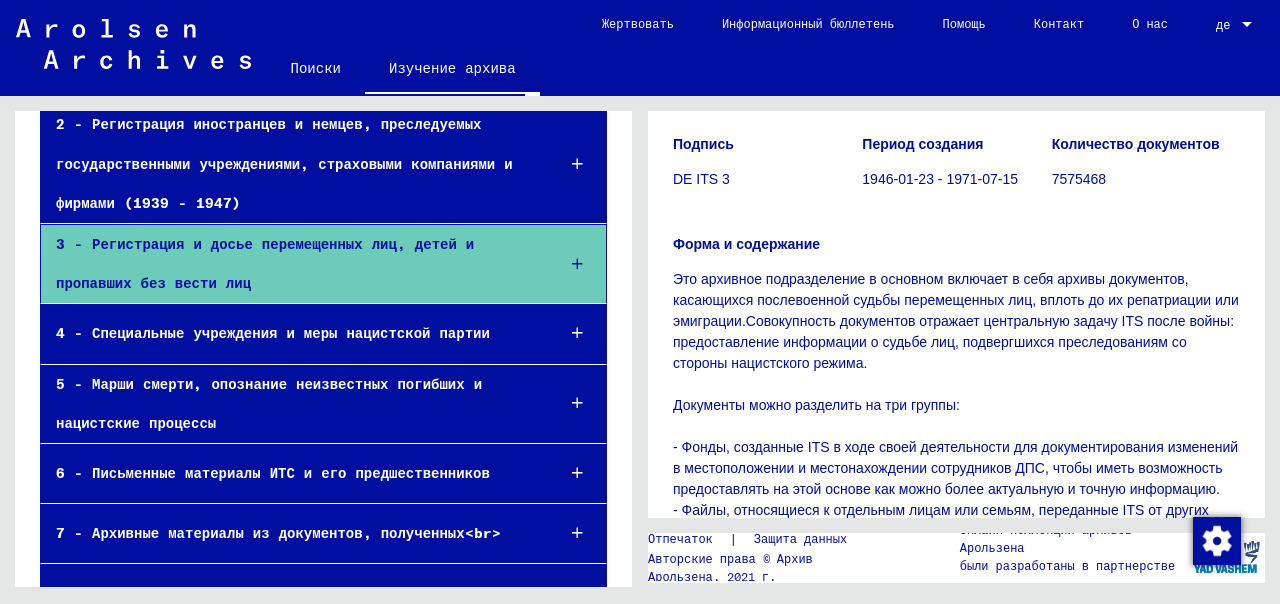 click on "Архивное дерево архивов Арользена  0 - Глобальные средства поиска 1 - Документы о задержании 2 - Регистрация иностранцев и немцев, преследуемых государственными учреждениями, страховыми компаниями и фирмами (1939 - 1947) 3 - Регистрация и досье перемещенных лиц, детей и пропавших без вести лиц 4 - Специальные учреждения и меры нацистской партии 5 - Марши смерти, опознание неизвестных погибших и нацистские процессы 6 - Письменные материалы ИТС и его предшественников 7 - Архивные материалы из документов, полученных<br> 8 - Коллекции частных лиц и небольших архивов" 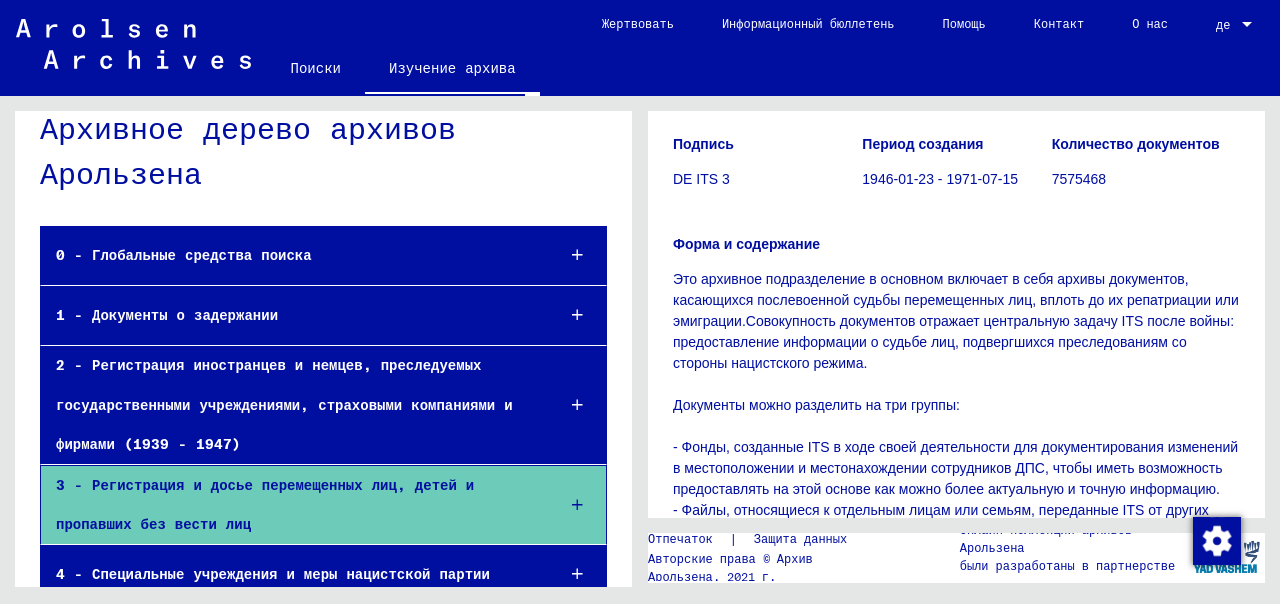 scroll, scrollTop: 0, scrollLeft: 0, axis: both 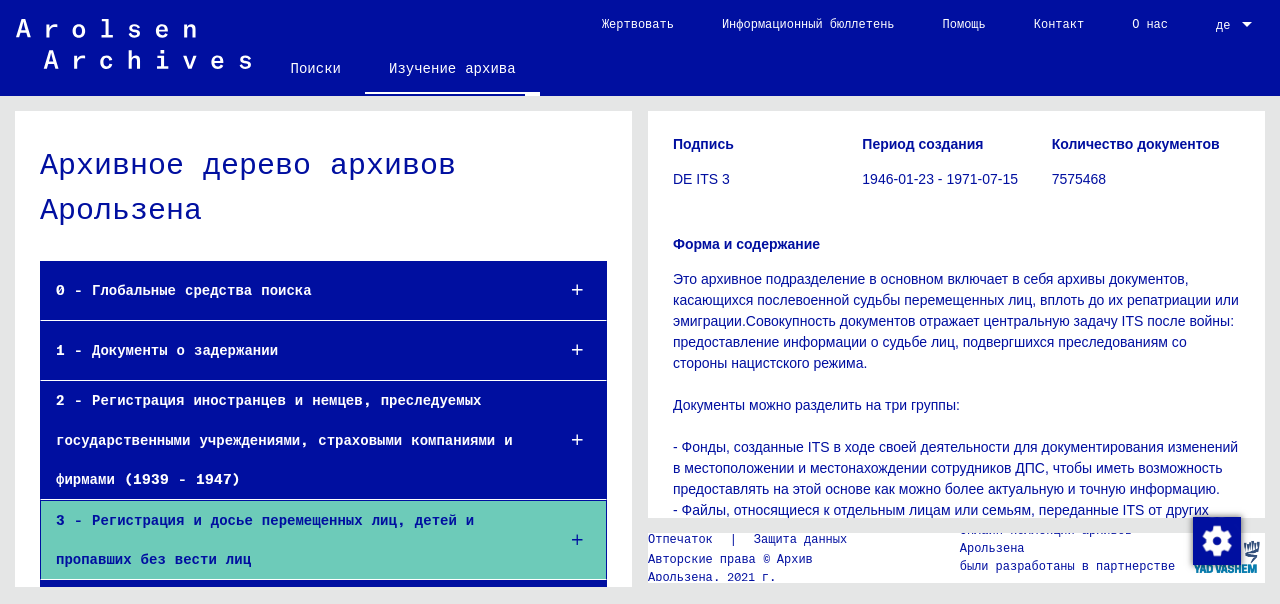 click at bounding box center [577, 350] 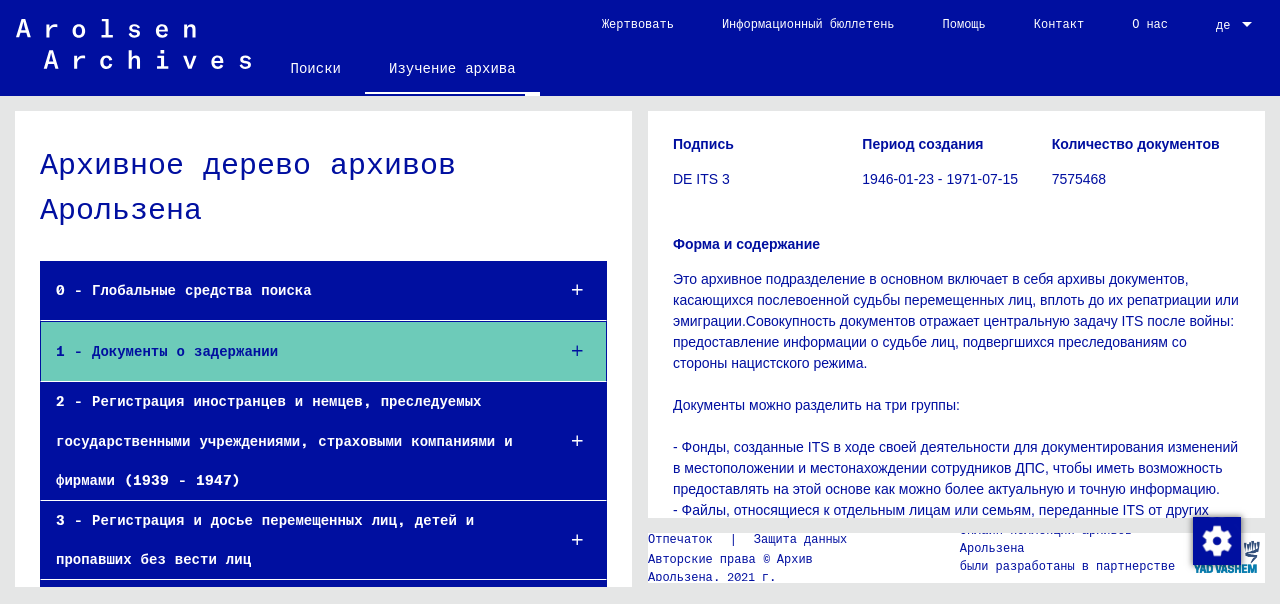 click on "1 - Документы о задержании" at bounding box center (323, 351) 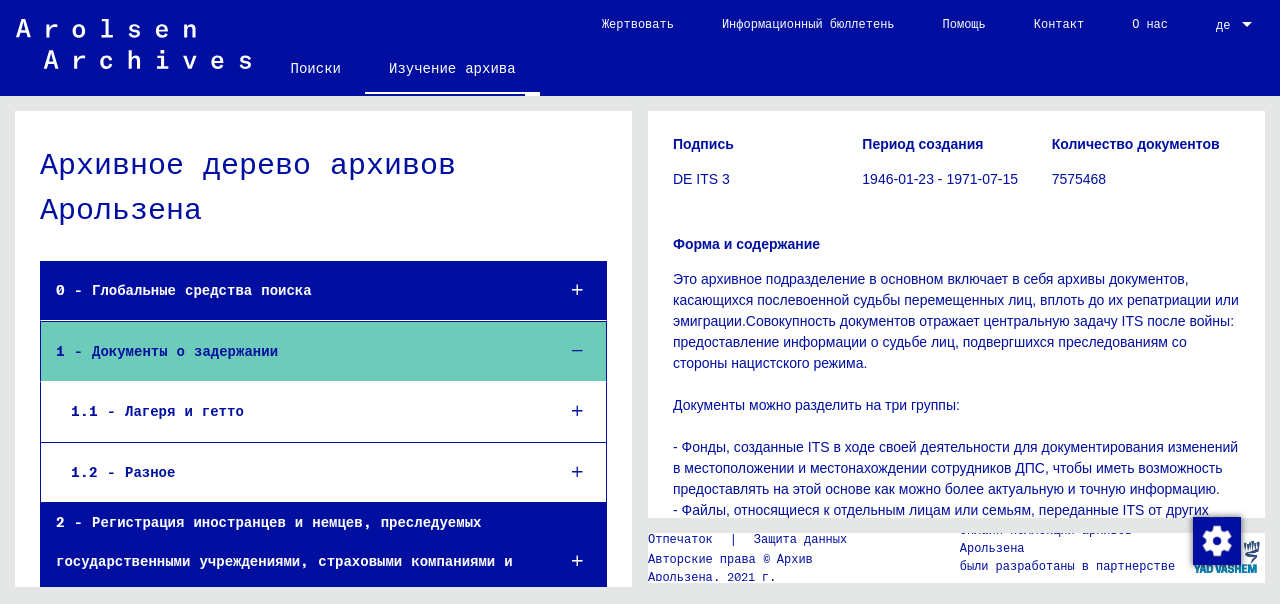 click on "1.2 - Разное" at bounding box center [123, 472] 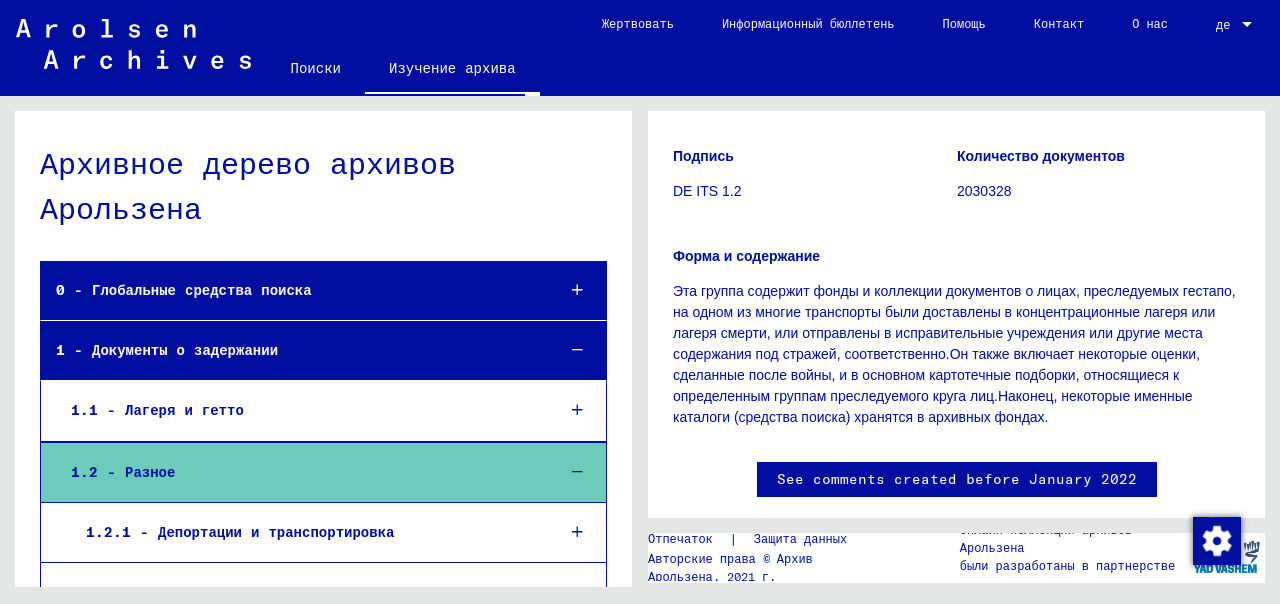 scroll, scrollTop: 200, scrollLeft: 0, axis: vertical 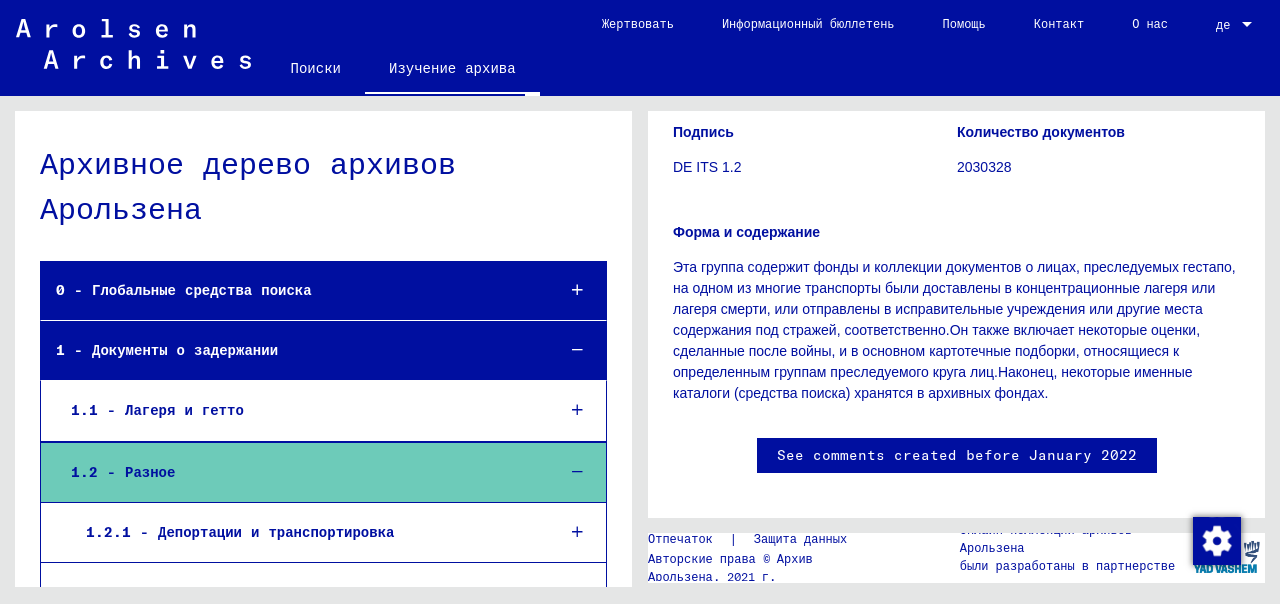 click on "1.2 - Разное" at bounding box center [123, 472] 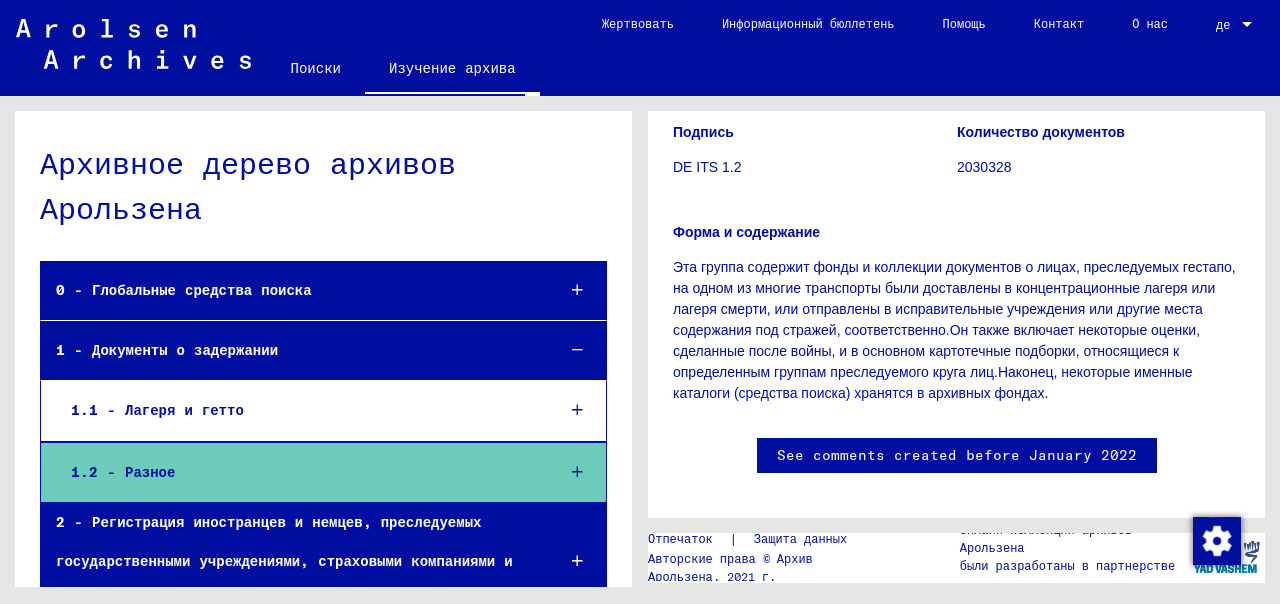 click on "1.2 - Разное" at bounding box center [123, 472] 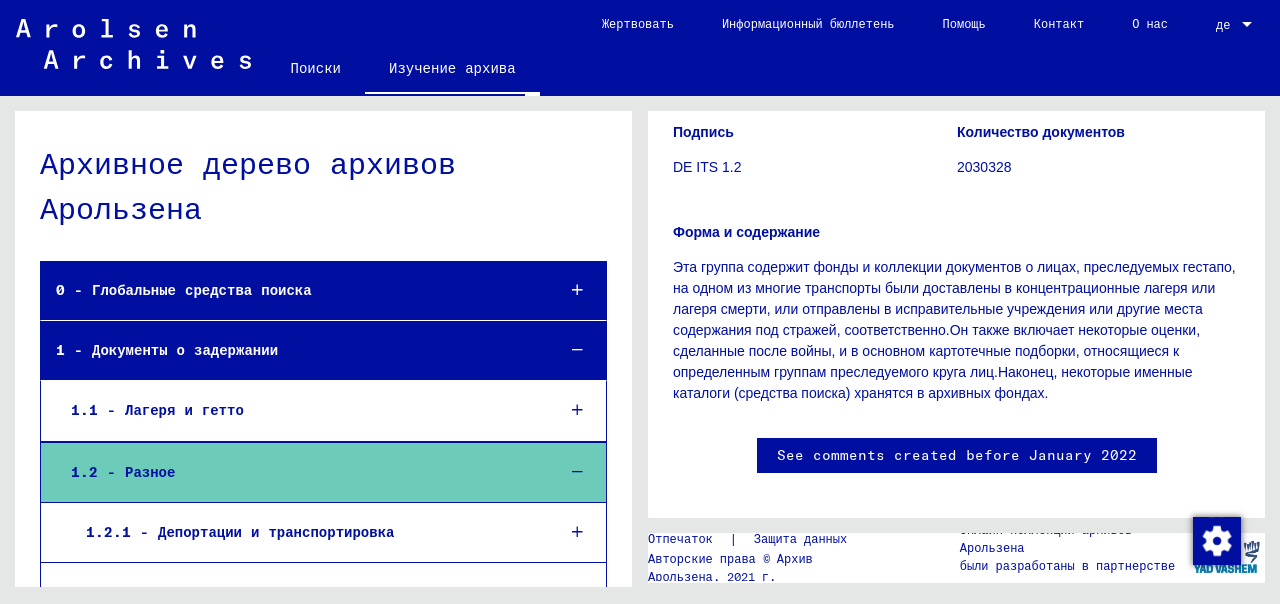 click on "1.2 - Разное" at bounding box center (123, 472) 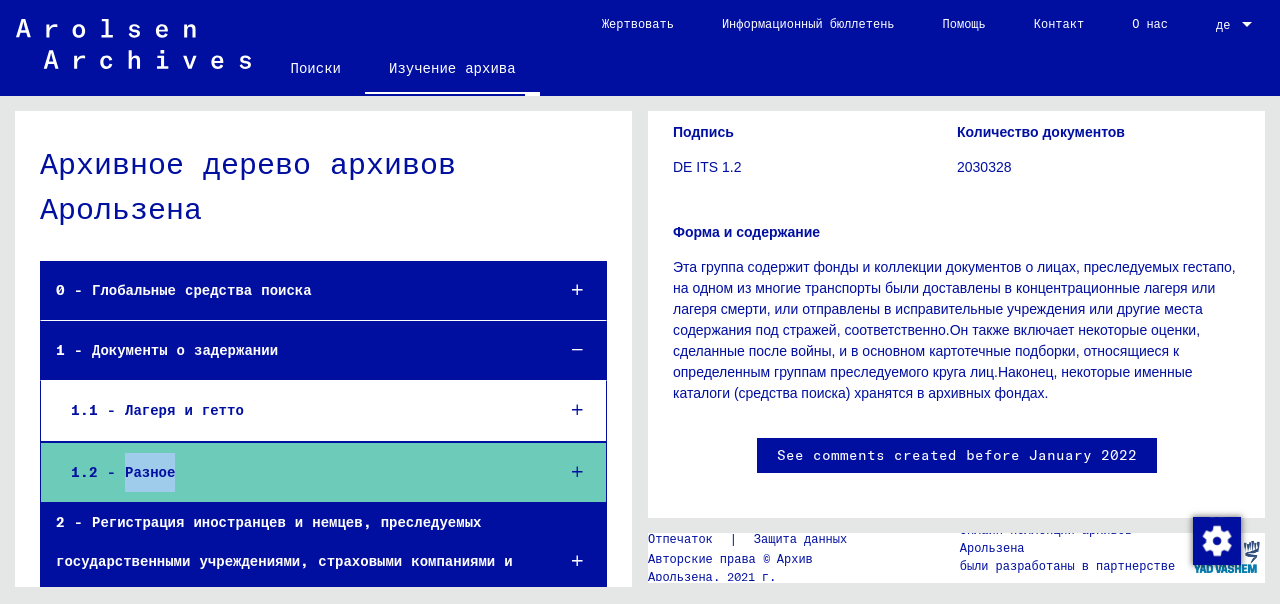 click on "1.2 - Разное" at bounding box center [123, 472] 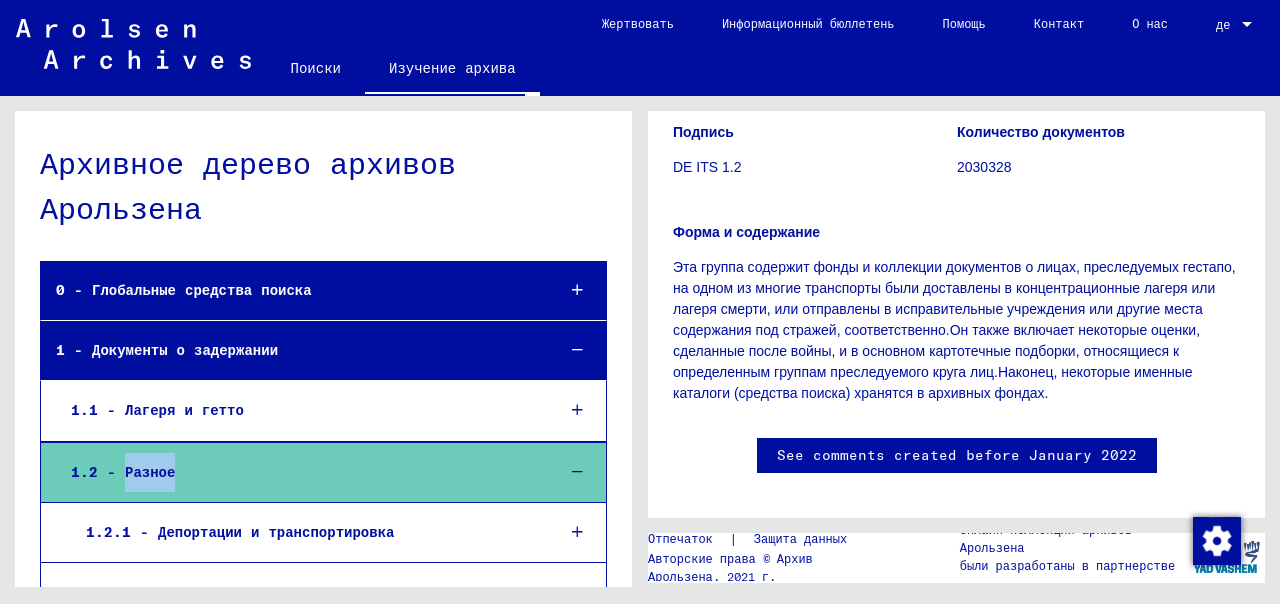 click on "1.2 - Разное" at bounding box center (297, 472) 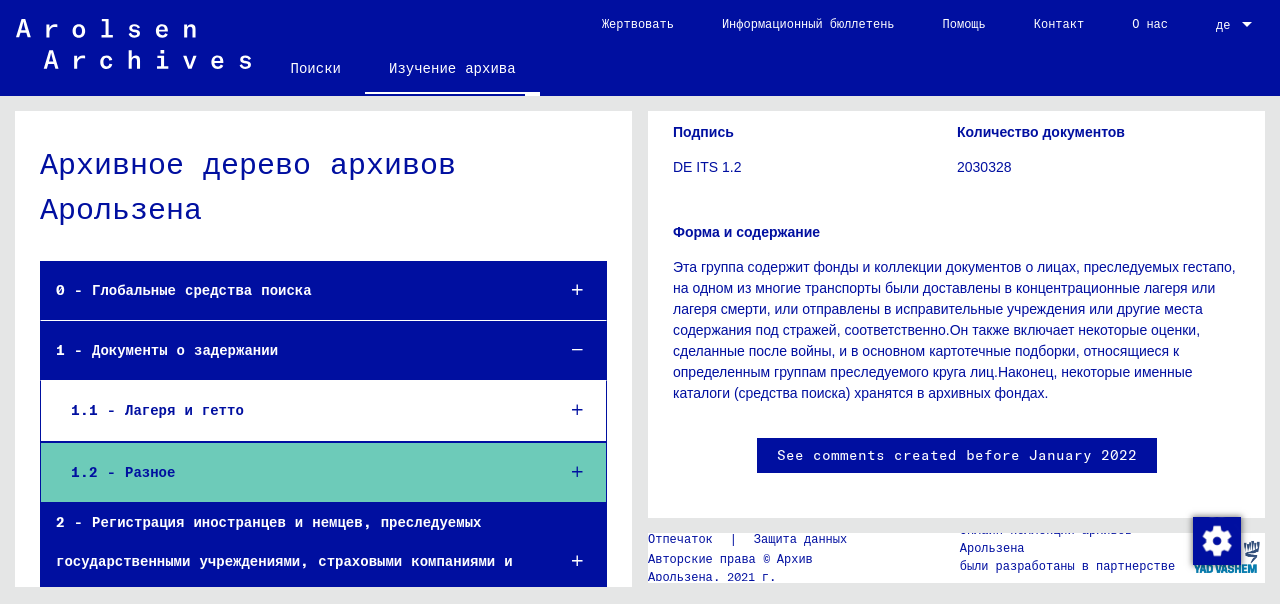 click at bounding box center (577, 472) 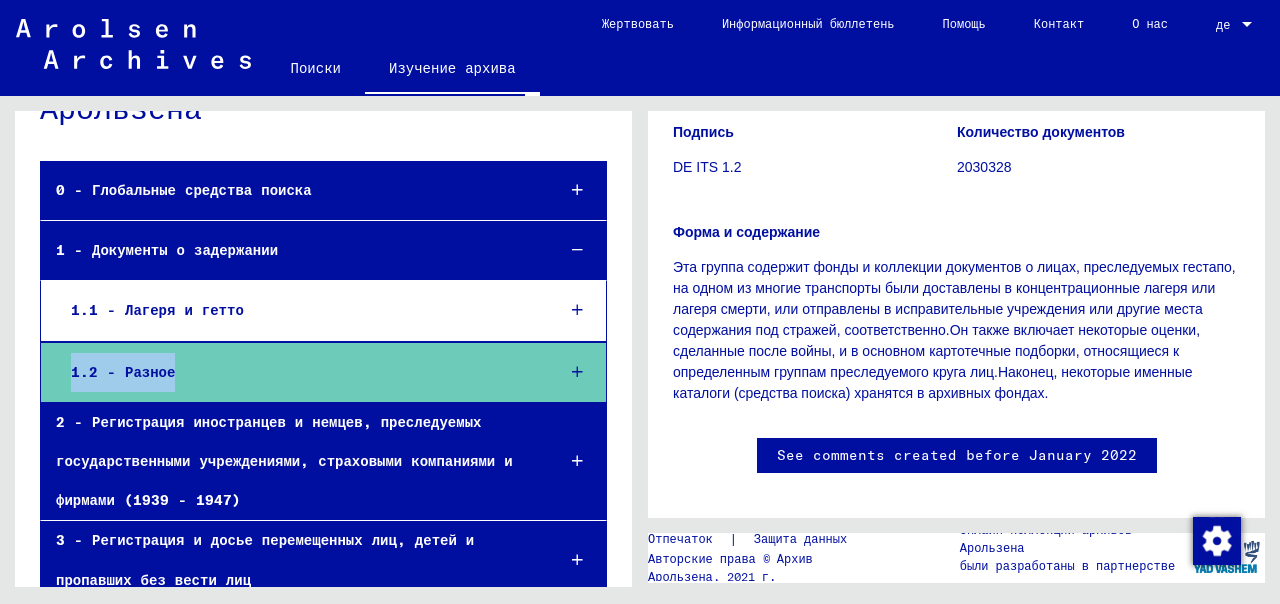 scroll, scrollTop: 0, scrollLeft: 0, axis: both 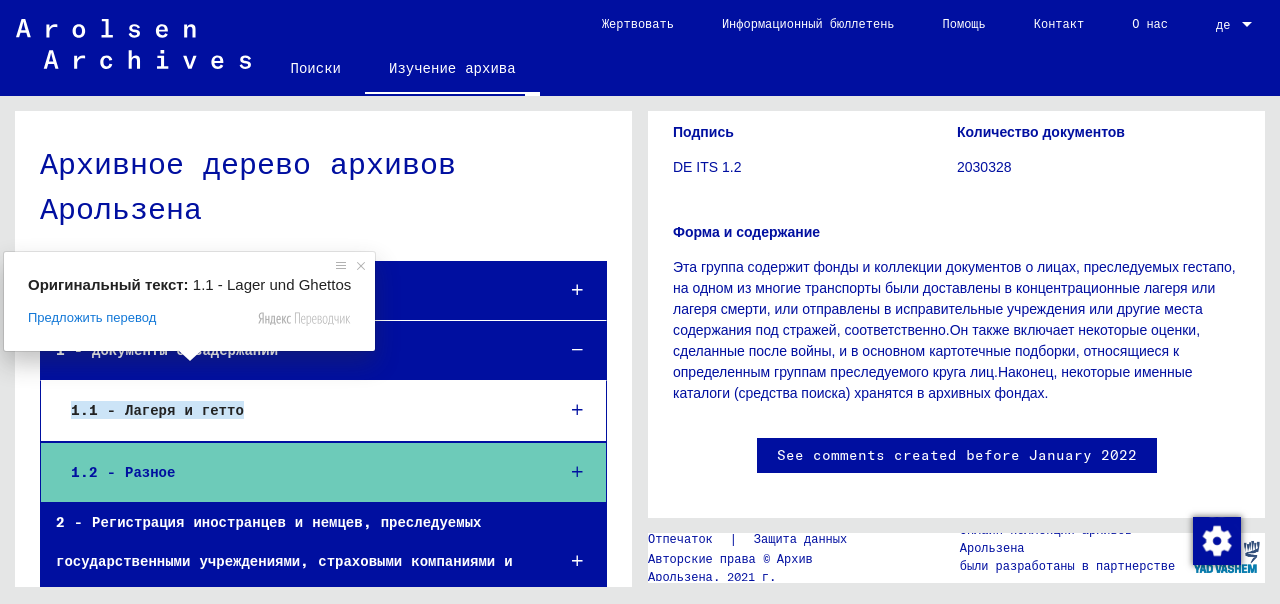 click on "1.1 - Лагеря и гетто" at bounding box center [157, 410] 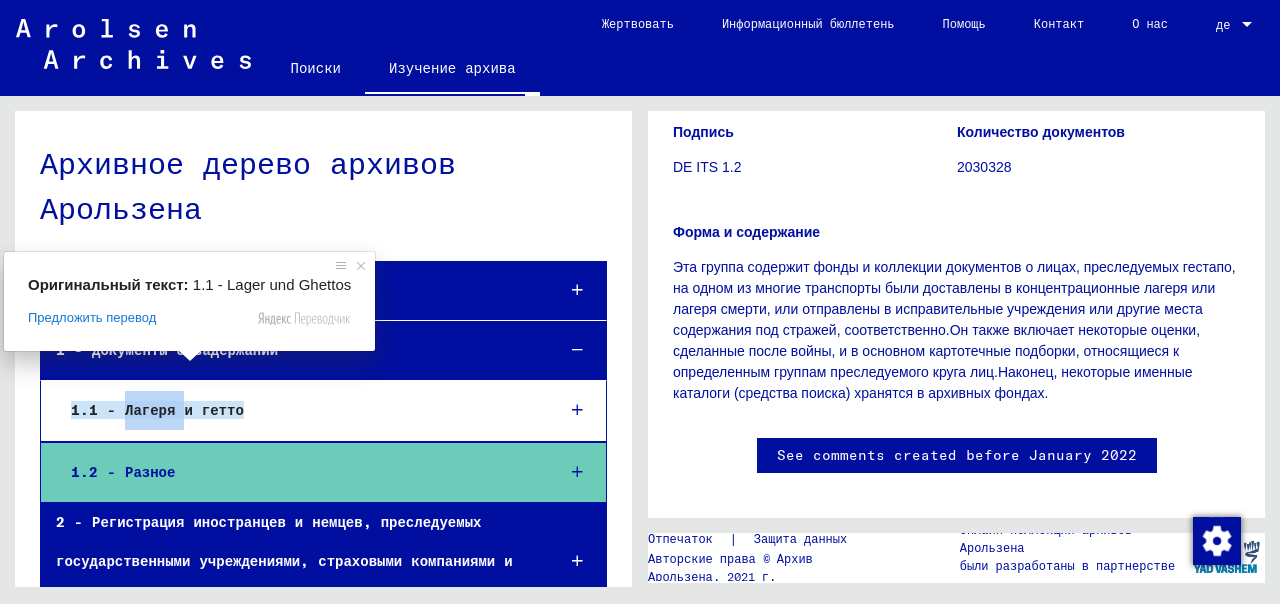 click on "1.1 - Лагеря и гетто" at bounding box center (157, 410) 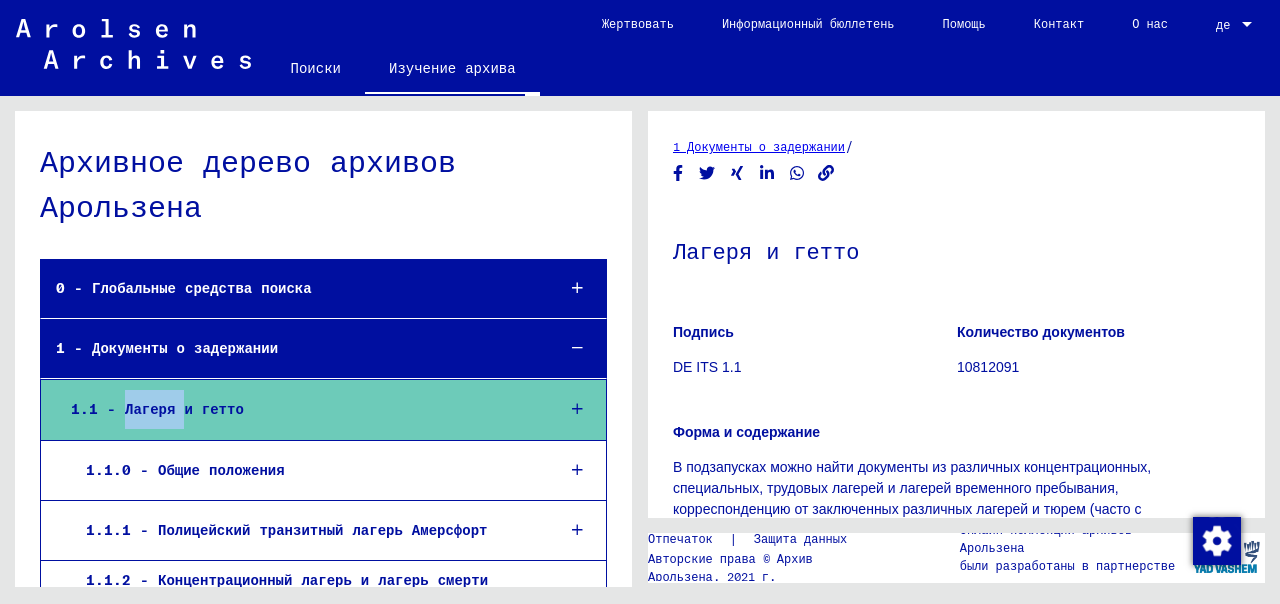 scroll, scrollTop: 0, scrollLeft: 0, axis: both 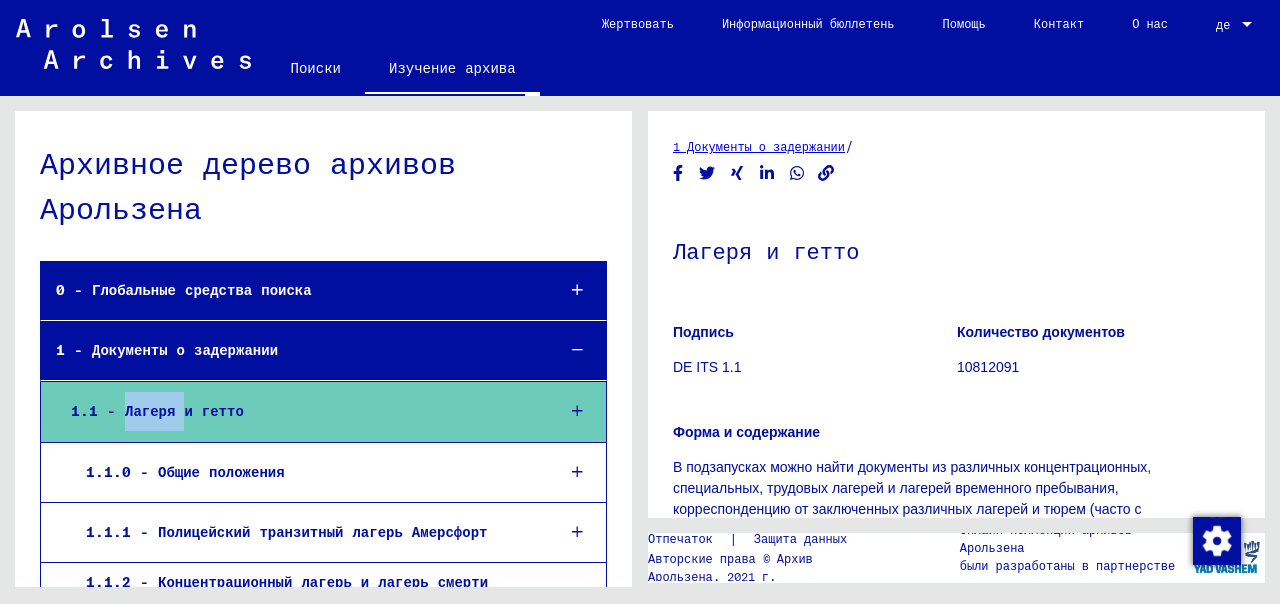 click on "Поиски" 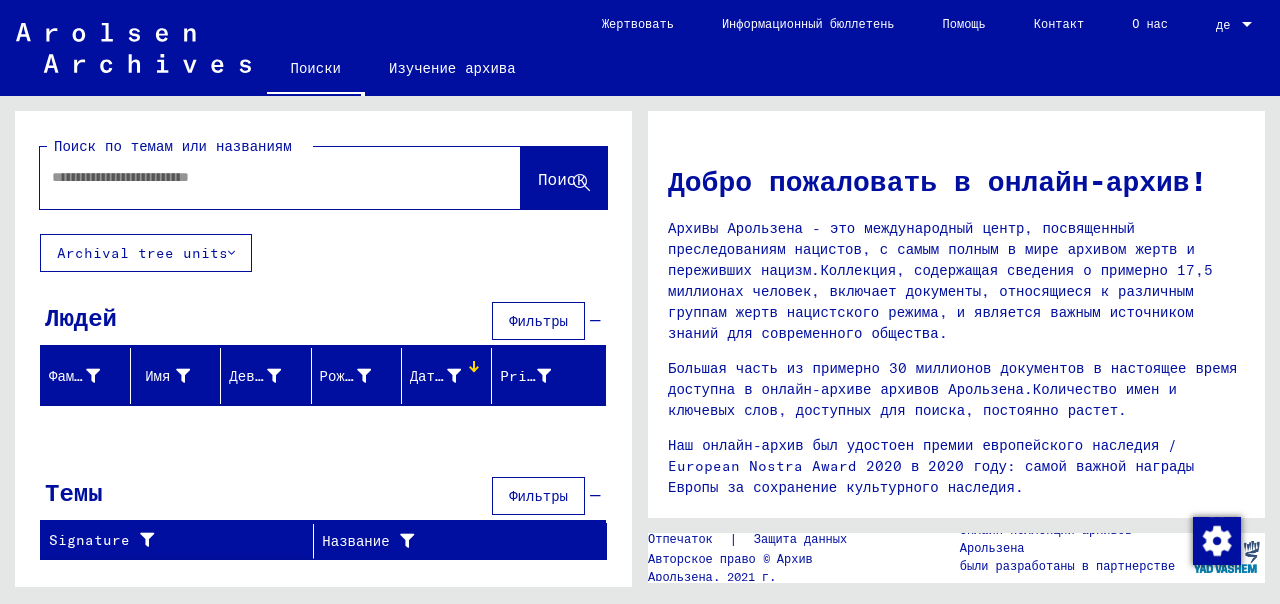 click at bounding box center [256, 177] 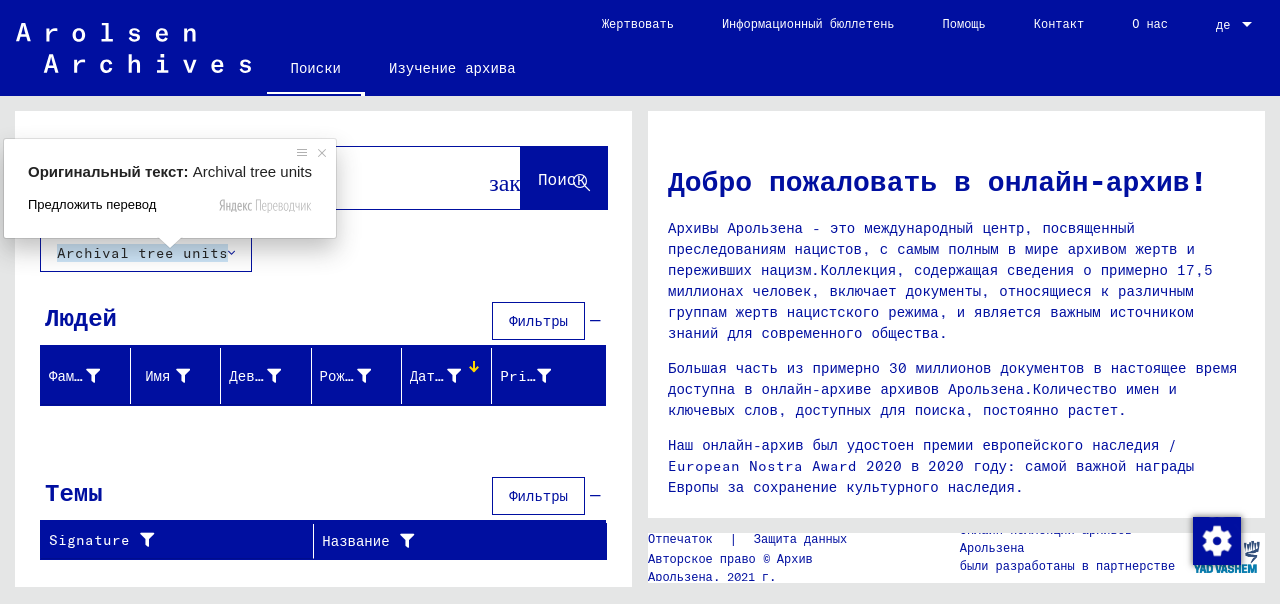 type on "**********" 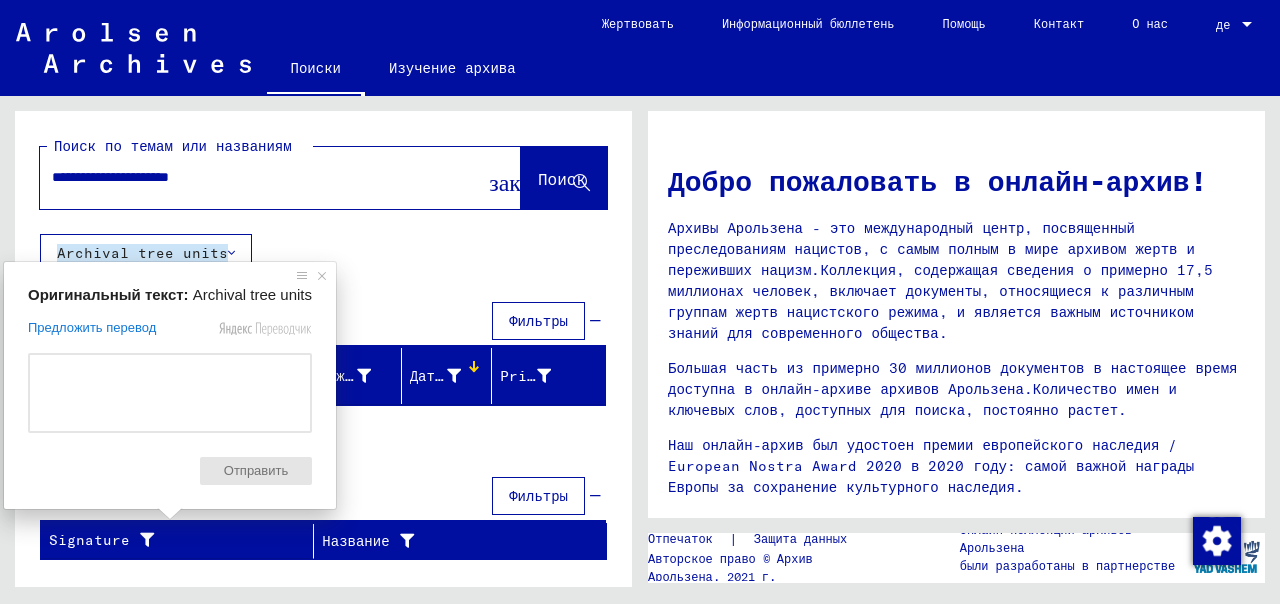 click on "**********" 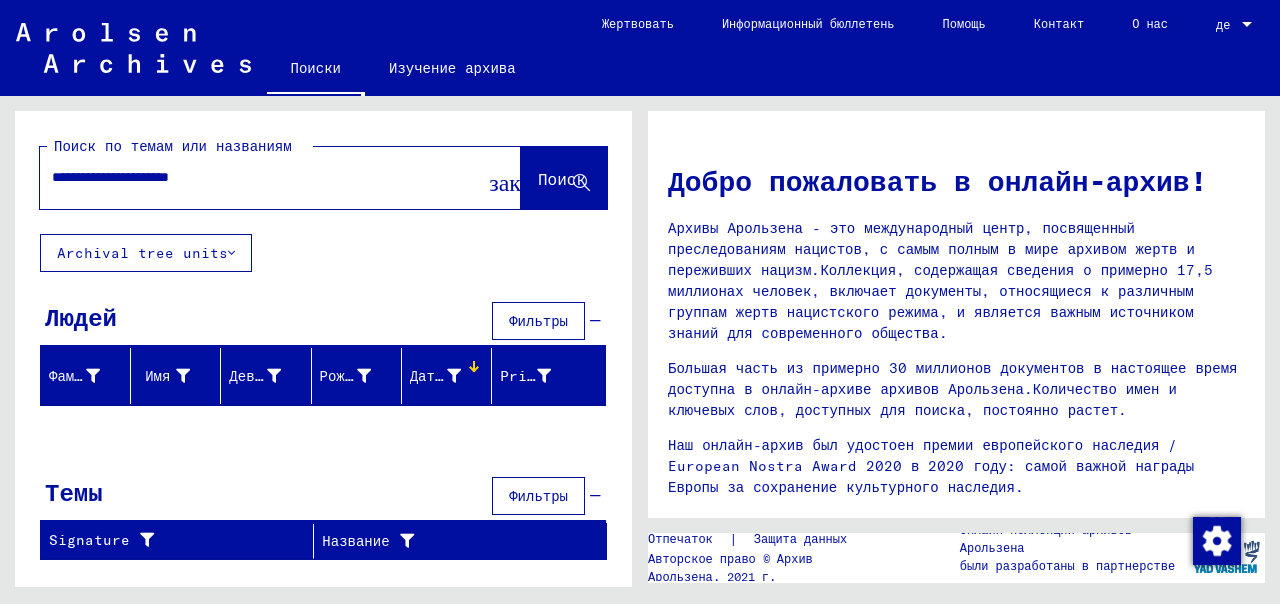 click 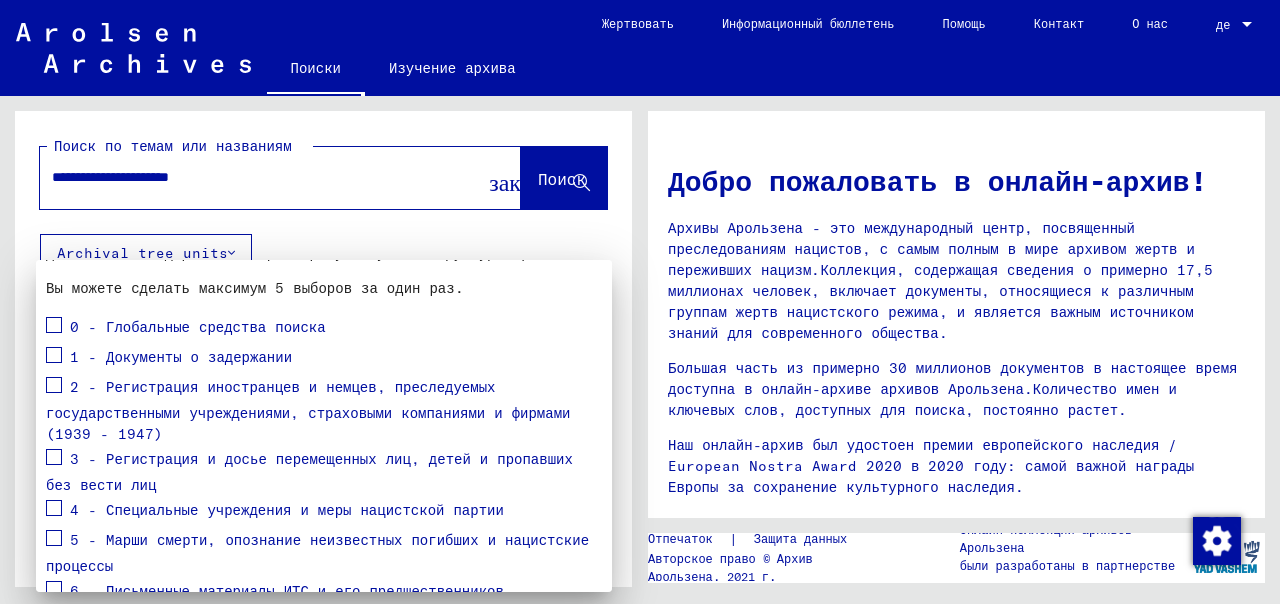 scroll, scrollTop: 200, scrollLeft: 0, axis: vertical 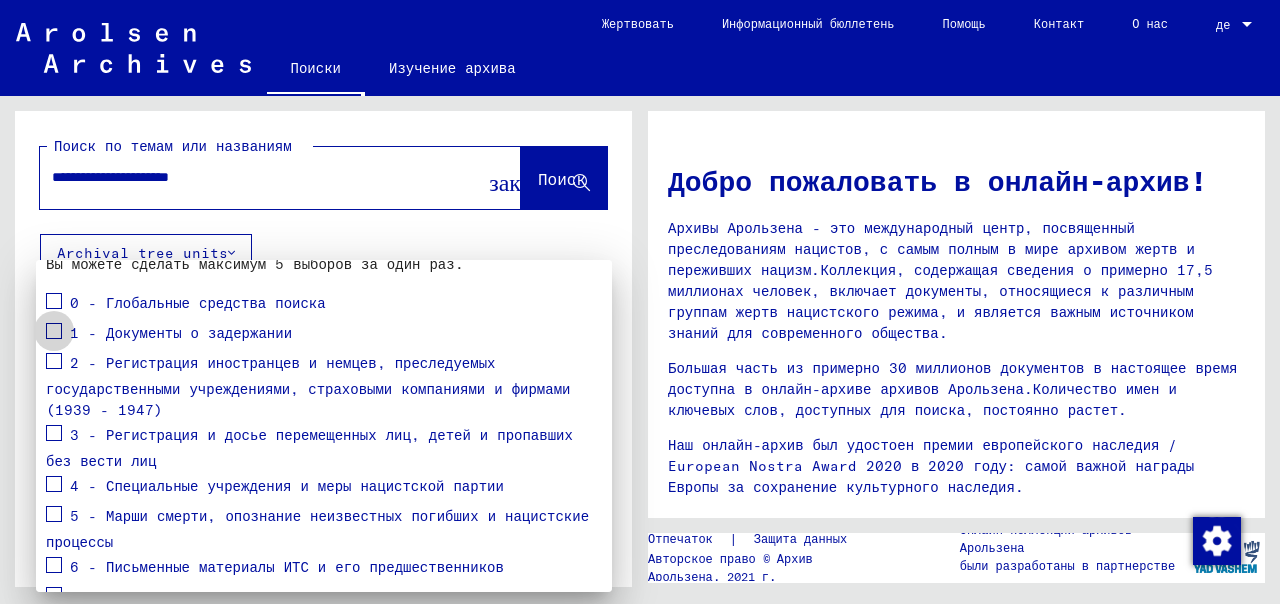 click at bounding box center (54, 331) 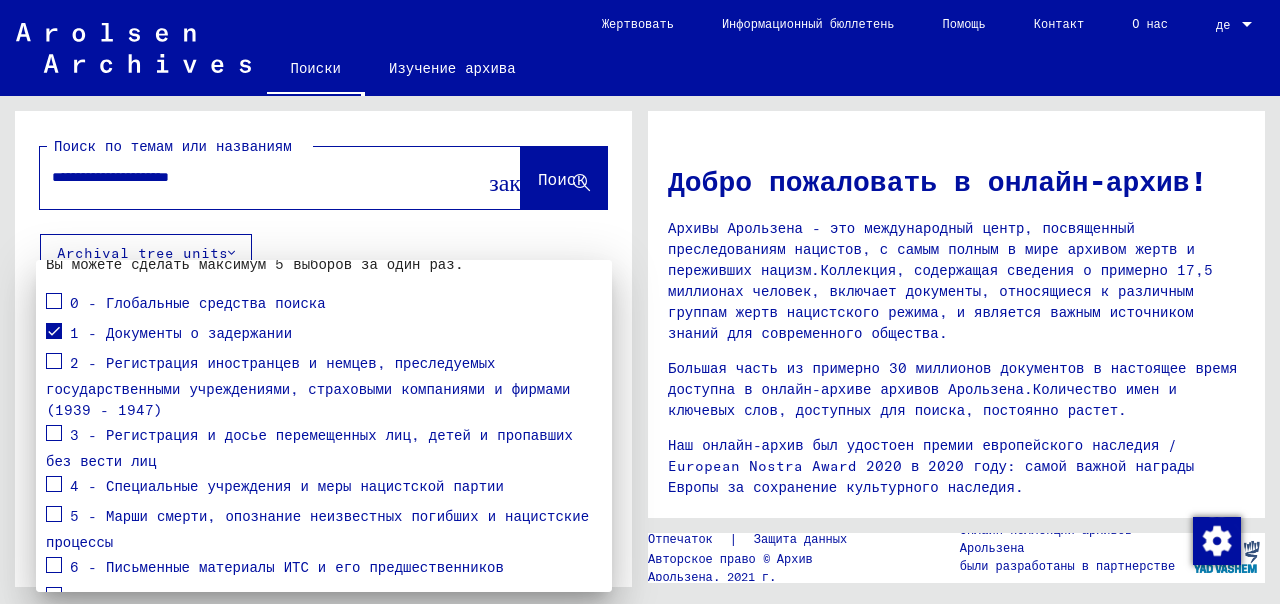 click at bounding box center (640, 302) 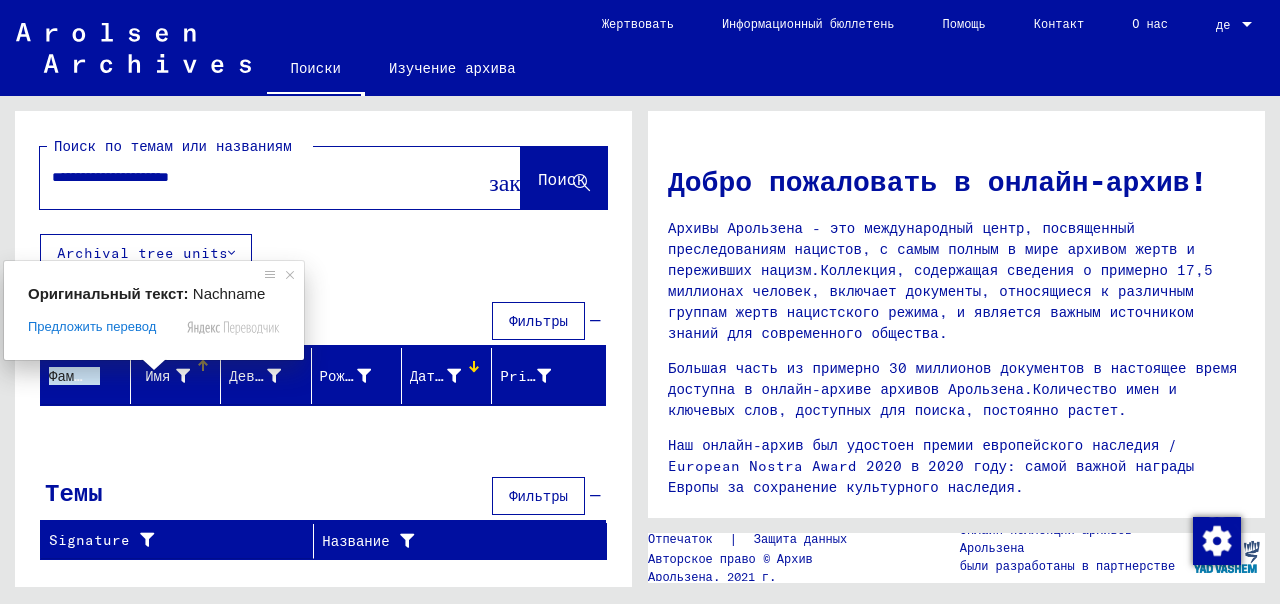 click at bounding box center [183, 376] 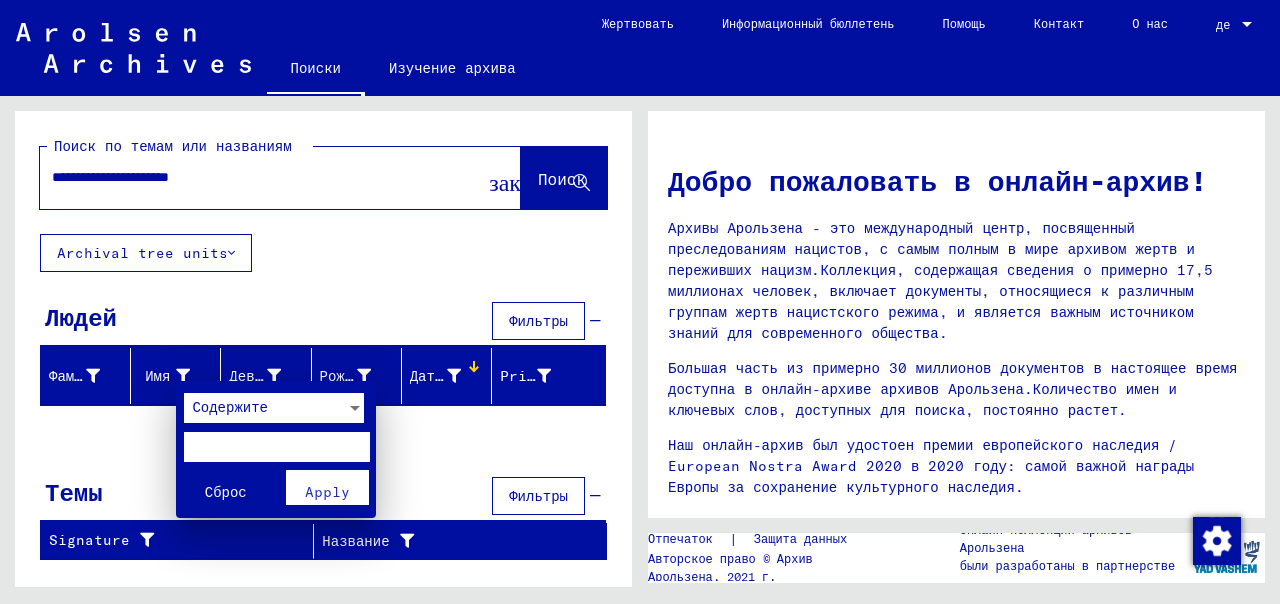 click at bounding box center [276, 447] 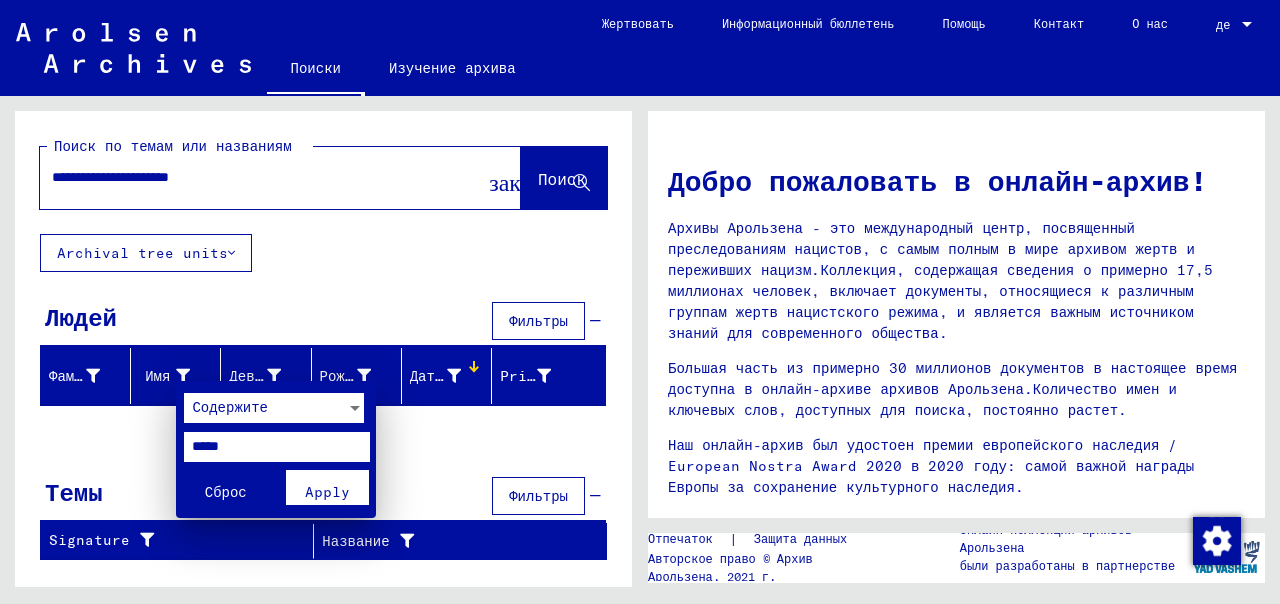 type on "*****" 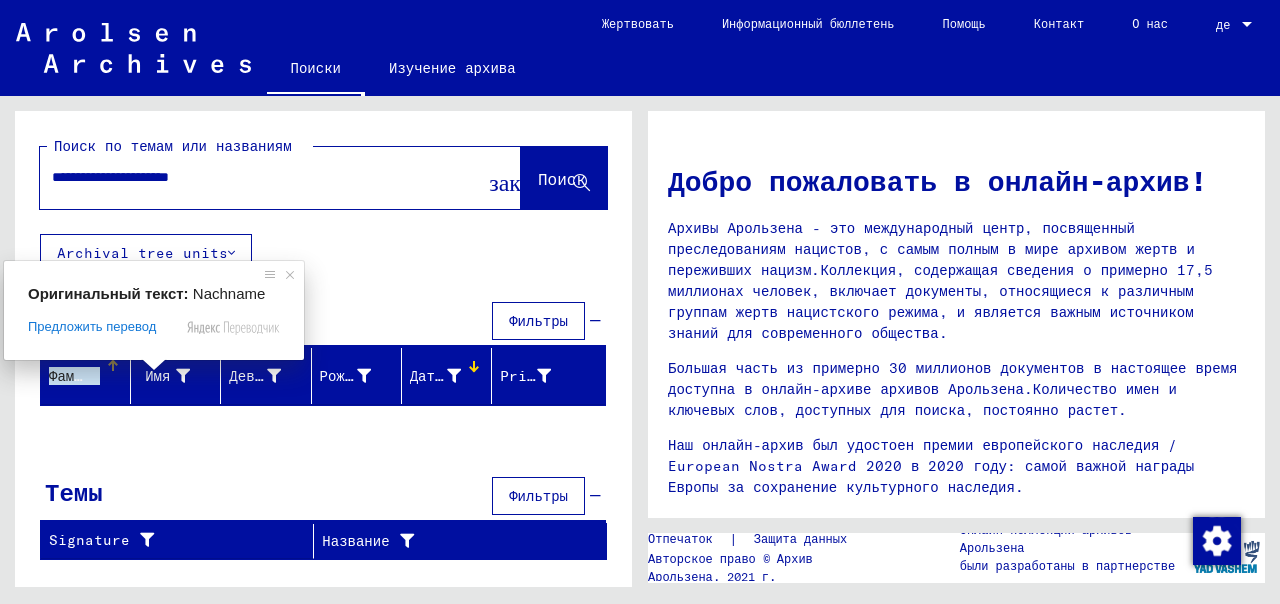 click on "Фамилия" 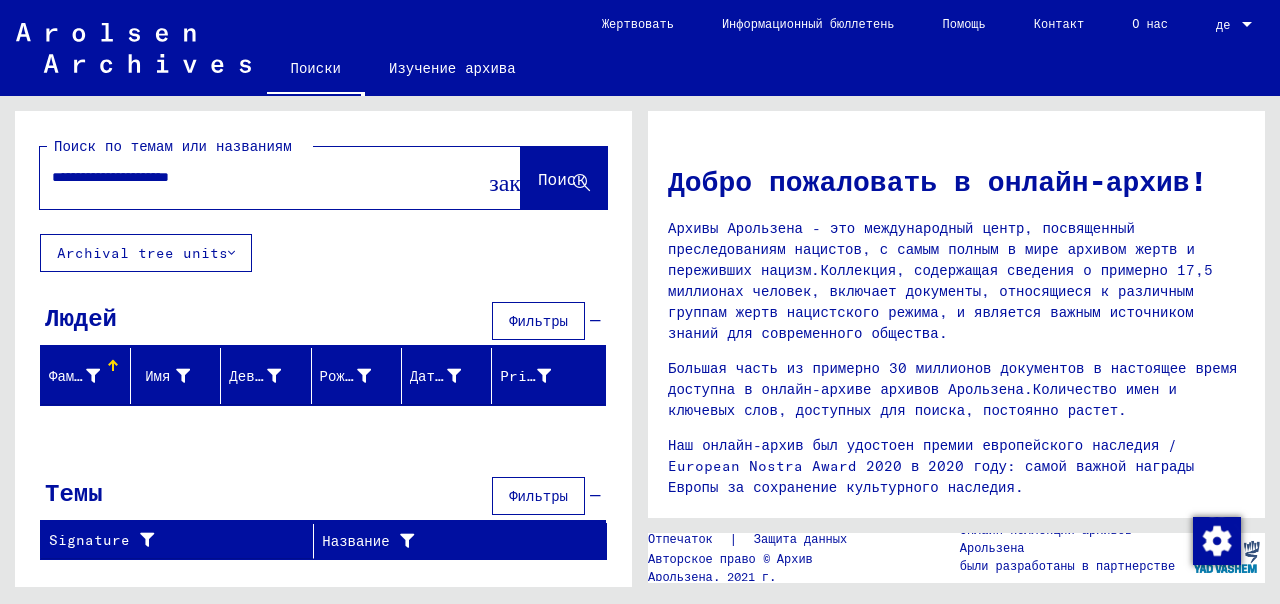 click on "Фамилия" 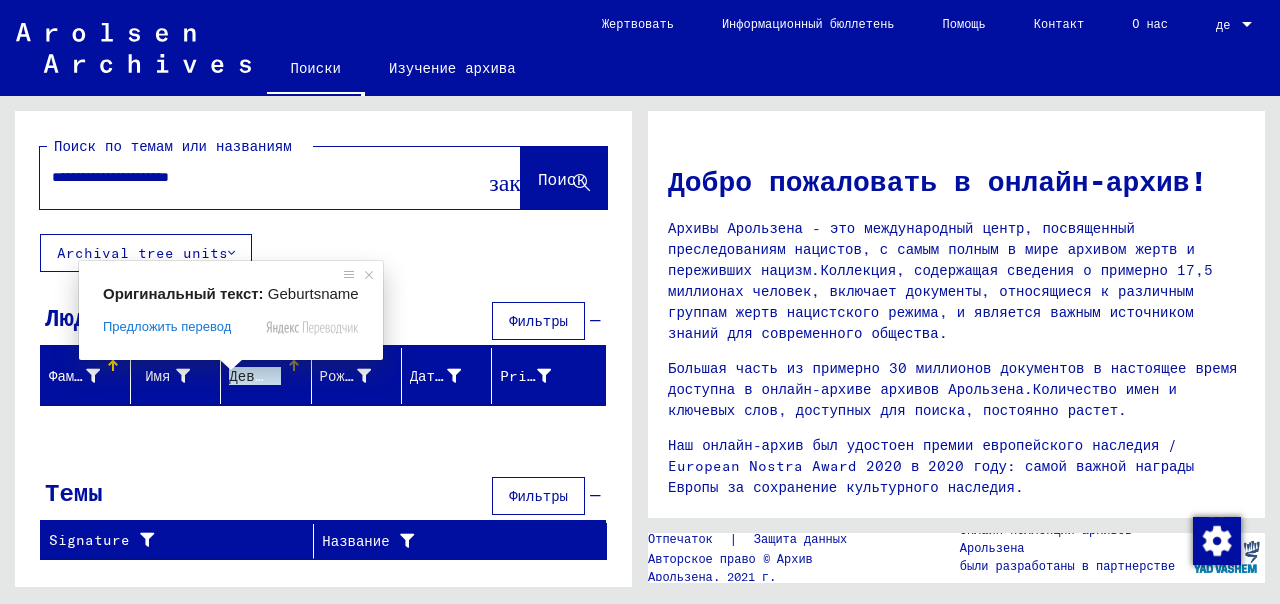 click on "Девичья фамилия" 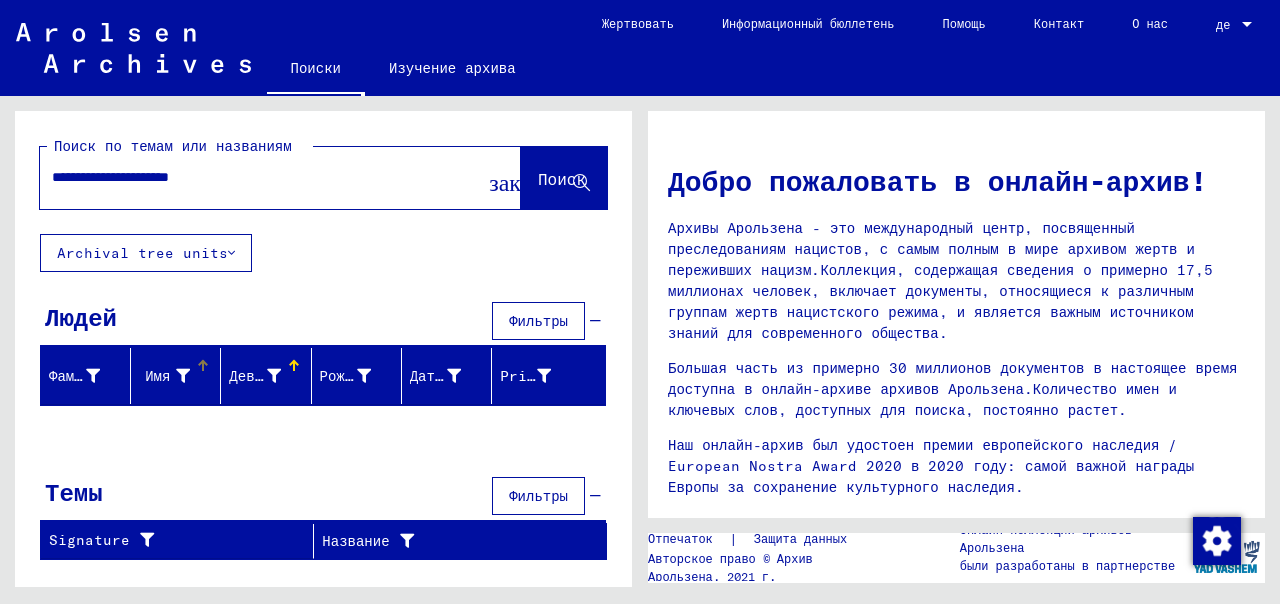 click at bounding box center (183, 376) 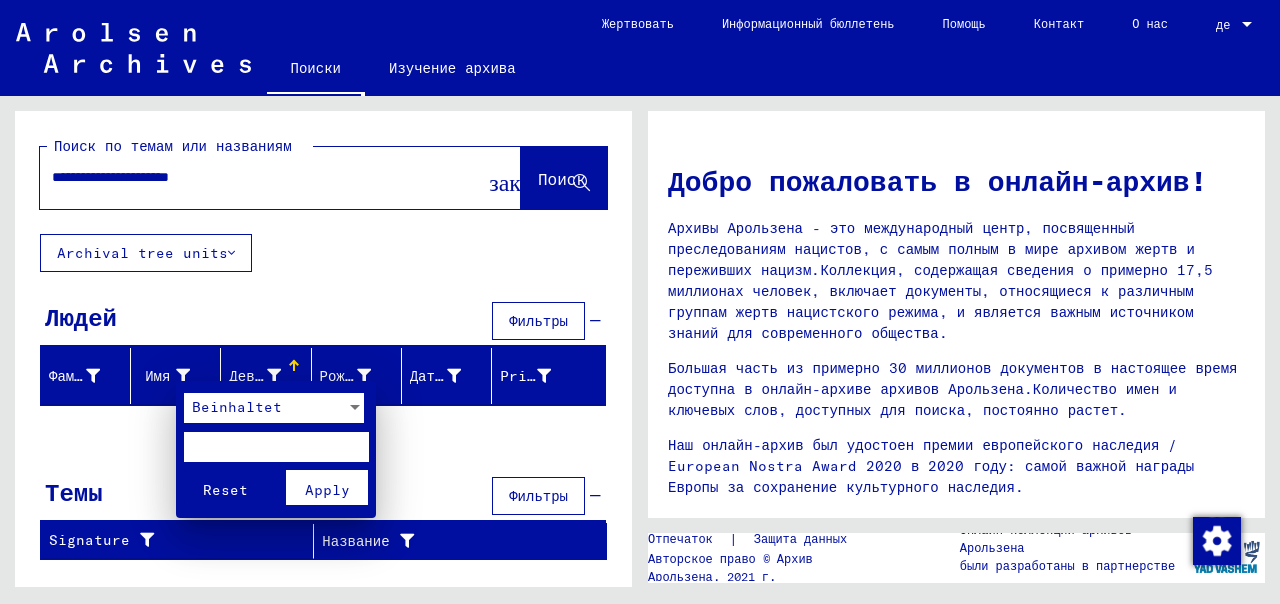 click at bounding box center [640, 302] 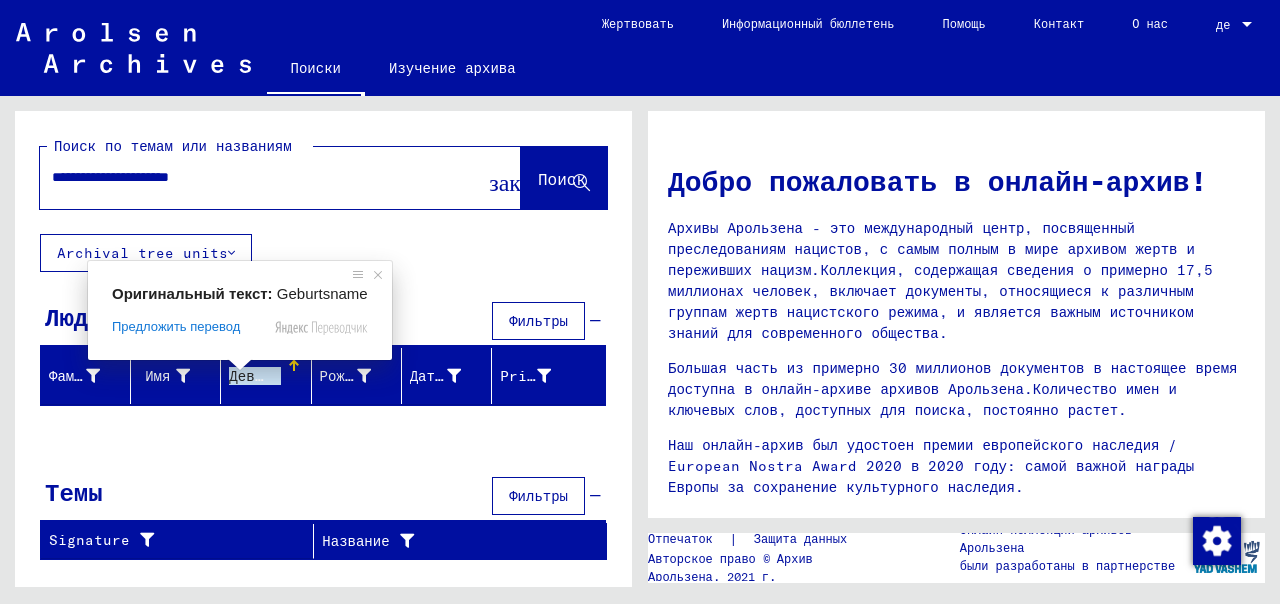 click at bounding box center (240, 365) 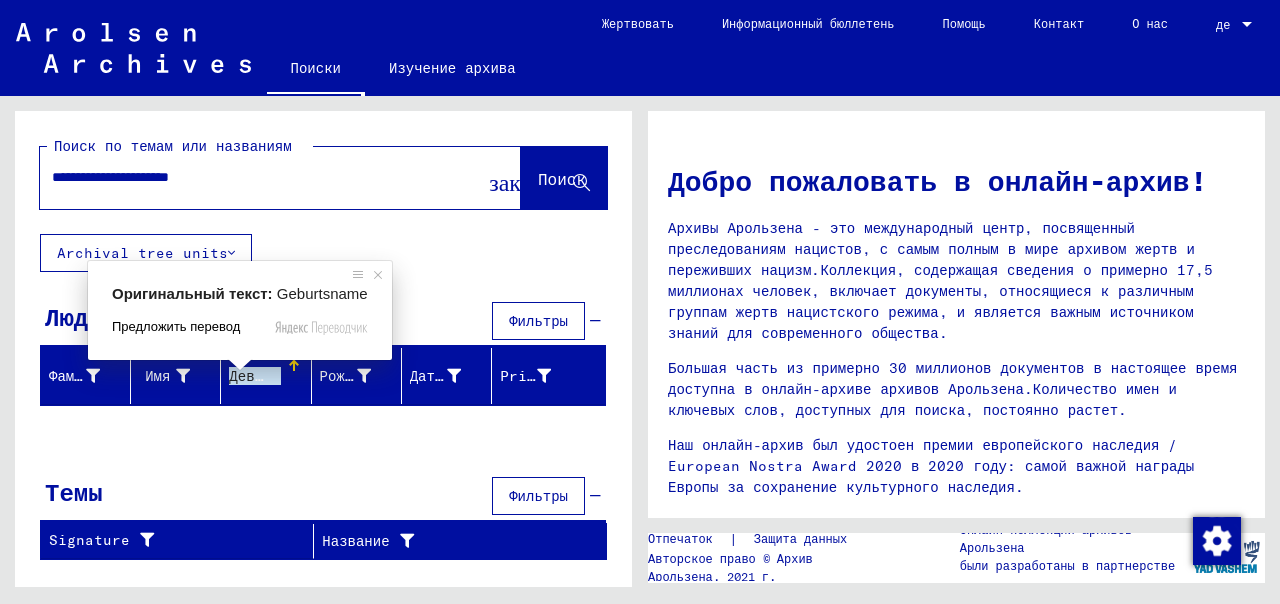 click on "Предложить перевод" at bounding box center (176, 327) 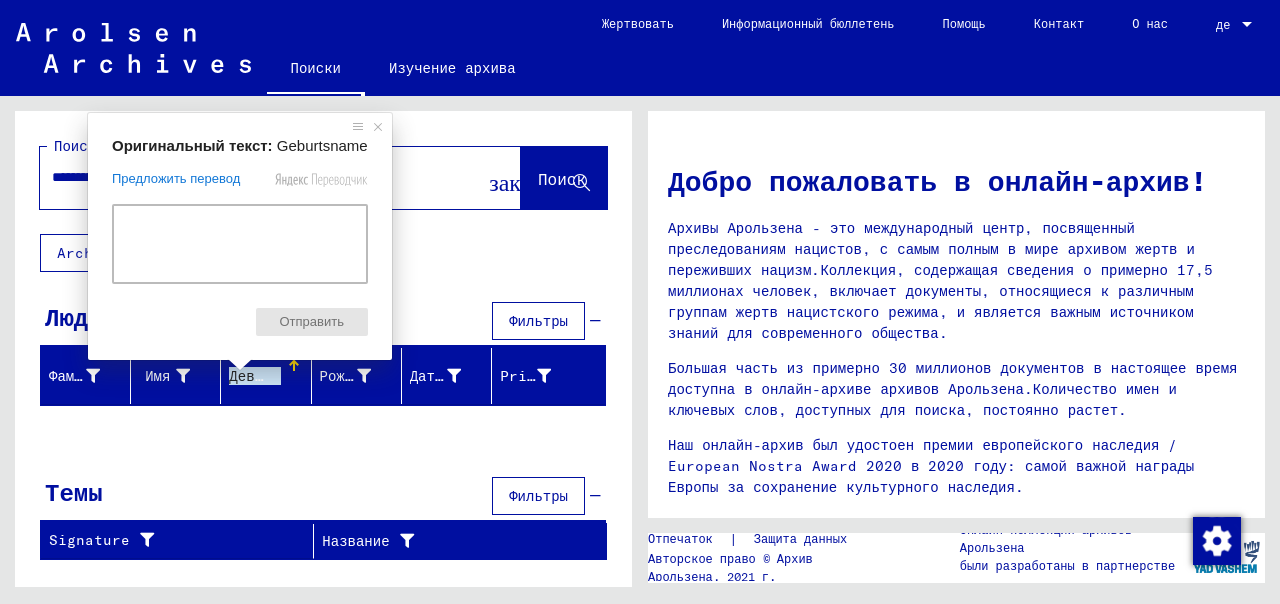 click at bounding box center [240, 244] 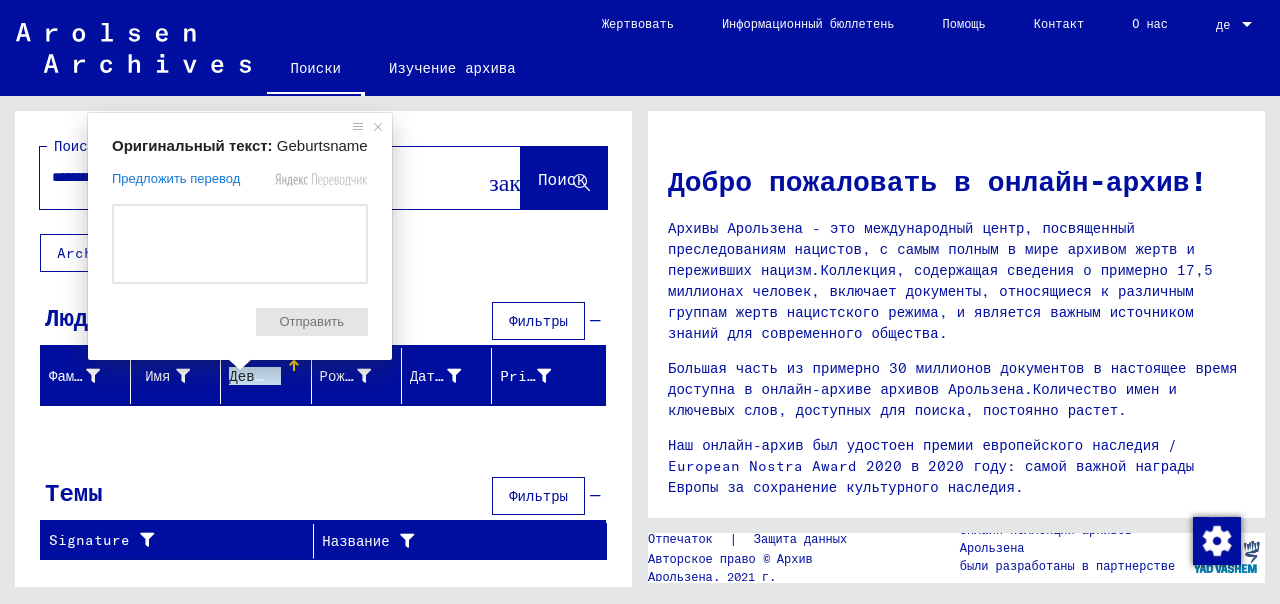 click on "**********" 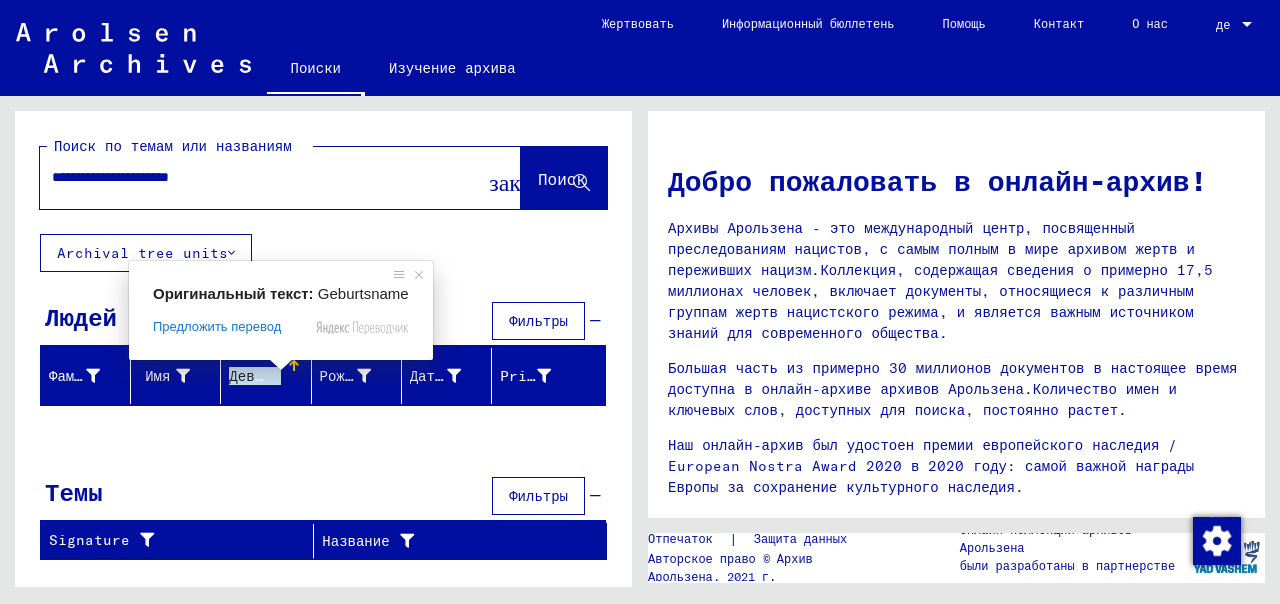 click at bounding box center [281, 365] 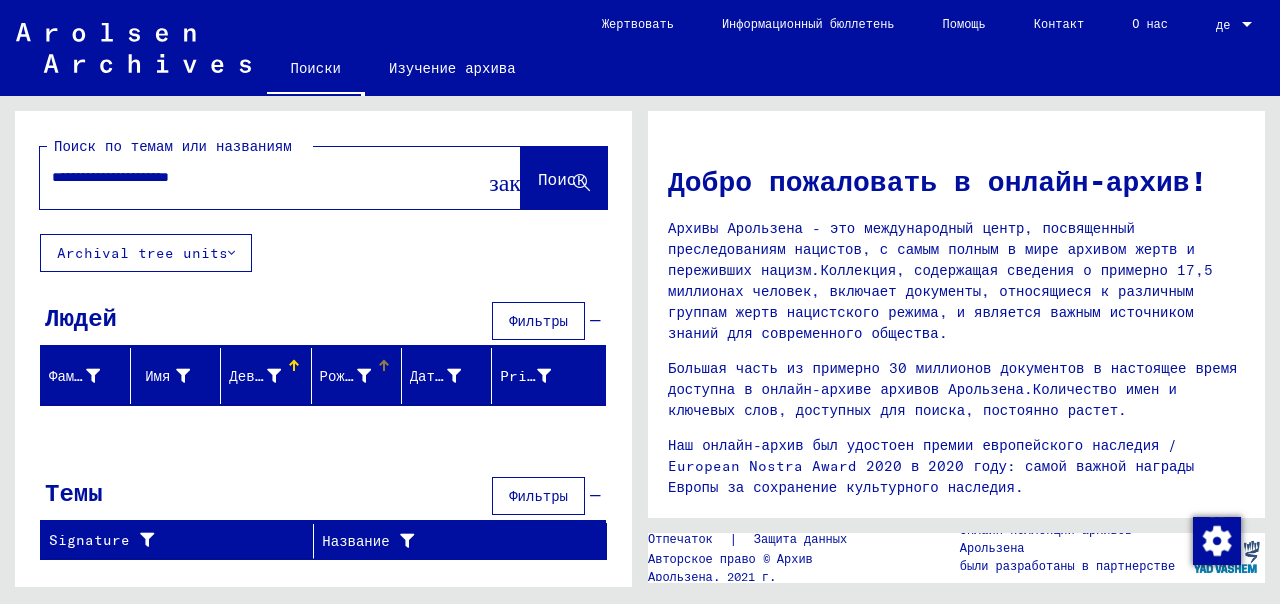 click on "Рождение" 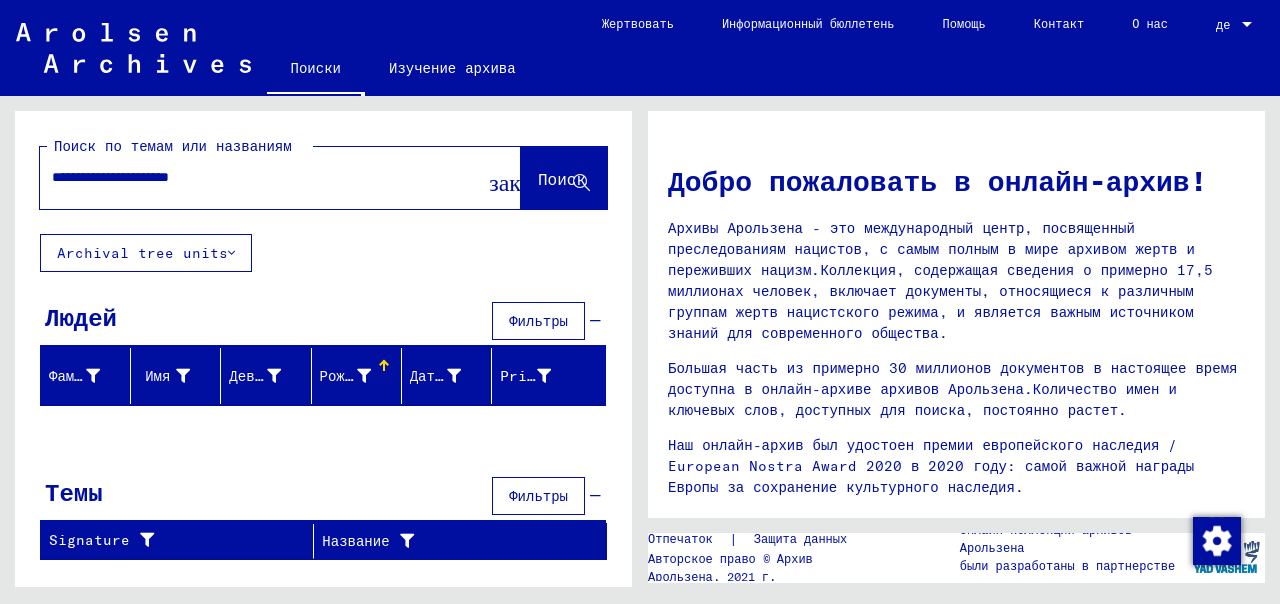 click at bounding box center [384, 366] 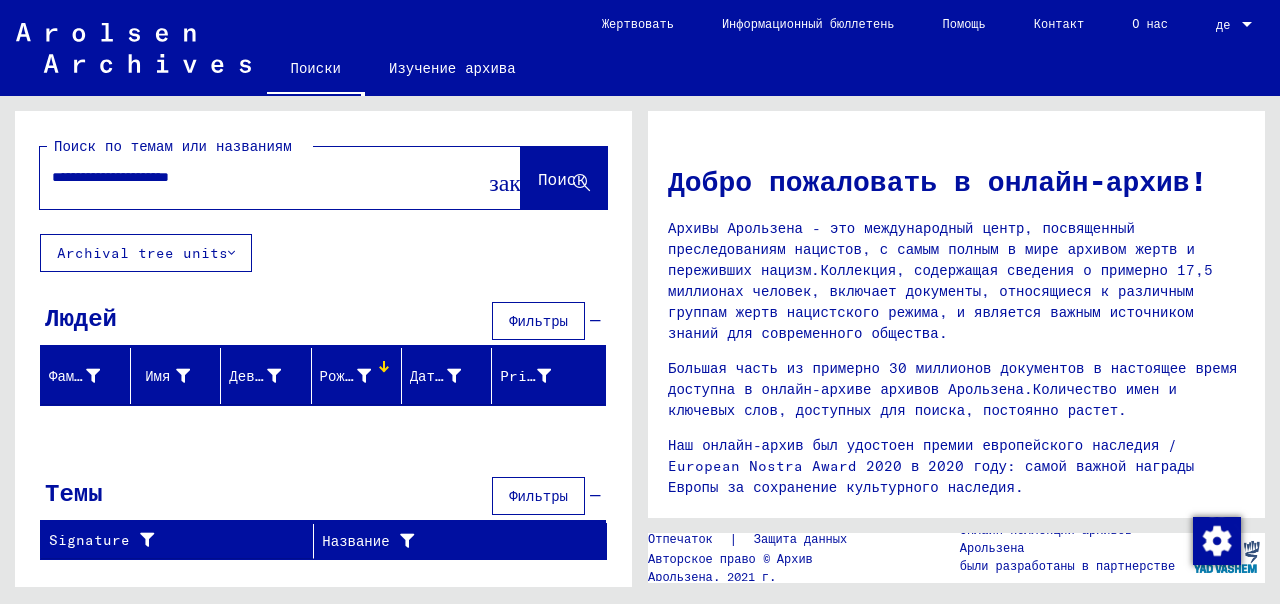 click at bounding box center (386, 369) 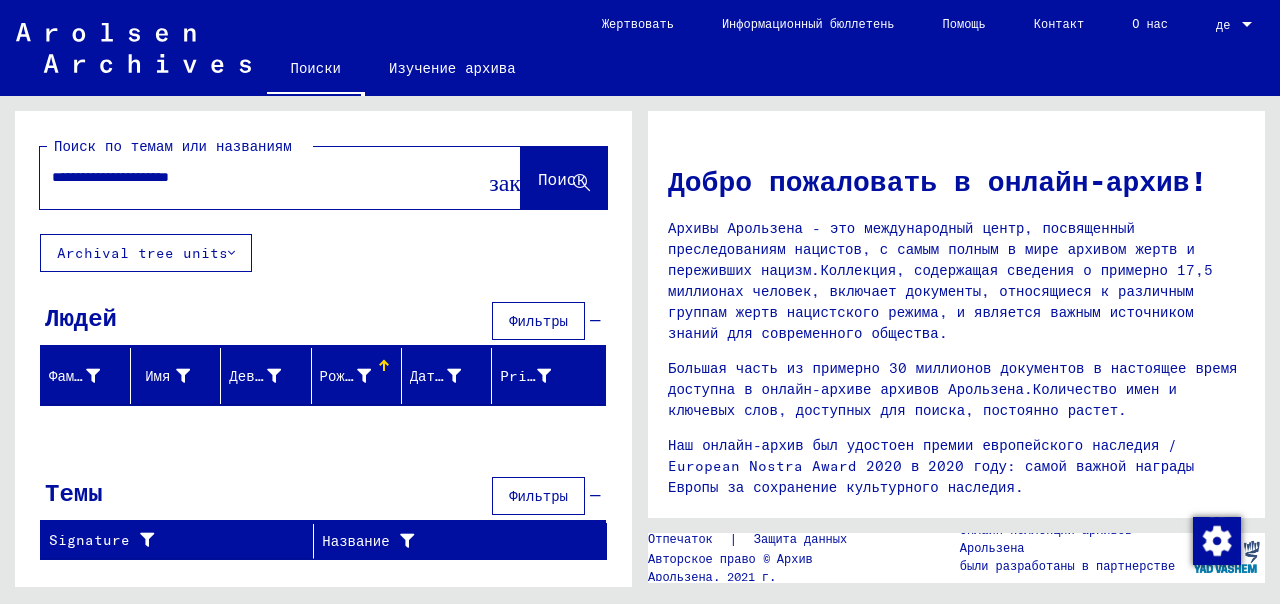 click on "Рождение" 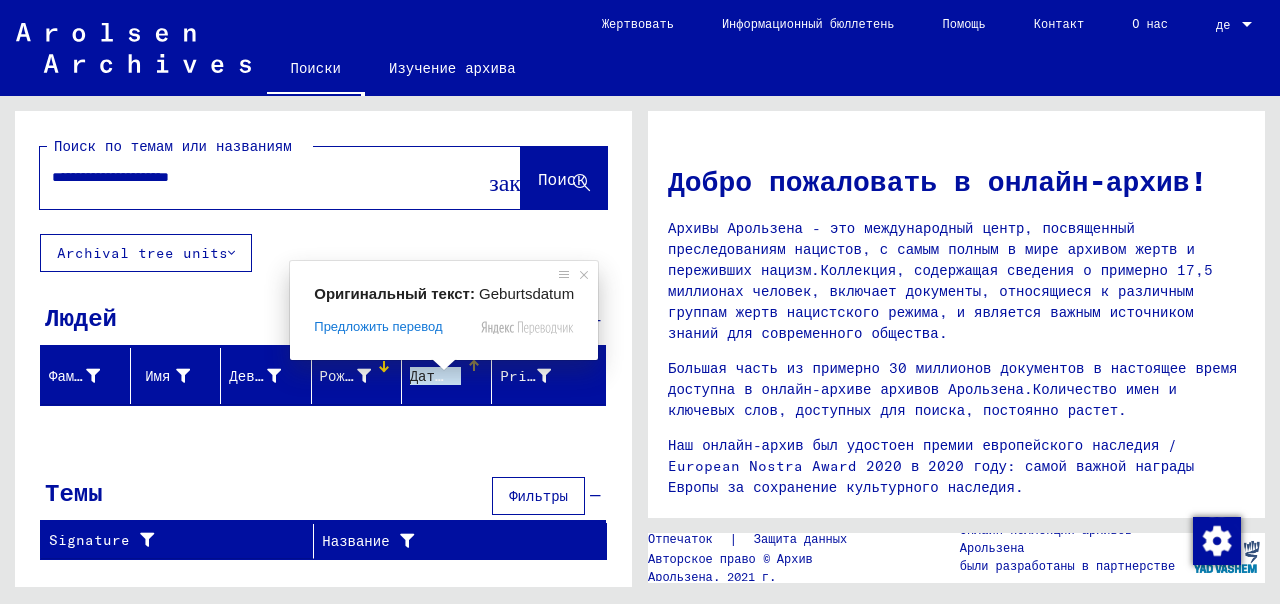 click on "Дата рождения" 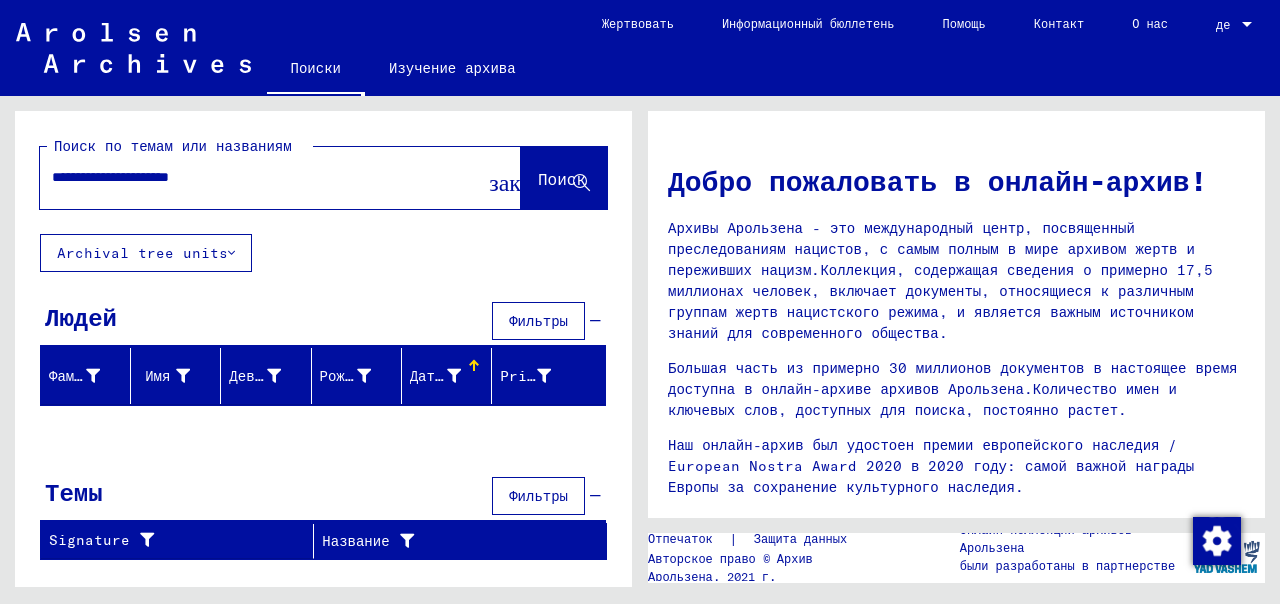 click on "Дата рождения" 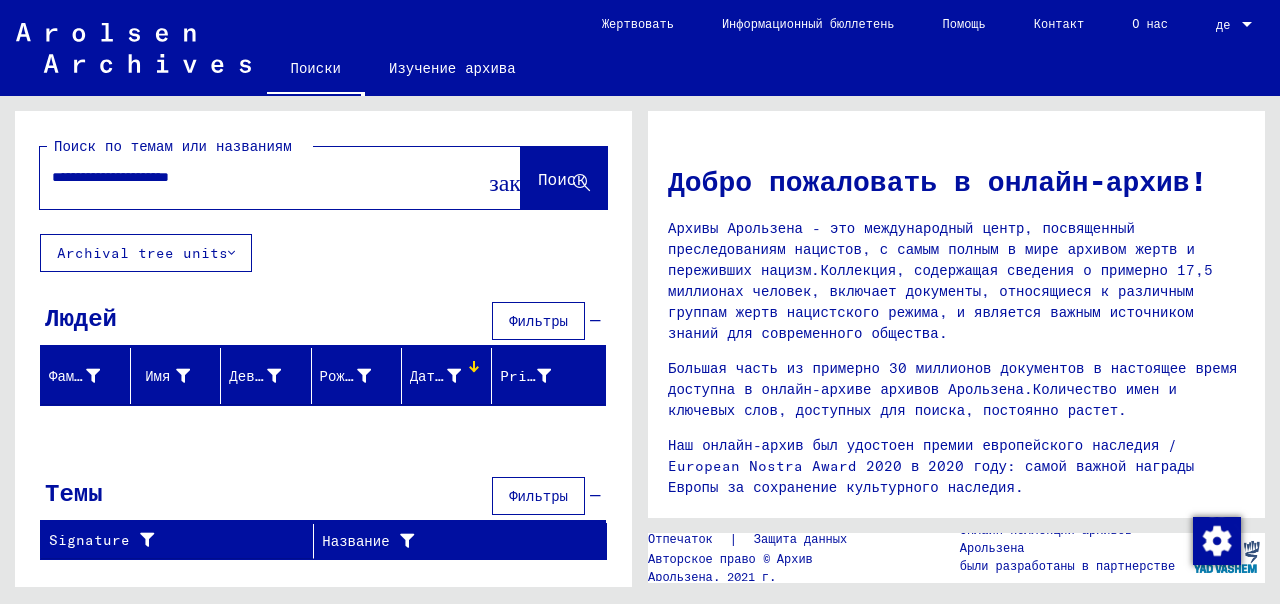 click at bounding box center (476, 369) 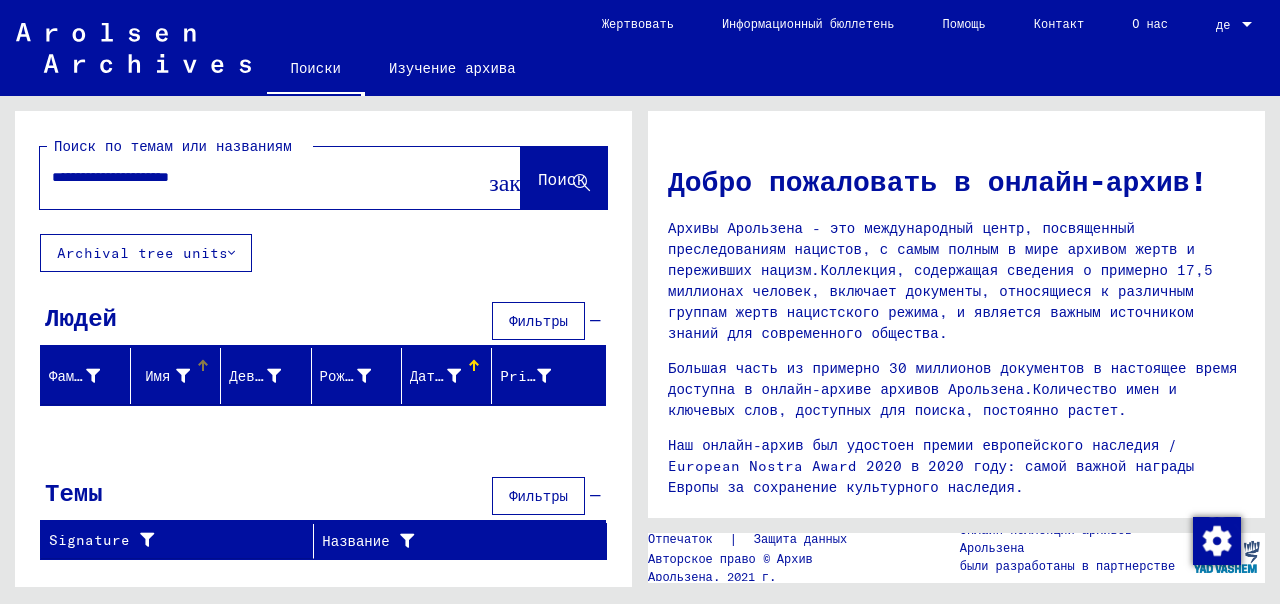 click on "Имя" 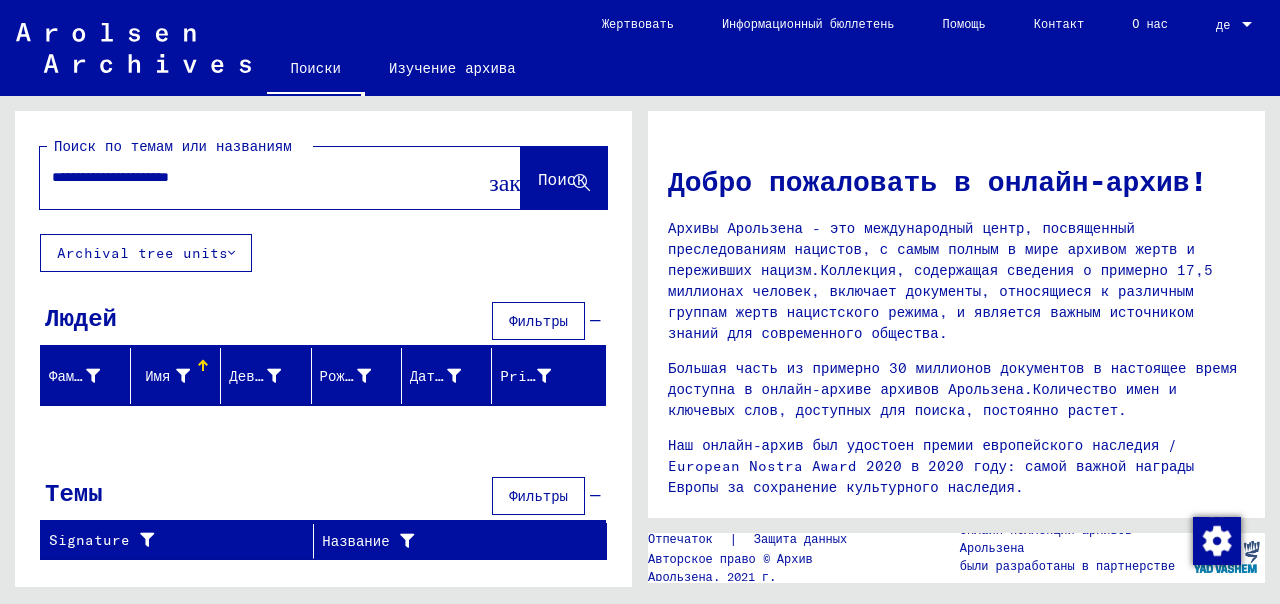 click at bounding box center [203, 361] 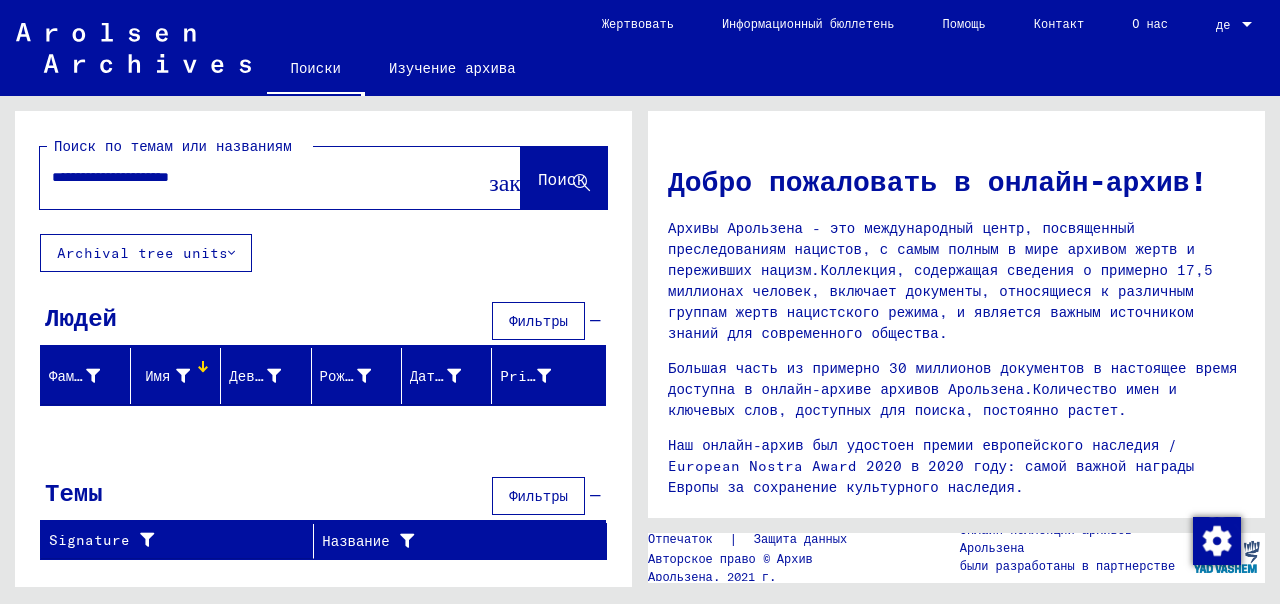 click at bounding box center (183, 376) 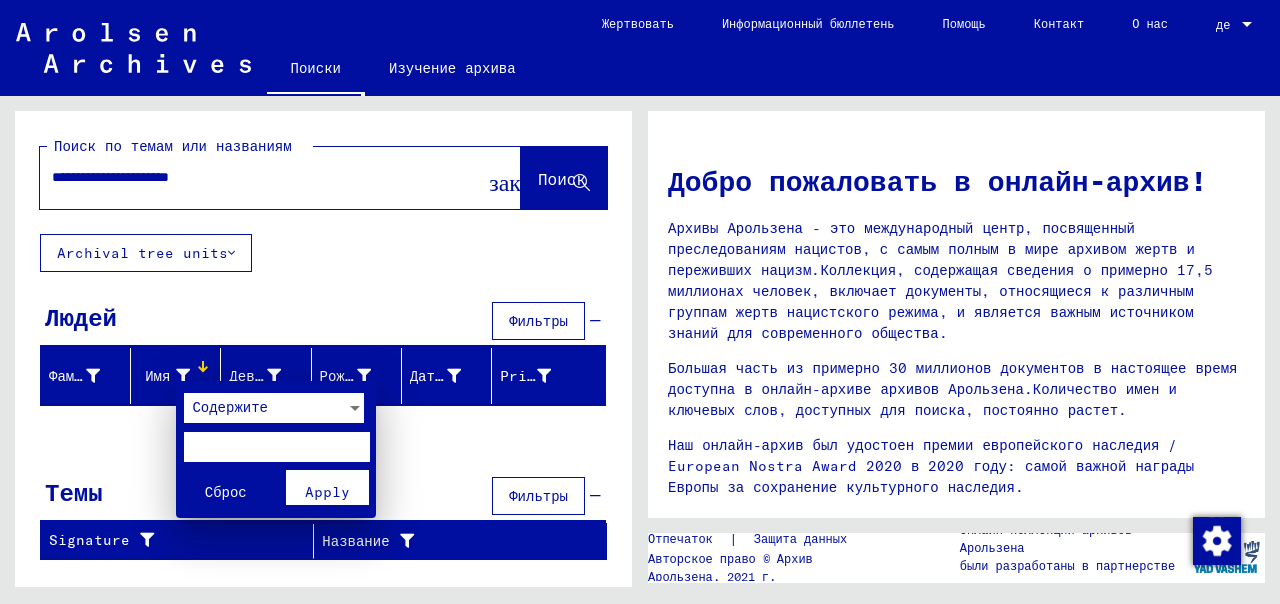 click at bounding box center [640, 302] 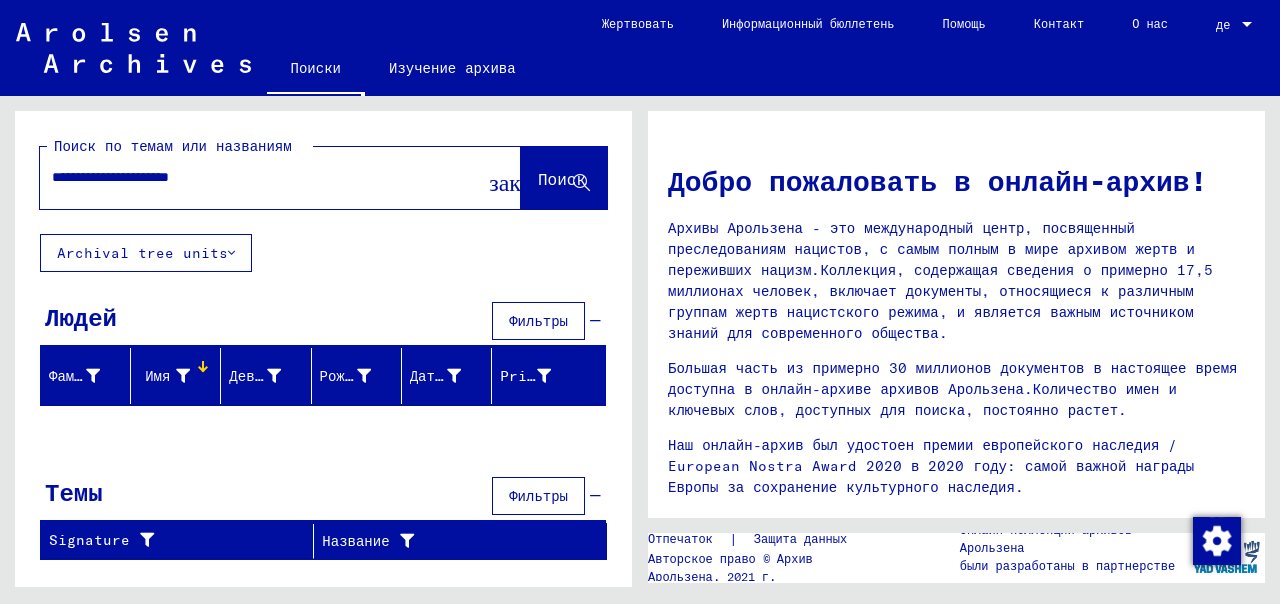 click at bounding box center (183, 376) 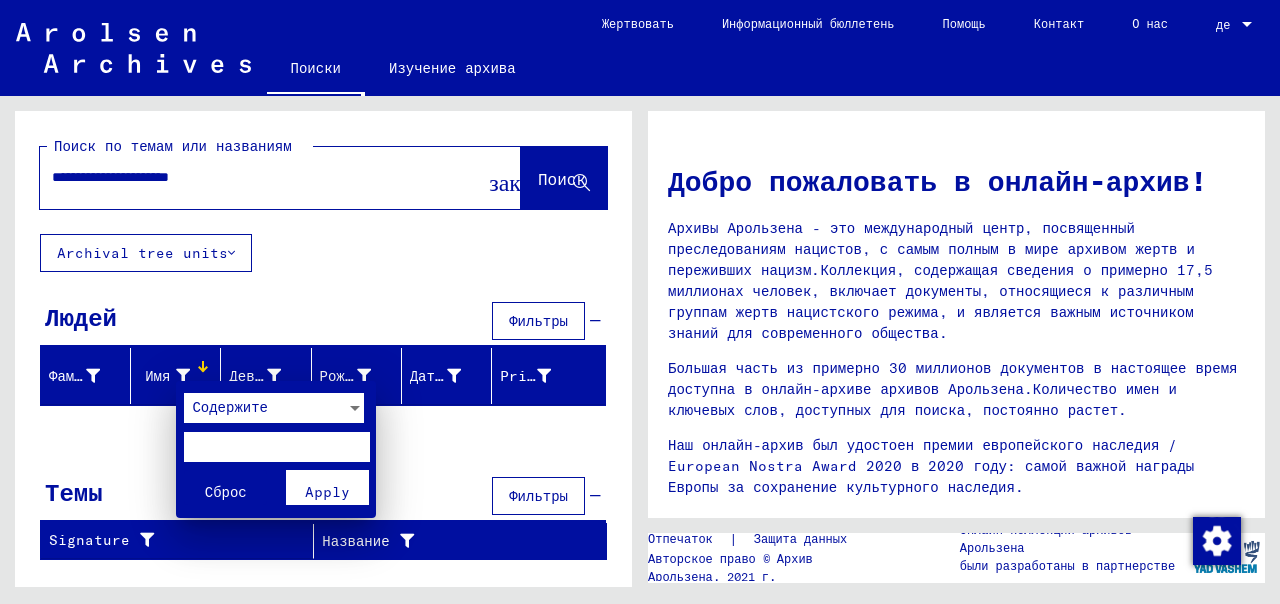 click at bounding box center (276, 447) 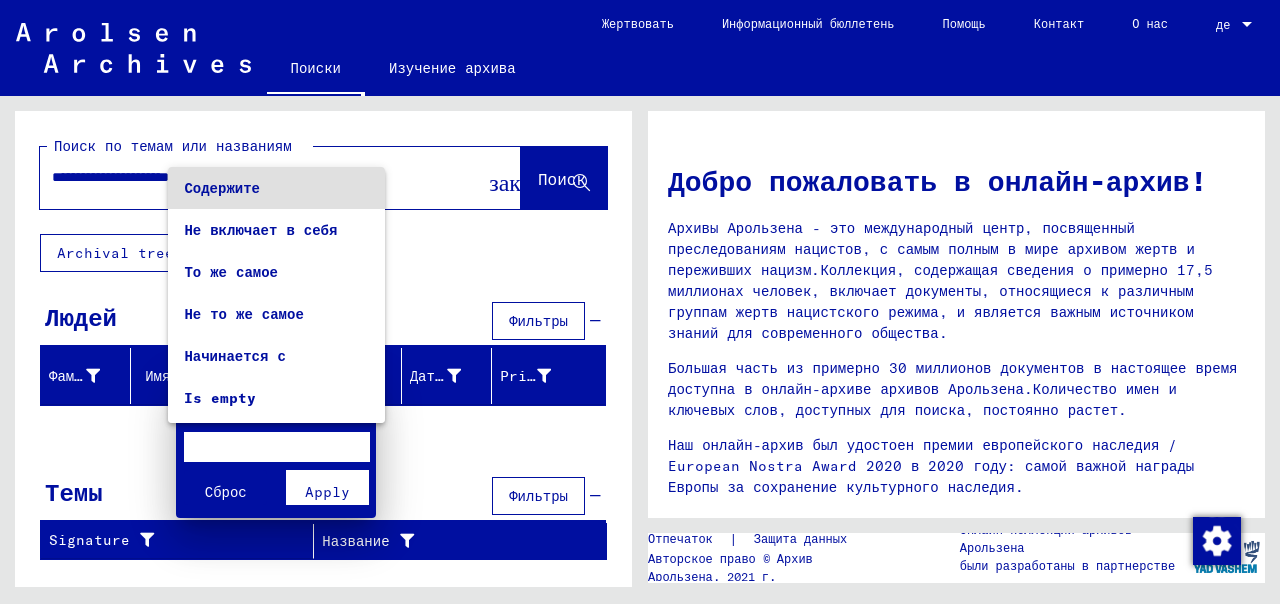 click at bounding box center (640, 302) 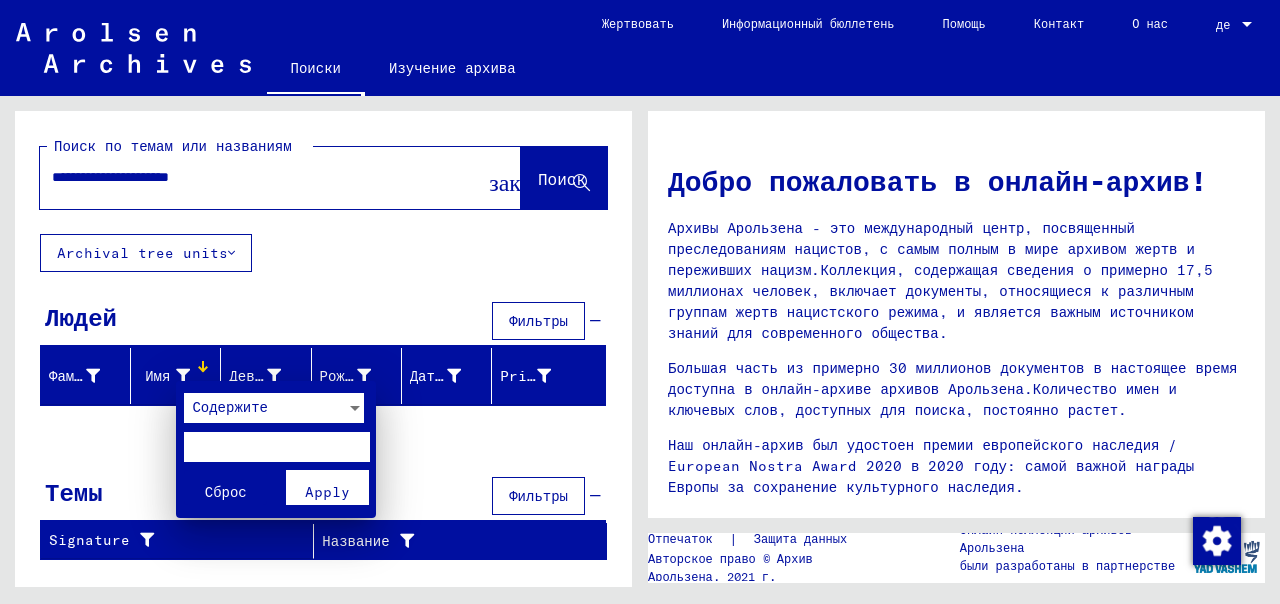 click at bounding box center (276, 447) 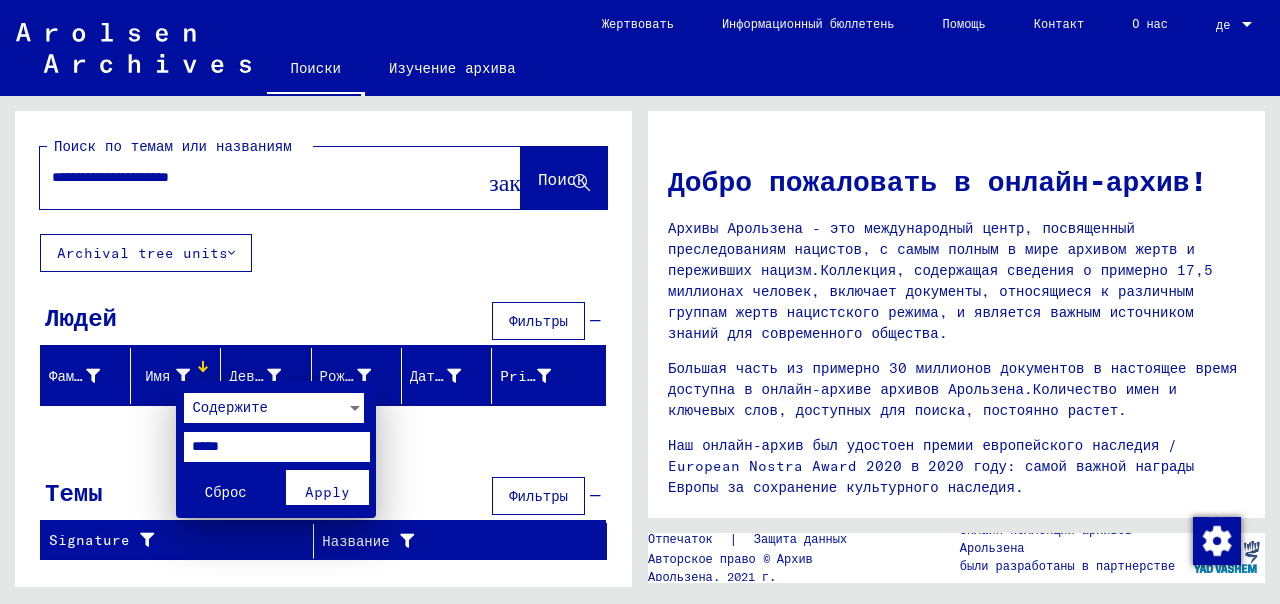 type on "*****" 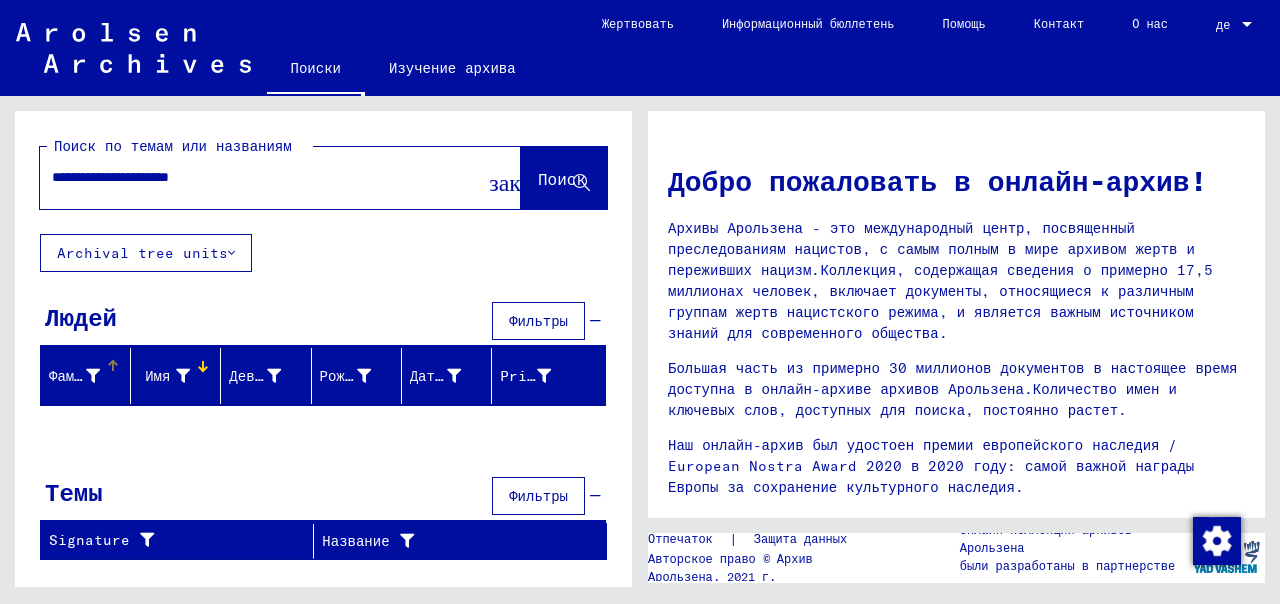 click at bounding box center (115, 363) 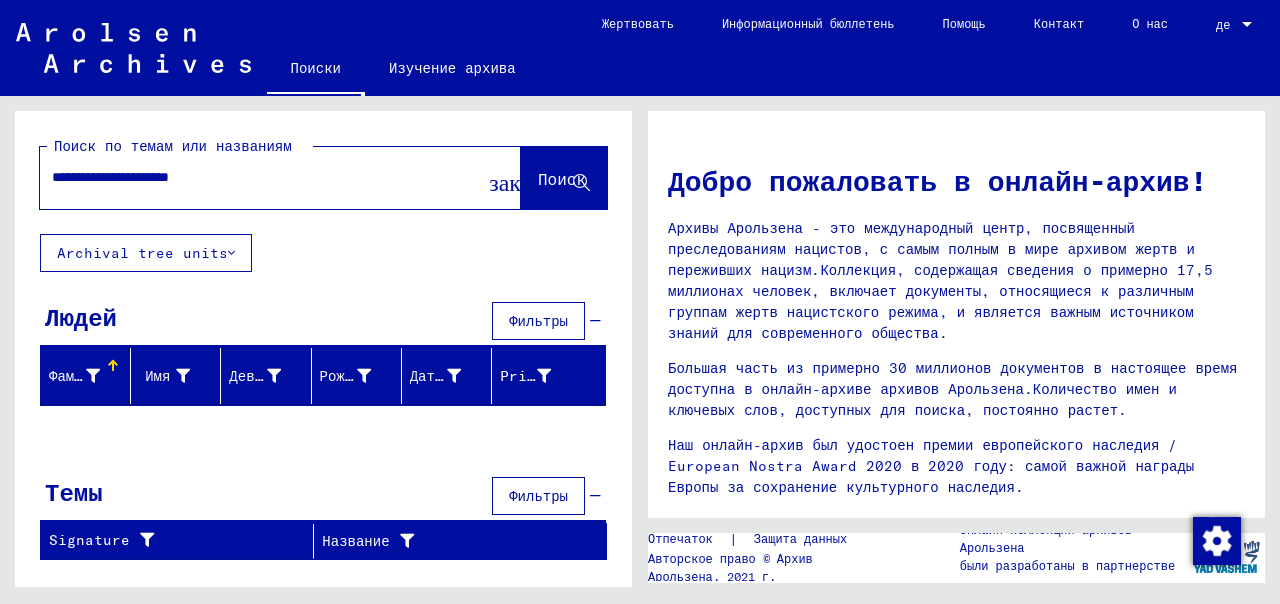 click at bounding box center (113, 366) 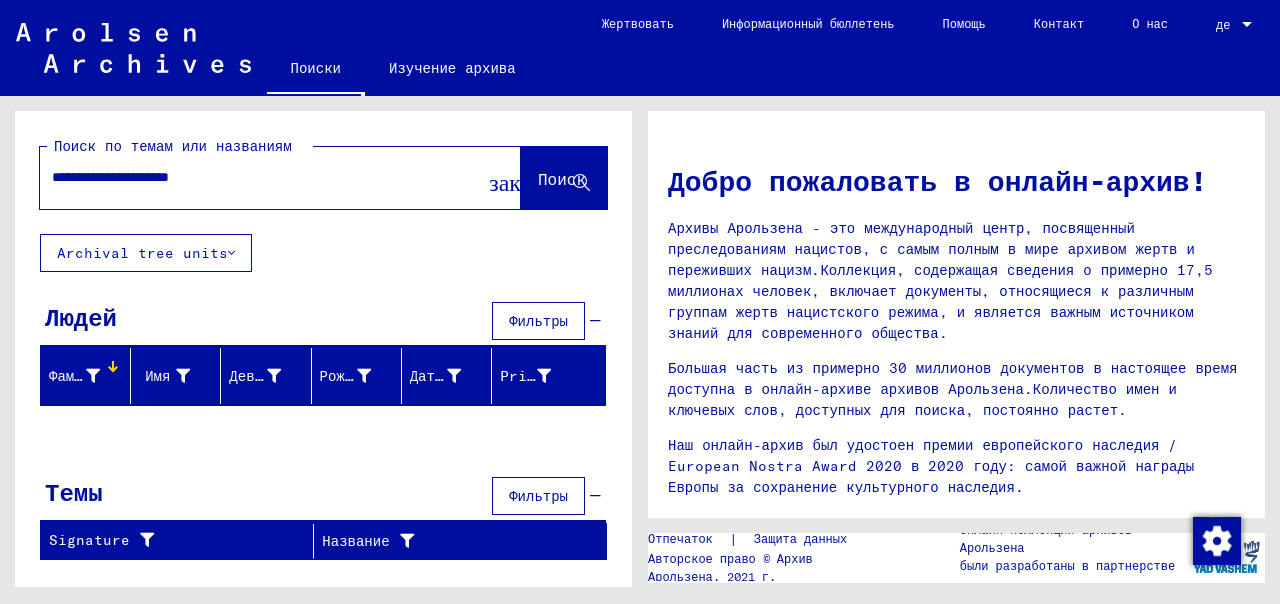 click on "Фамилия" 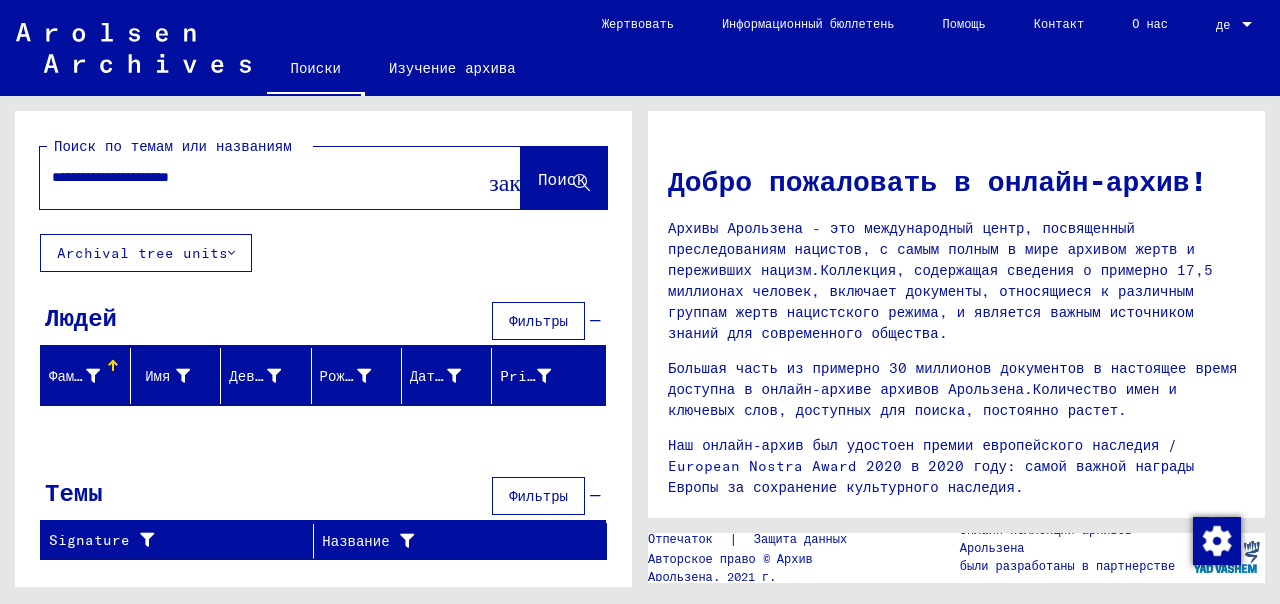 click on "Фамилия" 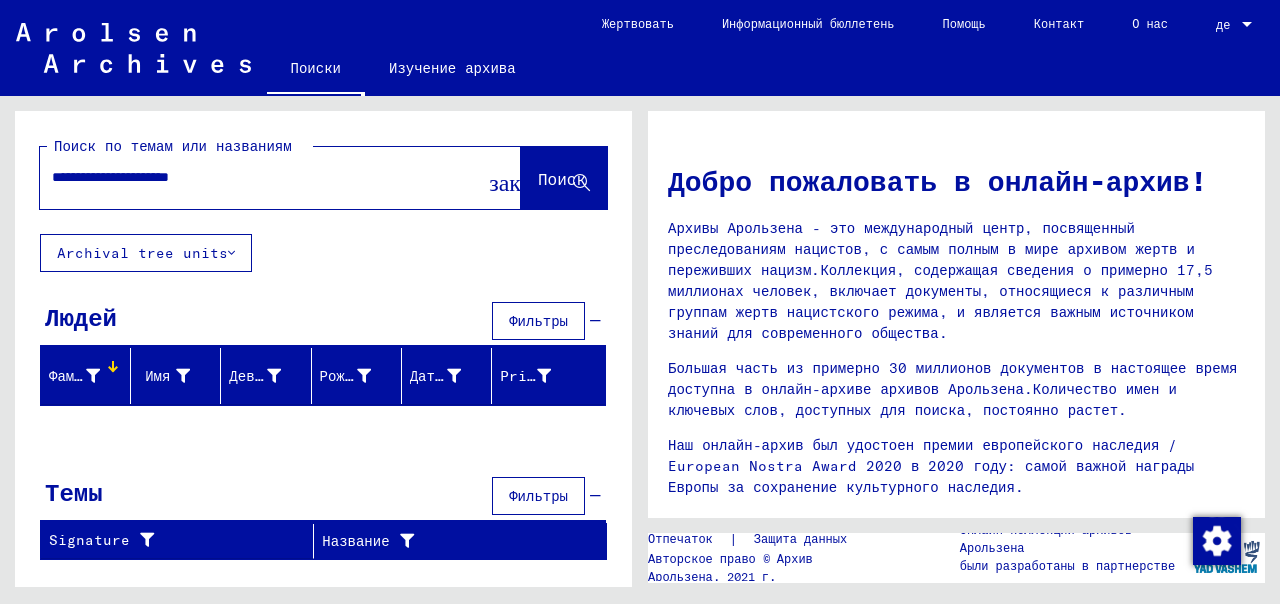 click on "Фамилия" 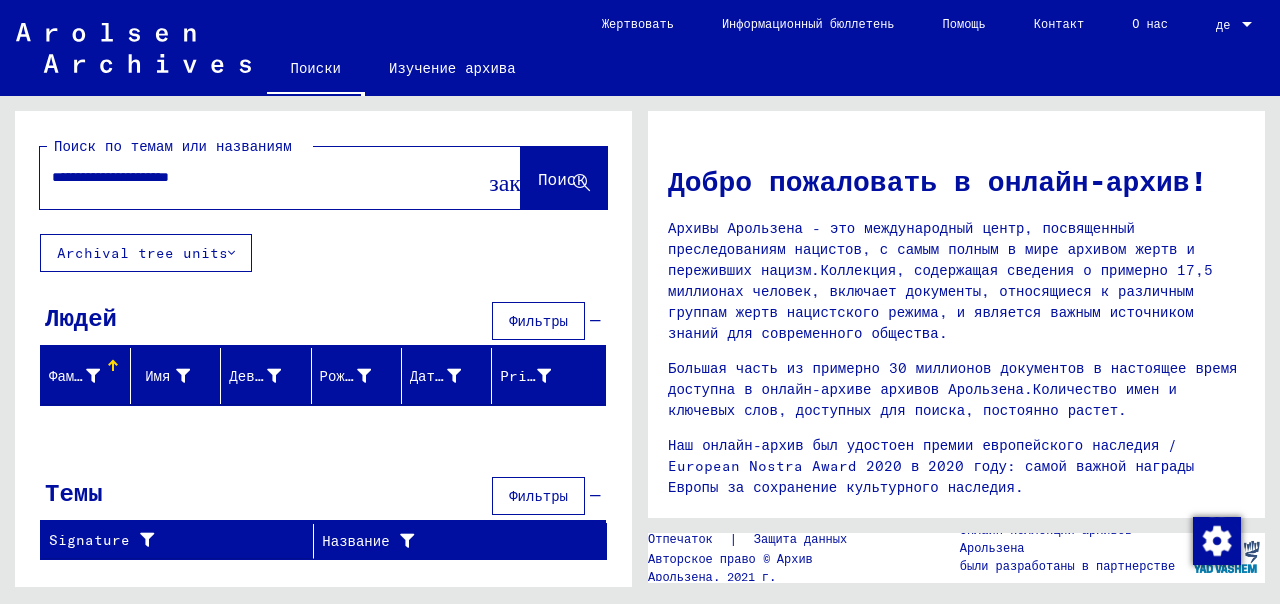 click at bounding box center (115, 363) 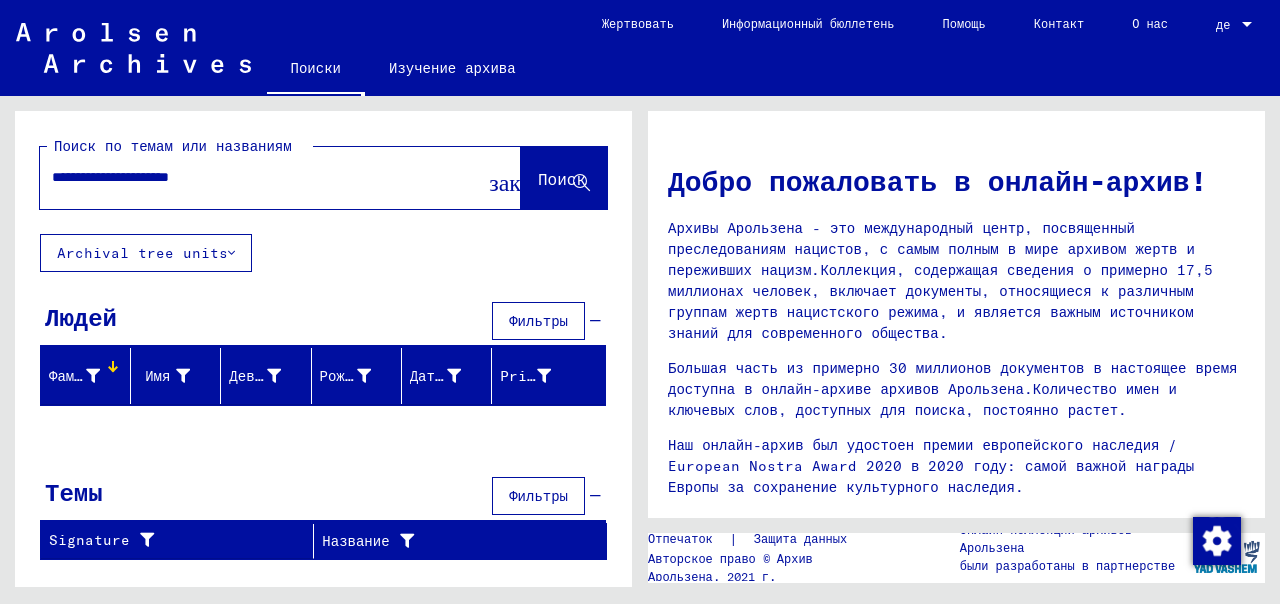 click at bounding box center [113, 371] 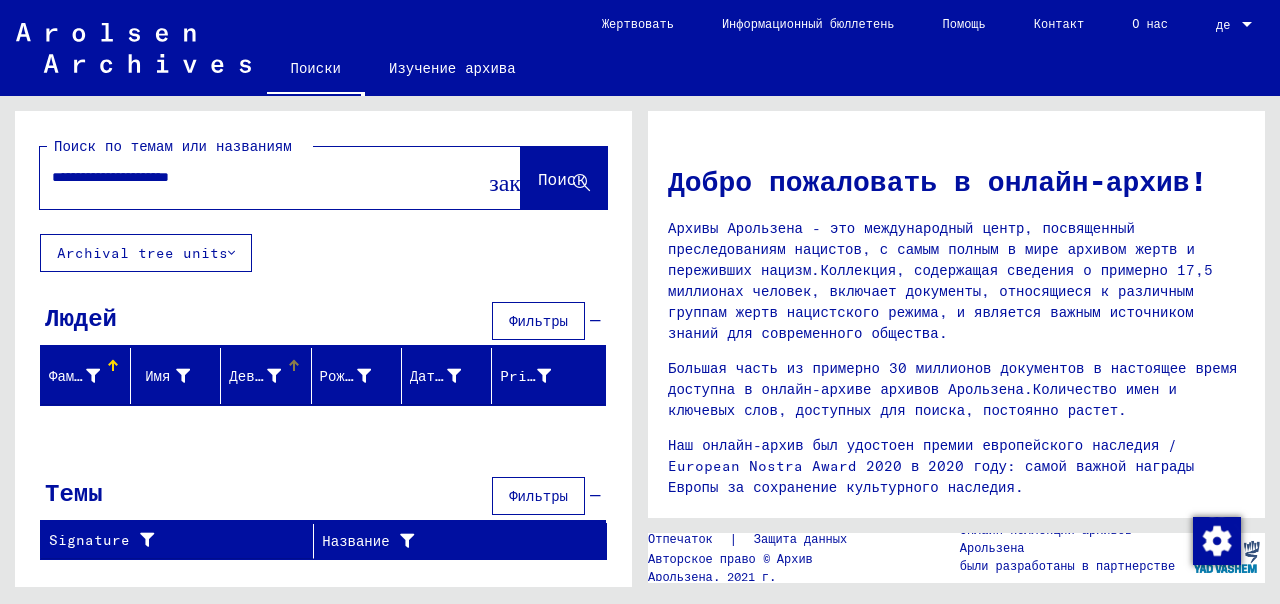 click at bounding box center [292, 363] 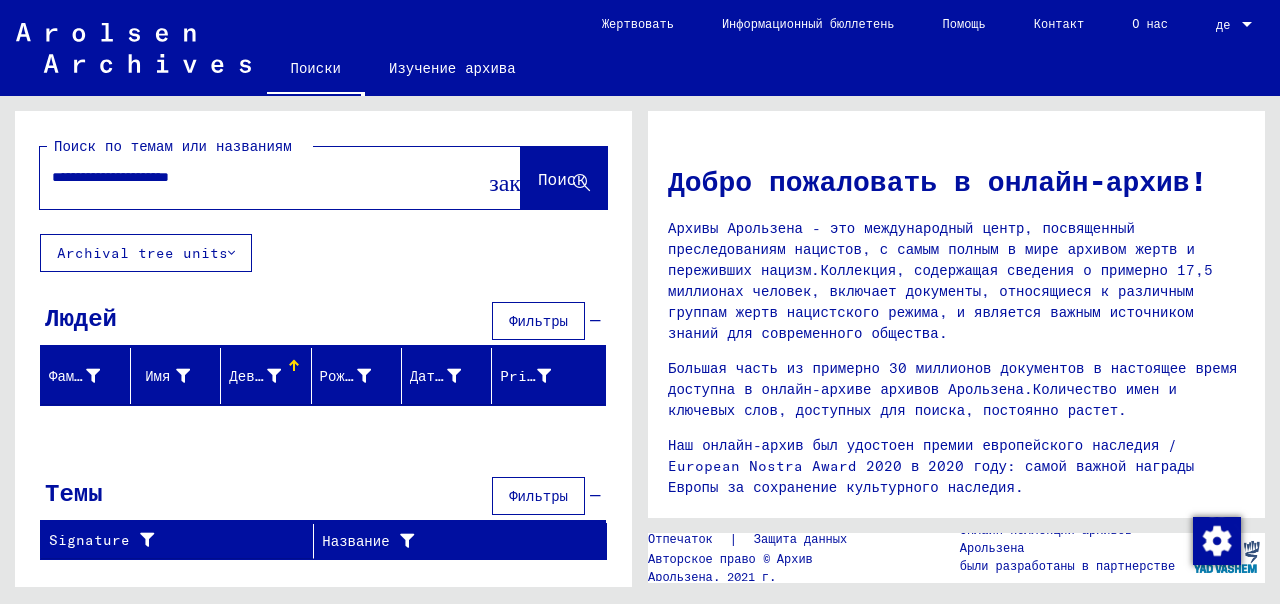 click on "Девичья фамилия" 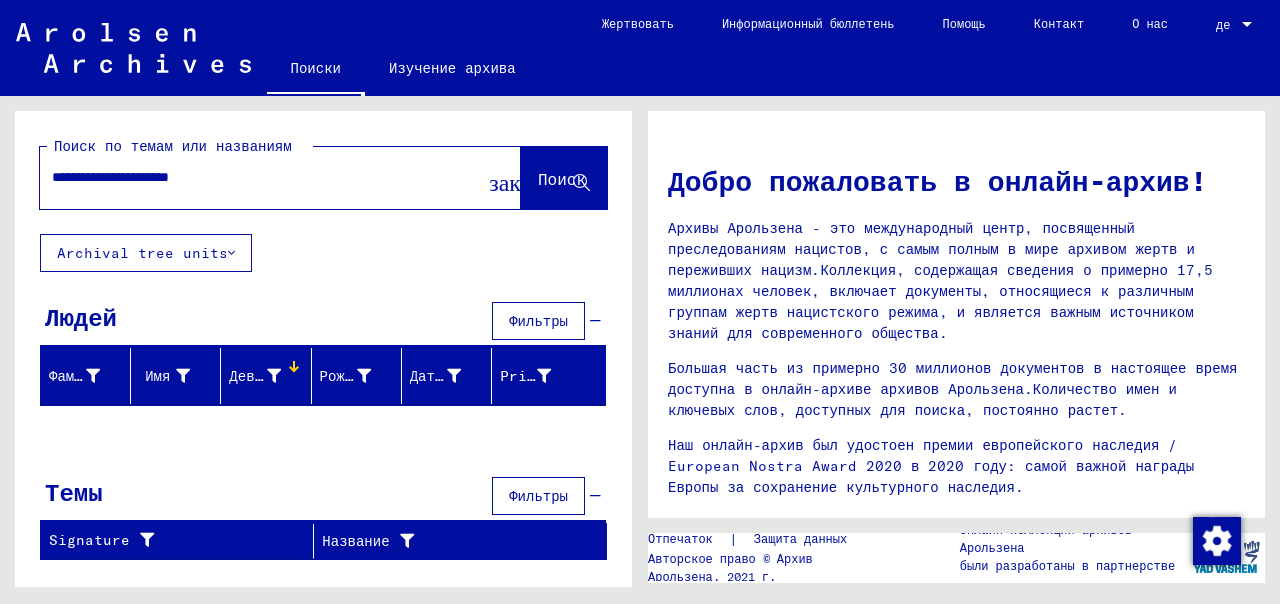 click on "Девичья фамилия" 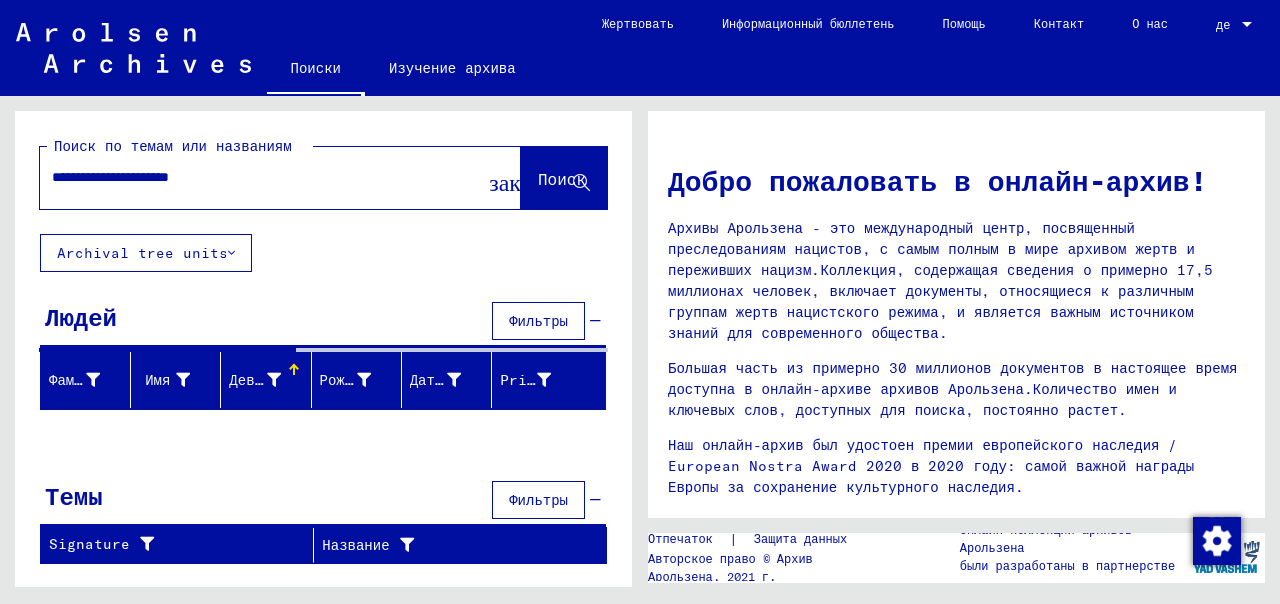 click on "Девичья фамилия" 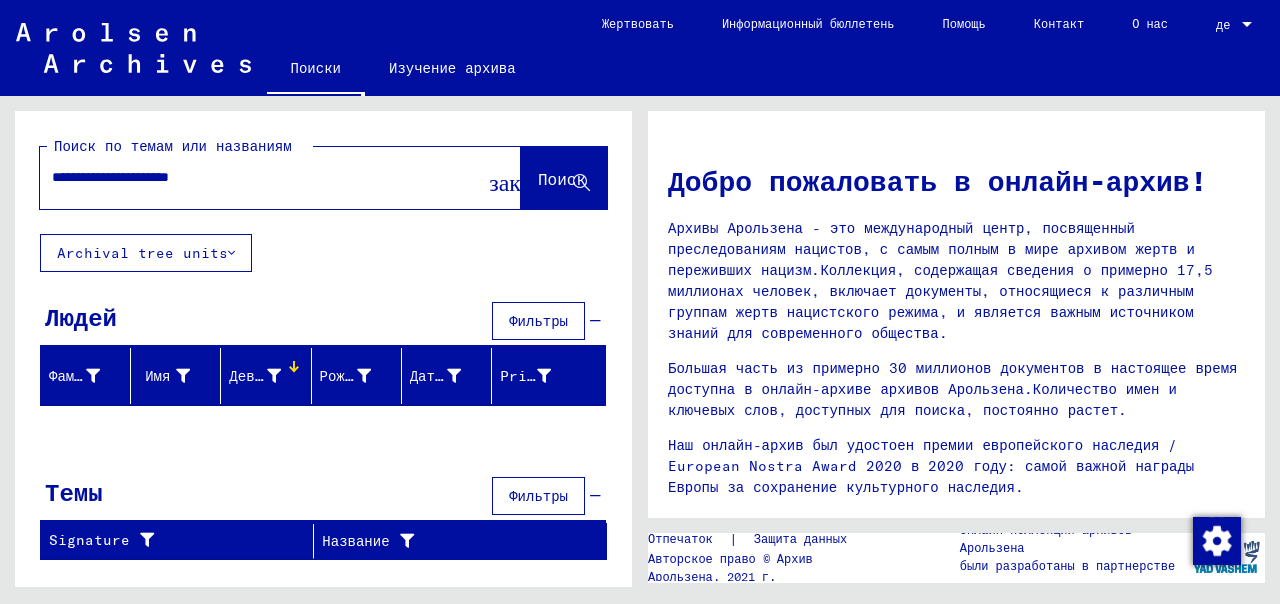 click on "Девичья фамилия" 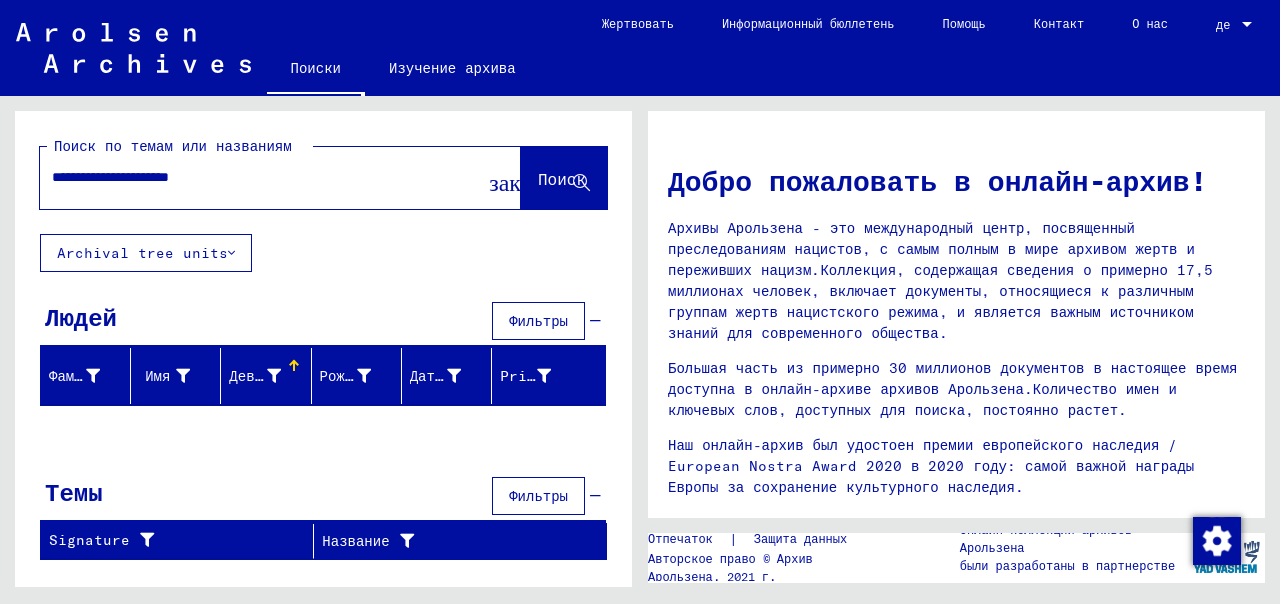 click on "Девичья фамилия" at bounding box center [269, 376] 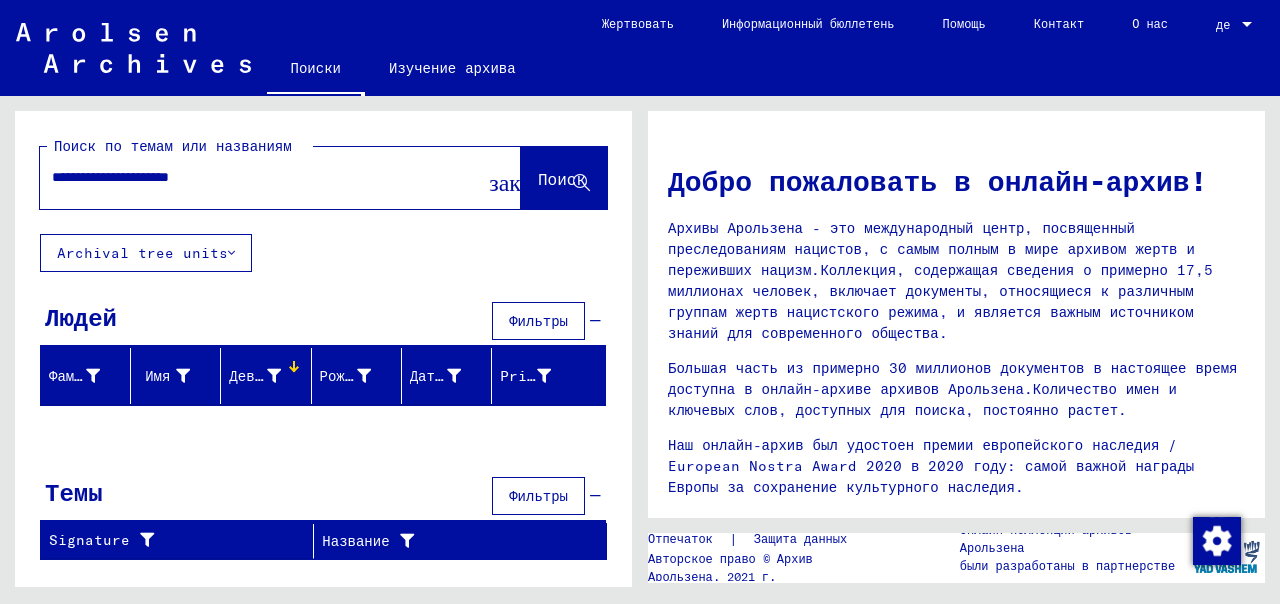 click on "Девичья фамилия" at bounding box center [266, 376] 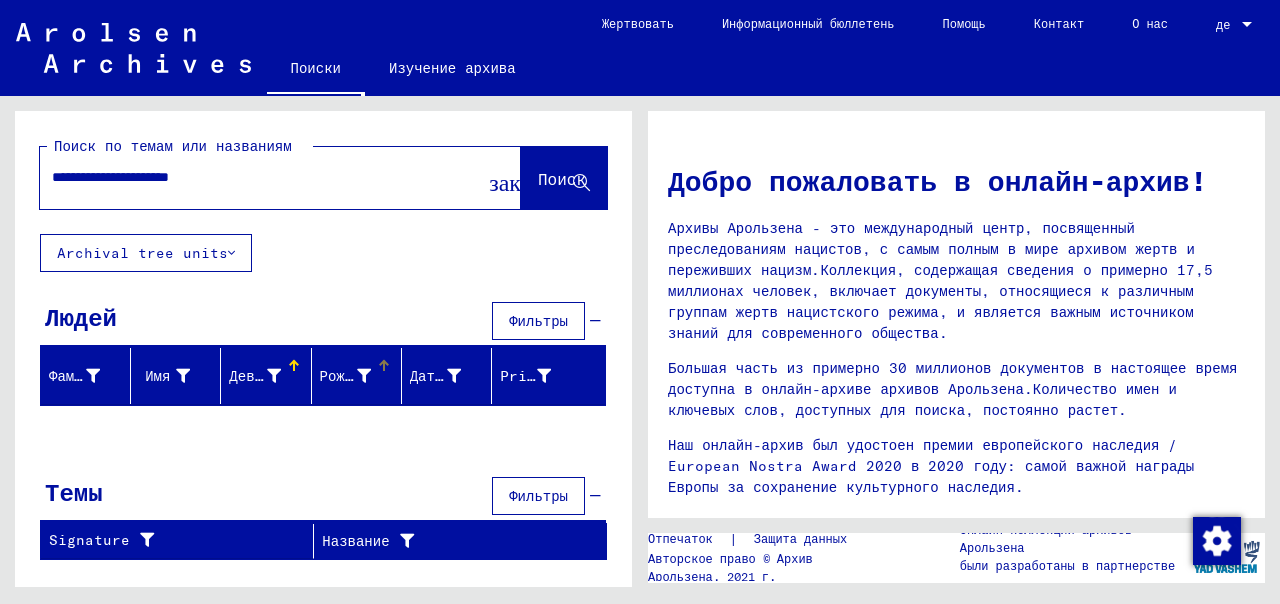 click on "Рождение" at bounding box center (357, 376) 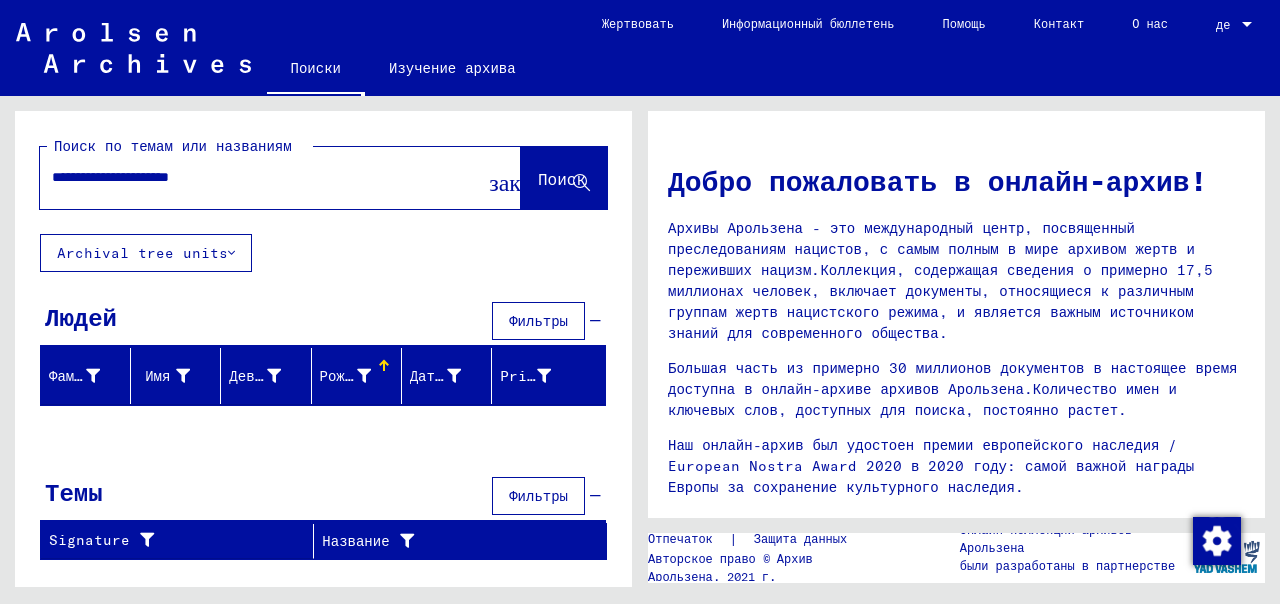 click at bounding box center (384, 366) 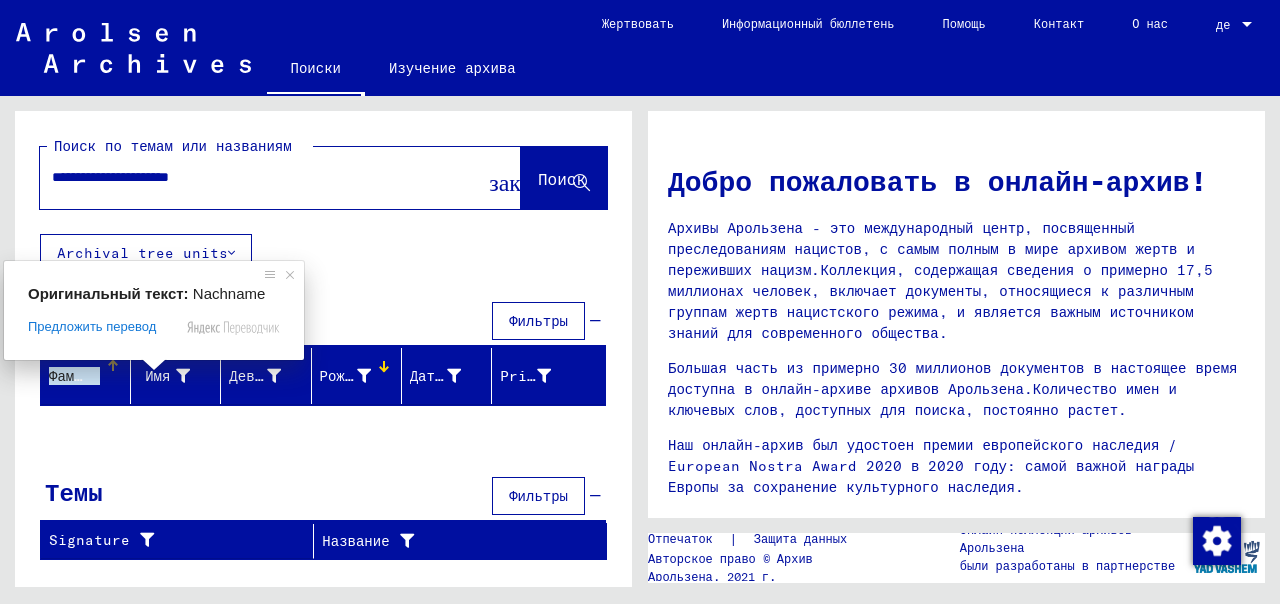 click on "Фамилия" 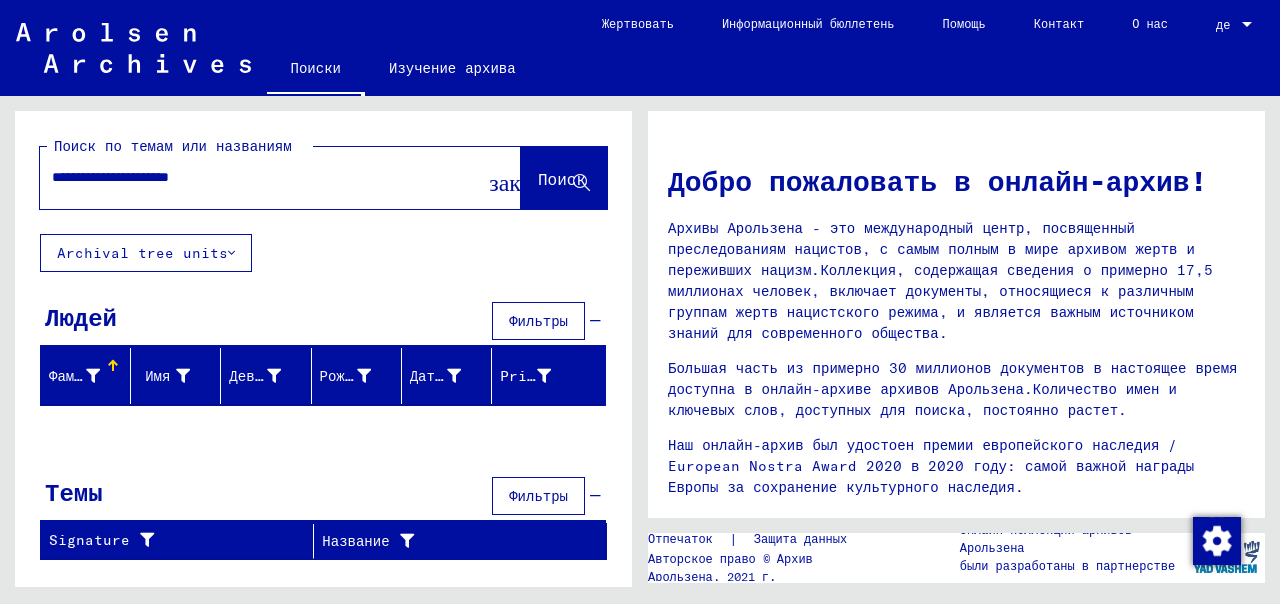 click on "Фамилия" at bounding box center (86, 376) 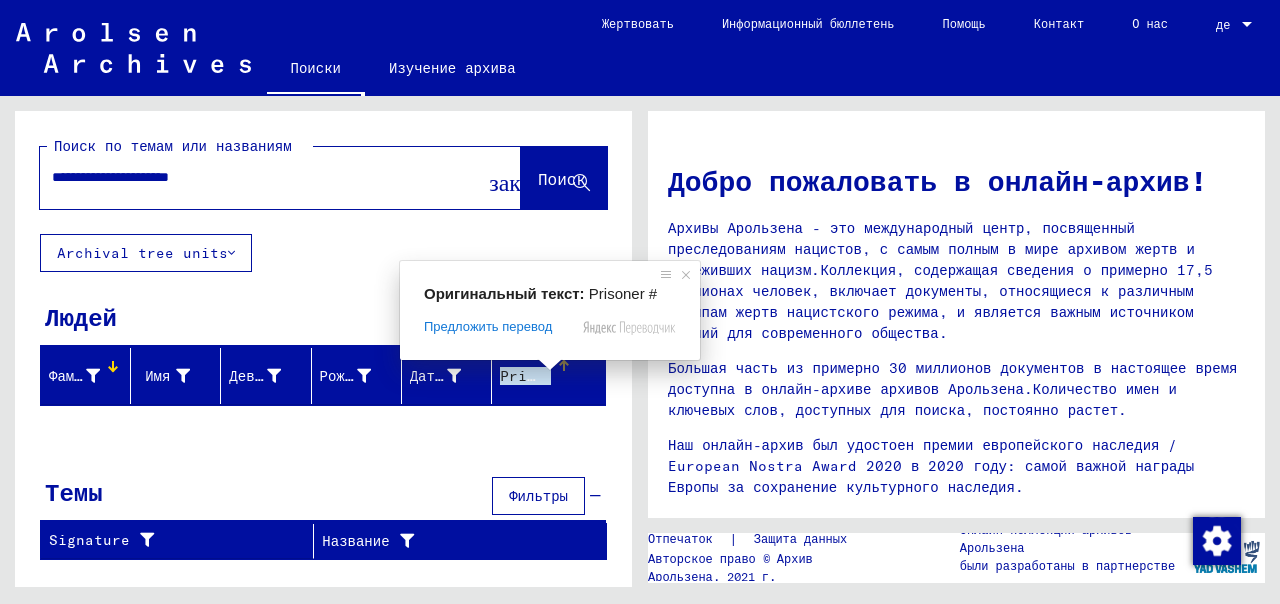 click at bounding box center (550, 365) 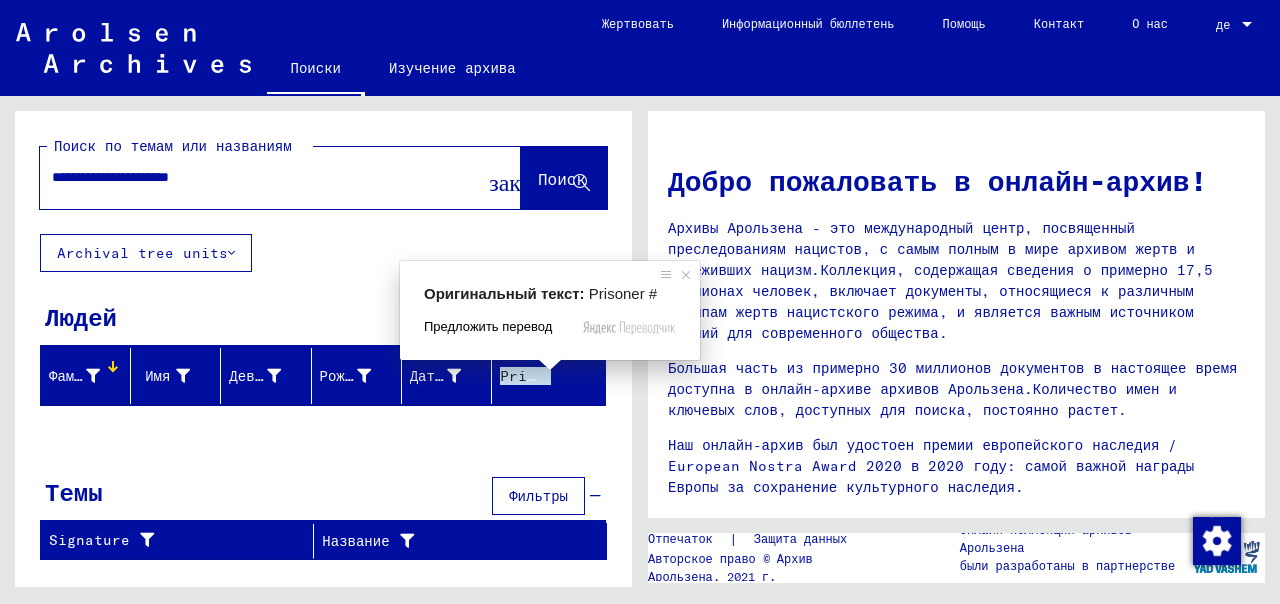 click on "Предложить перевод" at bounding box center (488, 327) 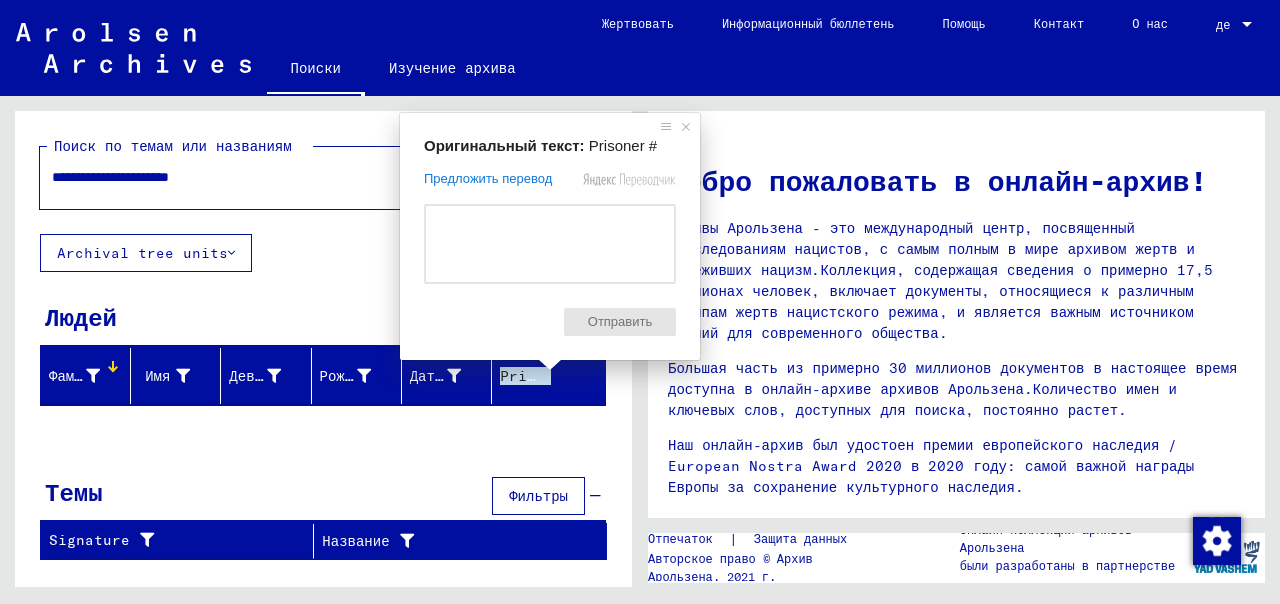 click 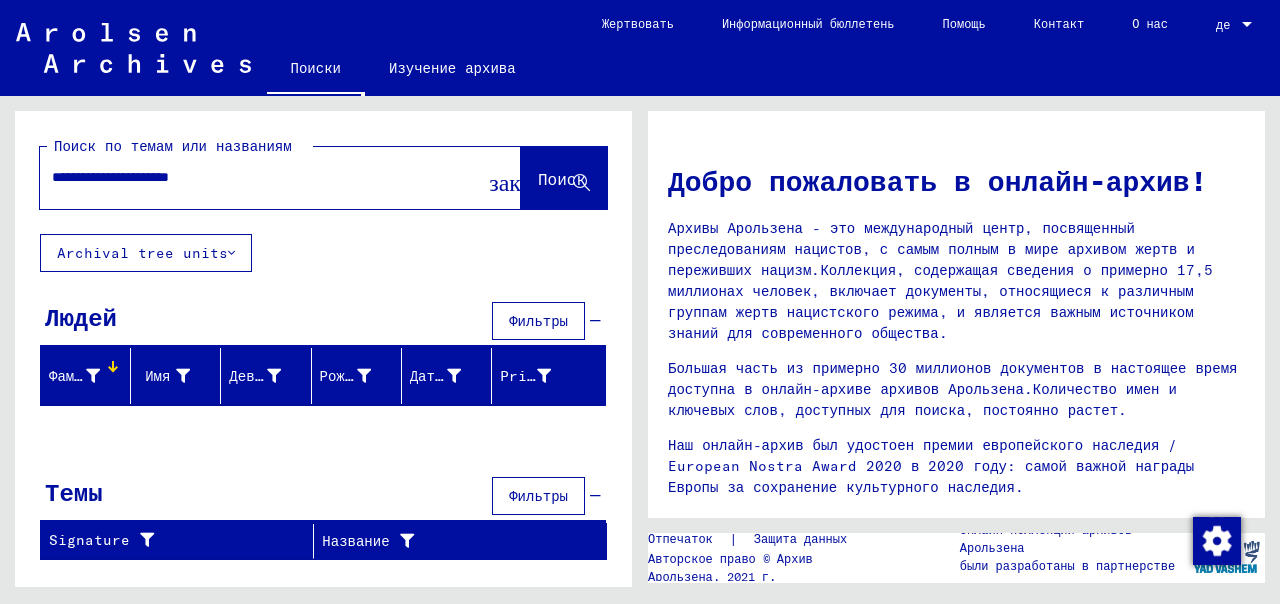 click 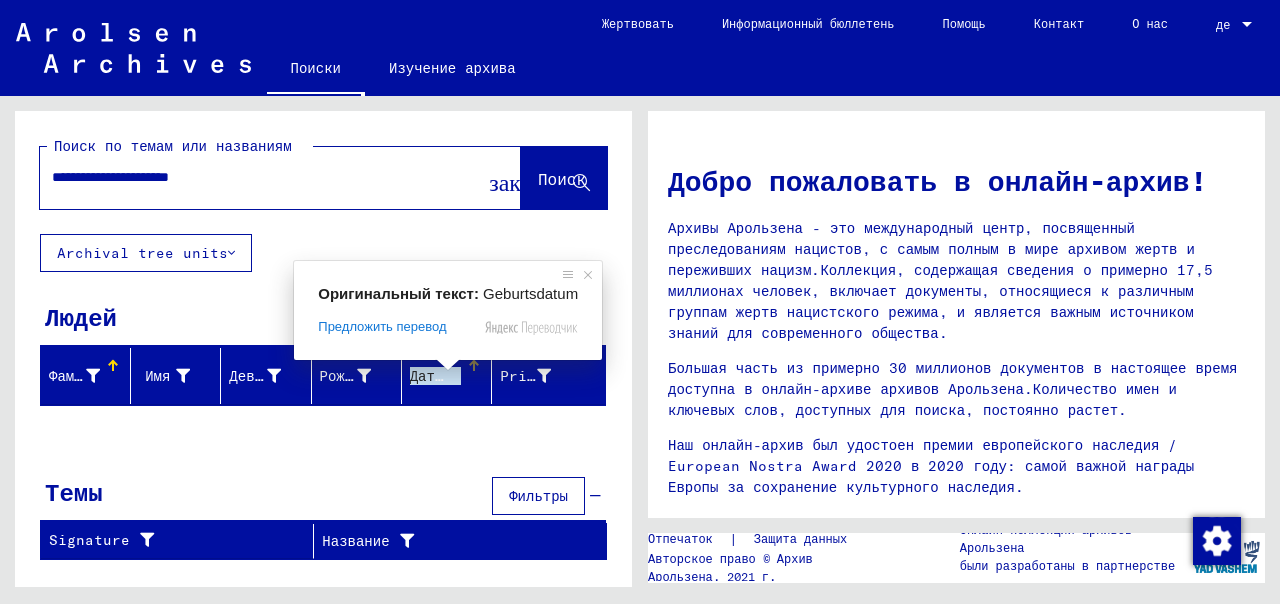 click on "Дата рождения" 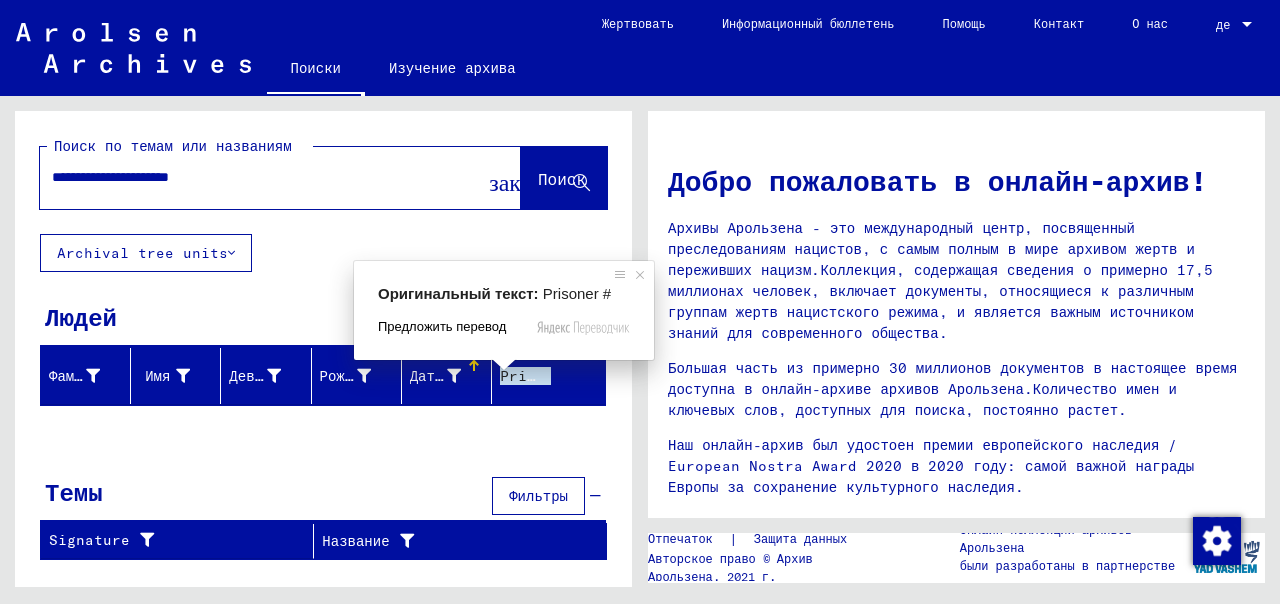 click on "Предложить перевод" at bounding box center [442, 327] 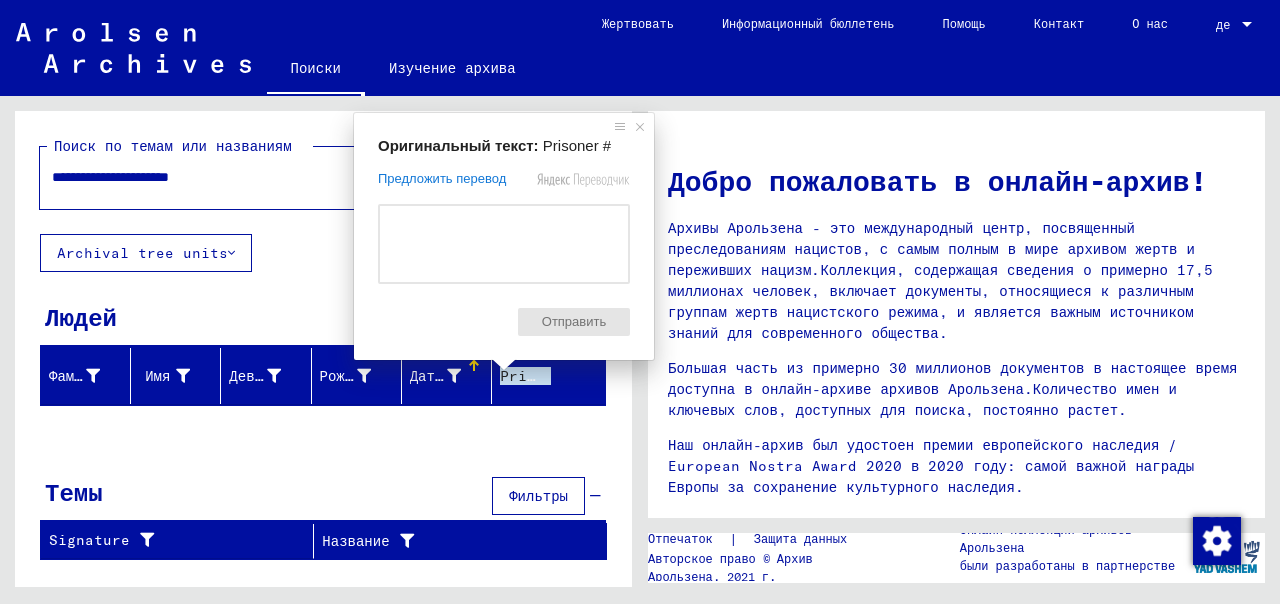 click on "Людей  Фильтры" at bounding box center (323, 322) 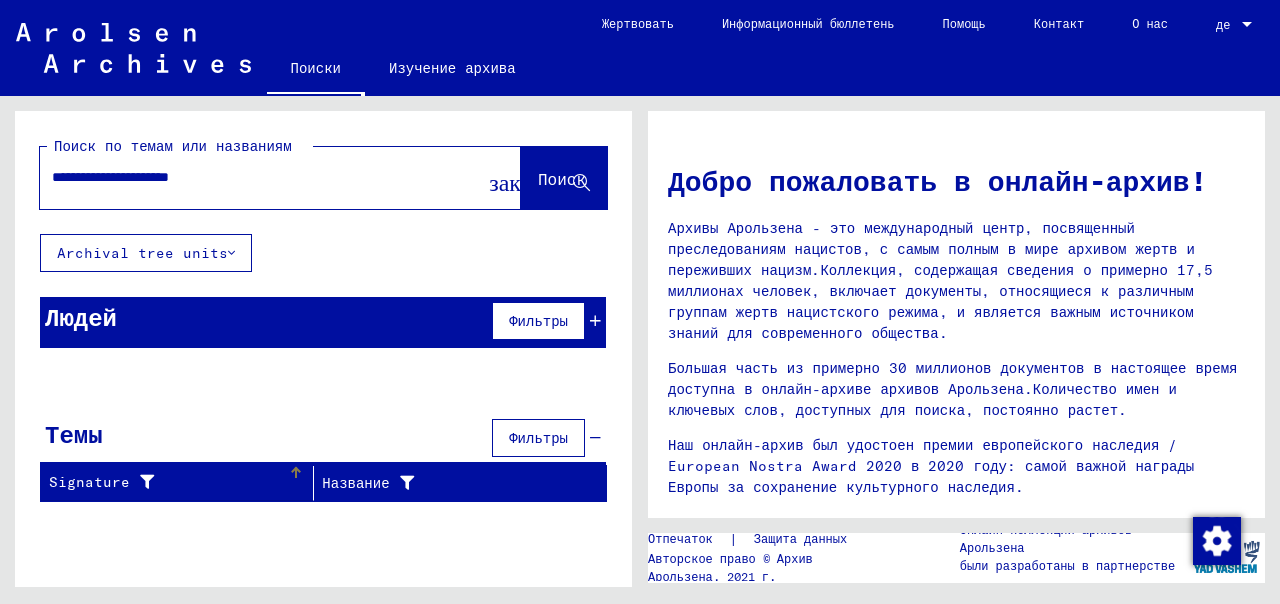 click 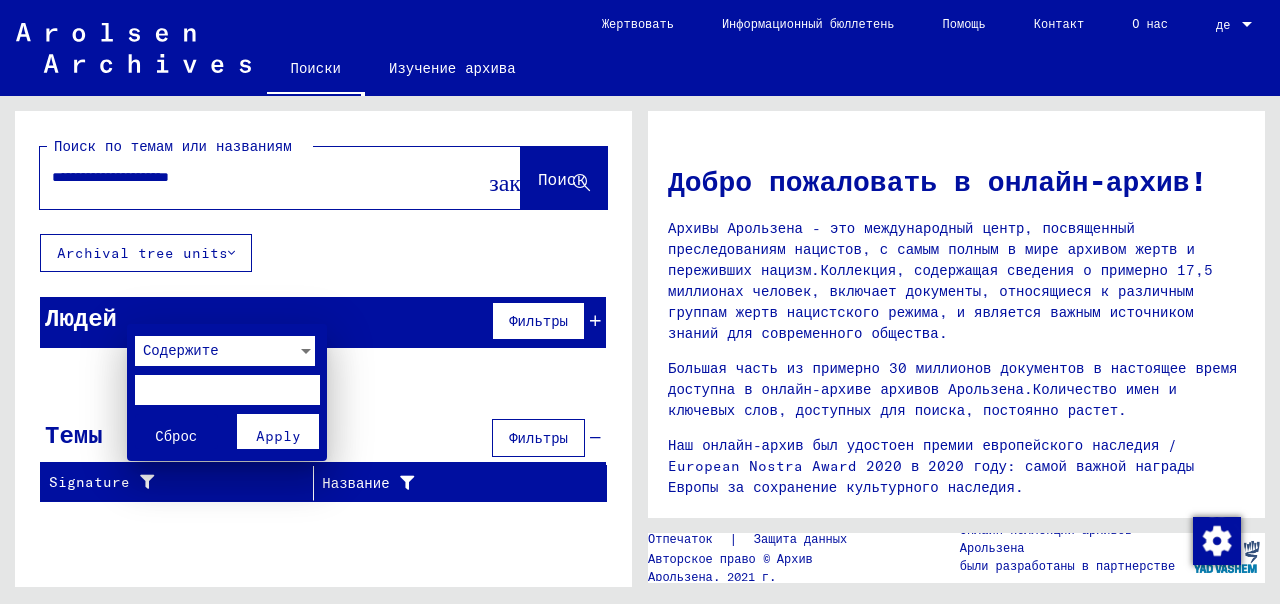 click at bounding box center (227, 390) 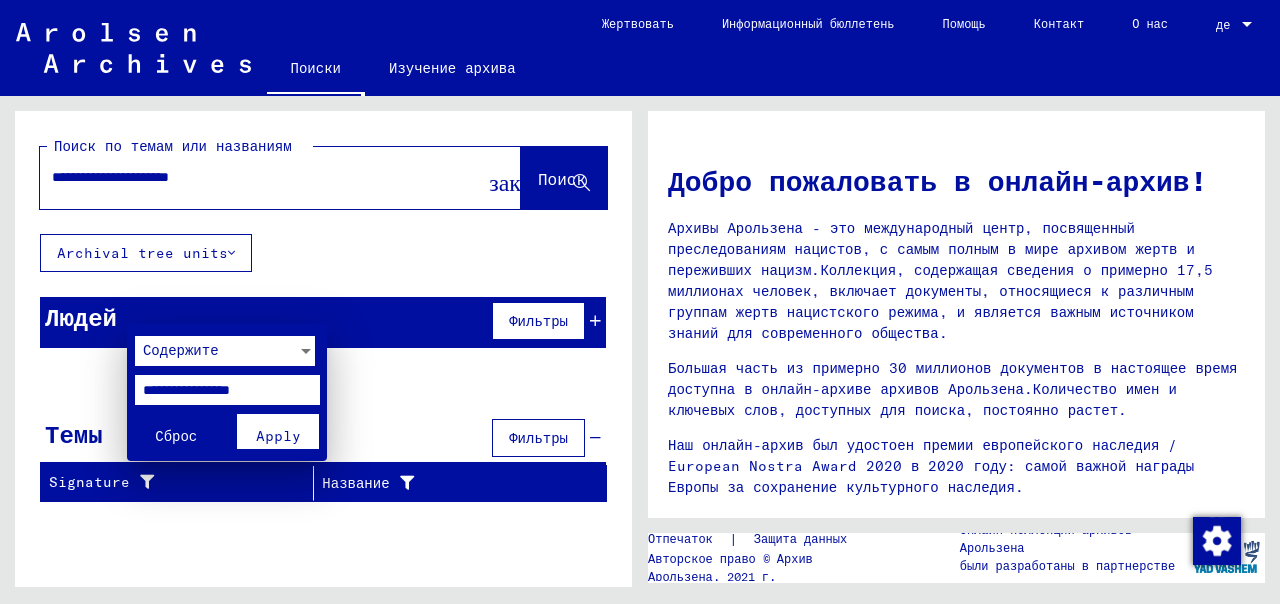 type on "**********" 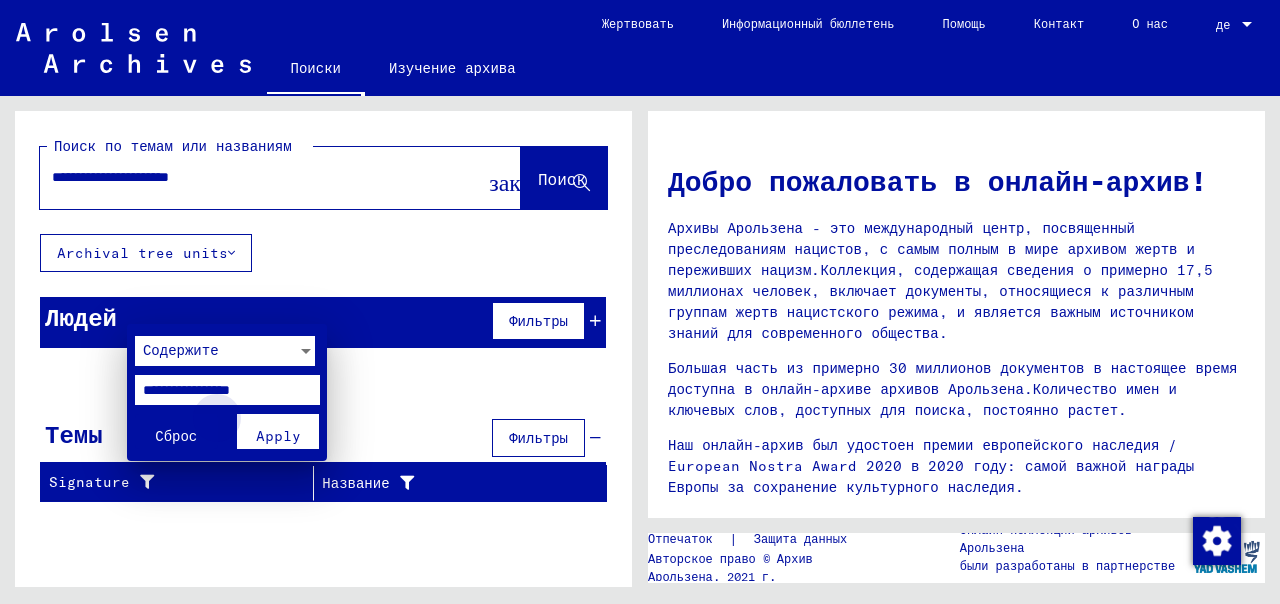 click on "Apply" at bounding box center [278, 435] 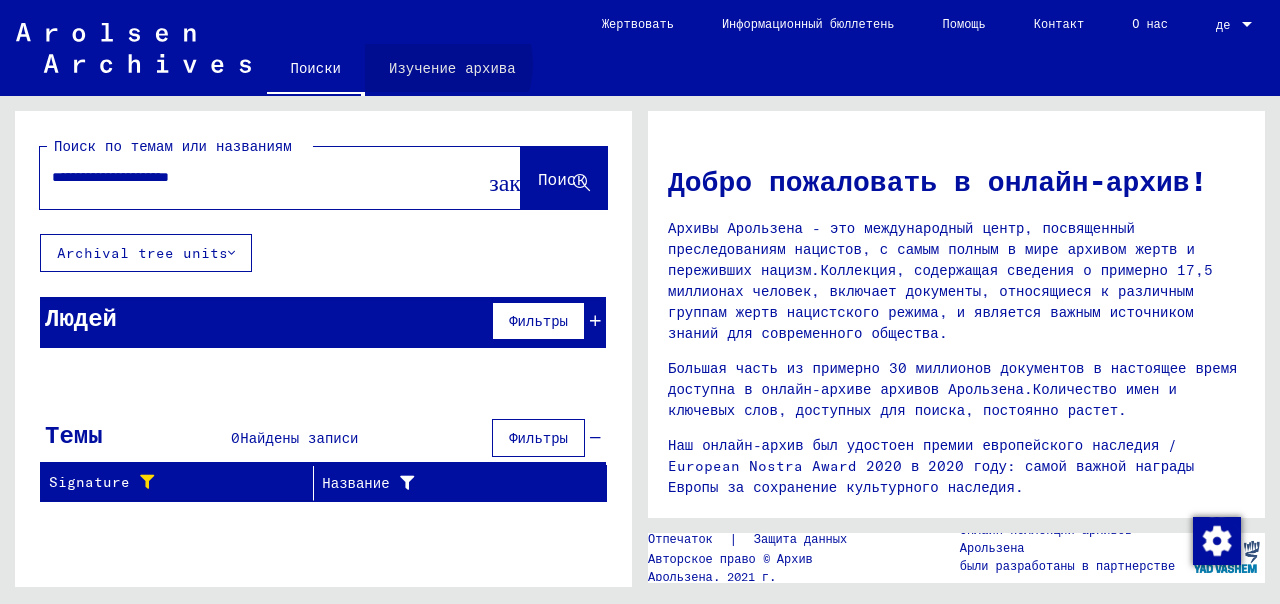 click on "Изучение архива" 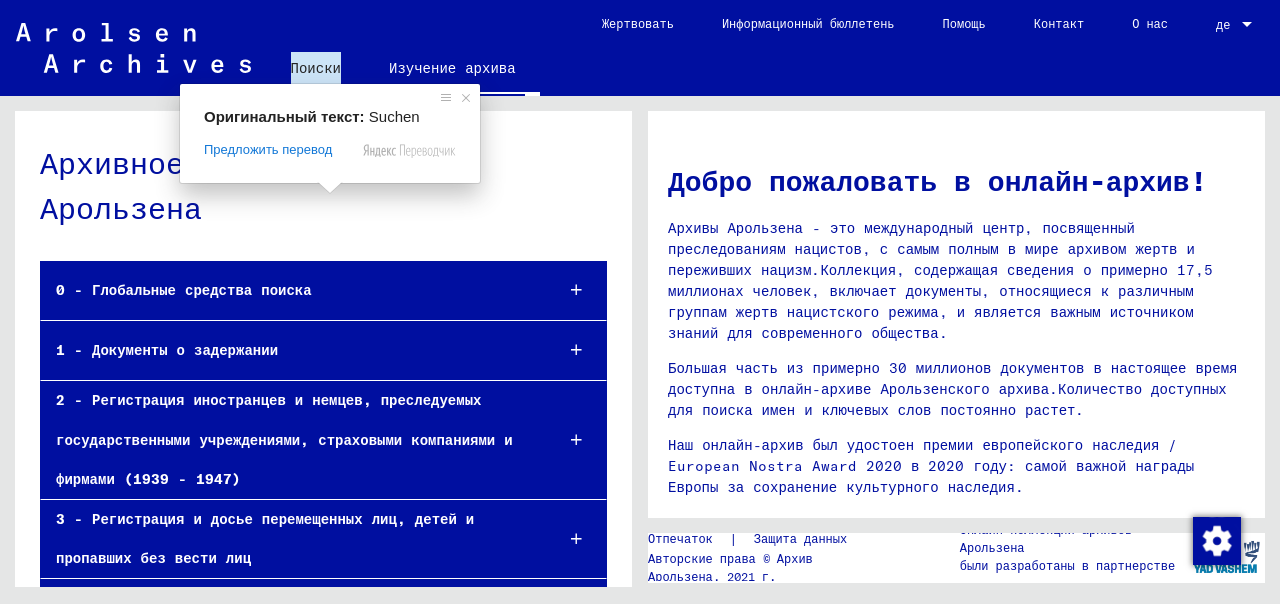 click on "Поиски" 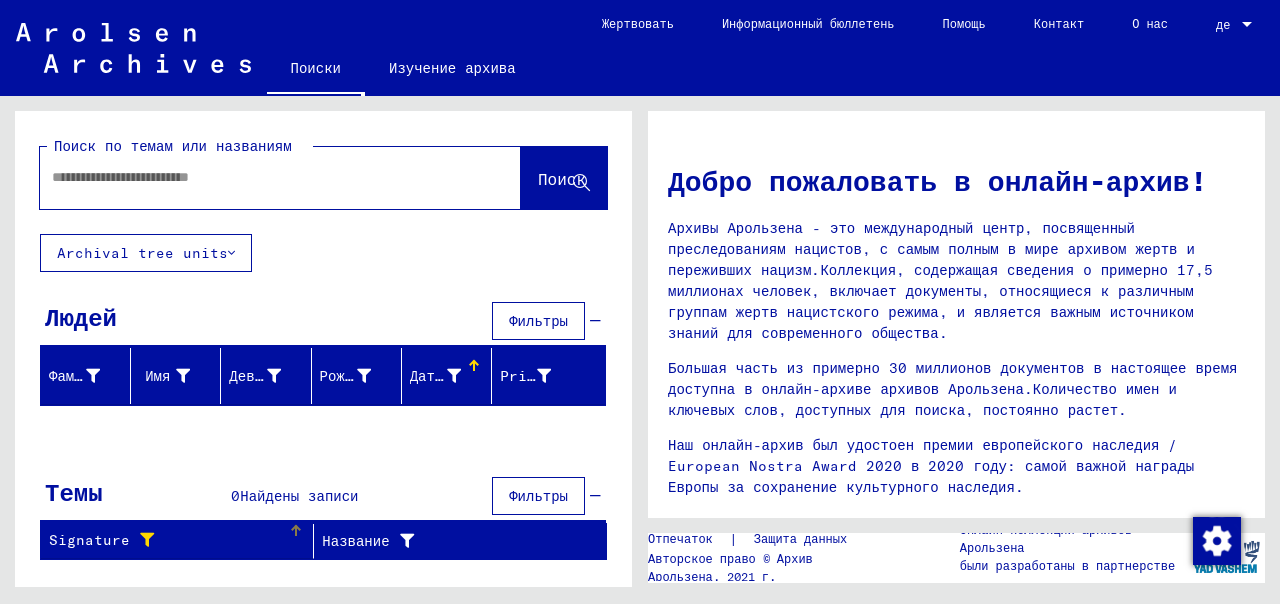 click 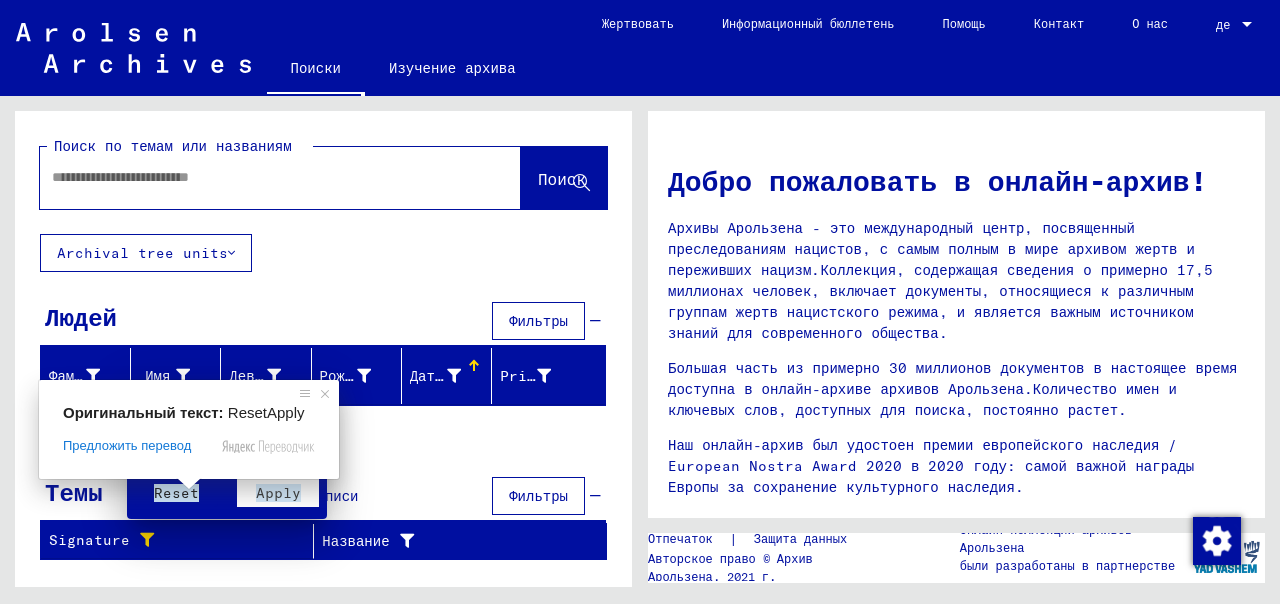 click on "Reset" at bounding box center [176, 493] 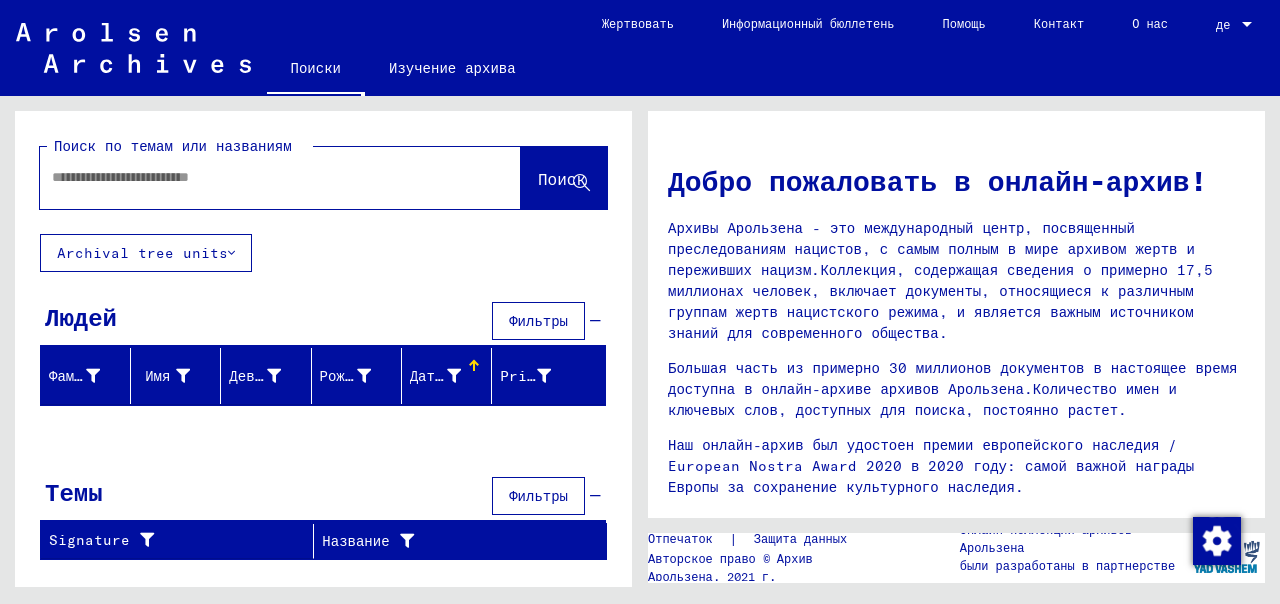 click on "Поиск по темам или названиям  Поиск   Archival tree units  Людей  Фильтры   Фамилия   Имя   Девичья фамилия   Рождение   Дата рождения   Prisoner #  Signature Nachname Vorname Geburtsname Geburt‏ Geburtsdatum Prisoner # Vater (Adoptivvater) Mutter (Adoptivmutter) Religion Nationalität Beruf Haftstätte Sterbedatum Letzter Wohnort Letzter Wohnort (Land) Haftstätte Letzter Wohnort (Provinz) Letzter Wohnort (Ort) Letzter Wohnort (Stadtteil) Letzter Wohnort (Straße) Letzter Wohnort (Hausnummer) Signature Nachname Vorname Geburtsname Geburt‏ Geburtsdatum Prisoner # Темы  Фильтры   Signature   Название  Signatur Signature Titel hierarchy list" 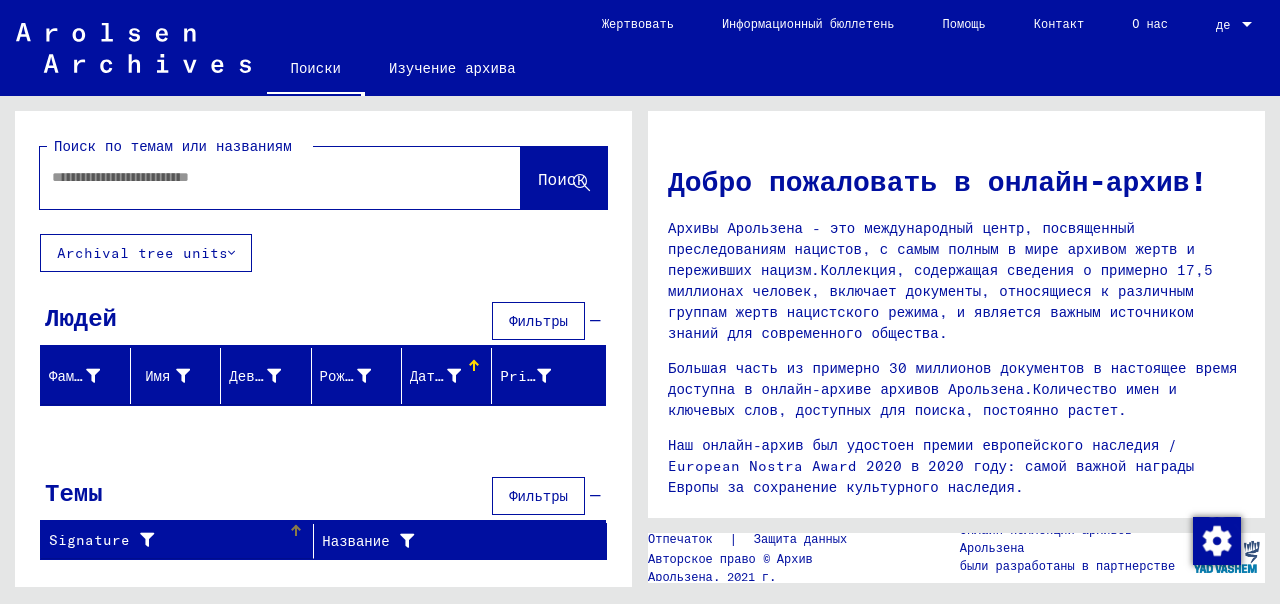 click 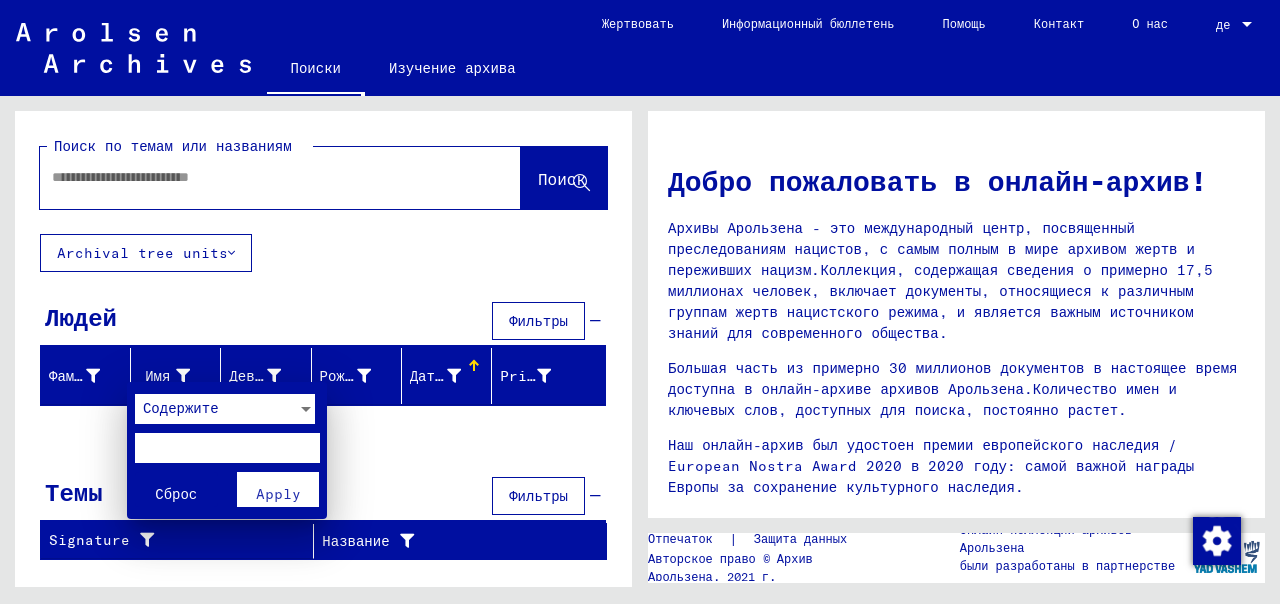 click at bounding box center (227, 448) 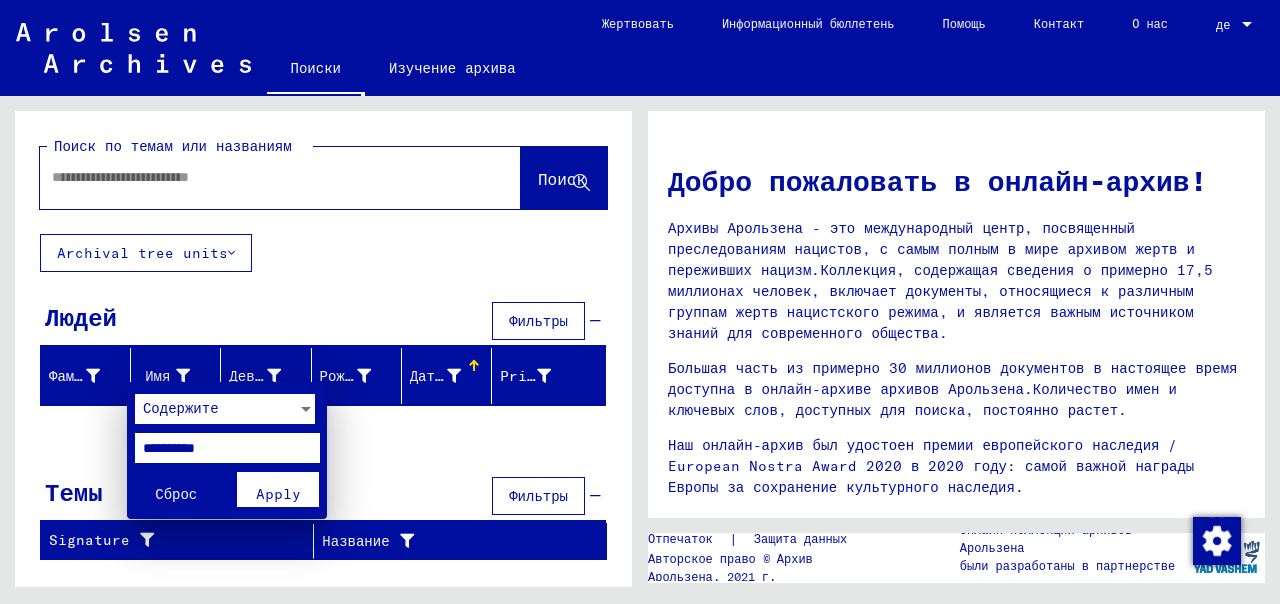 type on "**********" 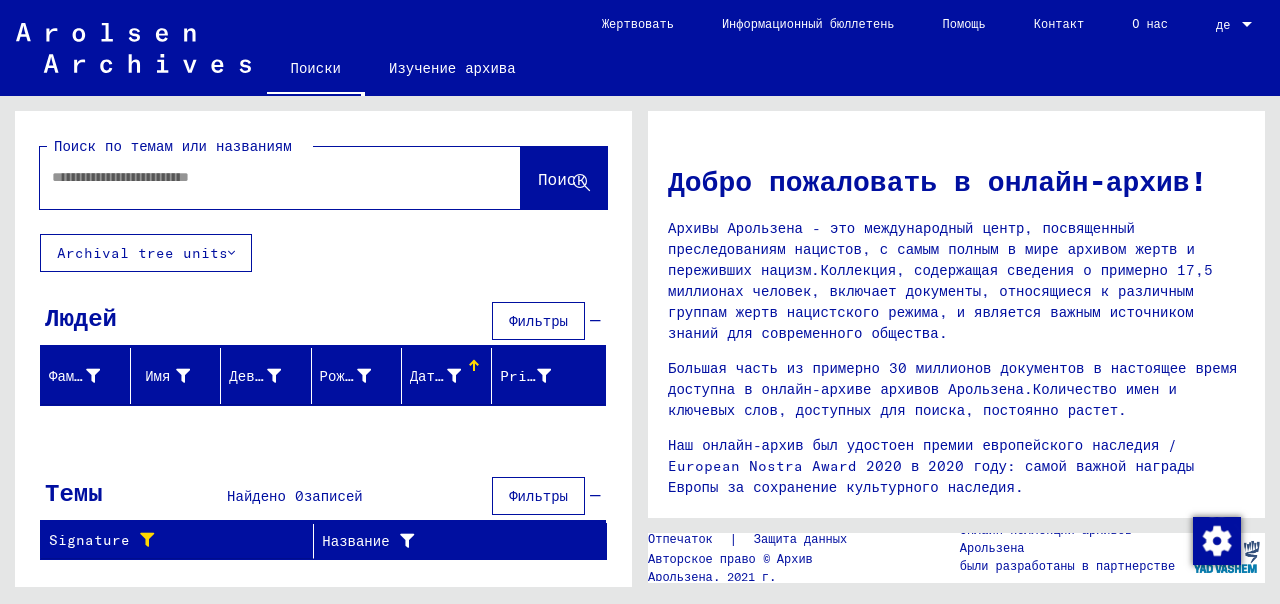 click on "Изучение архива" 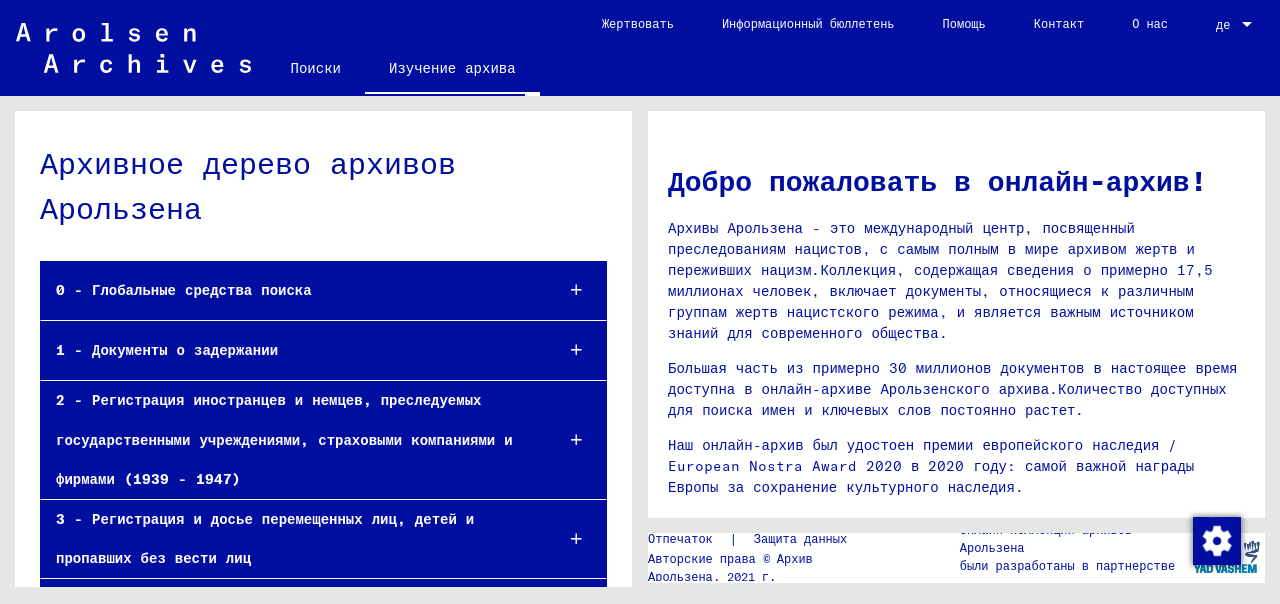 click on "Поиски" 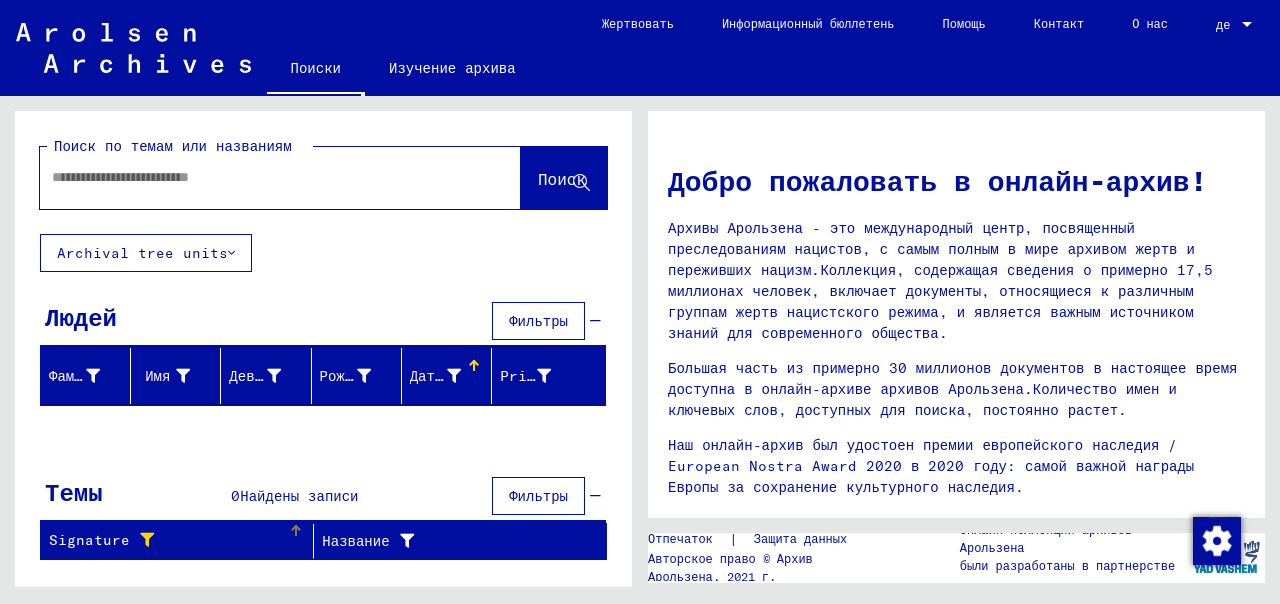 click 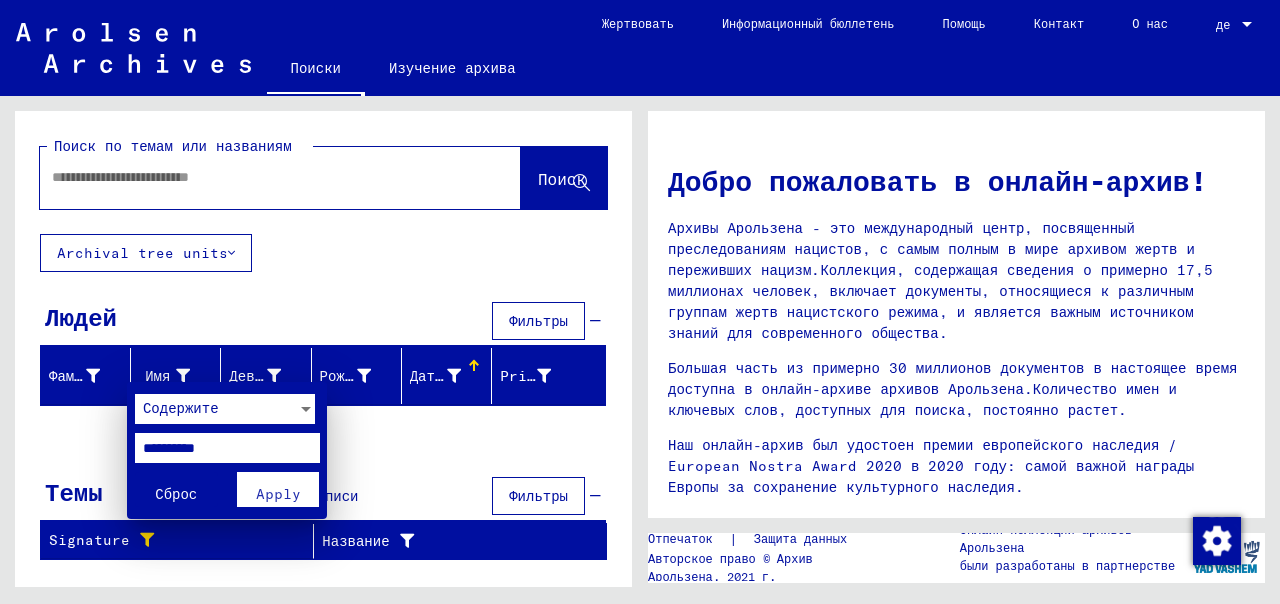 click on "**********" at bounding box center (227, 448) 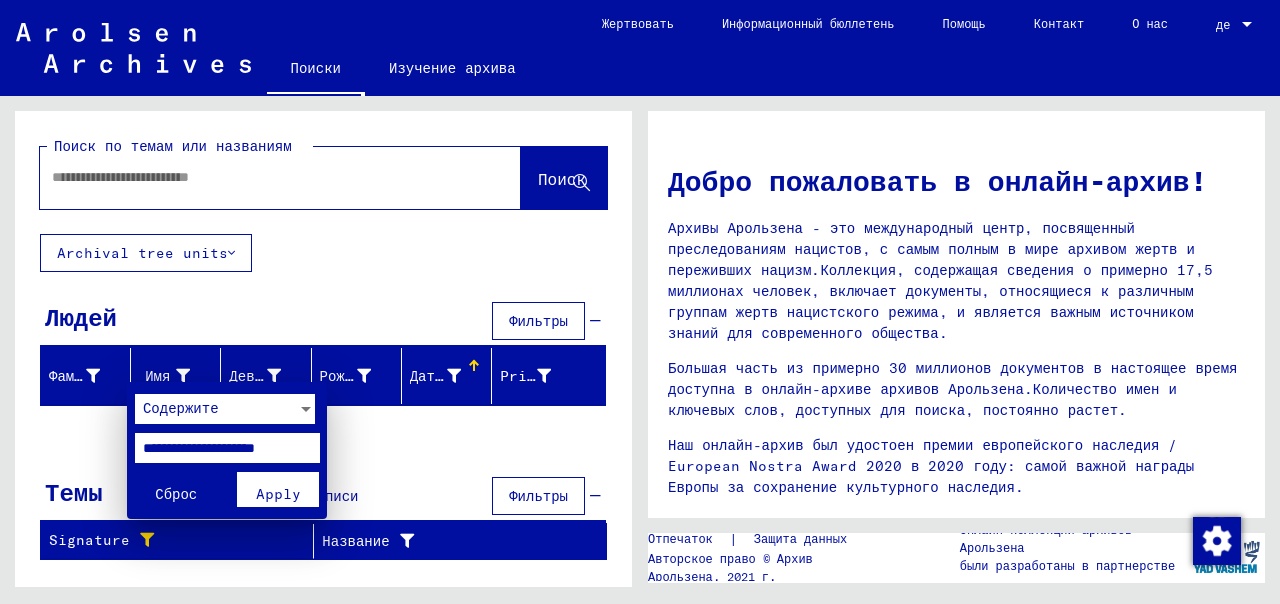 scroll, scrollTop: 0, scrollLeft: 1, axis: horizontal 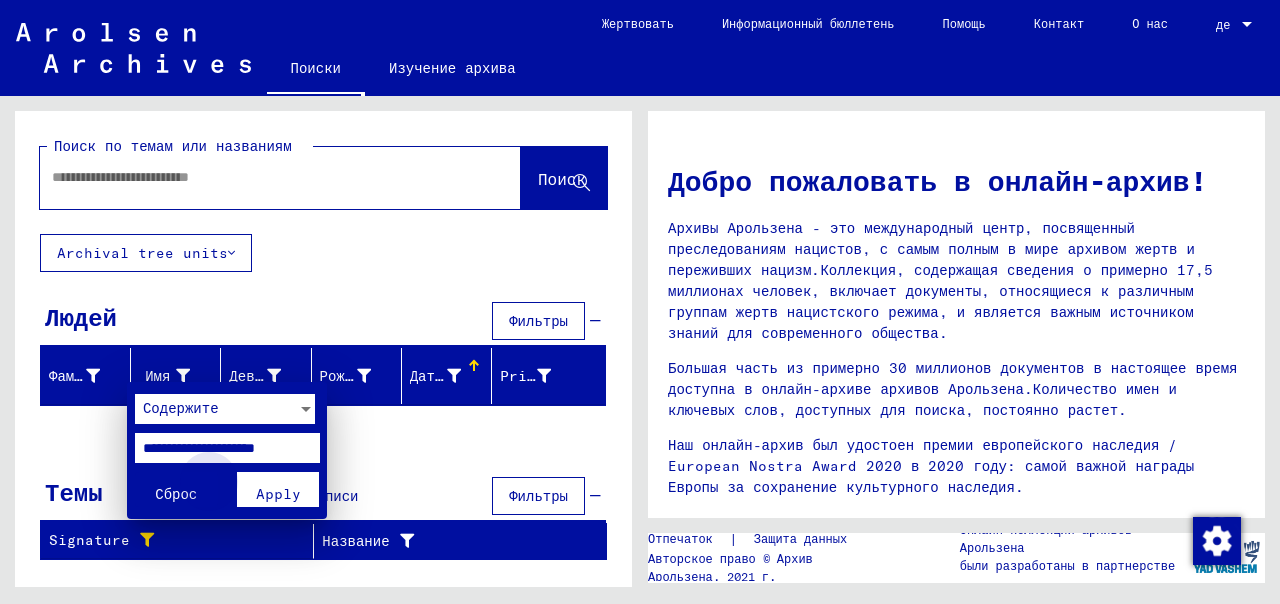 click on "Apply" at bounding box center [278, 493] 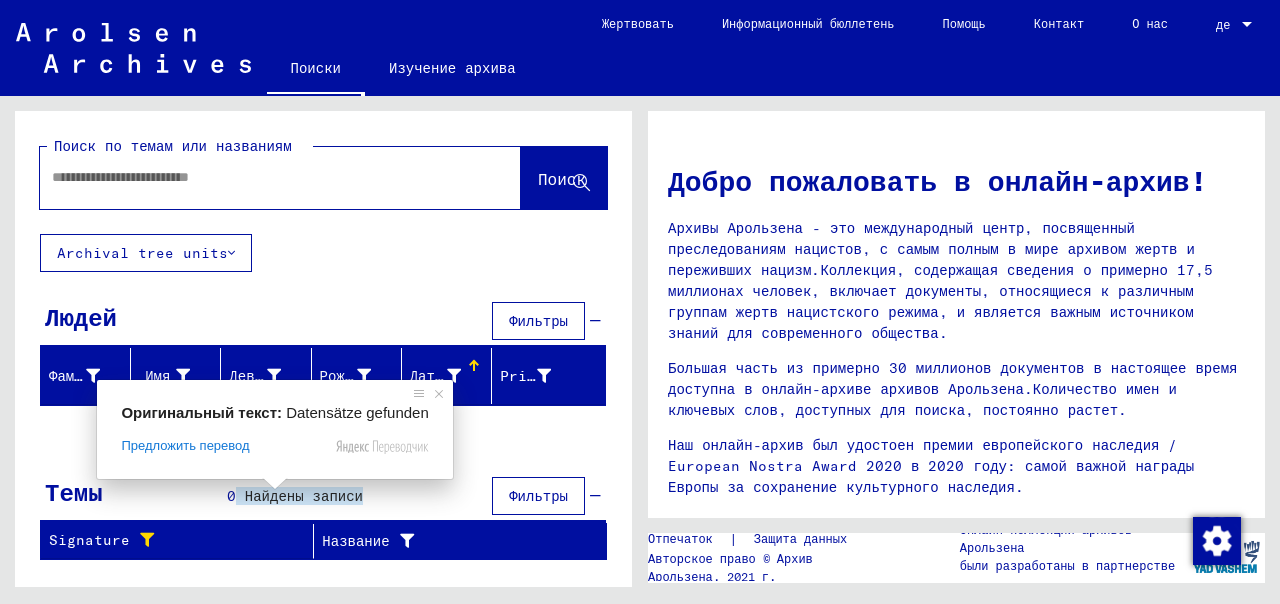 click on "Темы 0   Найдены записи  Фильтры" at bounding box center [323, 497] 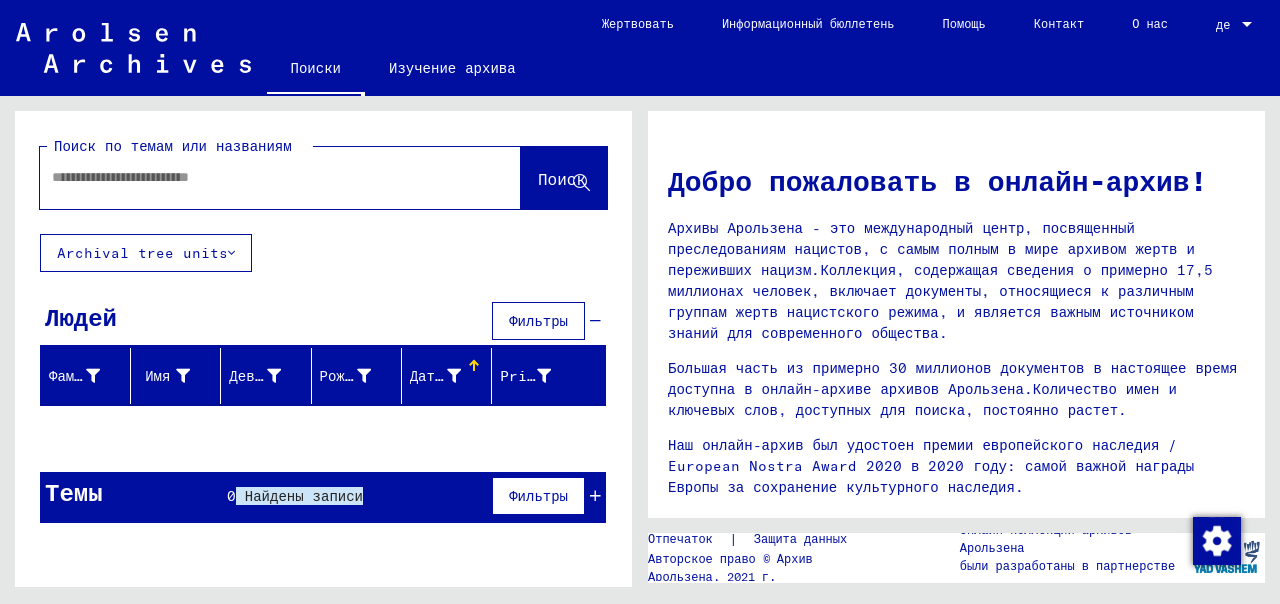 click on "Поиск по темам или названиям  Поиск   Archival tree units  Людей  Фильтры   Фамилия   Имя   Девичья фамилия   Рождение   Дата рождения   Prisoner #  Signature Nachname Vorname Geburtsname Geburt‏ Geburtsdatum Prisoner # Vater (Adoptivvater) Mutter (Adoptivmutter) Religion Nationalität Beruf Haftstätte Sterbedatum Letzter Wohnort Letzter Wohnort (Land) Haftstätte Letzter Wohnort (Provinz) Letzter Wohnort (Ort) Letzter Wohnort (Stadtteil) Letzter Wohnort (Straße) Letzter Wohnort (Hausnummer) Signature Nachname Vorname Geburtsname Geburt‏ Geburtsdatum Prisoner # Темы 0   Найдены записи  Фильтры   Signature   Название  Signatur Signature Titel hierarchy list" 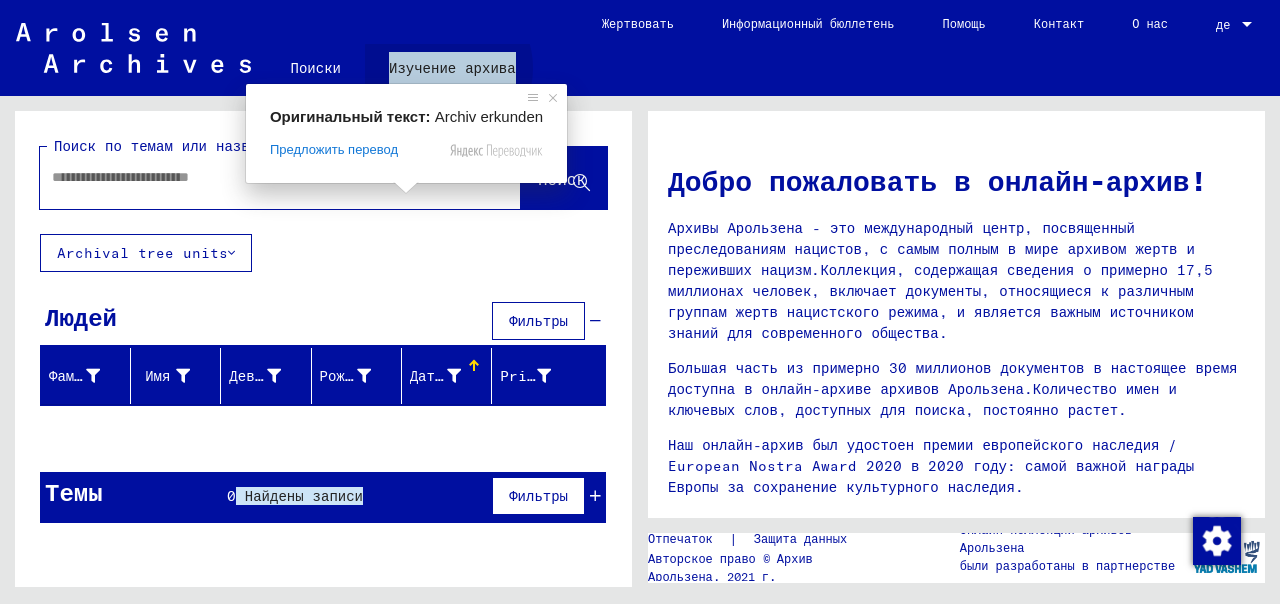 click on "Изучение архива" 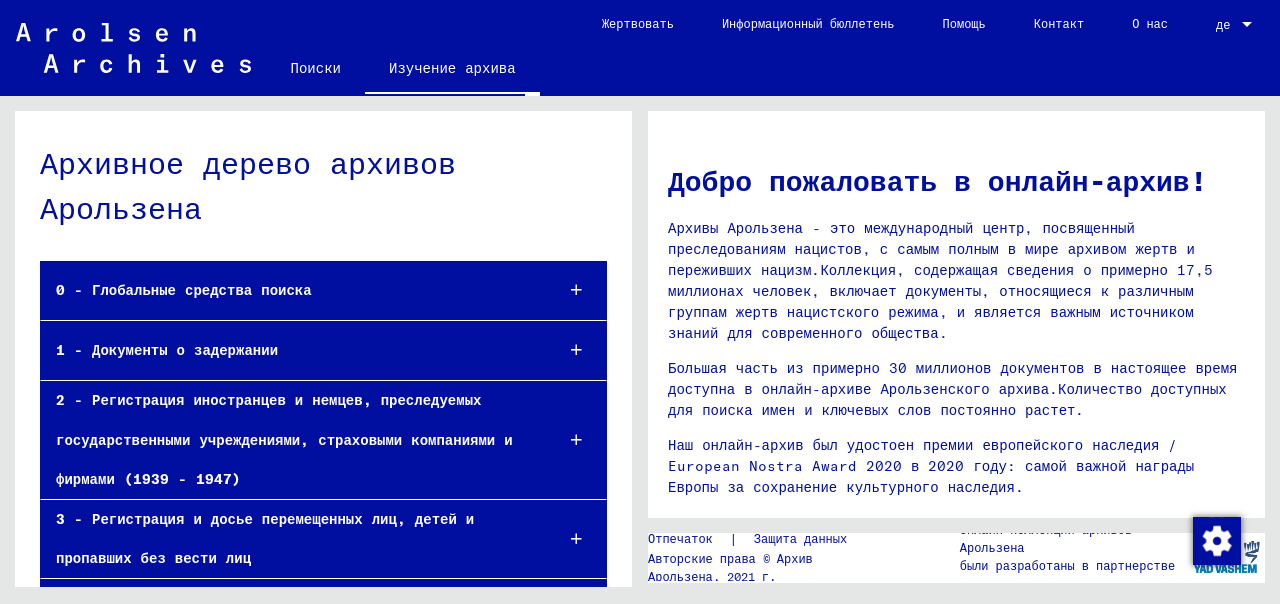 click at bounding box center (576, 290) 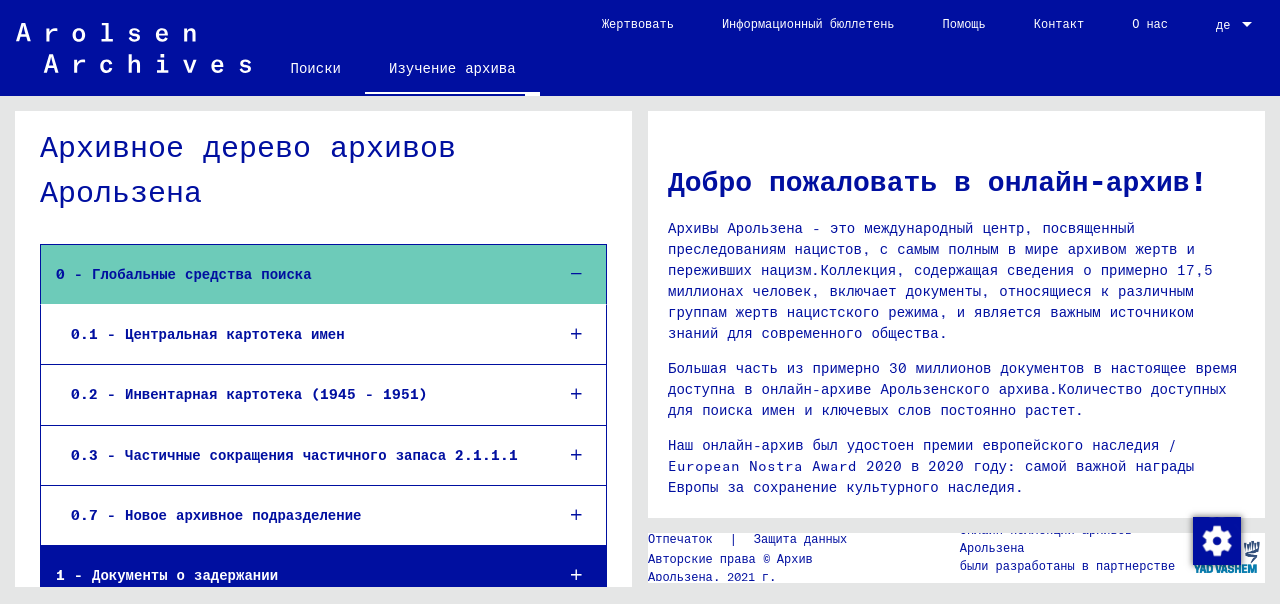 scroll, scrollTop: 0, scrollLeft: 0, axis: both 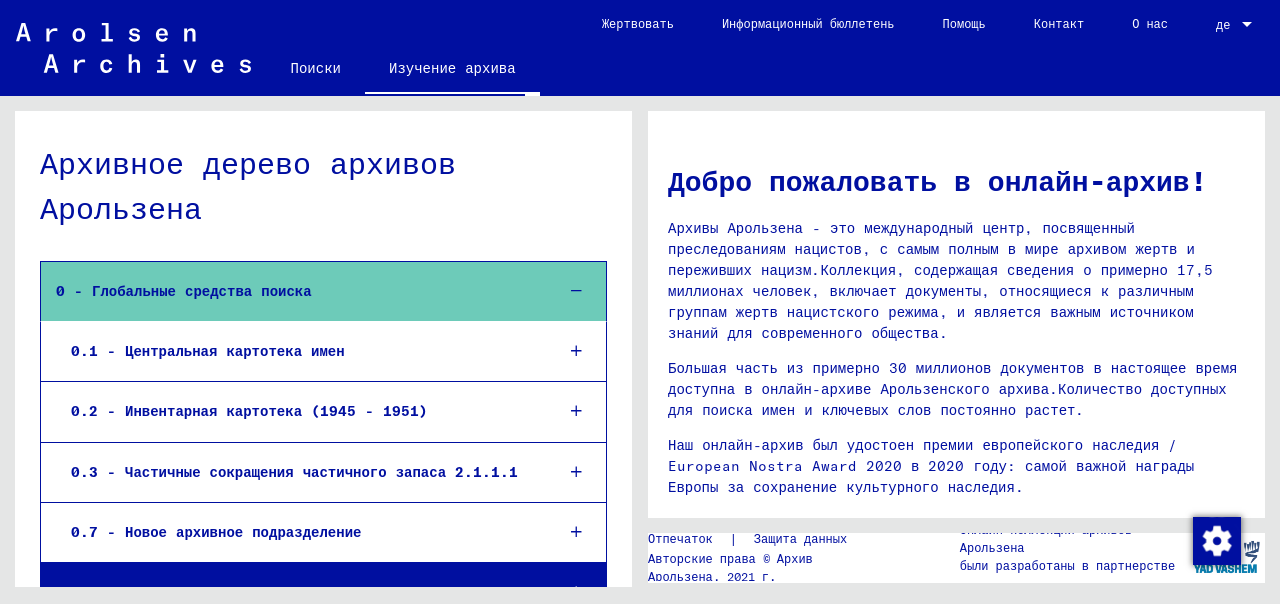 click at bounding box center [576, 351] 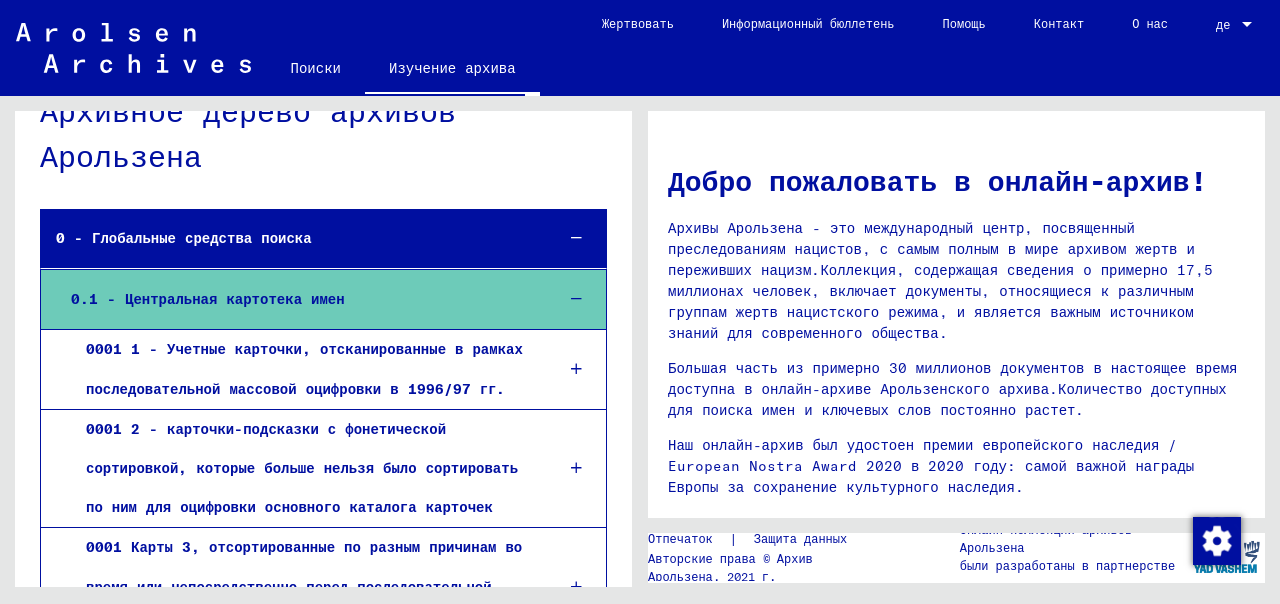 scroll, scrollTop: 0, scrollLeft: 0, axis: both 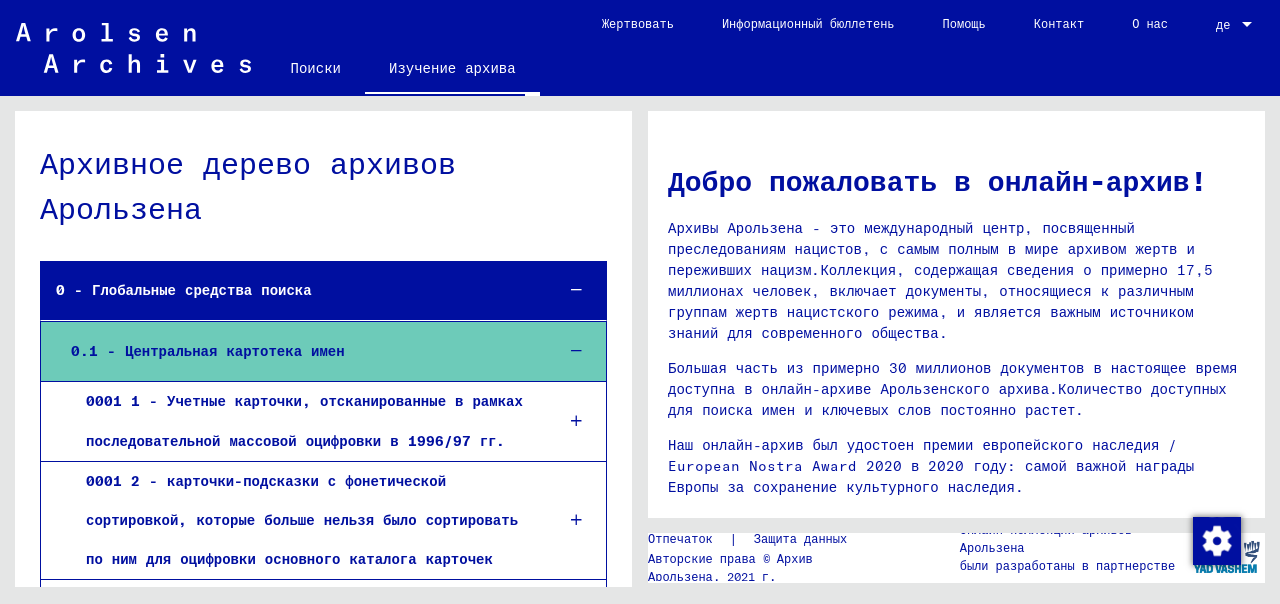 click on "0001 1 - Учетные карточки, отсканированные в рамках последовательной массовой оцифровки в 1996/97 гг." at bounding box center [304, 421] 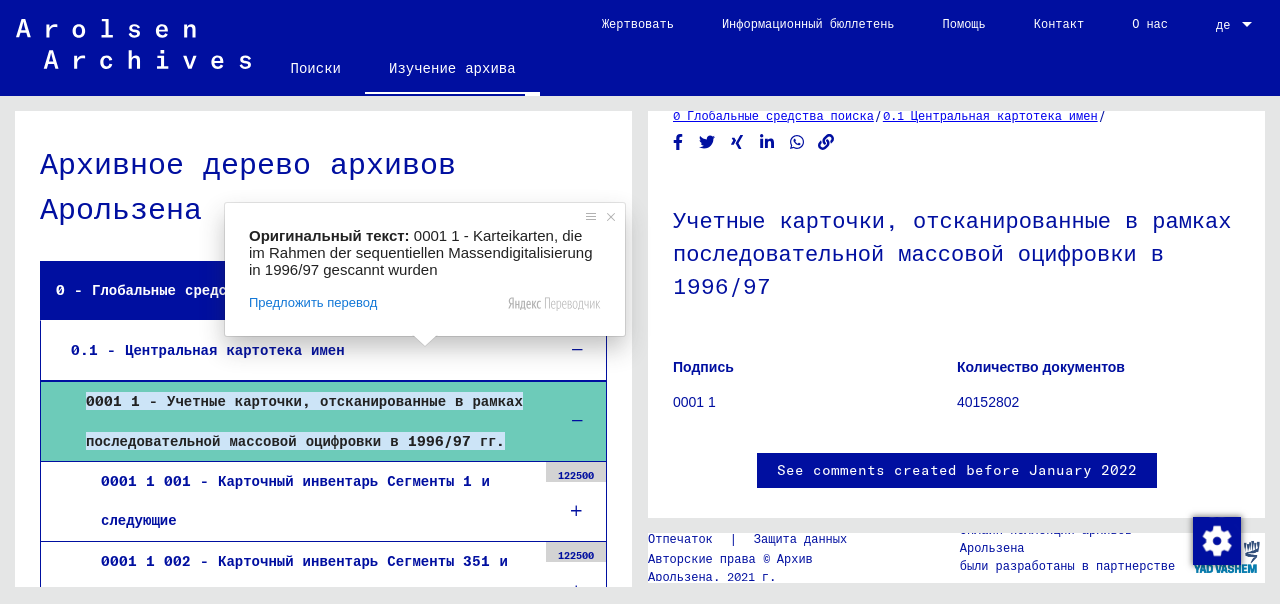 scroll, scrollTop: 0, scrollLeft: 0, axis: both 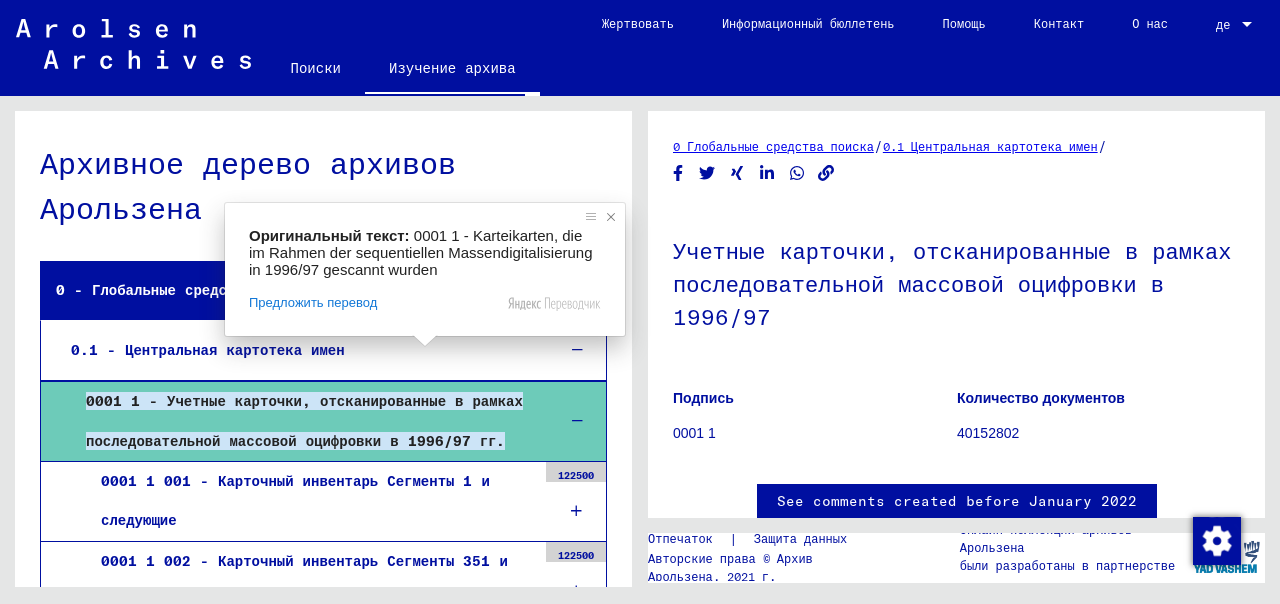 click at bounding box center [611, 217] 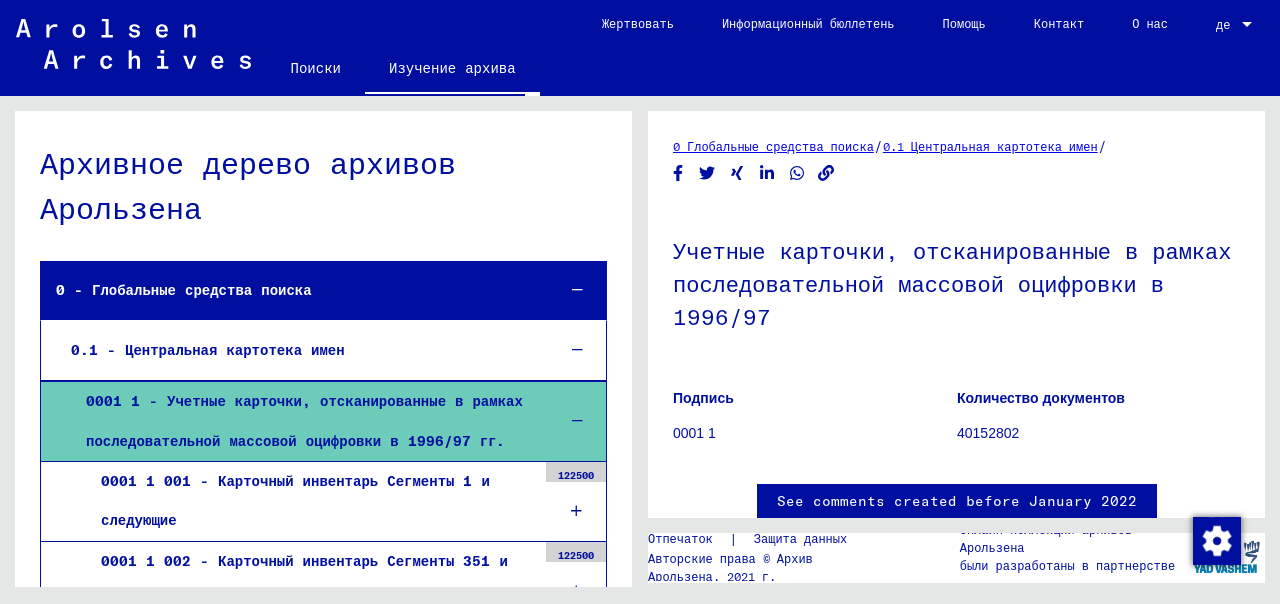 click at bounding box center (576, 511) 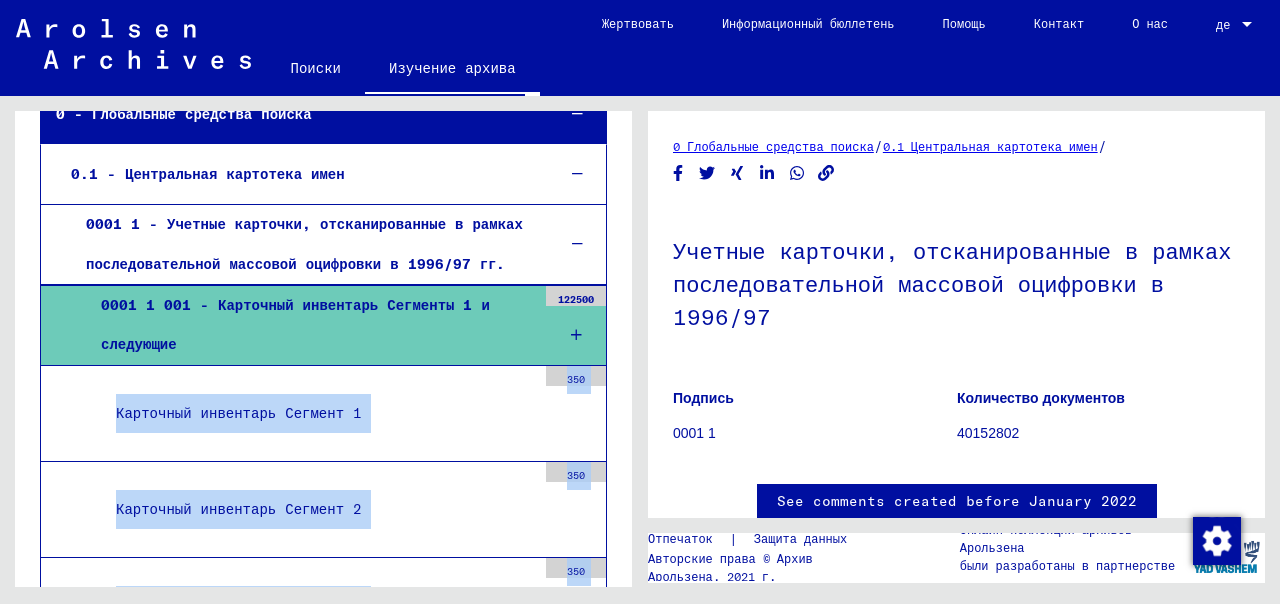 scroll, scrollTop: 200, scrollLeft: 0, axis: vertical 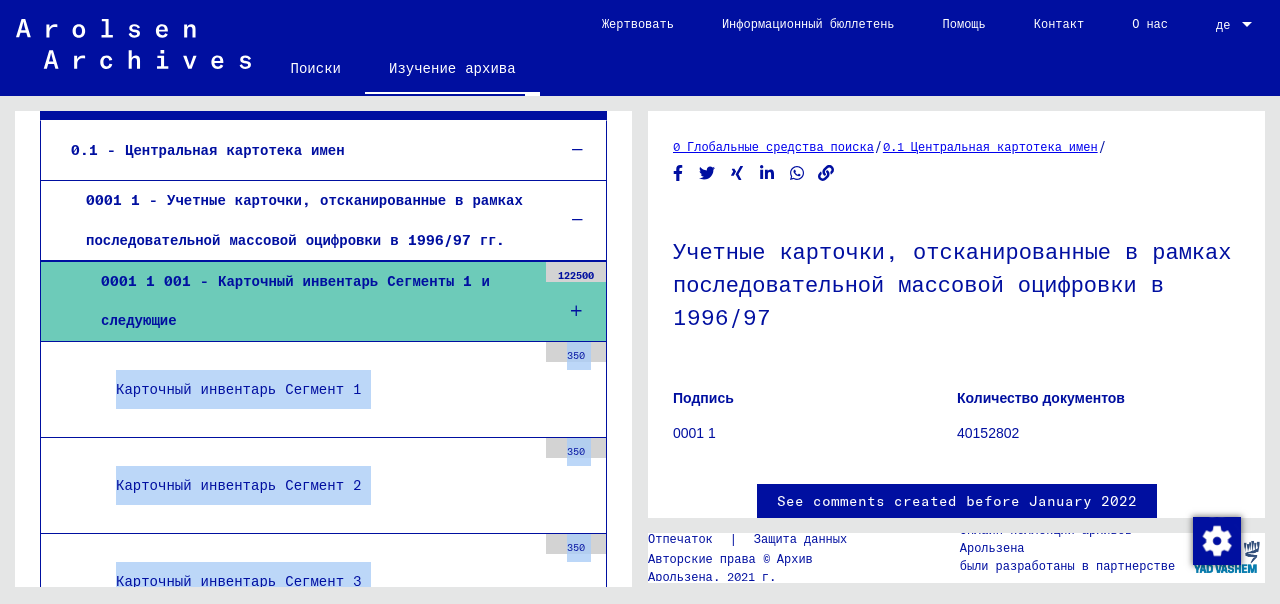 click on "Карточный инвентарь Сегмент 1" at bounding box center (239, 389) 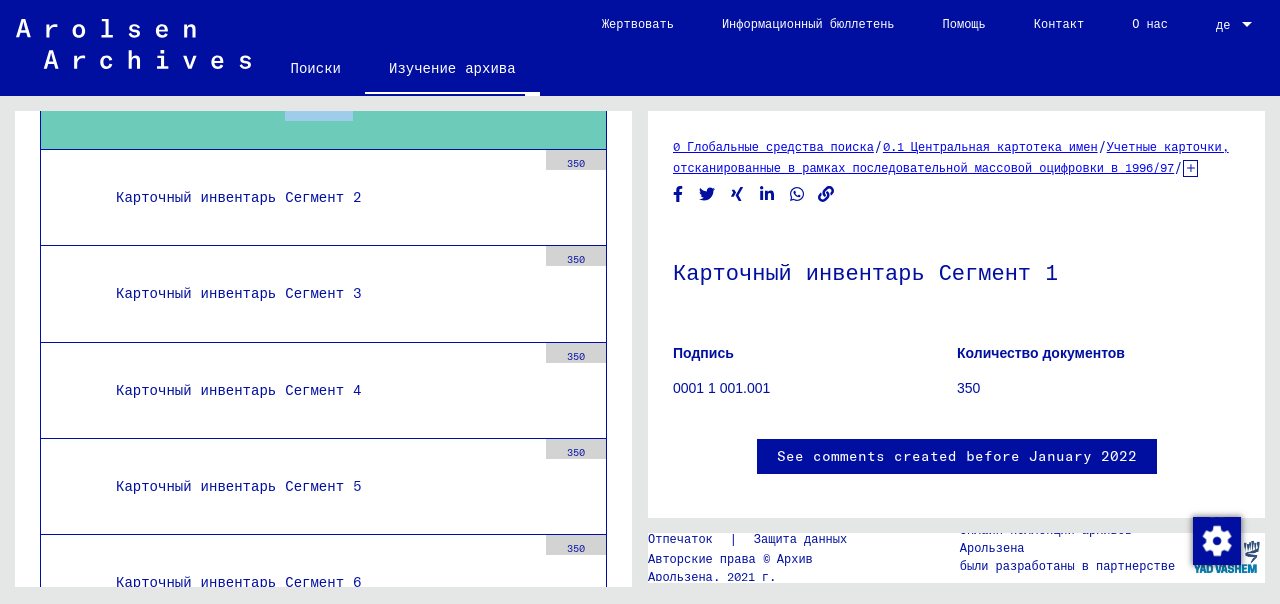 scroll, scrollTop: 500, scrollLeft: 0, axis: vertical 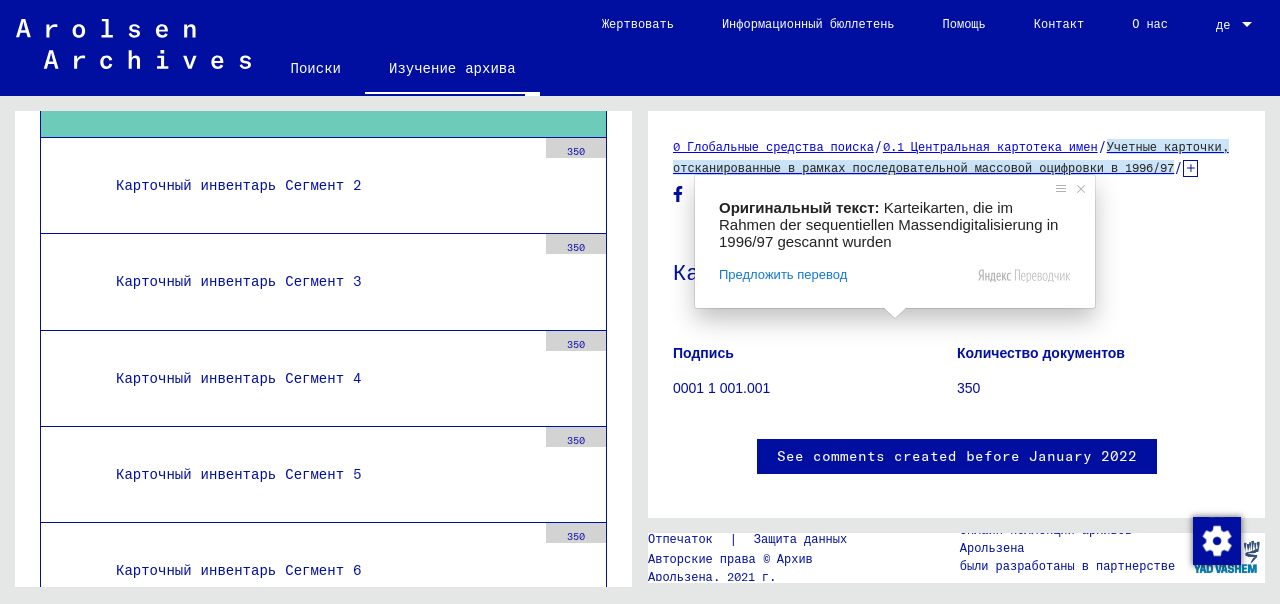 click on "Учетные карточки, отсканированные в рамках последовательной массовой оцифровки в 1996/97" 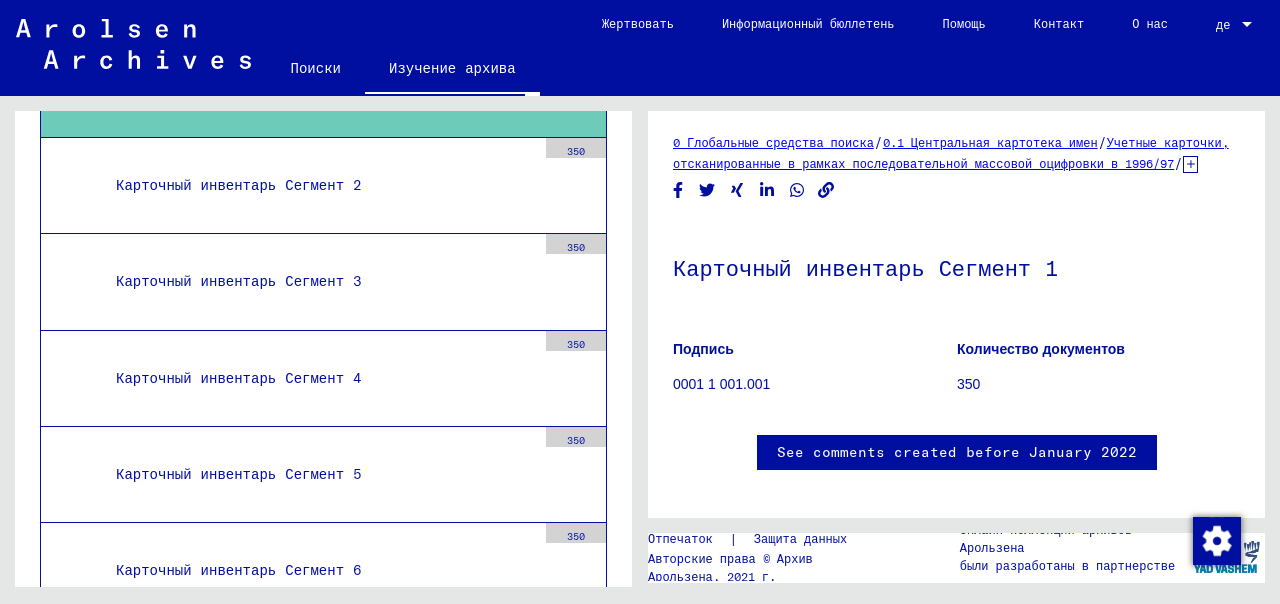 scroll, scrollTop: 0, scrollLeft: 0, axis: both 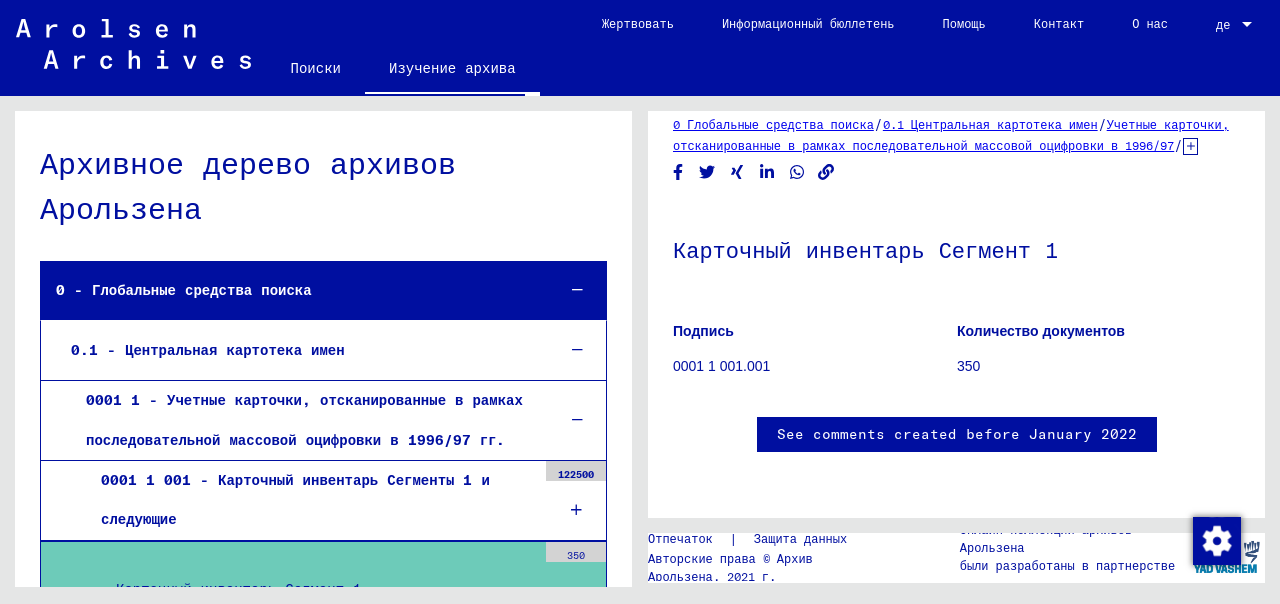 click on "122500" at bounding box center (576, 471) 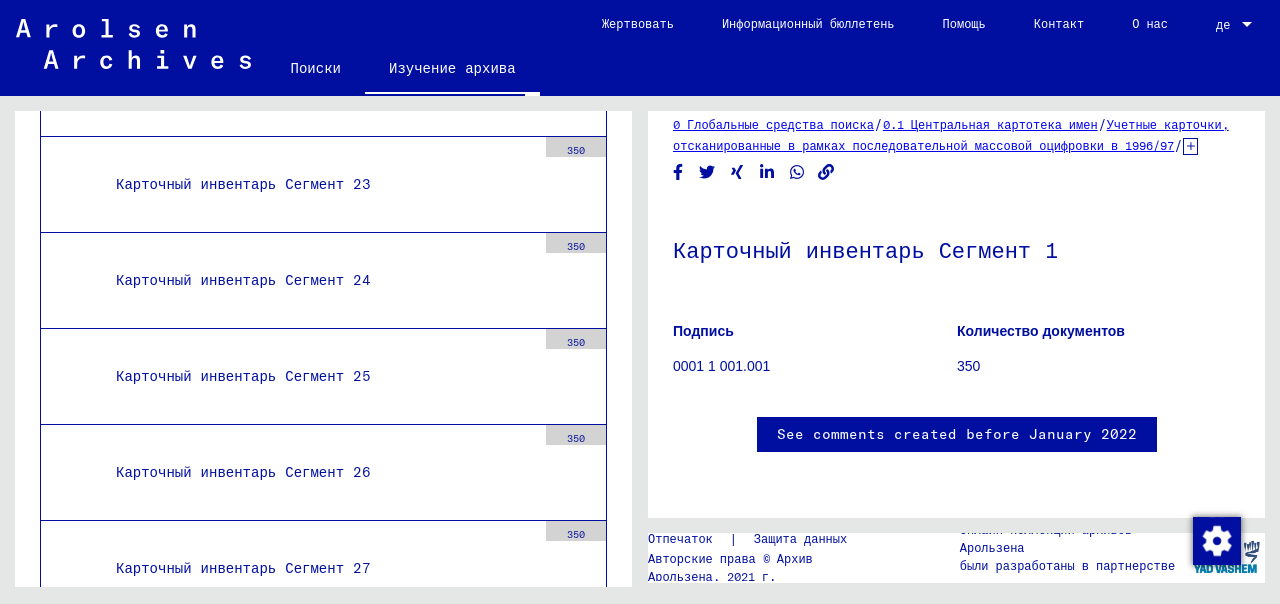 scroll, scrollTop: 36307, scrollLeft: 0, axis: vertical 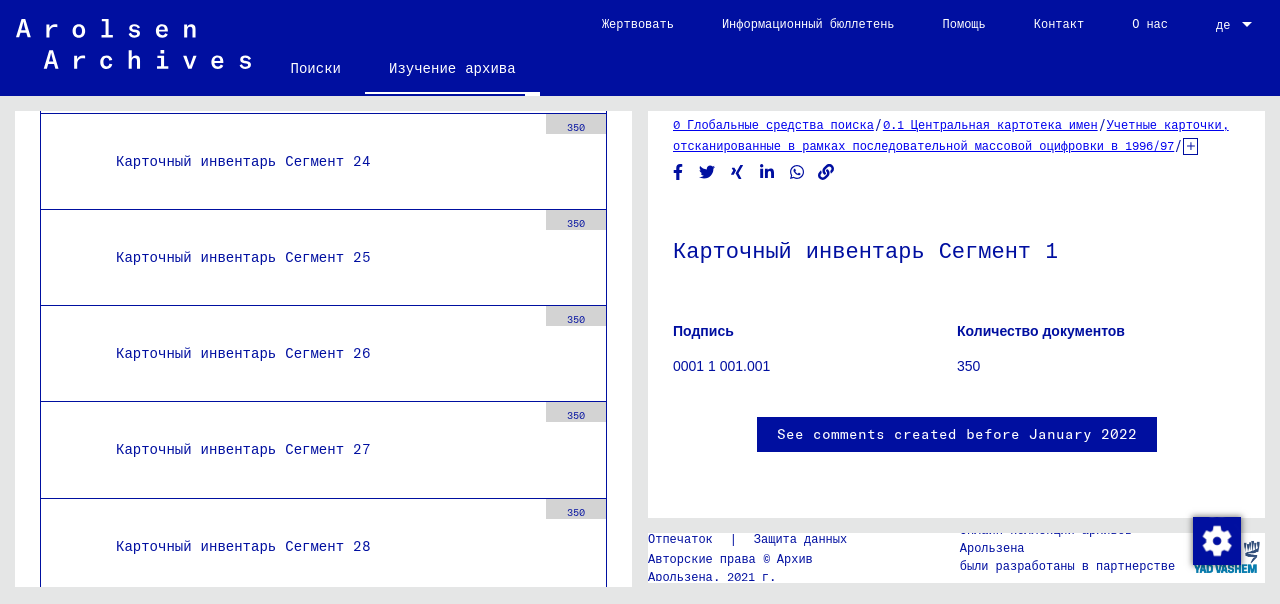 click on "350" at bounding box center (576, -32869) 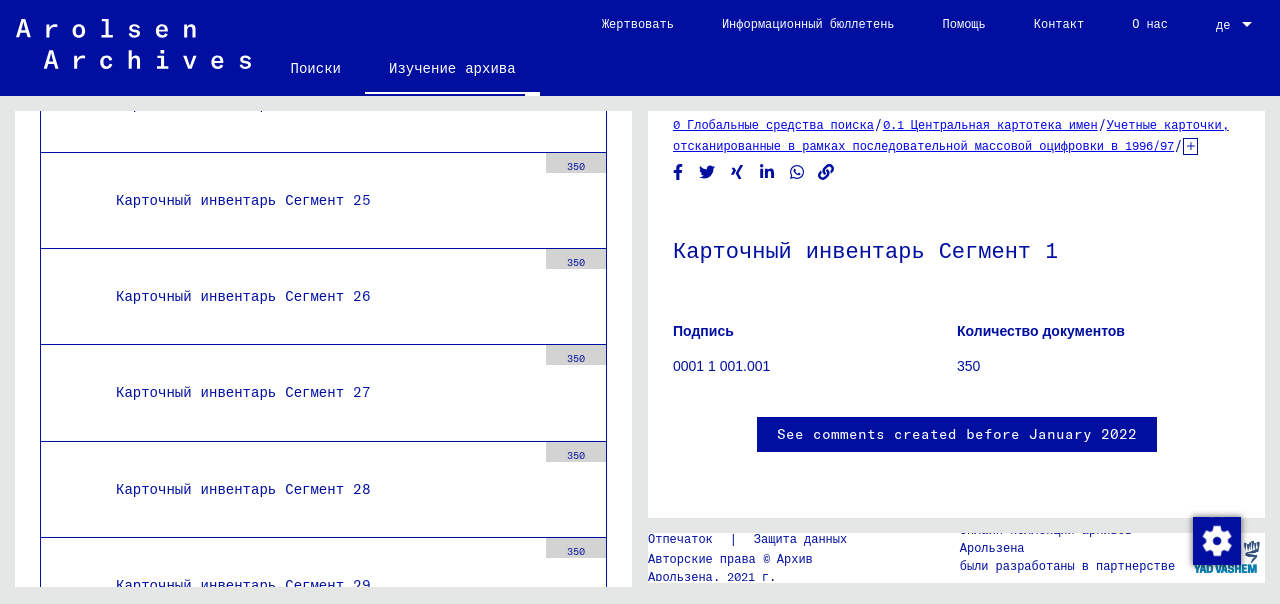 click on "Карточный инвентарь Сегмент 31" at bounding box center (243, 778) 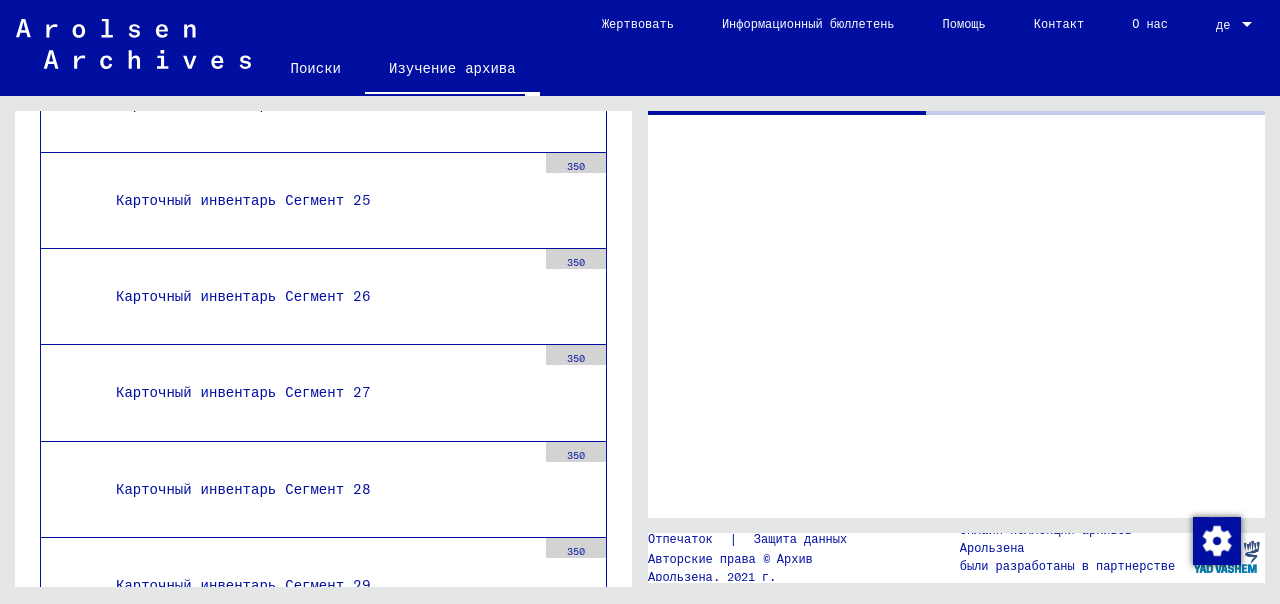 scroll, scrollTop: 0, scrollLeft: 0, axis: both 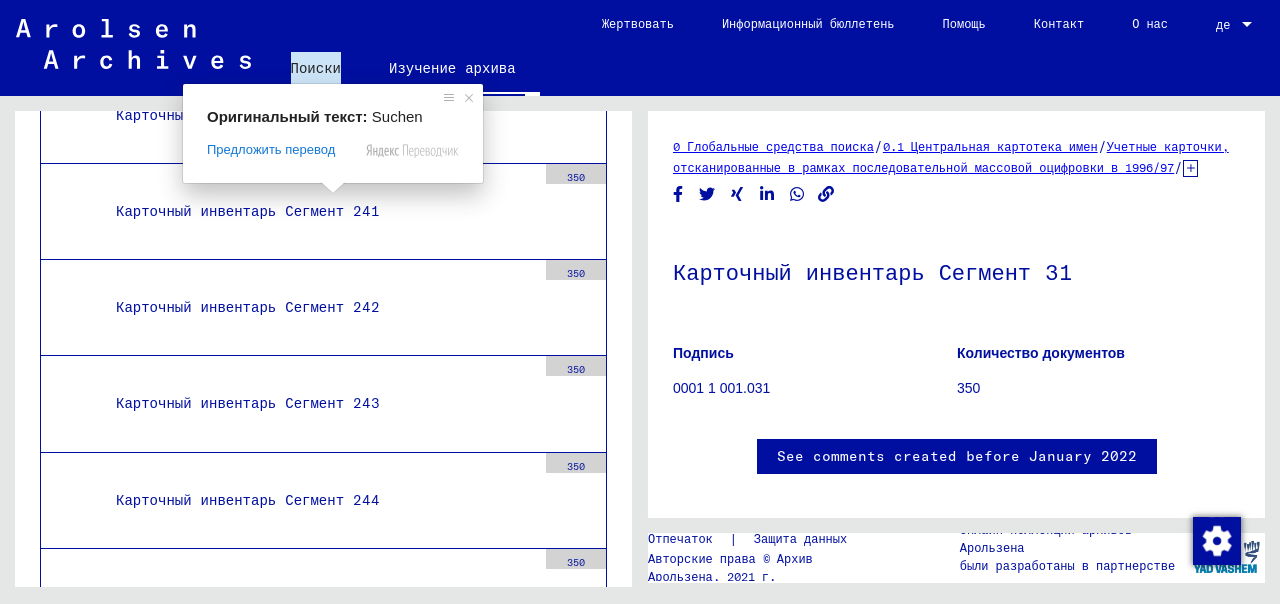 click on "Поиски" 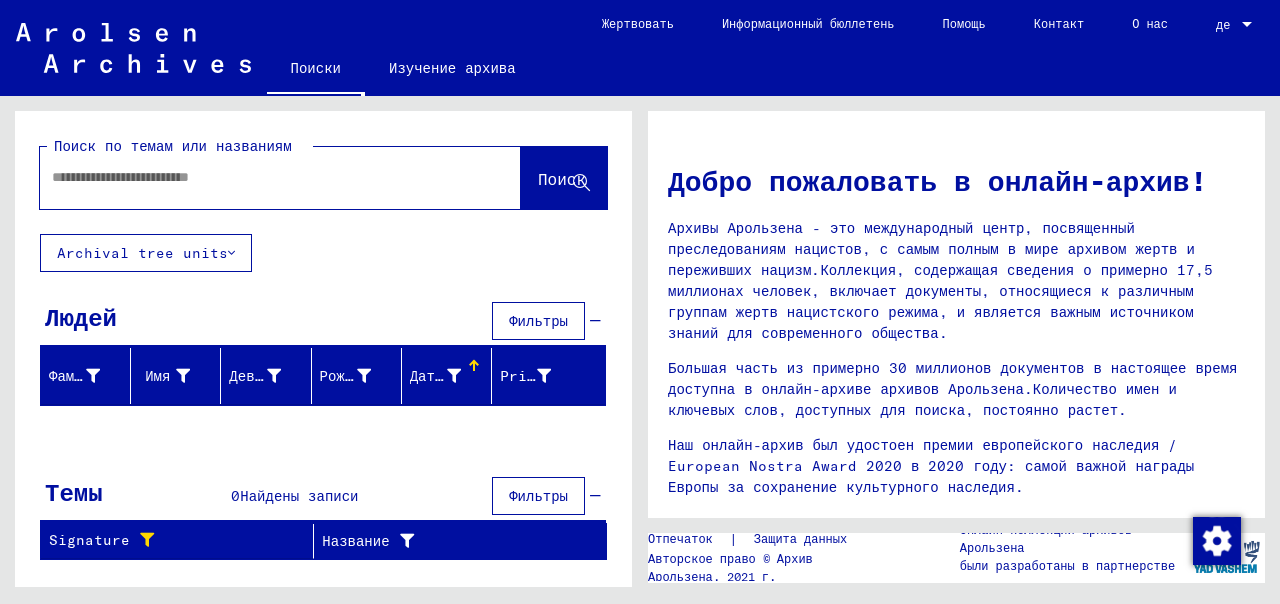 click on "Изучение архива" 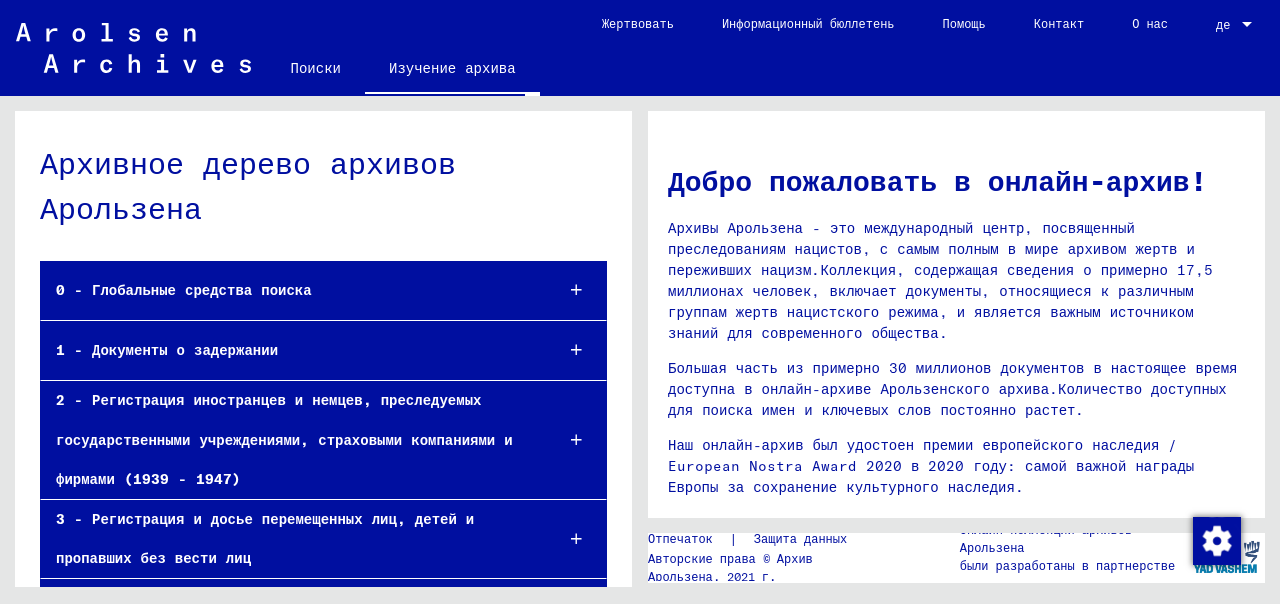 click at bounding box center (576, 440) 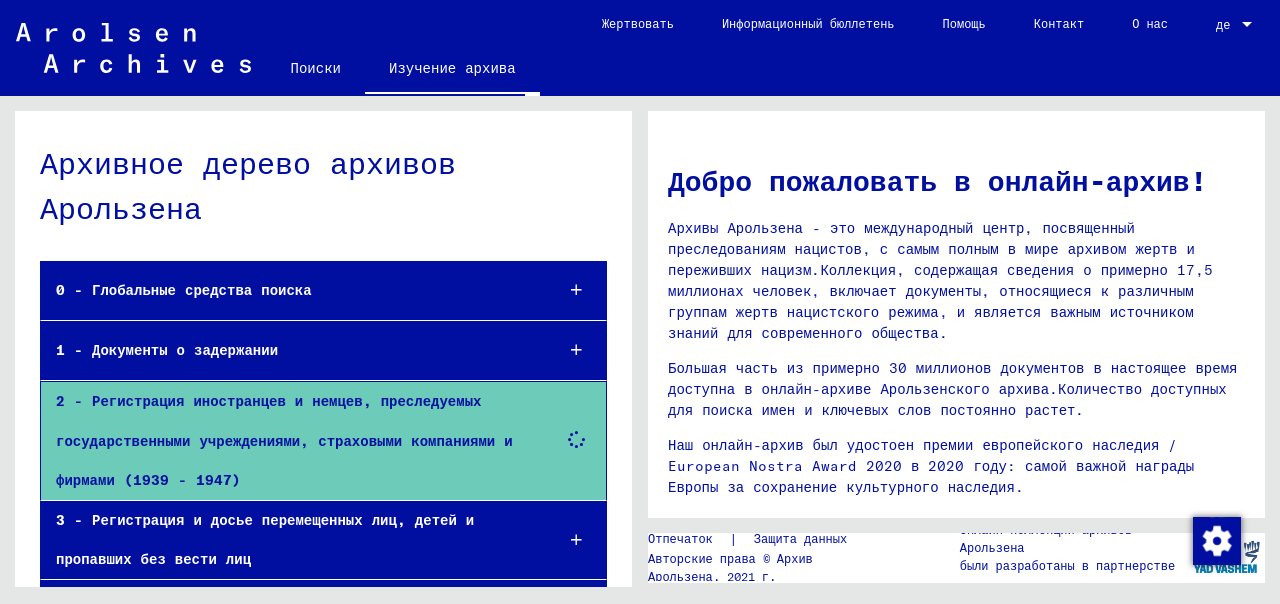 click at bounding box center [576, 440] 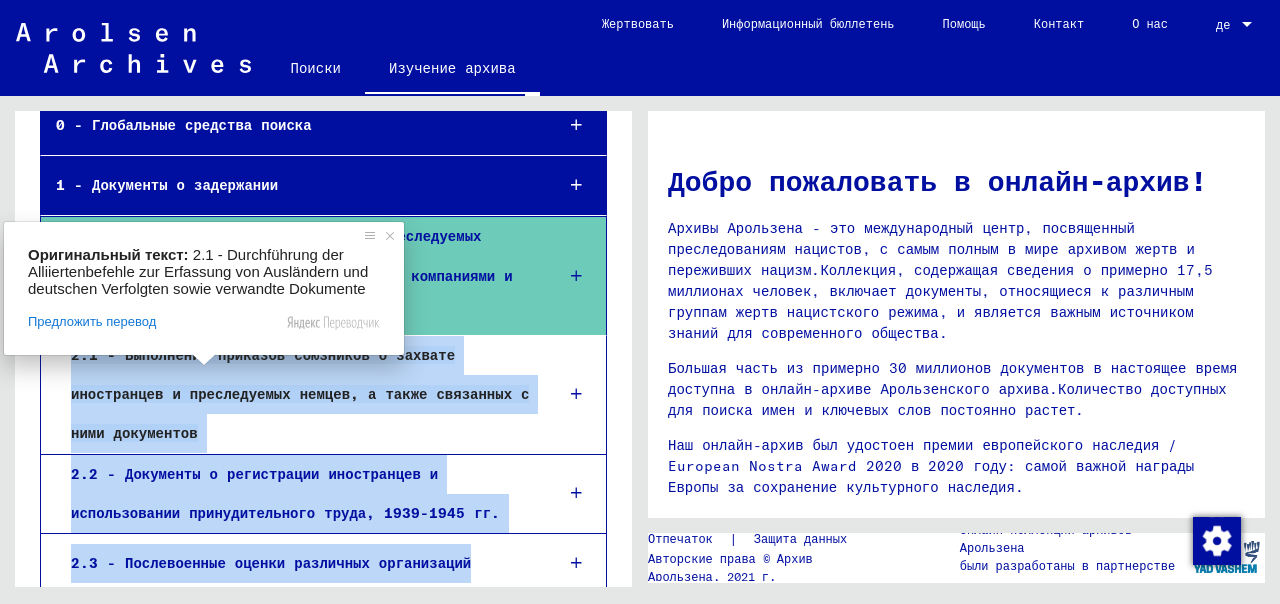 scroll, scrollTop: 200, scrollLeft: 0, axis: vertical 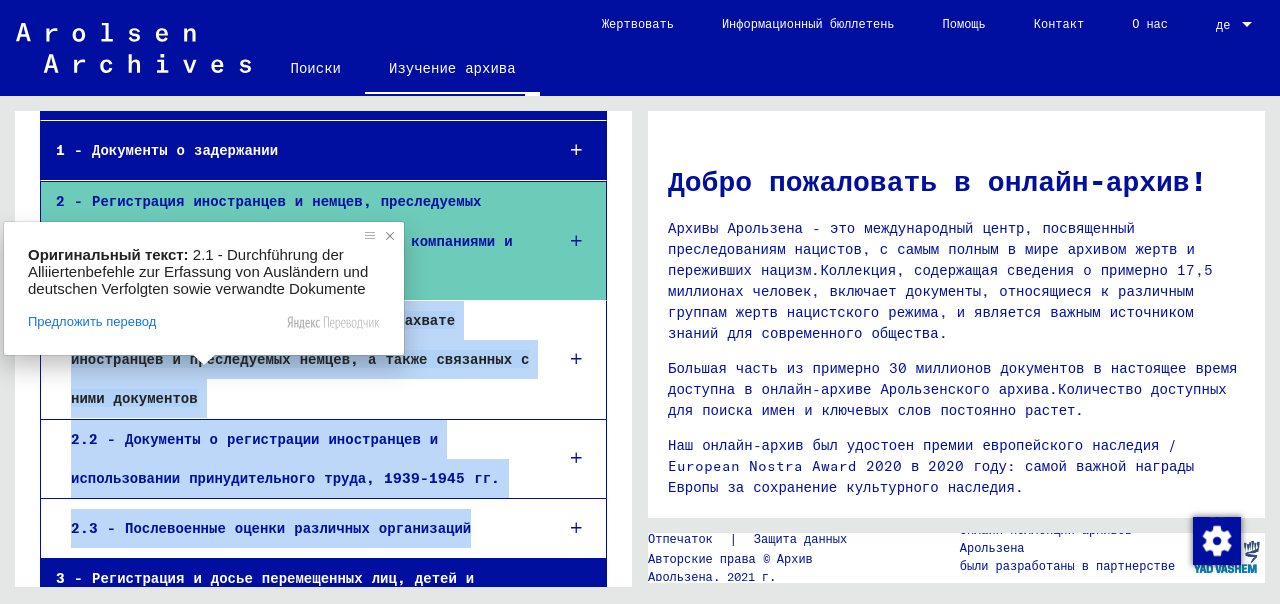 click at bounding box center [390, 236] 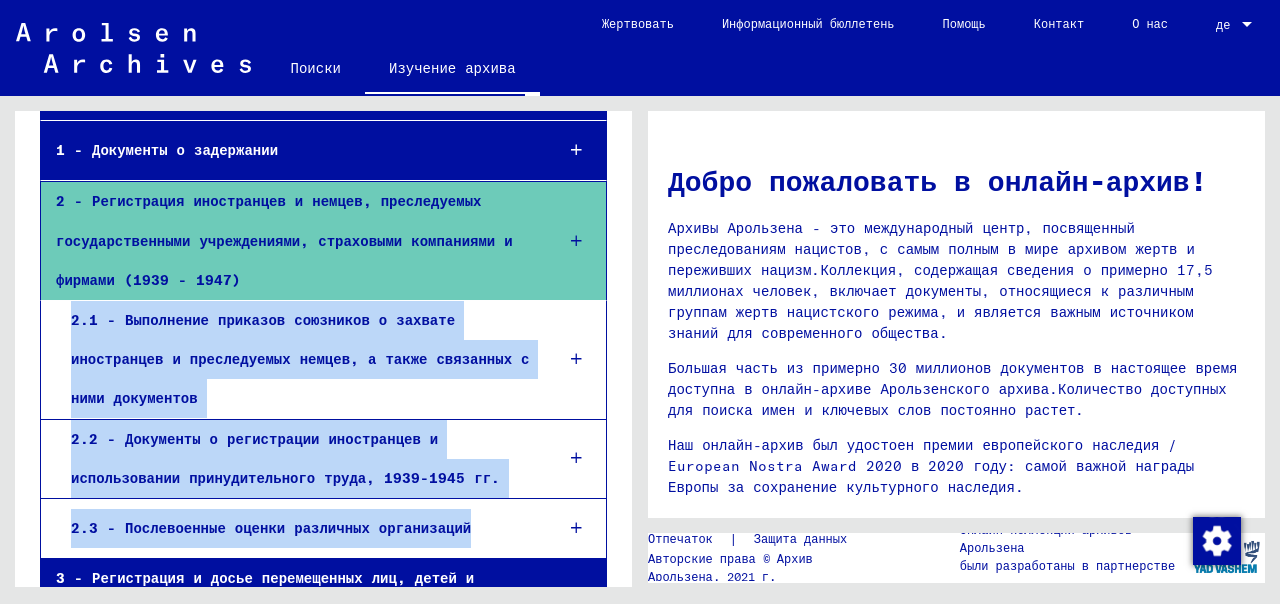 scroll, scrollTop: 300, scrollLeft: 0, axis: vertical 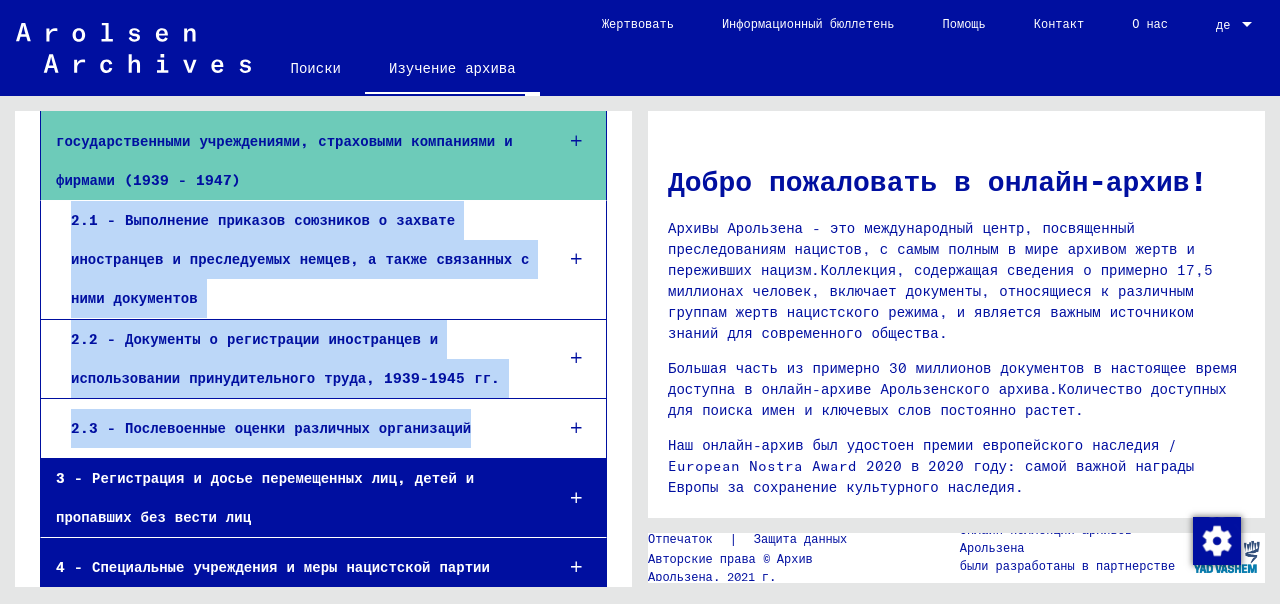 click at bounding box center [576, 358] 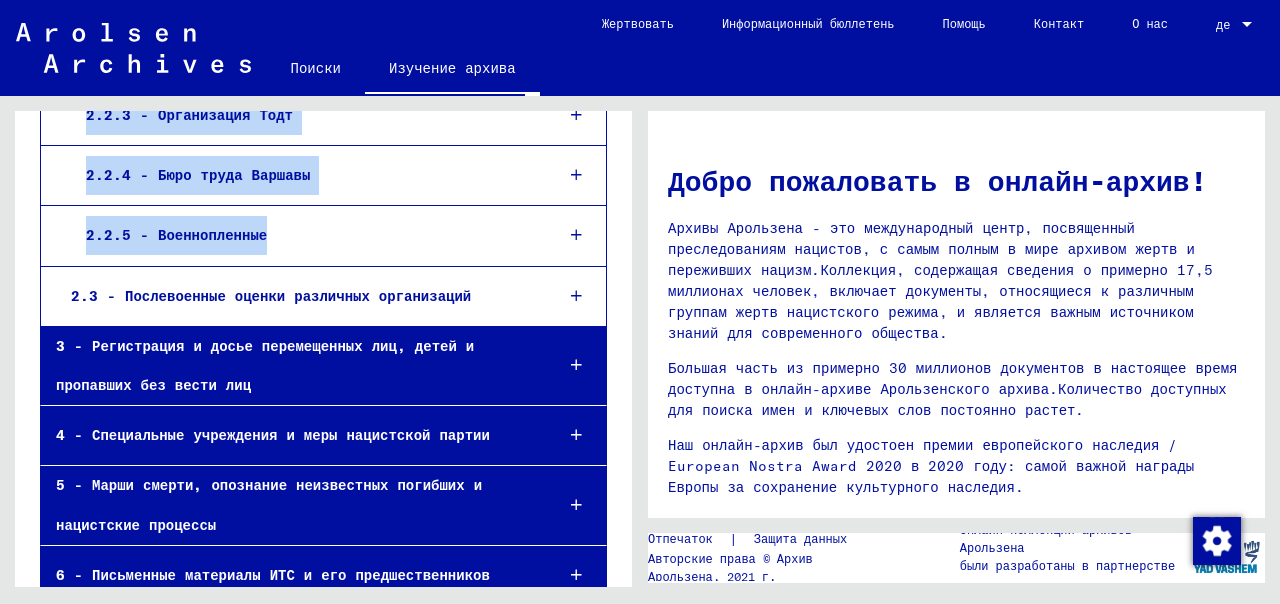 scroll, scrollTop: 899, scrollLeft: 0, axis: vertical 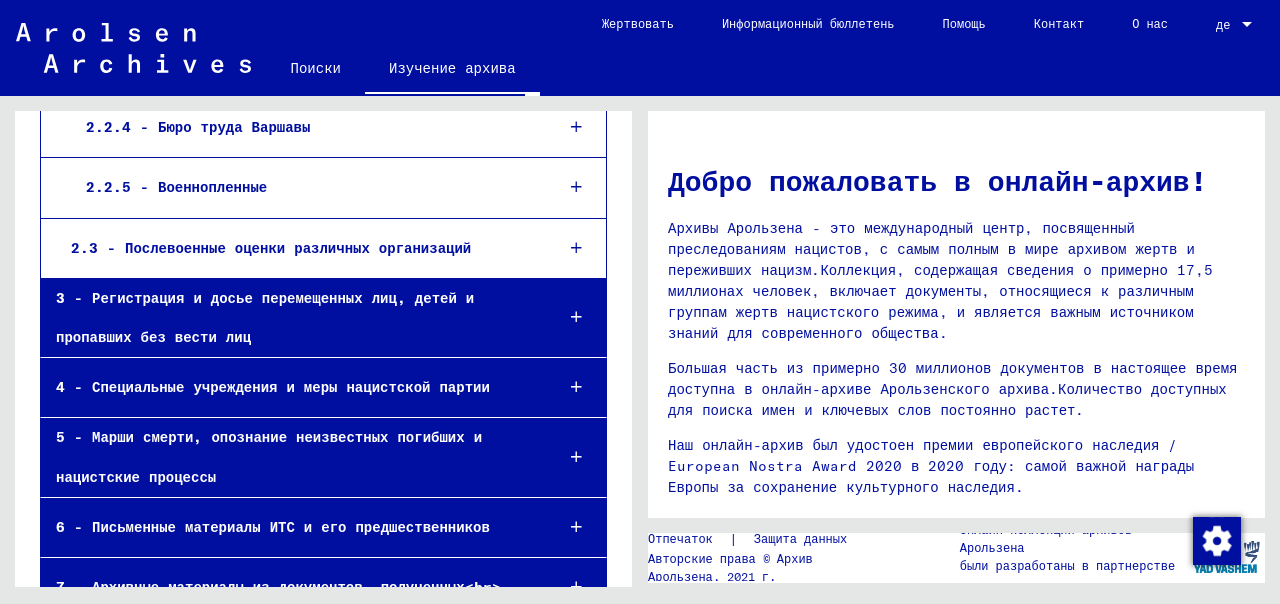 click at bounding box center [576, 387] 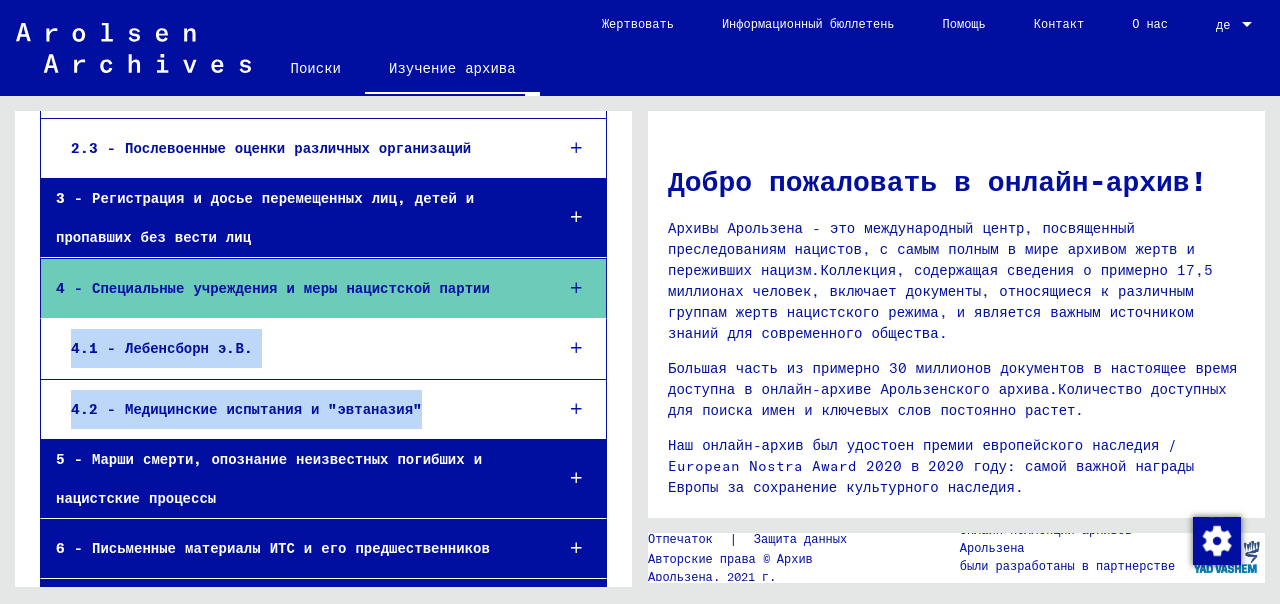 scroll, scrollTop: 1071, scrollLeft: 0, axis: vertical 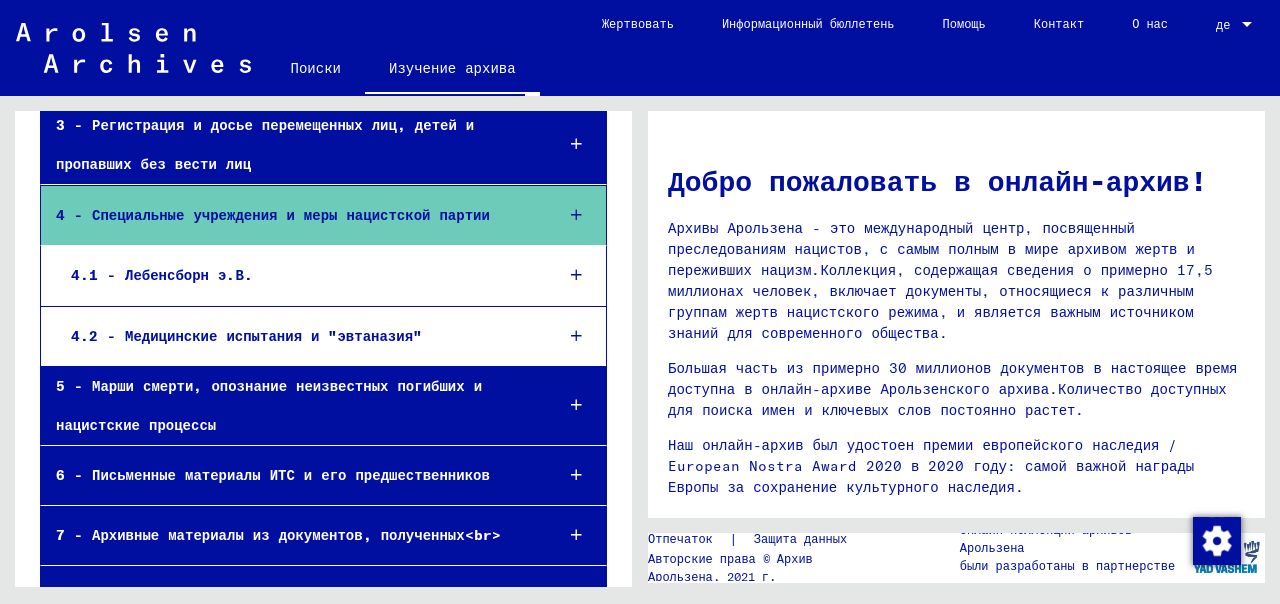 click at bounding box center (576, 405) 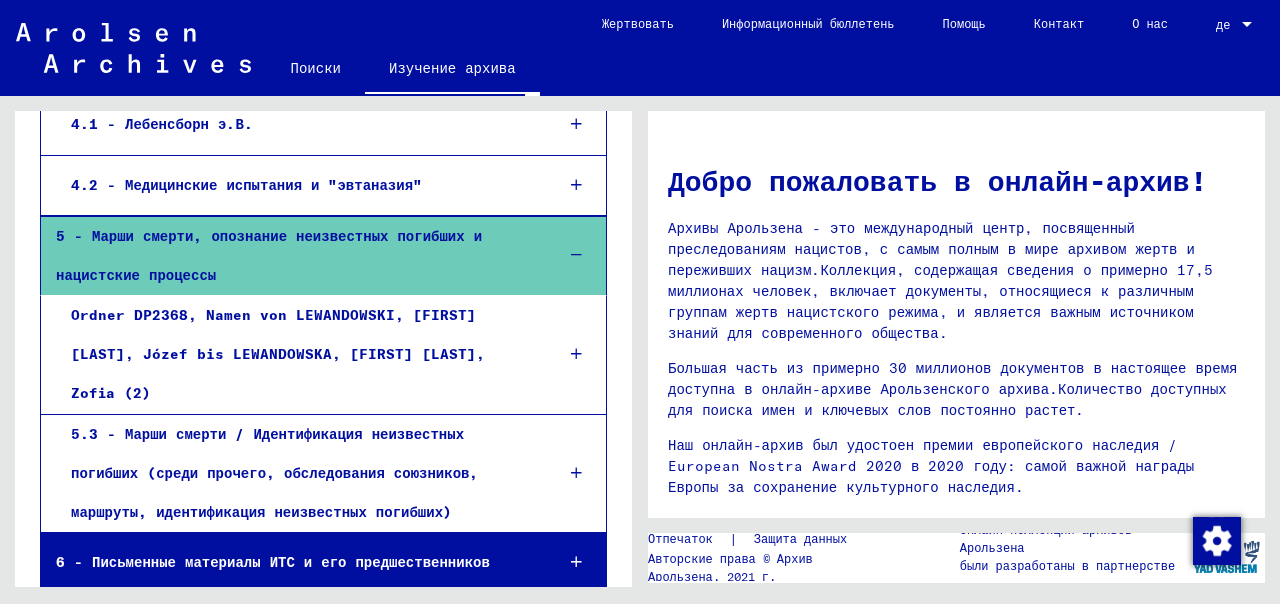 scroll, scrollTop: 1249, scrollLeft: 0, axis: vertical 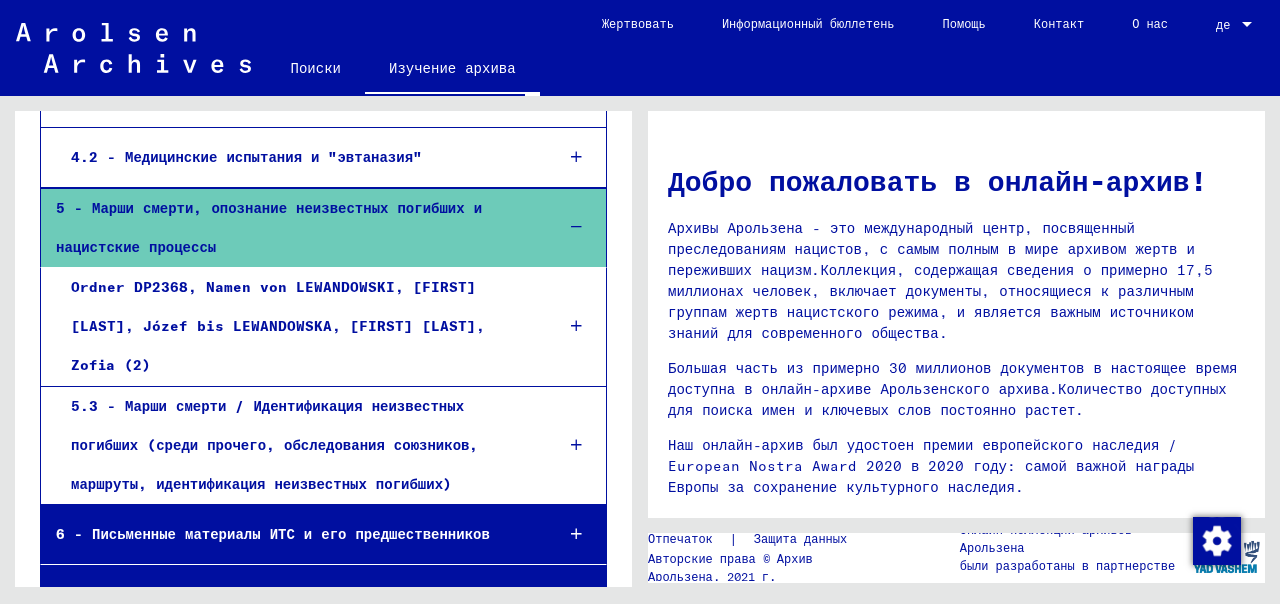 click at bounding box center (576, 445) 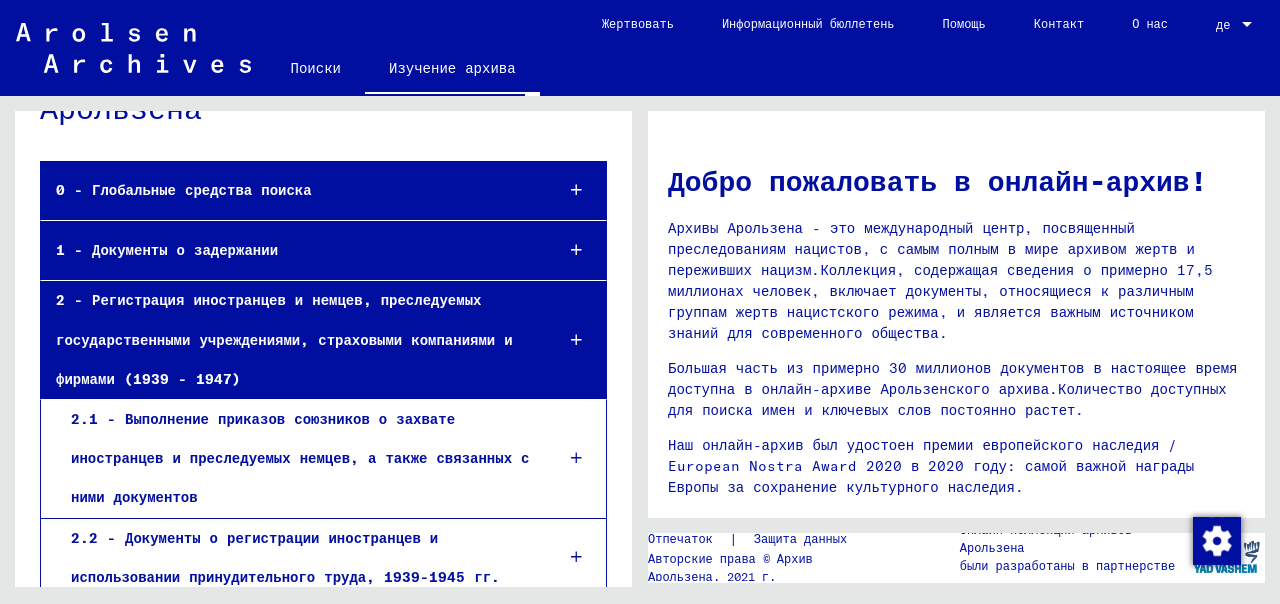 scroll, scrollTop: 200, scrollLeft: 0, axis: vertical 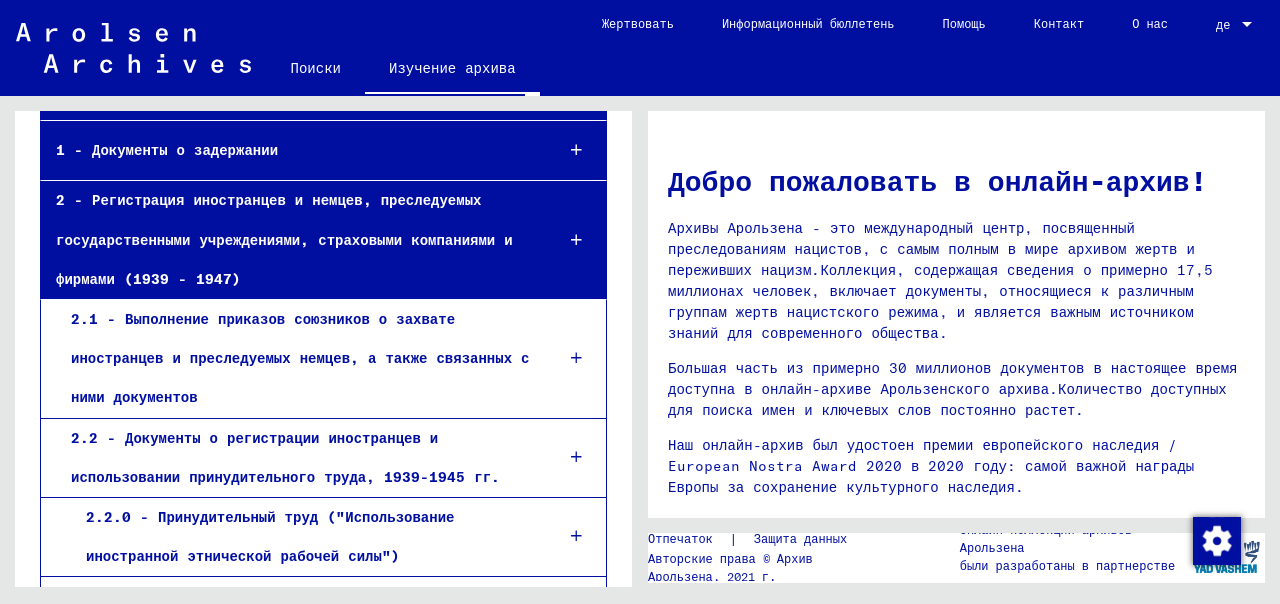 click at bounding box center (576, 457) 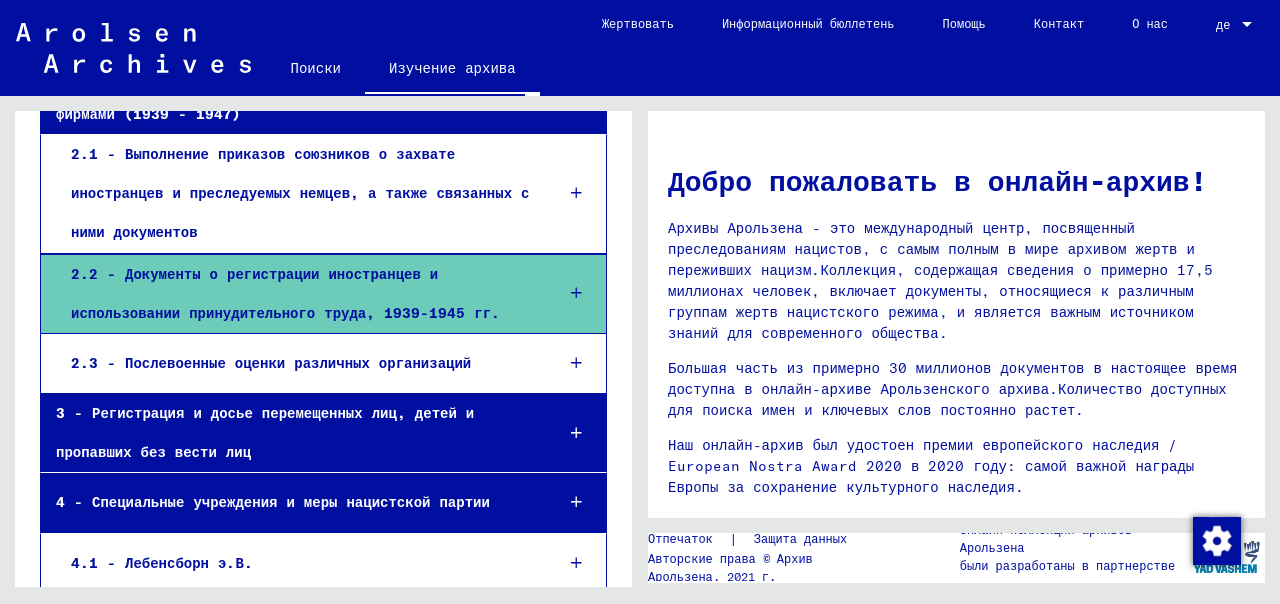 scroll, scrollTop: 400, scrollLeft: 0, axis: vertical 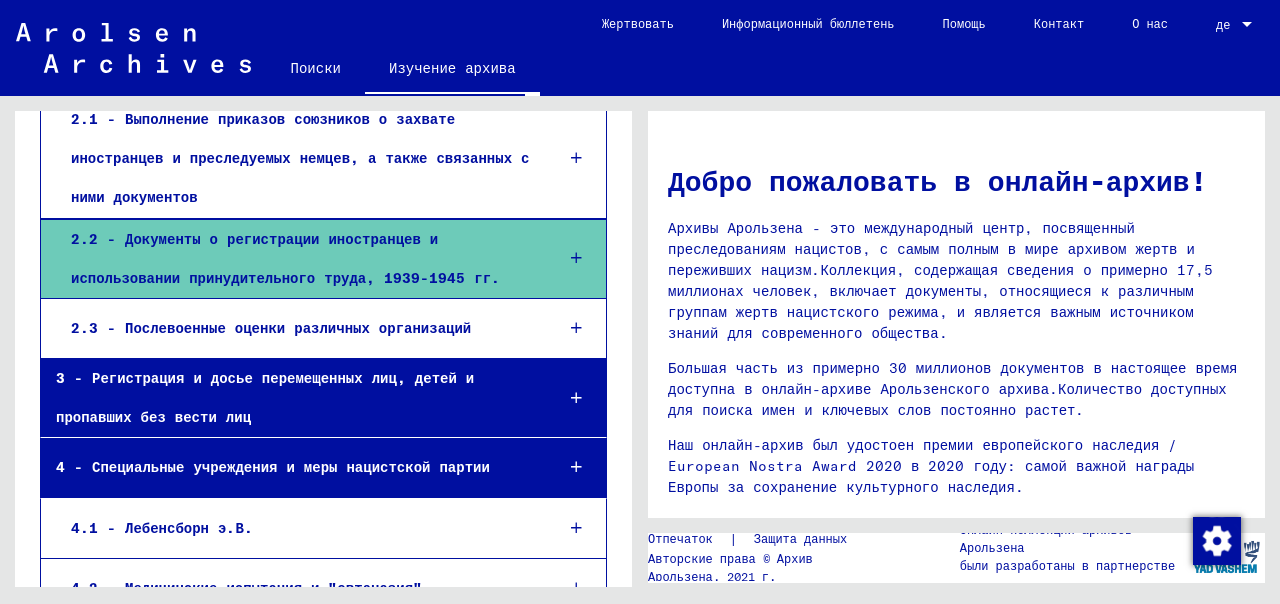 click at bounding box center [576, 467] 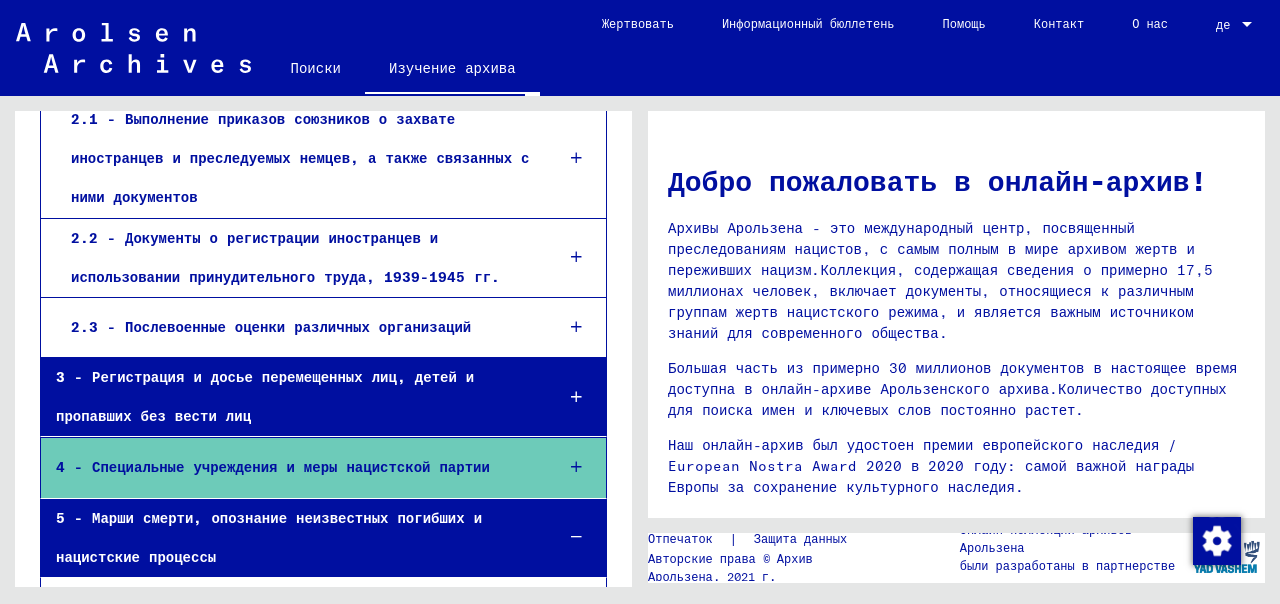click at bounding box center (576, 467) 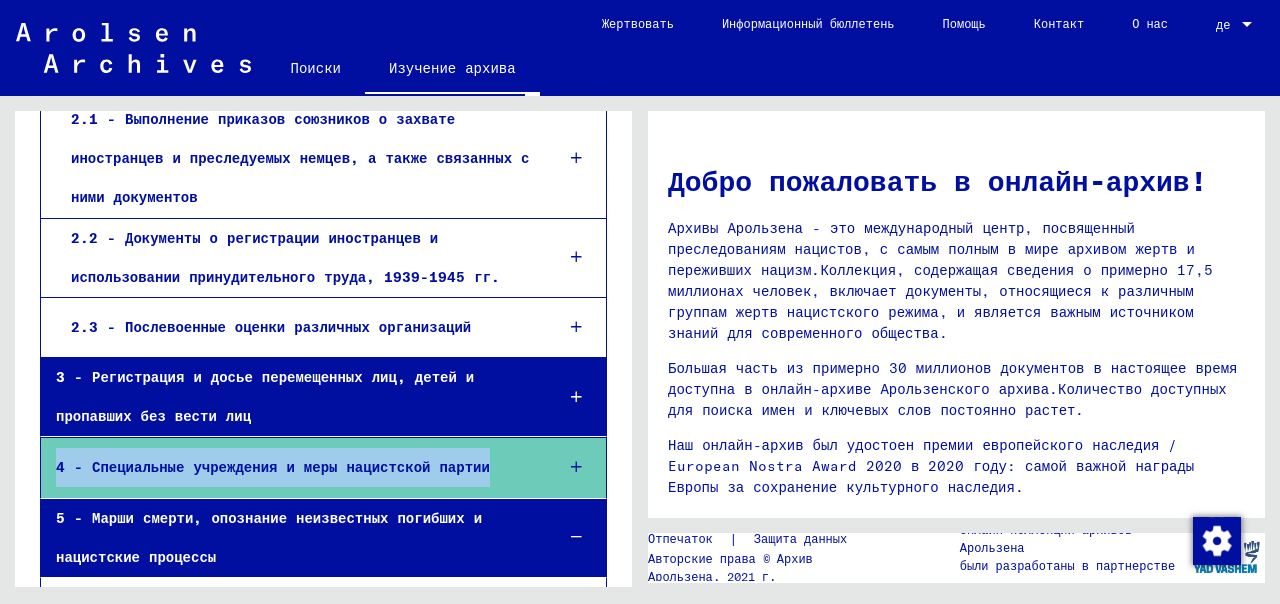 click at bounding box center [576, 467] 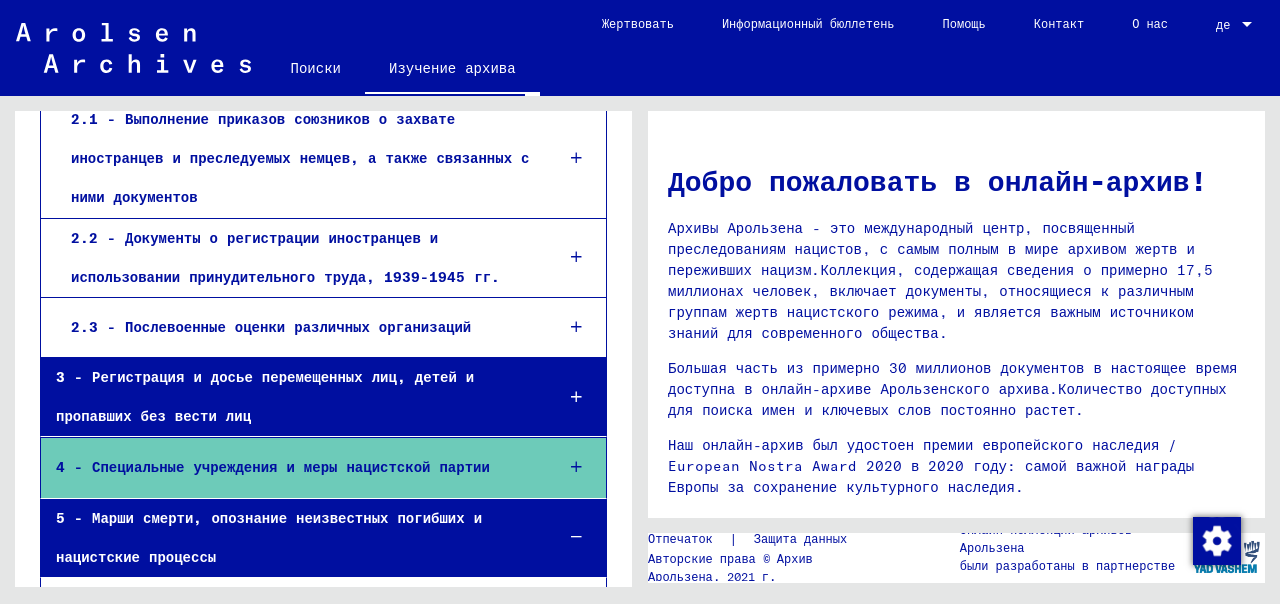 click on "4 - Специальные учреждения и меры нацистской партии" at bounding box center [289, 467] 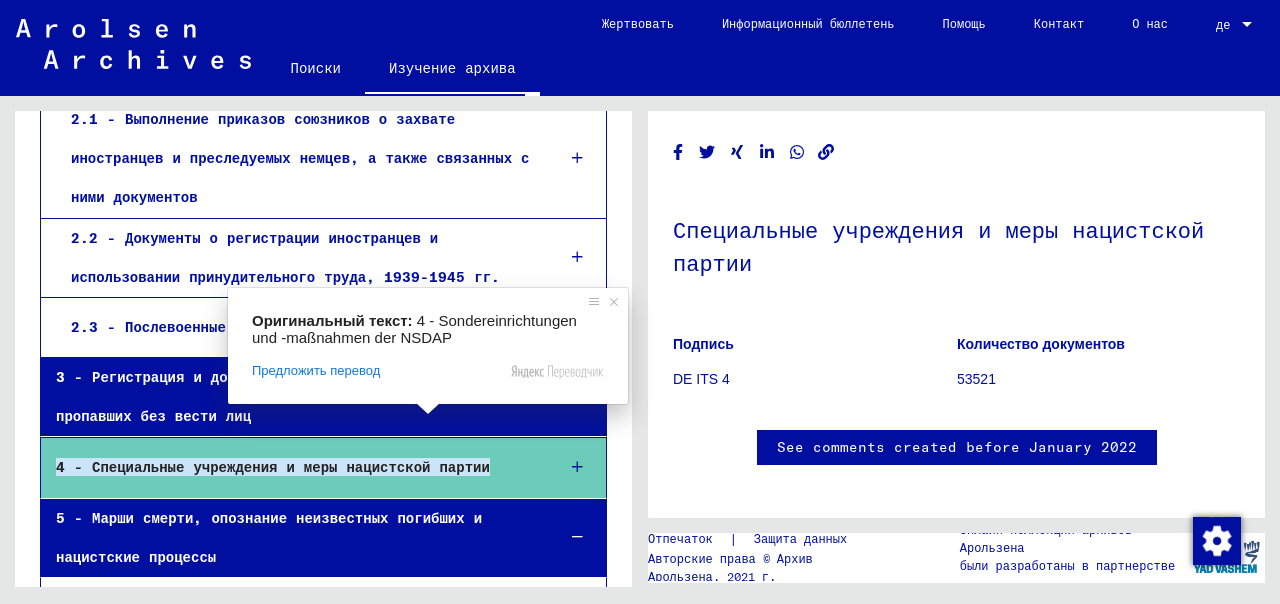 click on "4 - Специальные учреждения и меры нацистской партии" at bounding box center (273, 467) 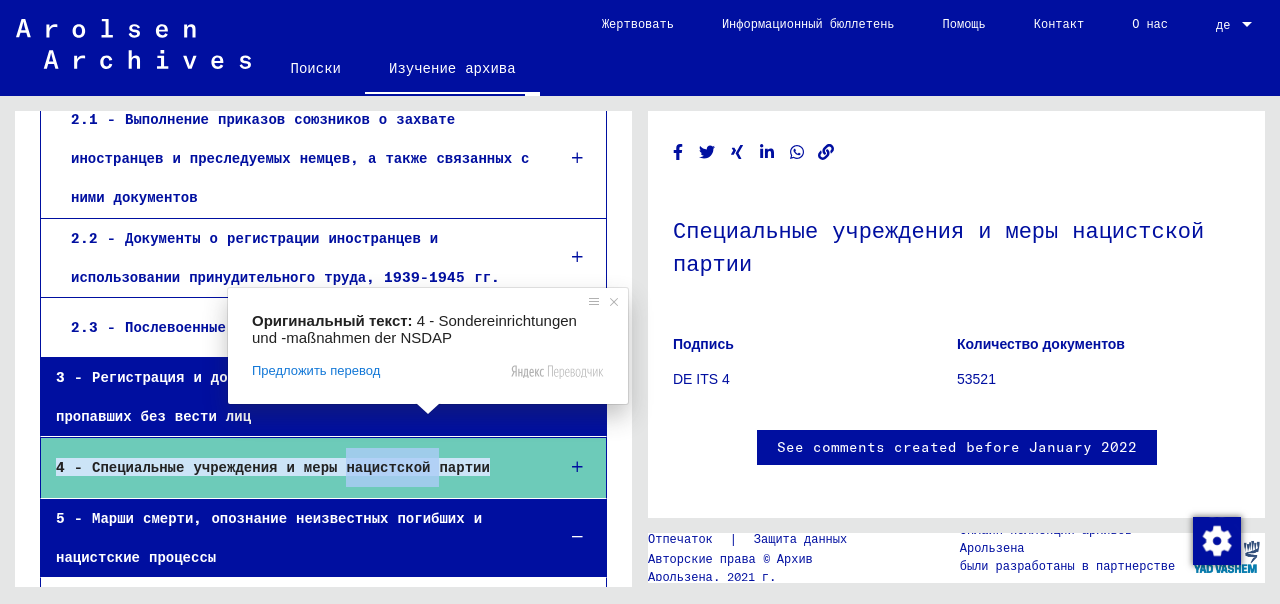 click on "4 - Специальные учреждения и меры нацистской партии" at bounding box center [273, 467] 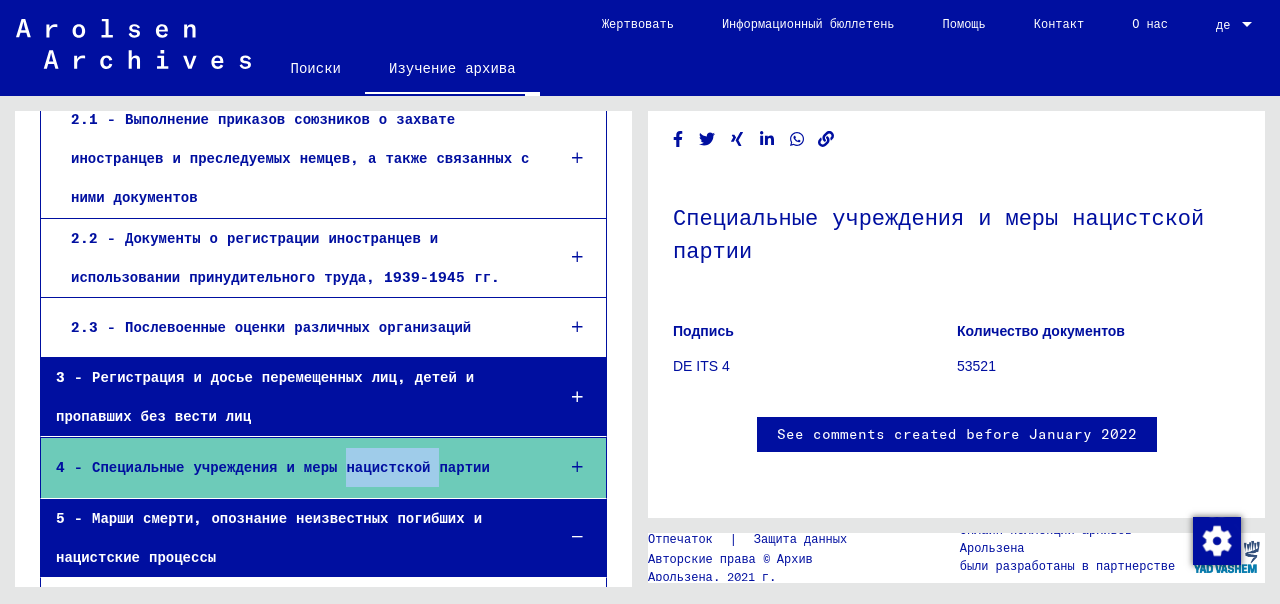 scroll, scrollTop: 0, scrollLeft: 0, axis: both 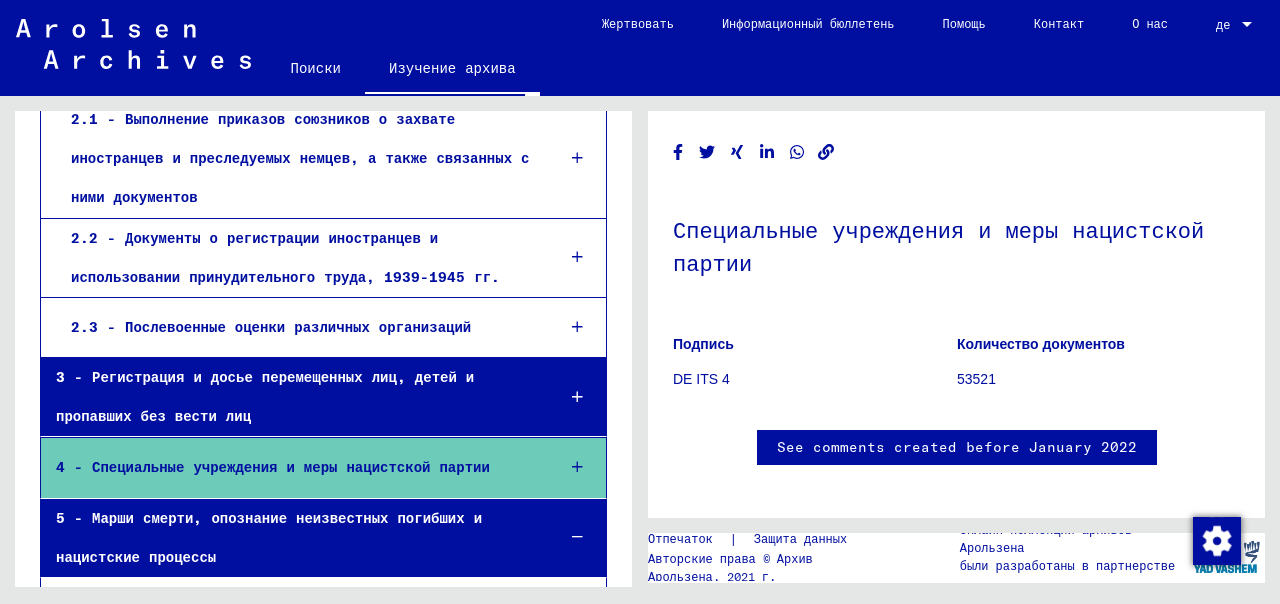 click at bounding box center (577, 467) 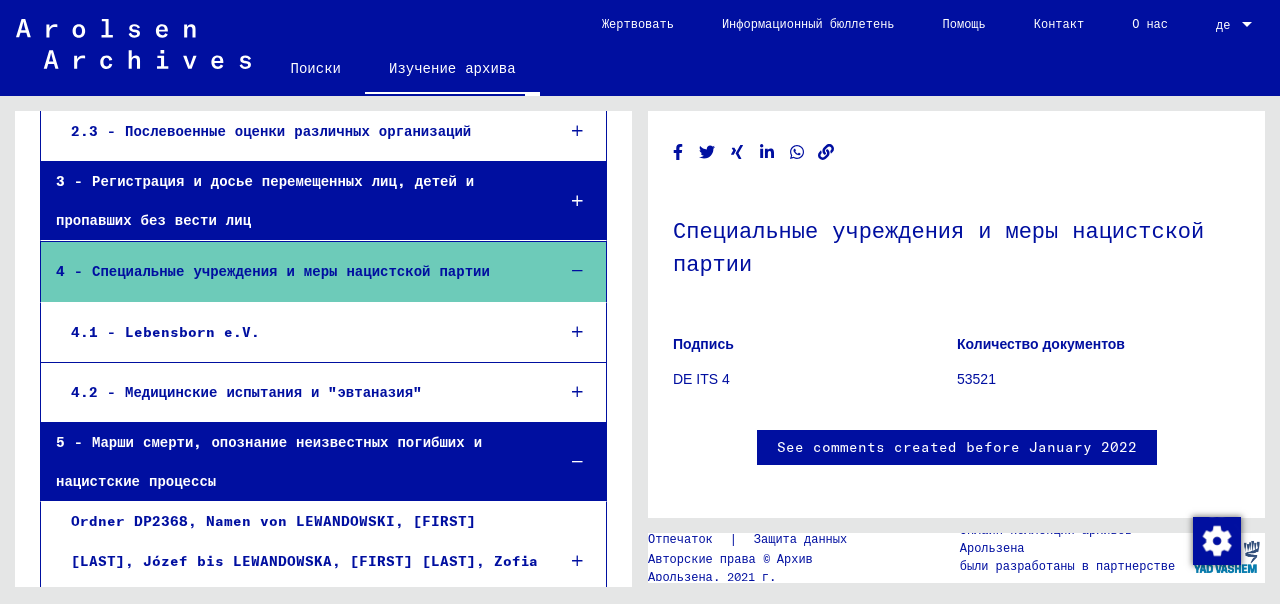 scroll, scrollTop: 600, scrollLeft: 0, axis: vertical 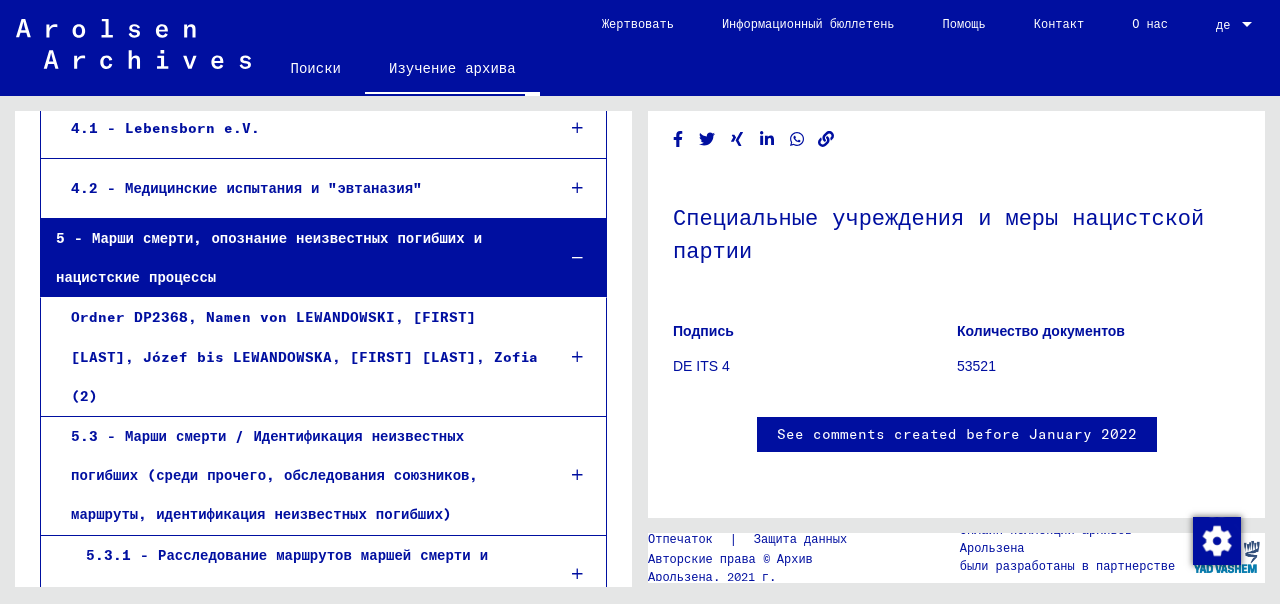 click at bounding box center (577, 574) 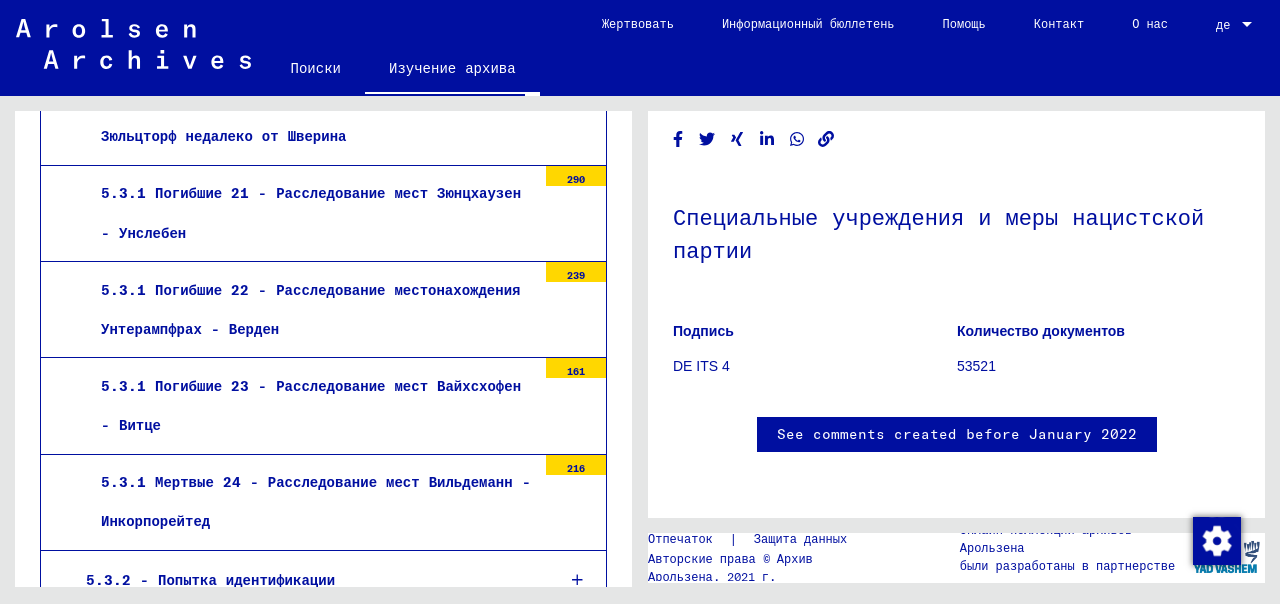 scroll, scrollTop: 2999, scrollLeft: 0, axis: vertical 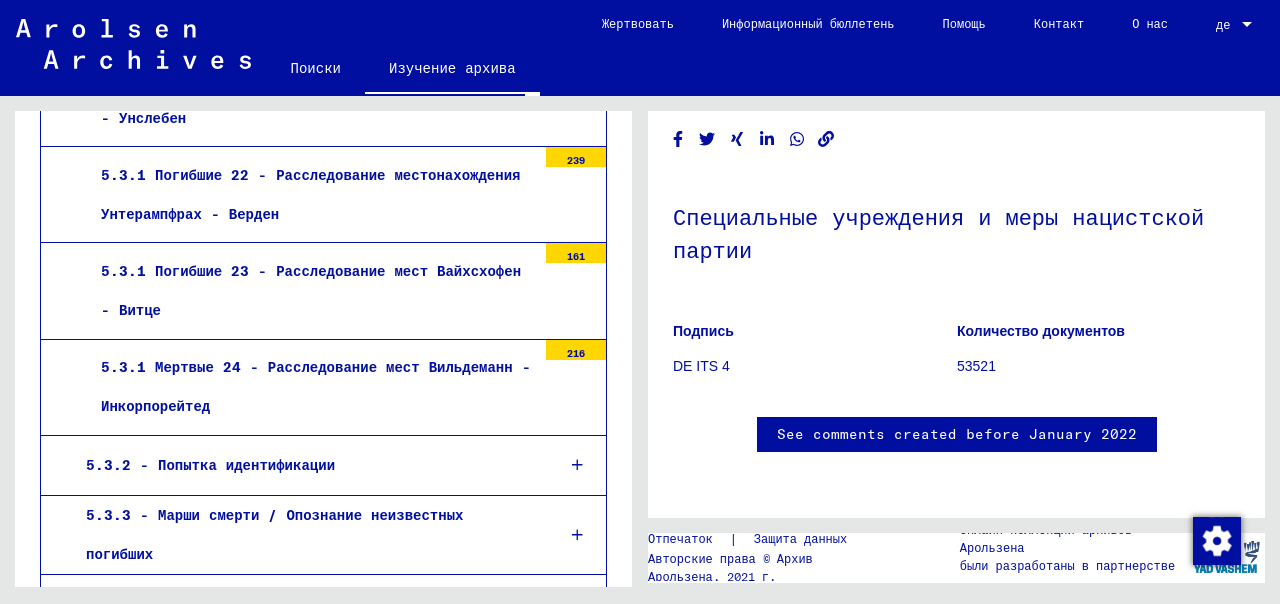 click at bounding box center (577, 604) 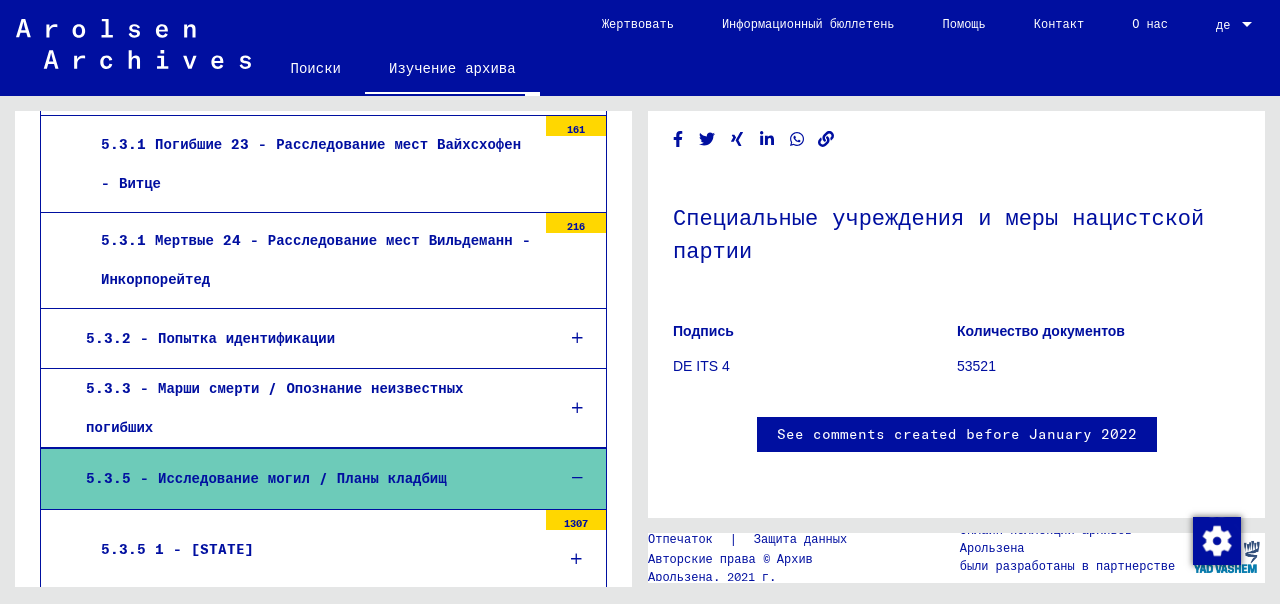 scroll, scrollTop: 3198, scrollLeft: 0, axis: vertical 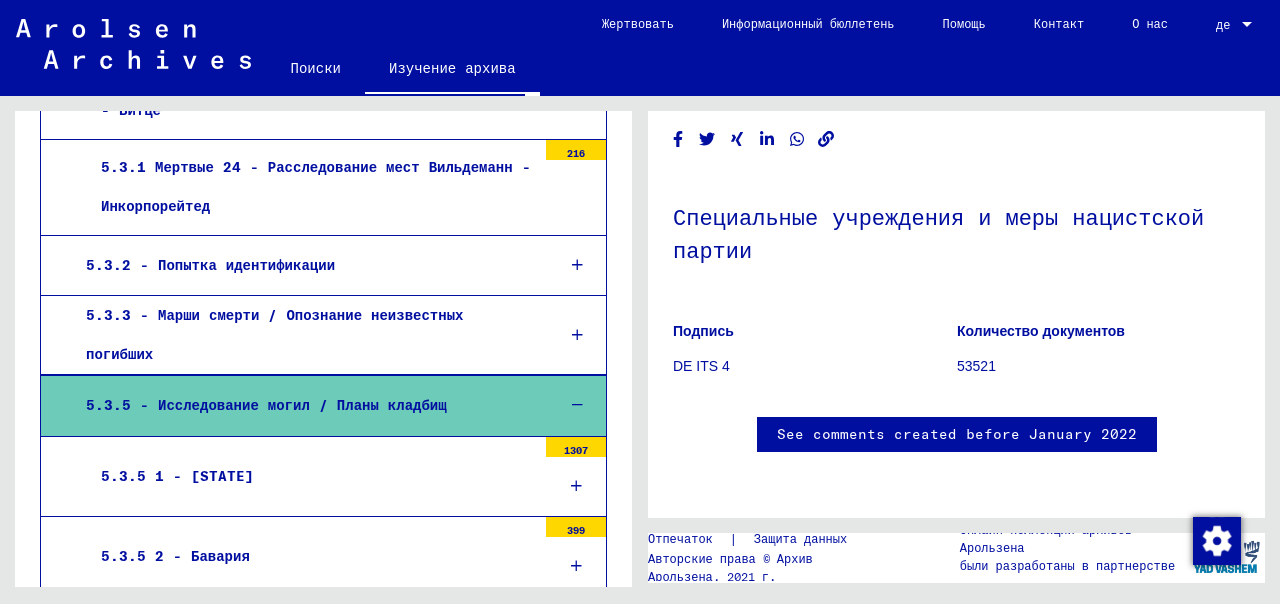 click at bounding box center [576, 486] 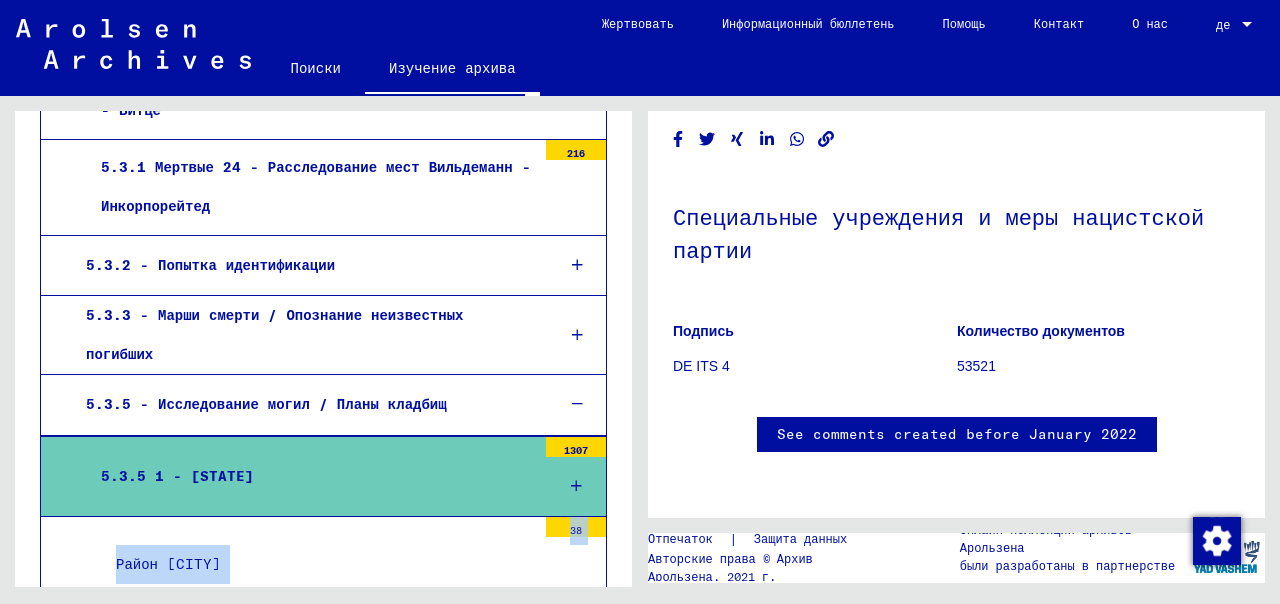 click on "Район Аален 38" at bounding box center (323, 565) 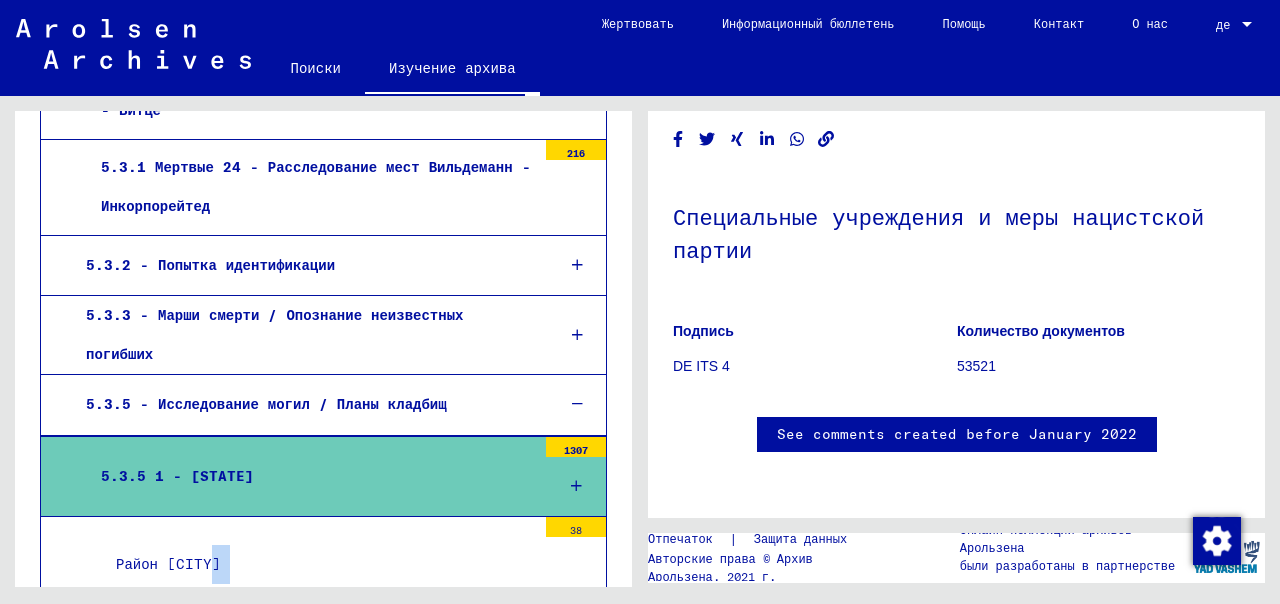click on "Район Аален 38" at bounding box center (323, 565) 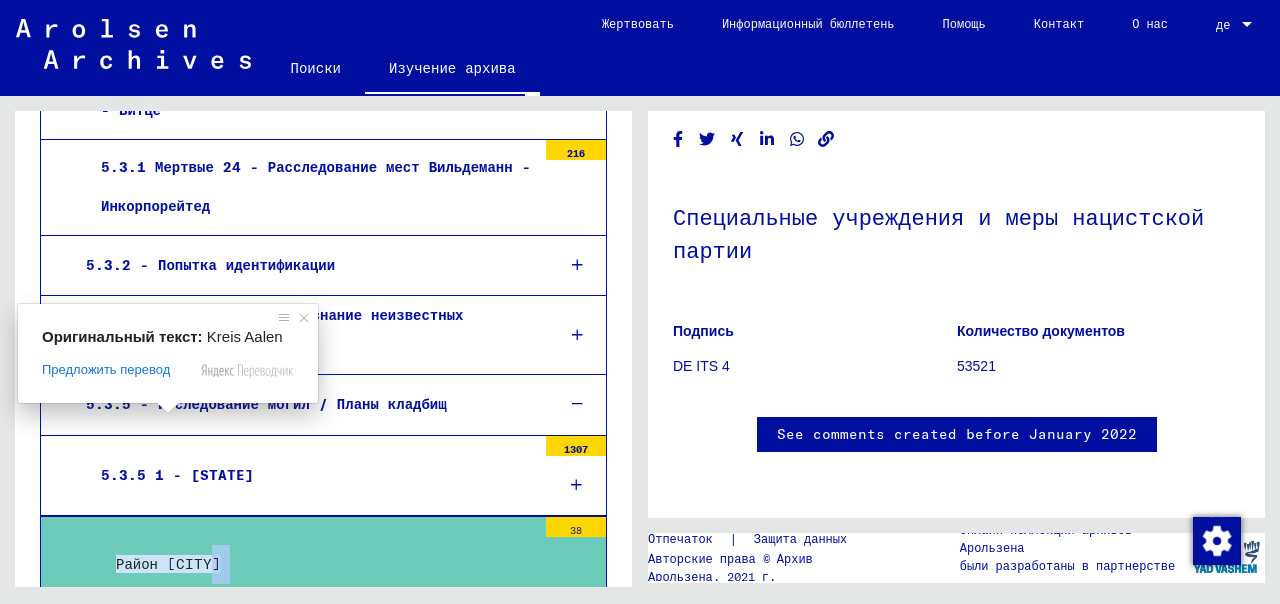 click at bounding box center [168, 408] 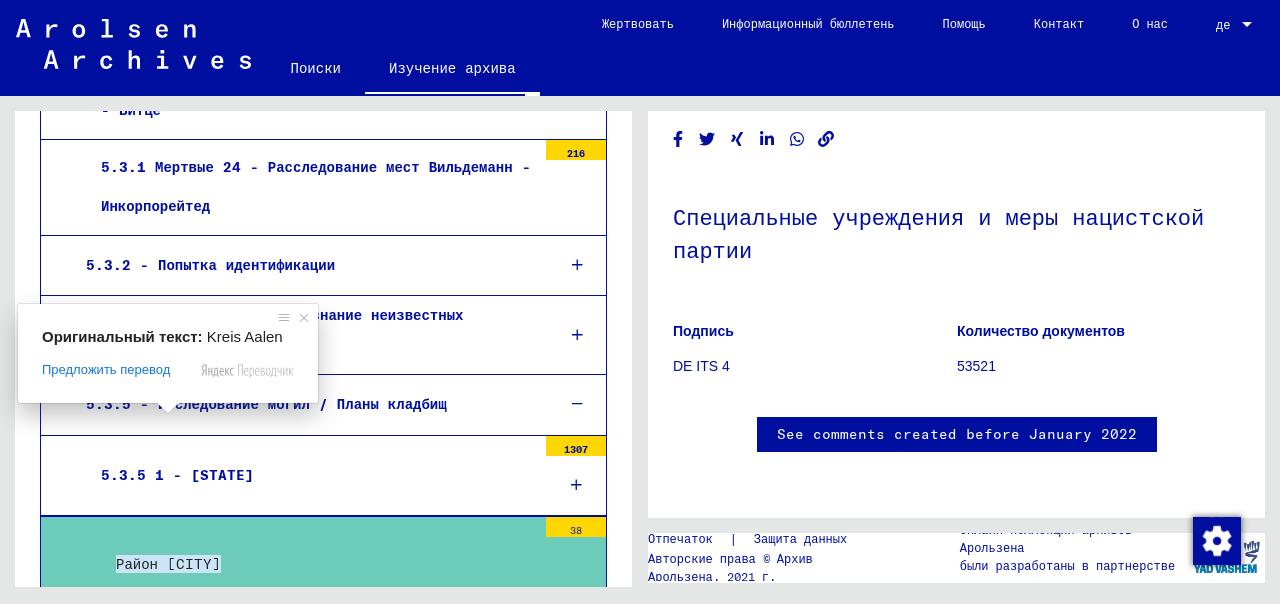 click at bounding box center [168, 408] 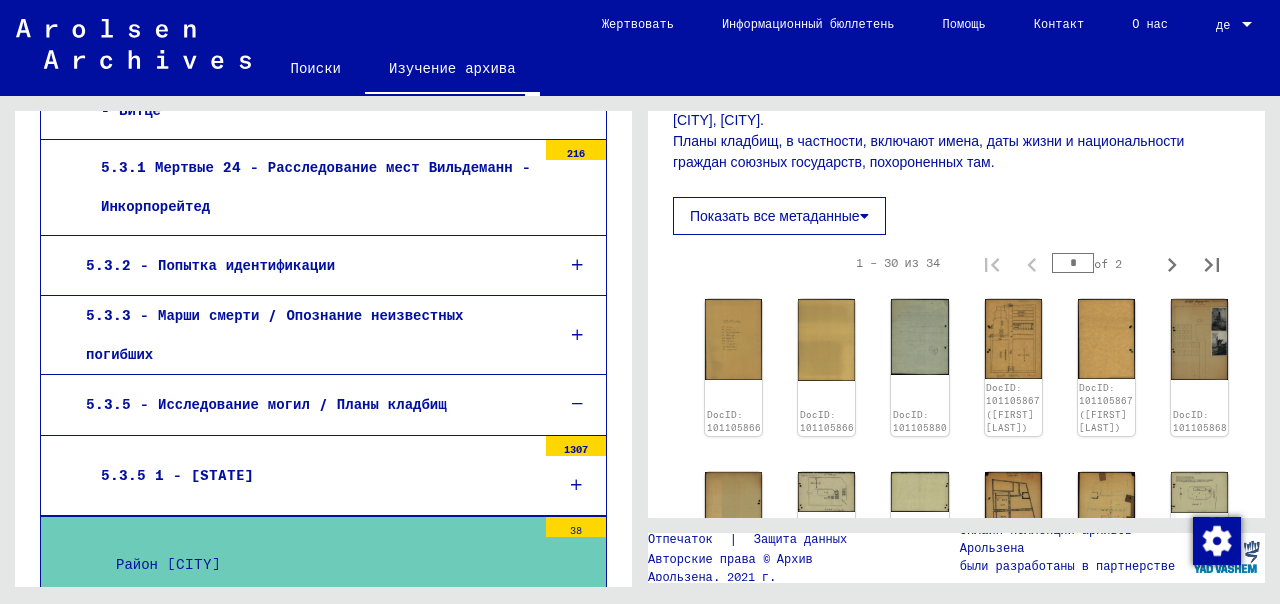 scroll, scrollTop: 500, scrollLeft: 0, axis: vertical 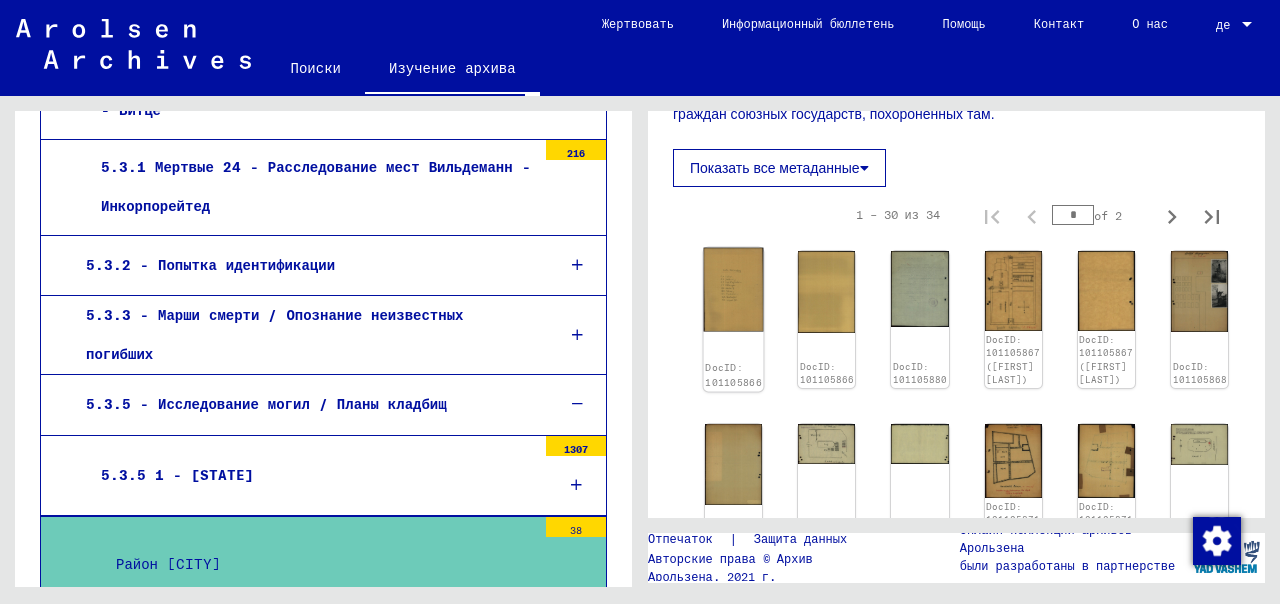 click 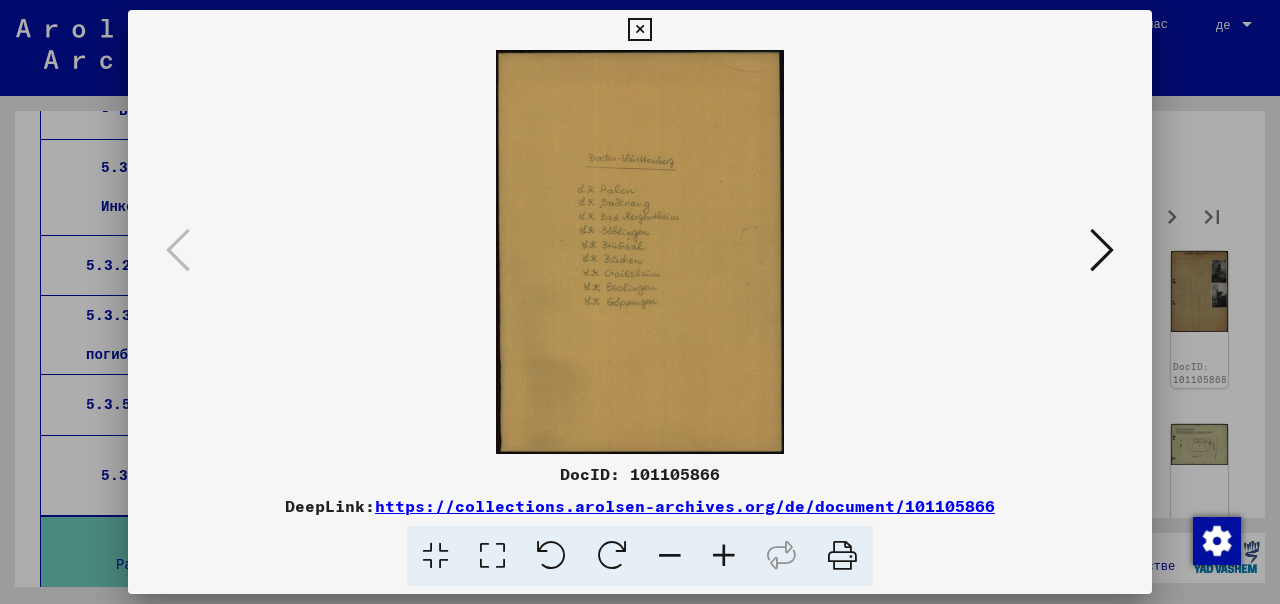 click at bounding box center [724, 556] 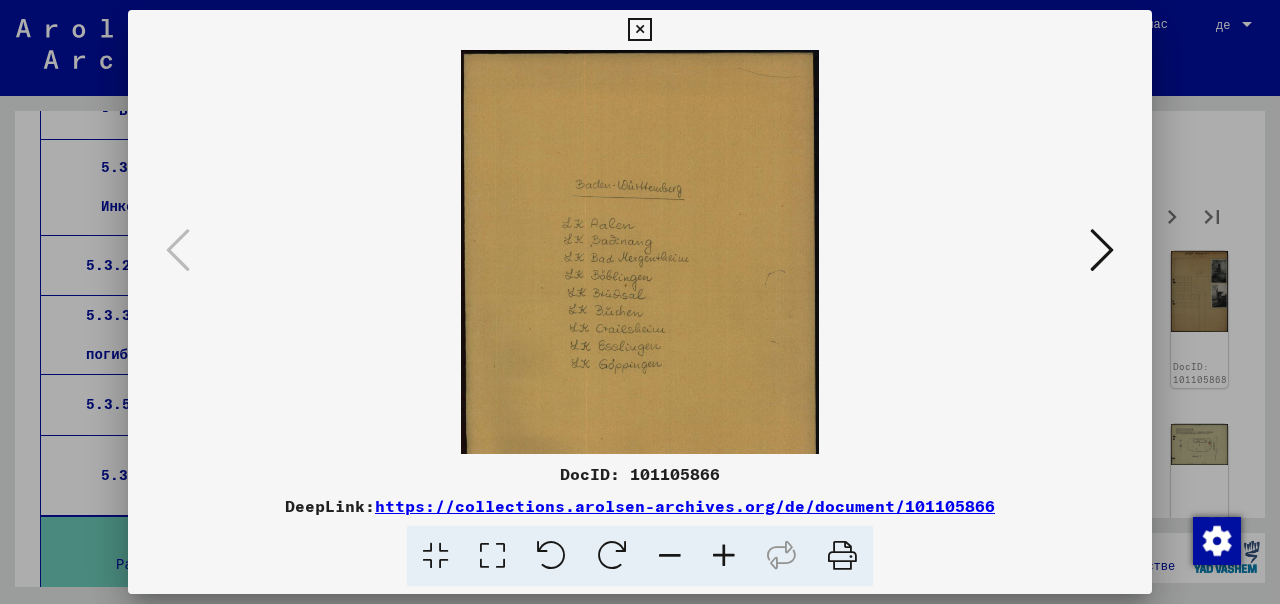 click at bounding box center (724, 556) 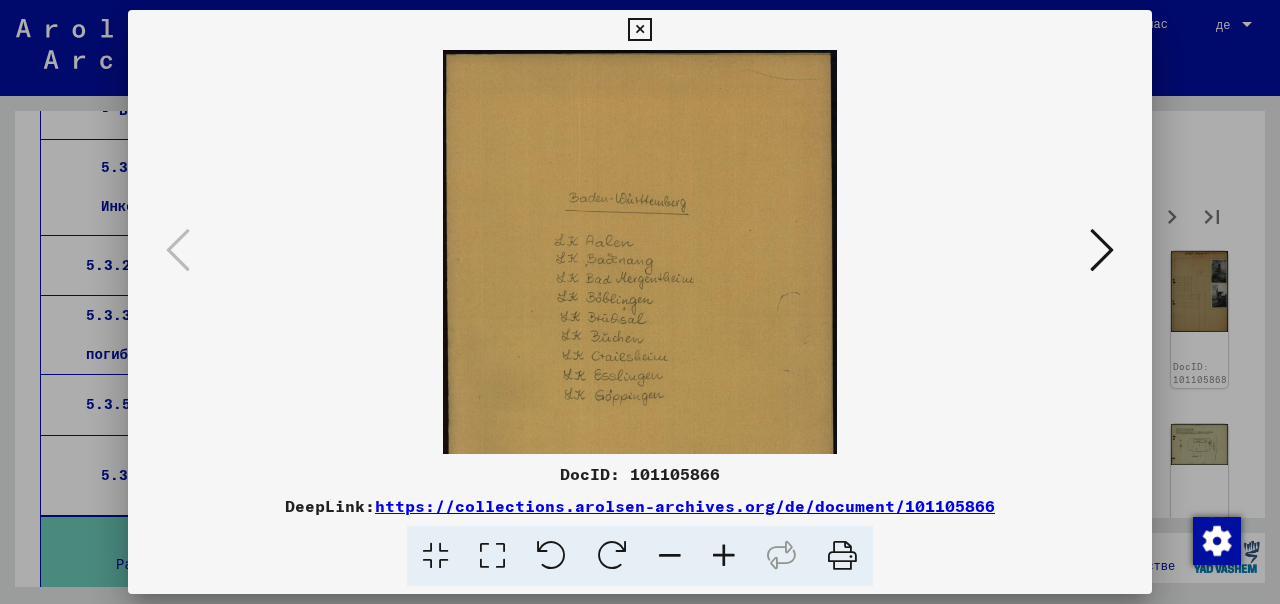 click at bounding box center (724, 556) 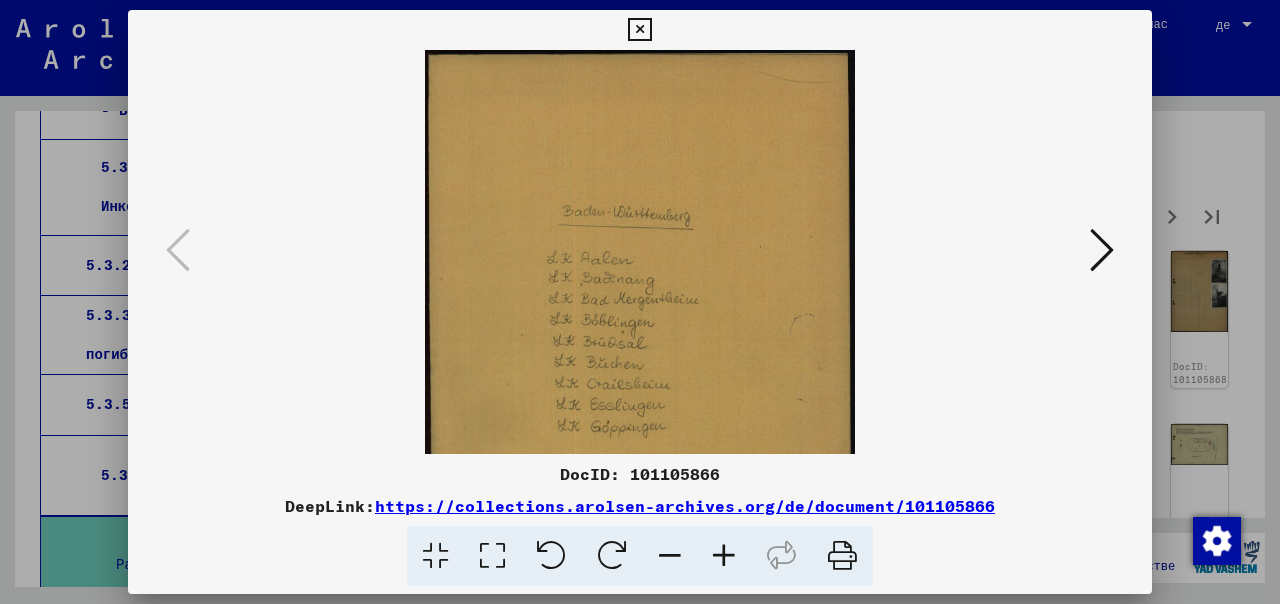 click at bounding box center (1102, 250) 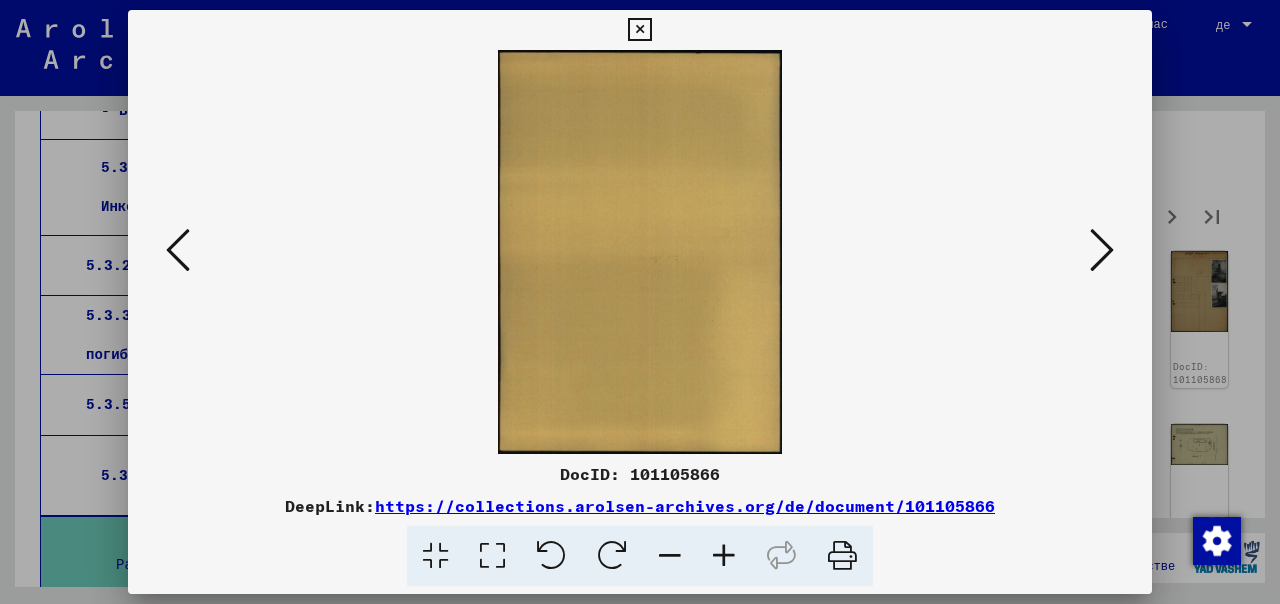 click at bounding box center (1102, 250) 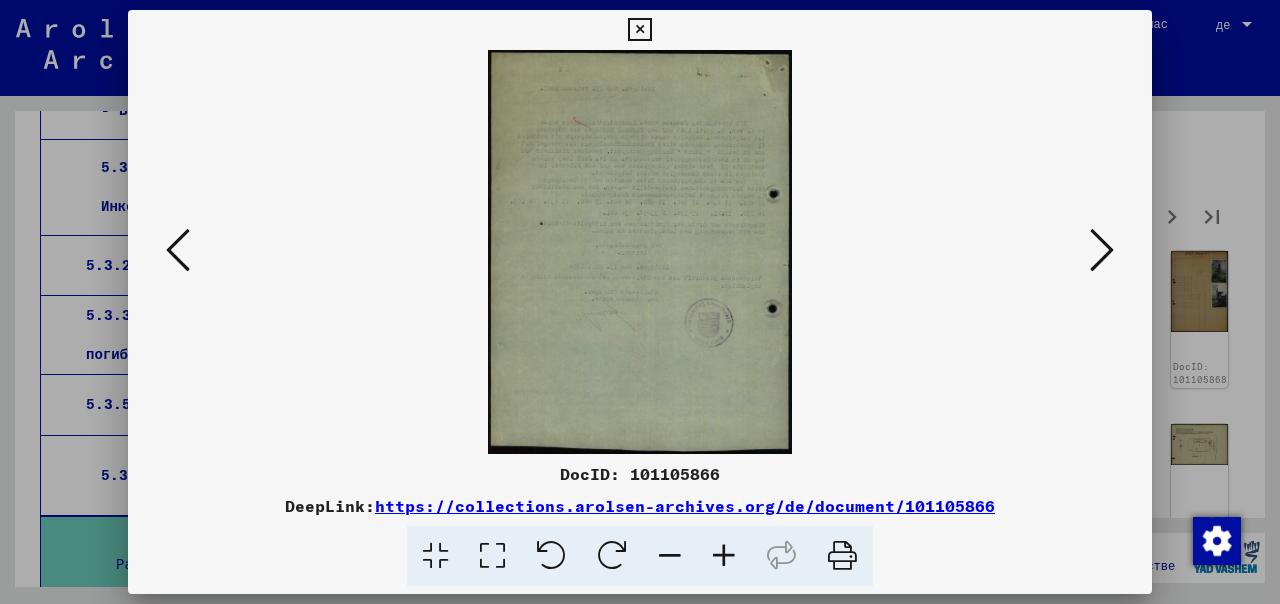 click at bounding box center [1102, 250] 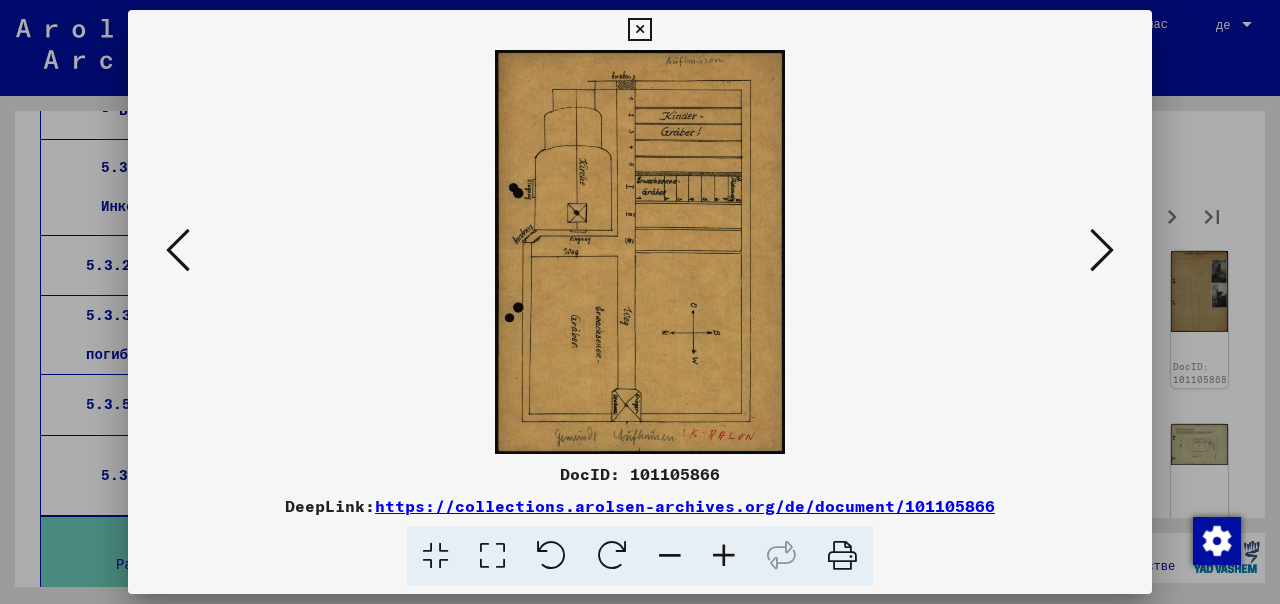 click at bounding box center [1102, 250] 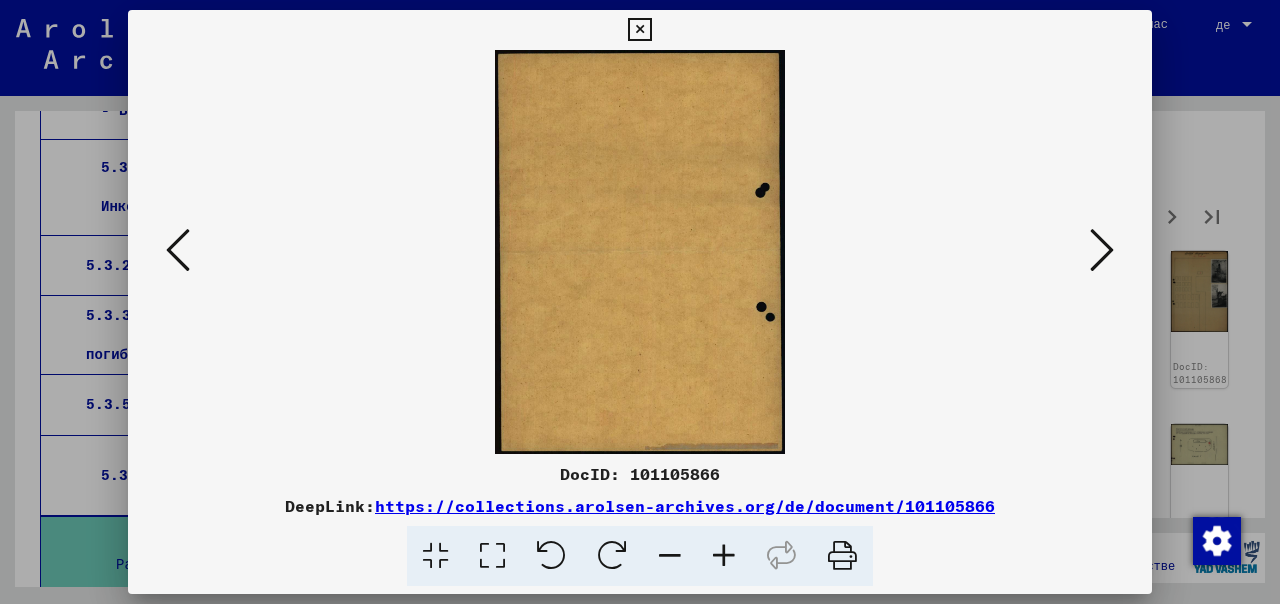 click at bounding box center [1102, 250] 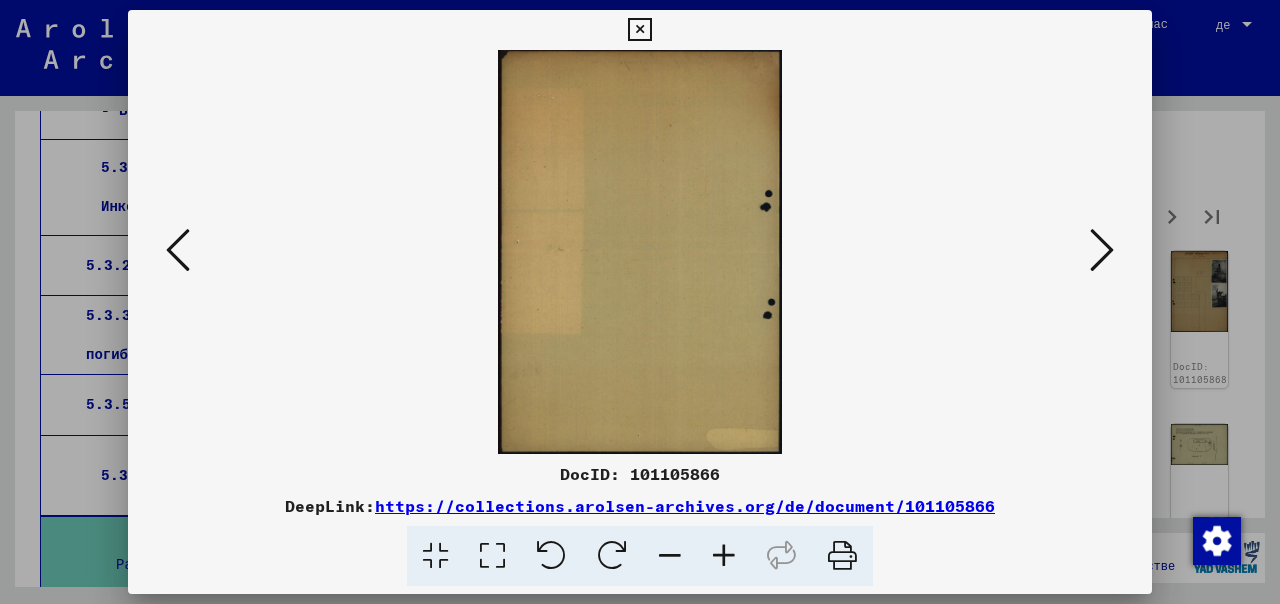 click at bounding box center (1102, 250) 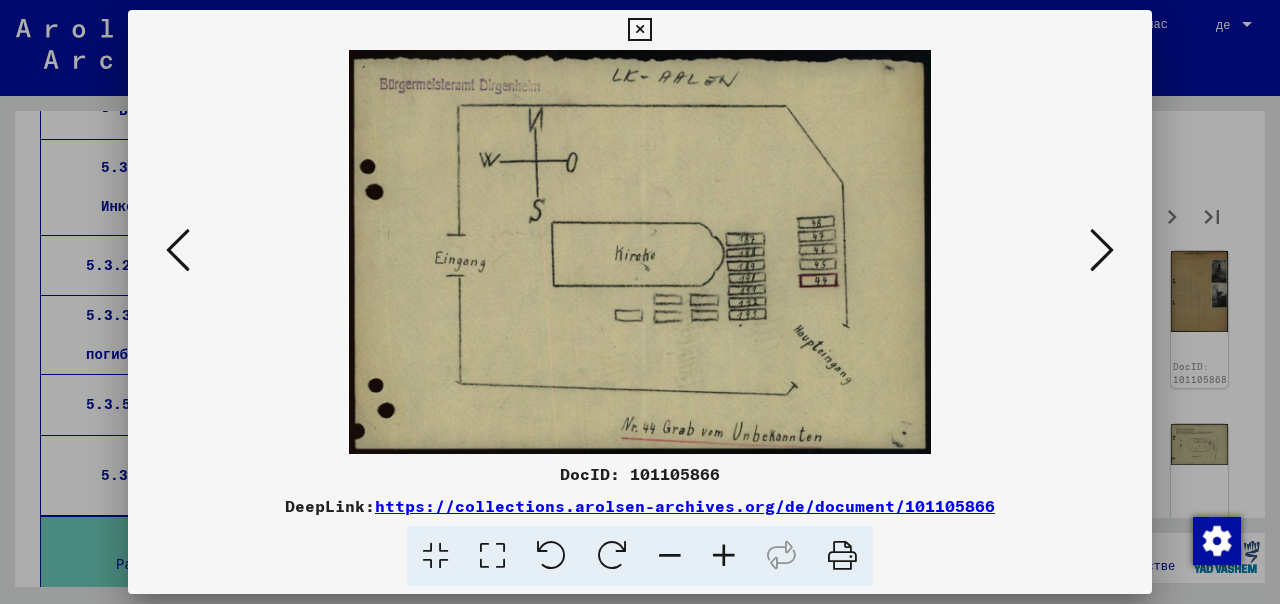 click at bounding box center (1102, 250) 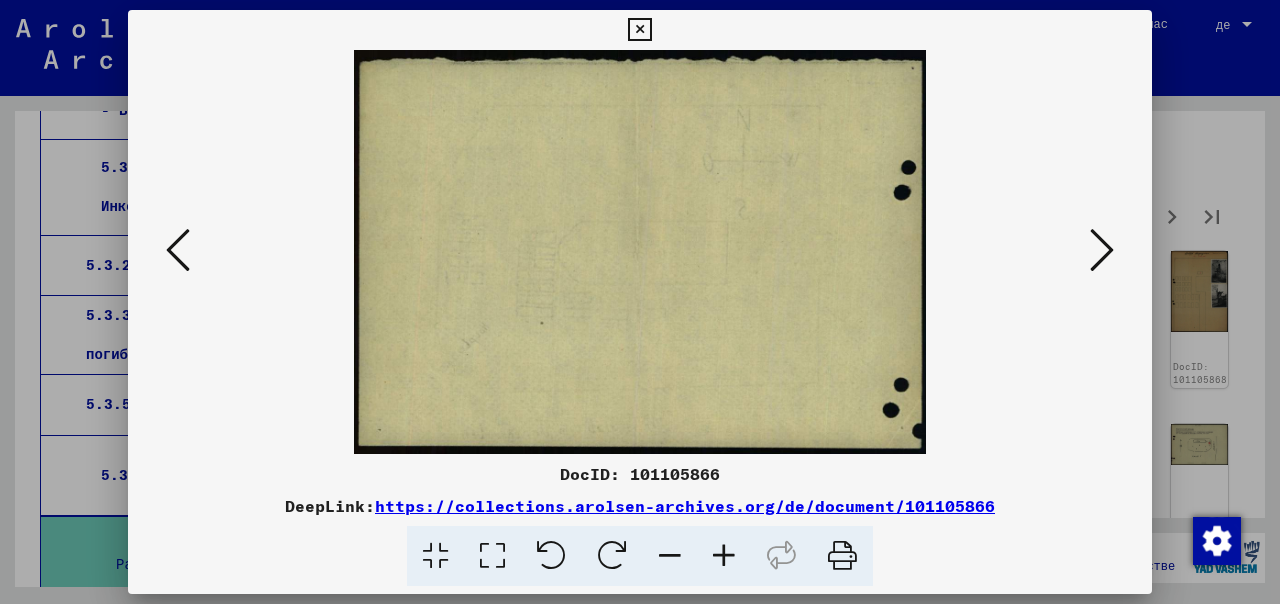 click at bounding box center (639, 30) 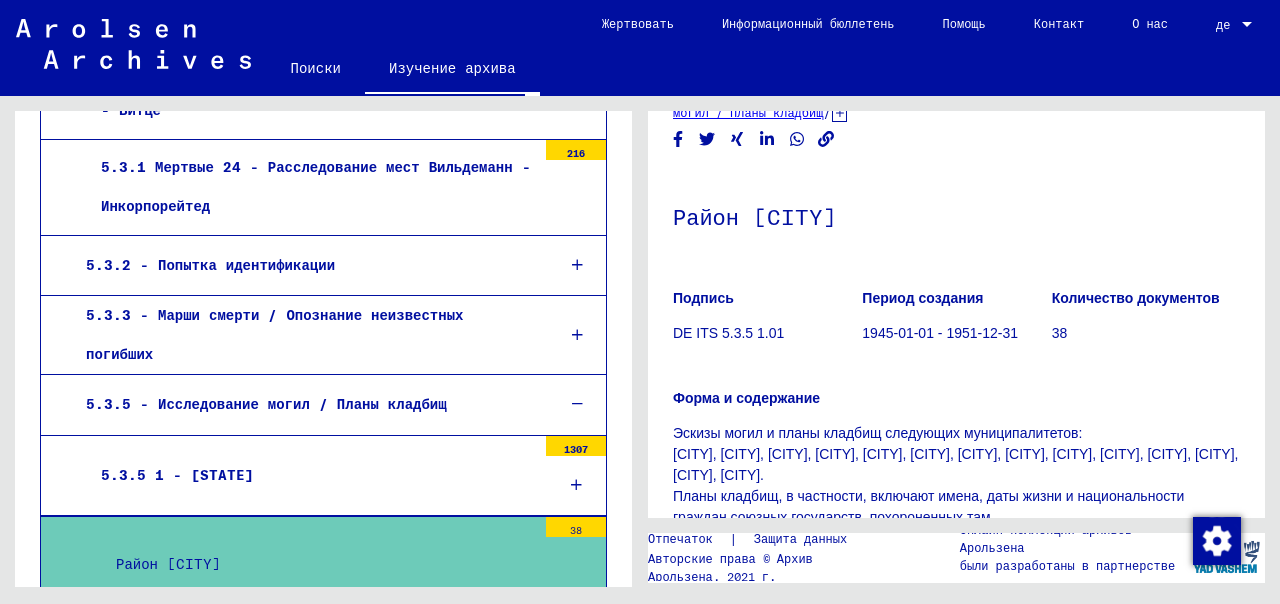 scroll, scrollTop: 0, scrollLeft: 0, axis: both 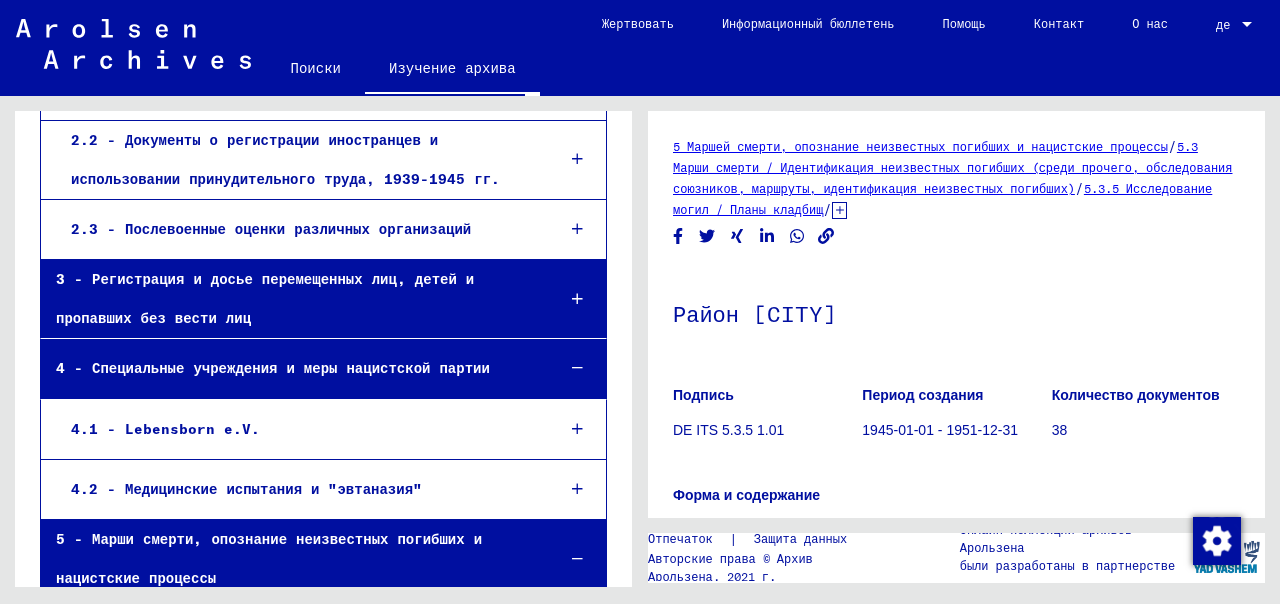 click at bounding box center [577, 299] 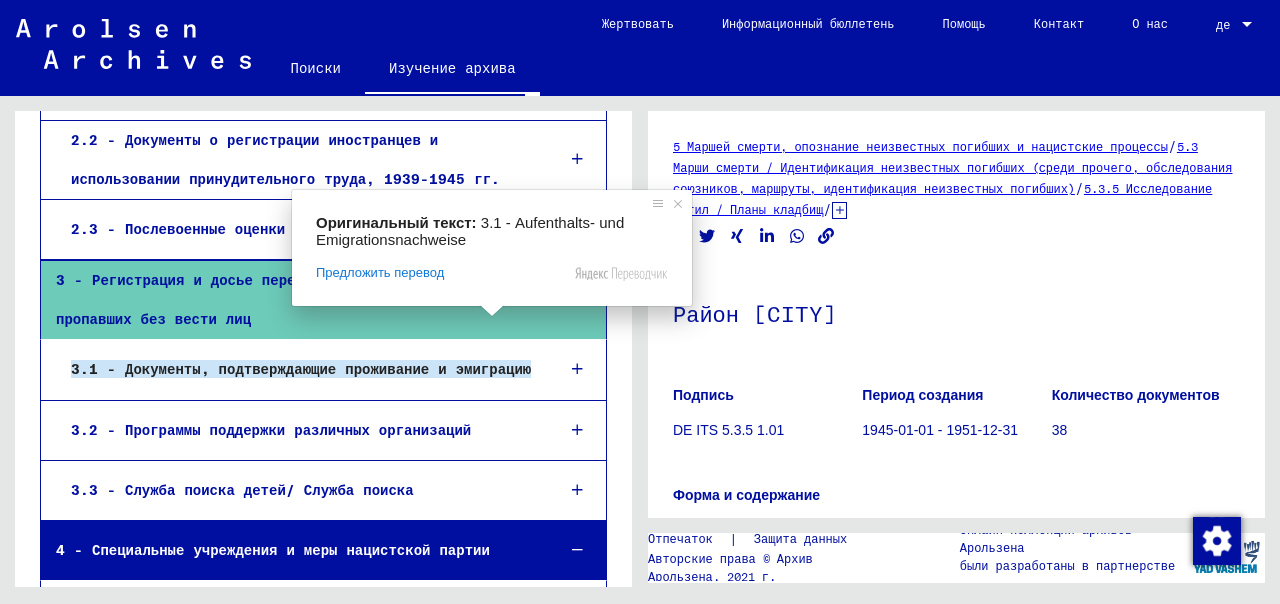 click on "3.1 - Документы, подтверждающие проживание и эмиграцию" at bounding box center [301, 369] 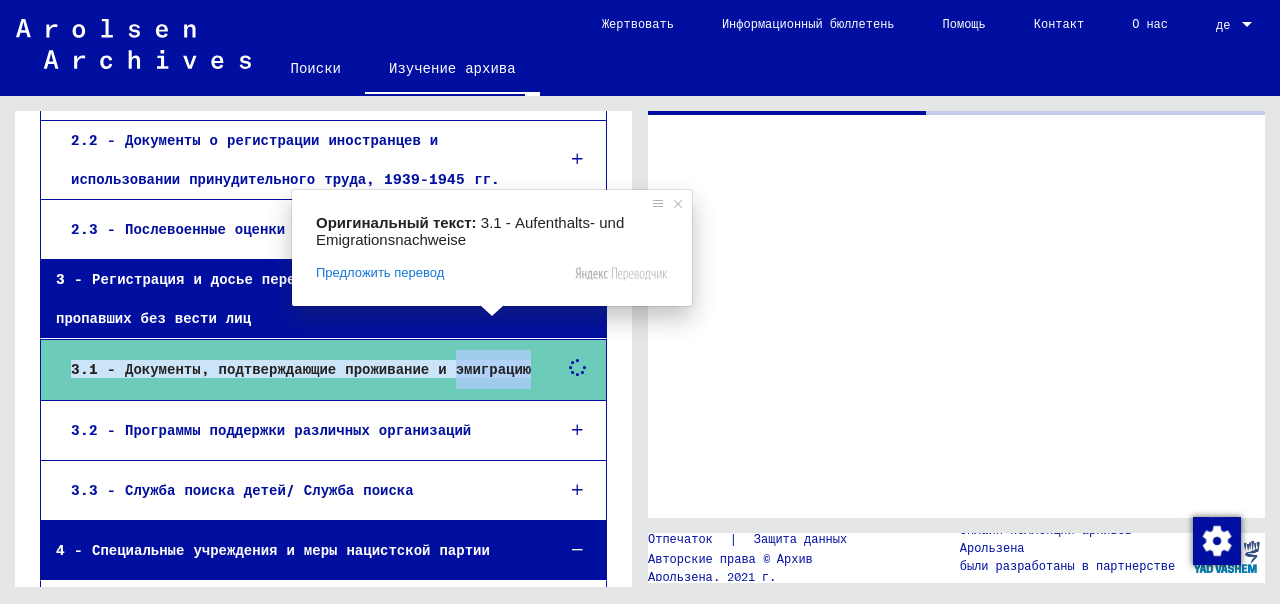 click on "3.1 - Документы, подтверждающие проживание и эмиграцию" at bounding box center (301, 369) 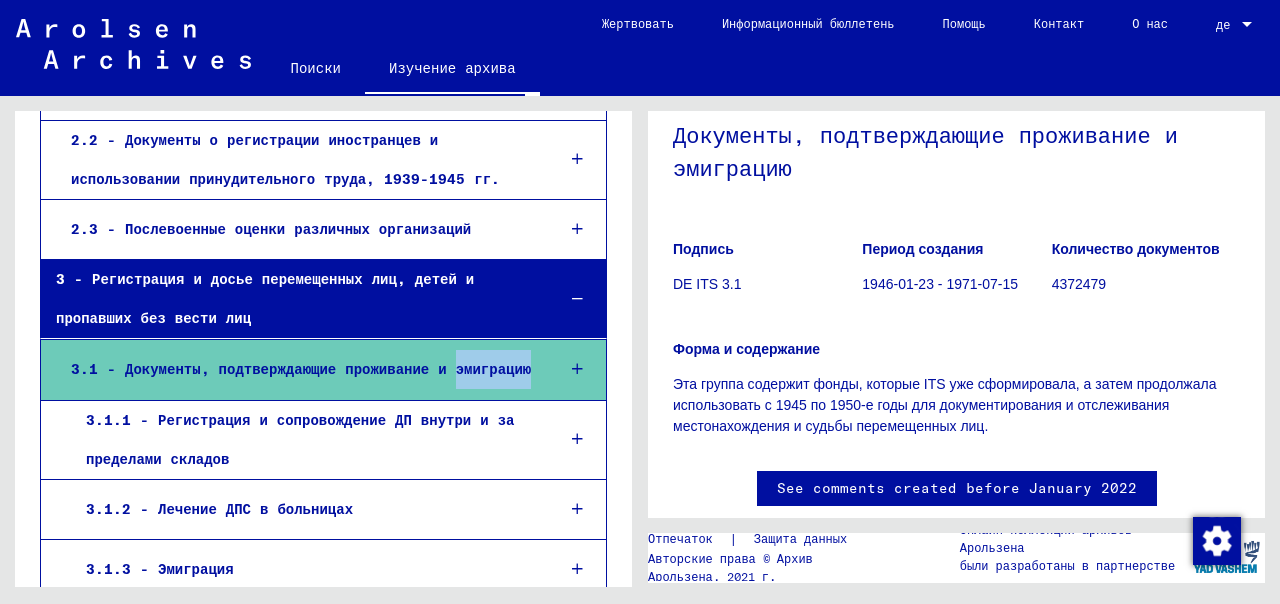 scroll, scrollTop: 0, scrollLeft: 0, axis: both 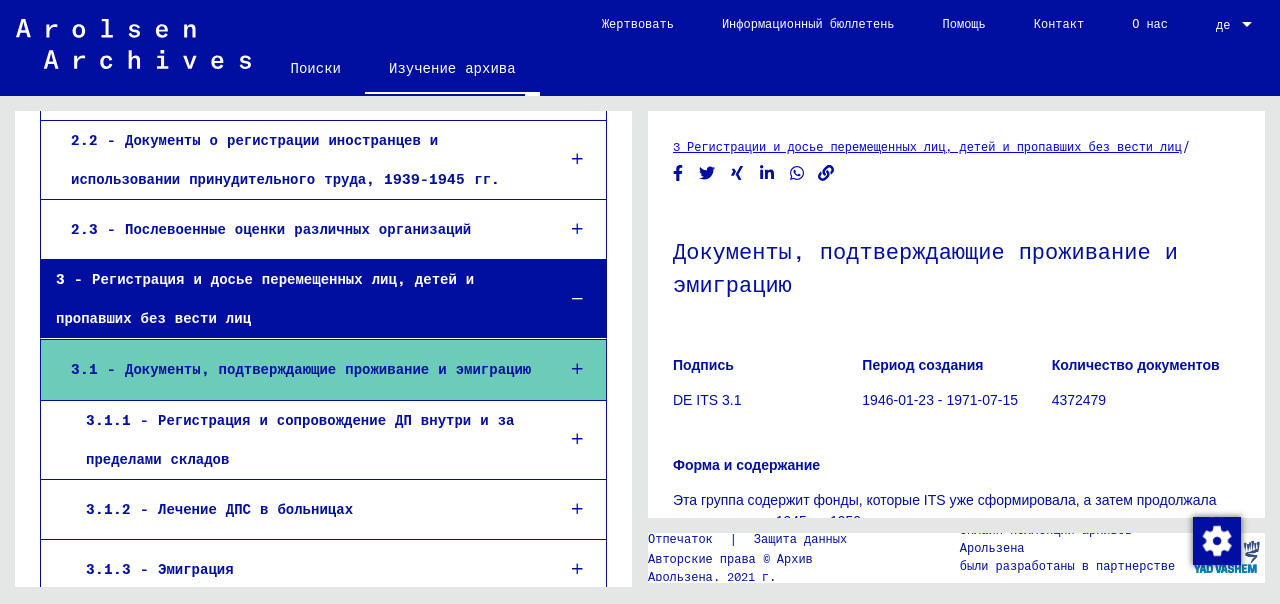 click on "3 Регистрации и досье перемещенных лиц, детей и пропавших без вести лиц  /  Документы, подтверждающие проживание и эмиграцию  Подпись DE ITS 3.1 Период создания 1946-01-23 - 1971-07-15 Количество документов 4372479 Форма и содержание Эта группа содержит фонды, которые ITS уже сформировала, а затем продолжала использовать с 1945 по 1950-е годы для документирования и отслеживания местонахождения и судьбы перемещенных лиц. See comments created before January 2022" 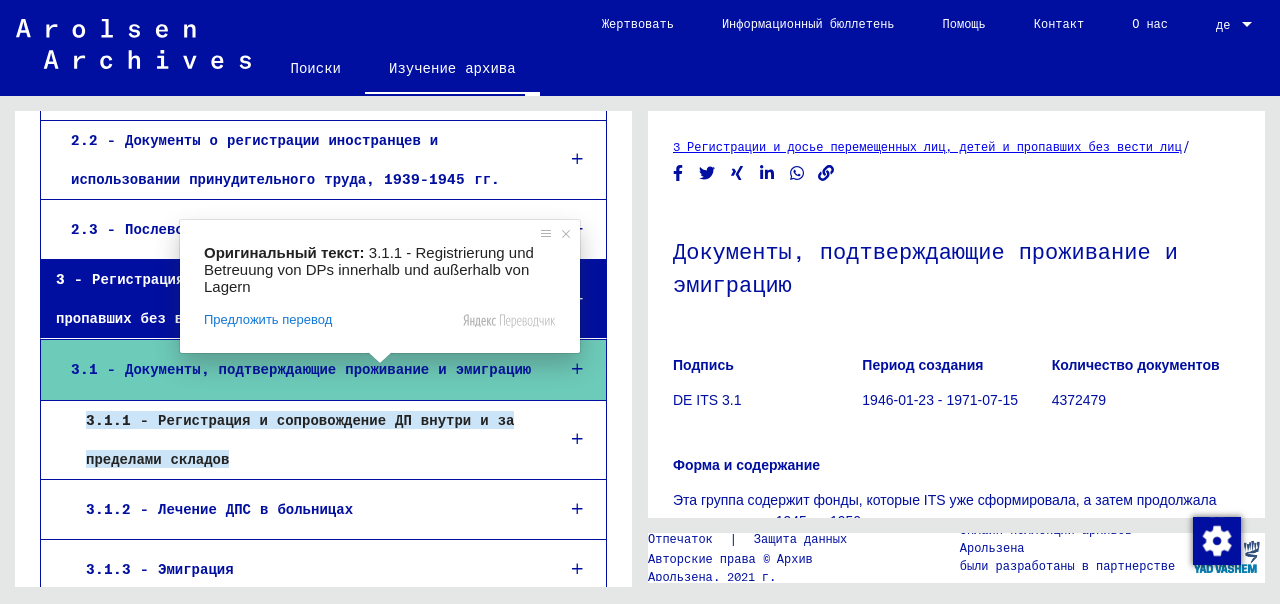 click on "3.1.1 - Регистрация и сопровождение ДП внутри и за пределами складов" at bounding box center [300, 439] 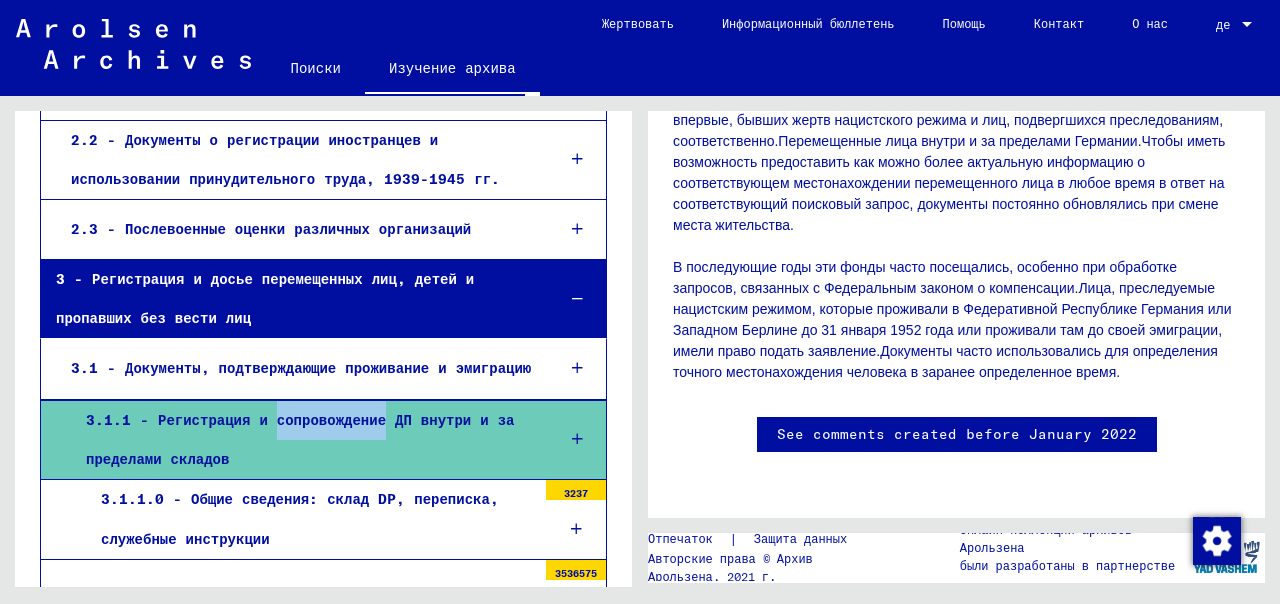 scroll, scrollTop: 600, scrollLeft: 0, axis: vertical 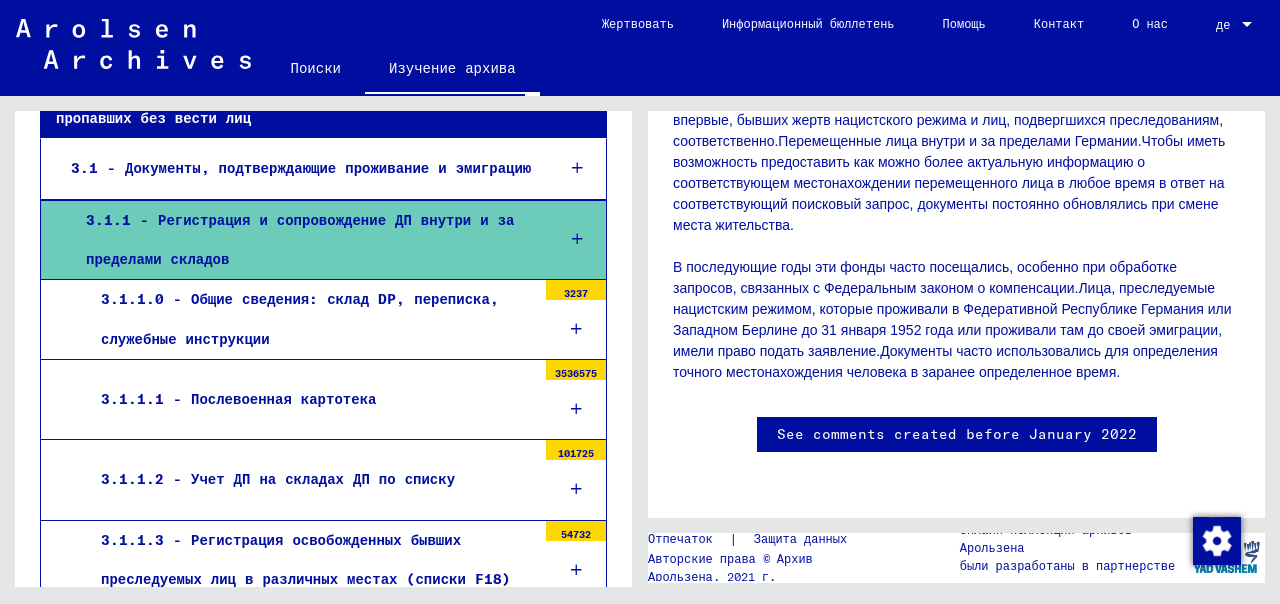 click at bounding box center (576, 409) 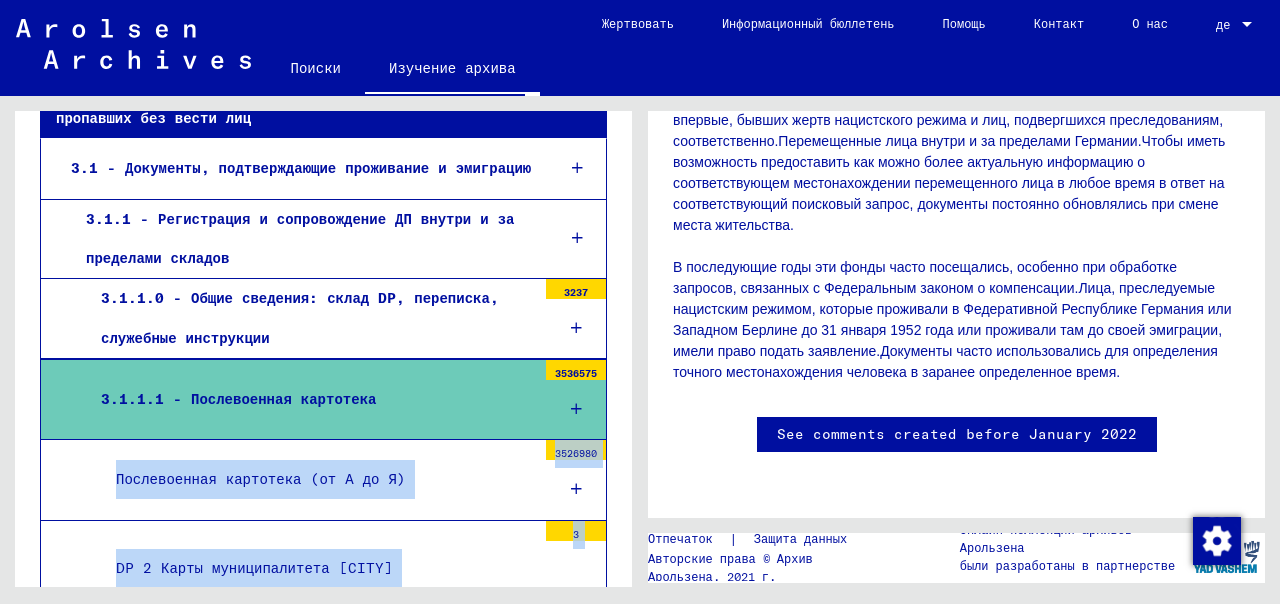 scroll, scrollTop: 700, scrollLeft: 0, axis: vertical 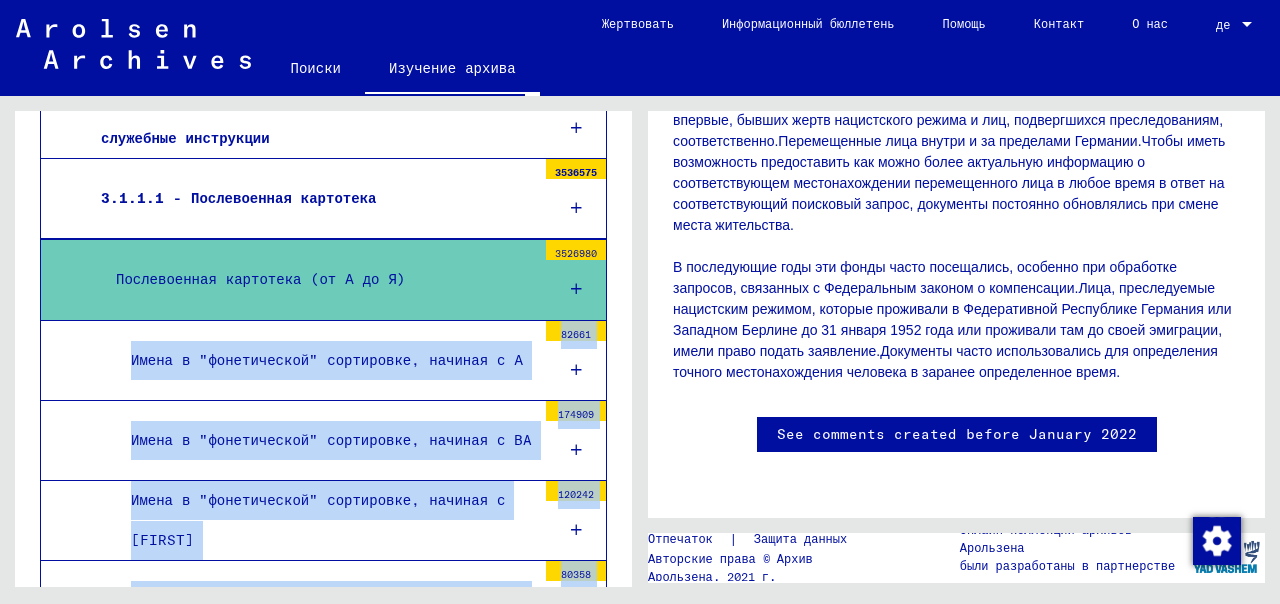 click at bounding box center (576, 370) 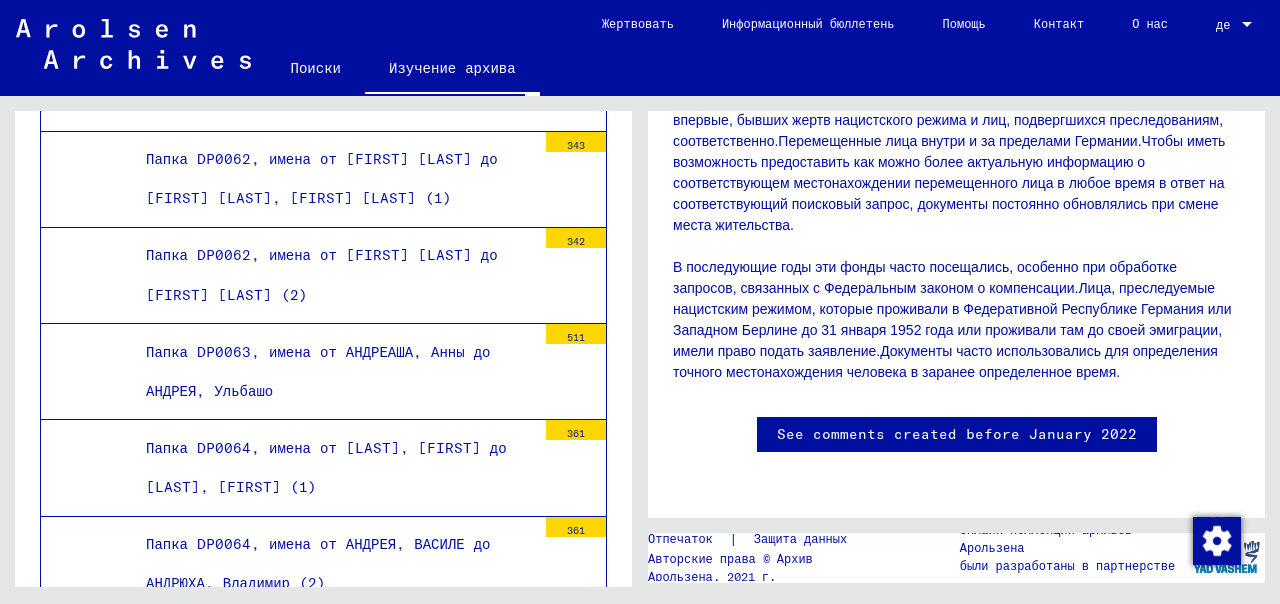 scroll, scrollTop: 10498, scrollLeft: 0, axis: vertical 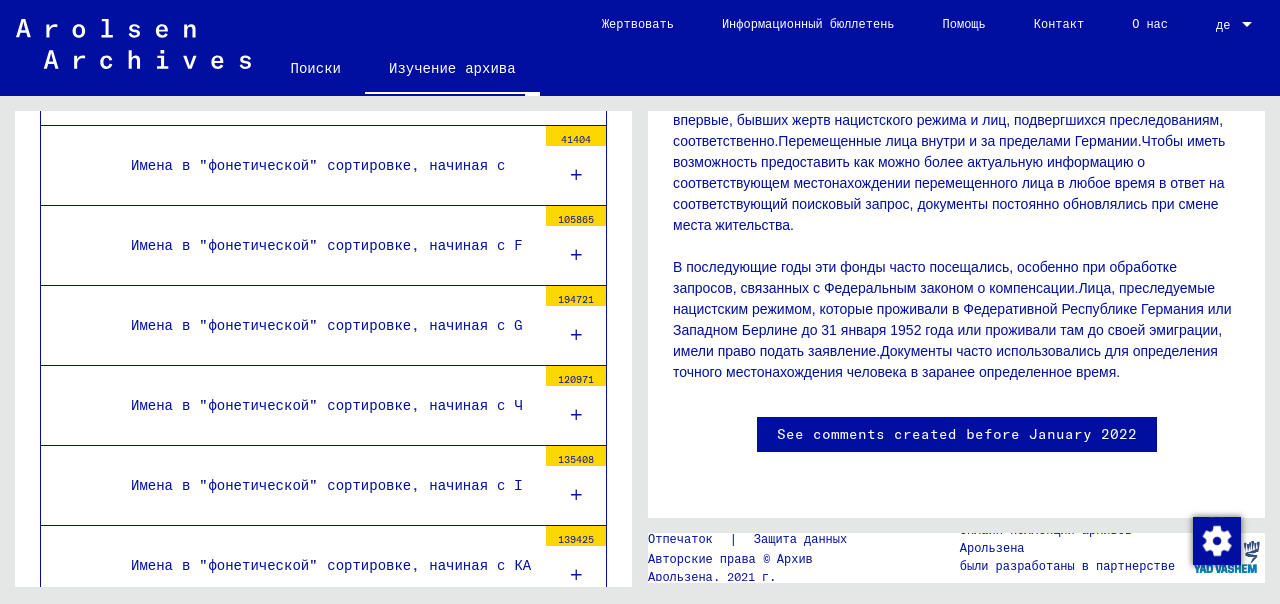 click at bounding box center [576, 816] 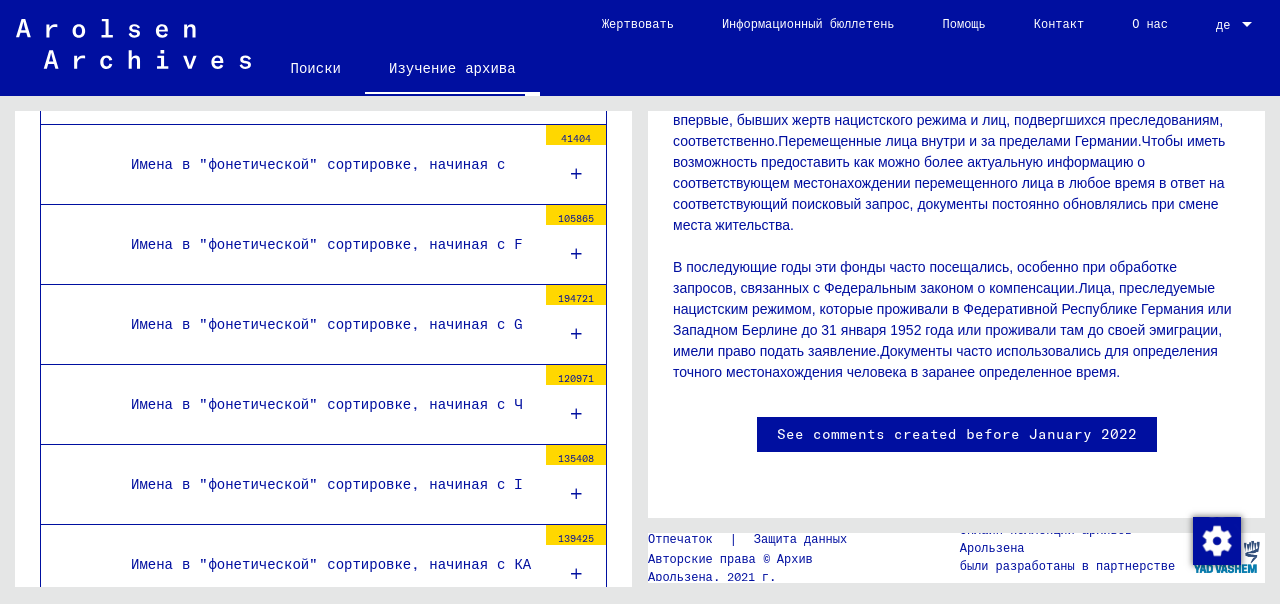 click at bounding box center (576, 815) 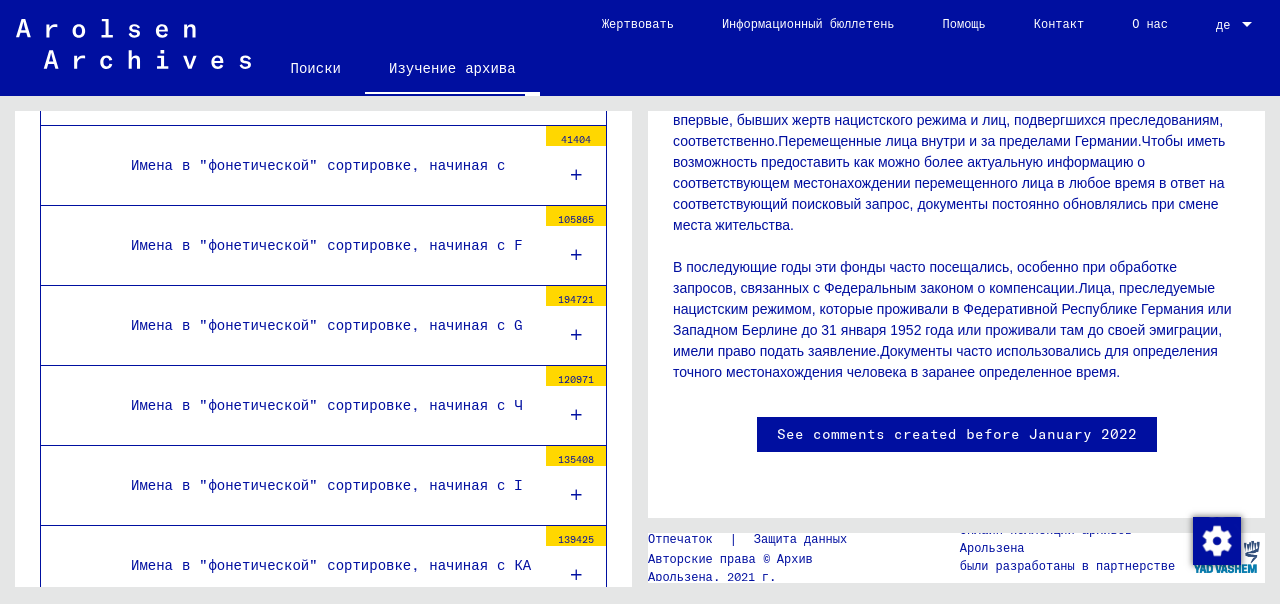 click on "Архивное дерево архивов Арользена  0 - Глобальные средства поиска 1 - Документы о задержании 2 - Регистрация иностранцев и немцев, преследуемых государственными учреждениями, страховыми компаниями и фирмами (1939 - 1947) 2.1 - Выполнение приказов союзников о захвате иностранцев и преследуемых немцев, а также связанных с ними документов 2.2 - Документы о регистрации иностранцев и использовании принудительного труда, 1939-1945 гг. 2.3 - Послевоенные оценки различных организаций 3 - Регистрация и досье перемещенных лиц, детей и пропавших без вести лиц 3237 3536575 3526980 82661 339 338 564" 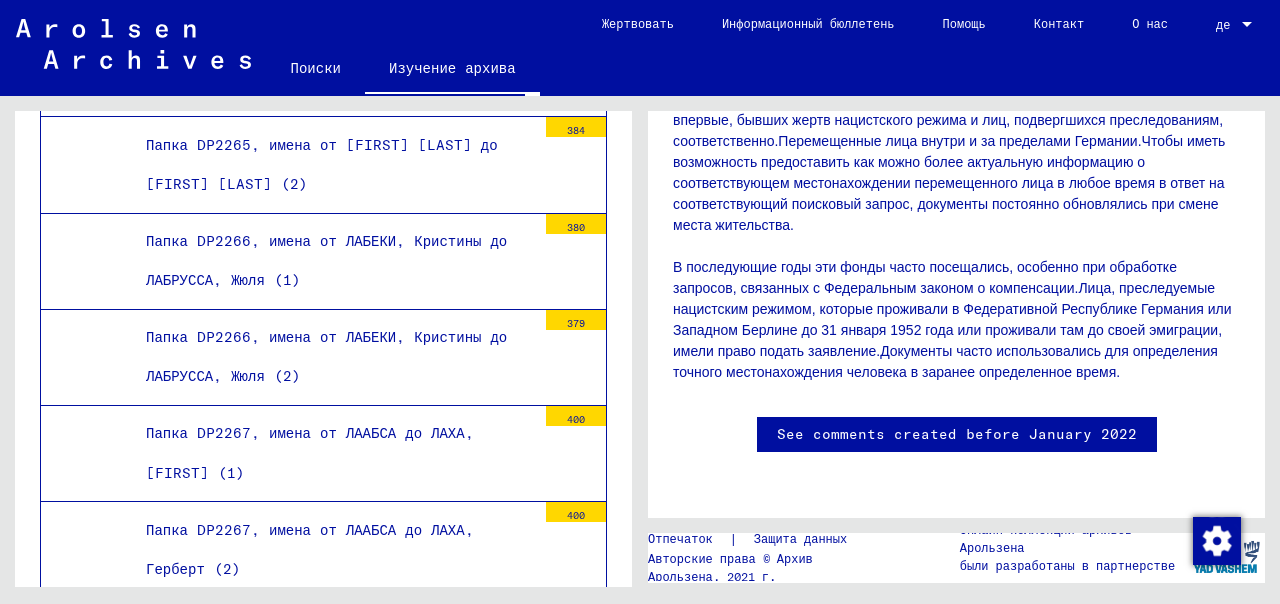 scroll, scrollTop: 21769, scrollLeft: 0, axis: vertical 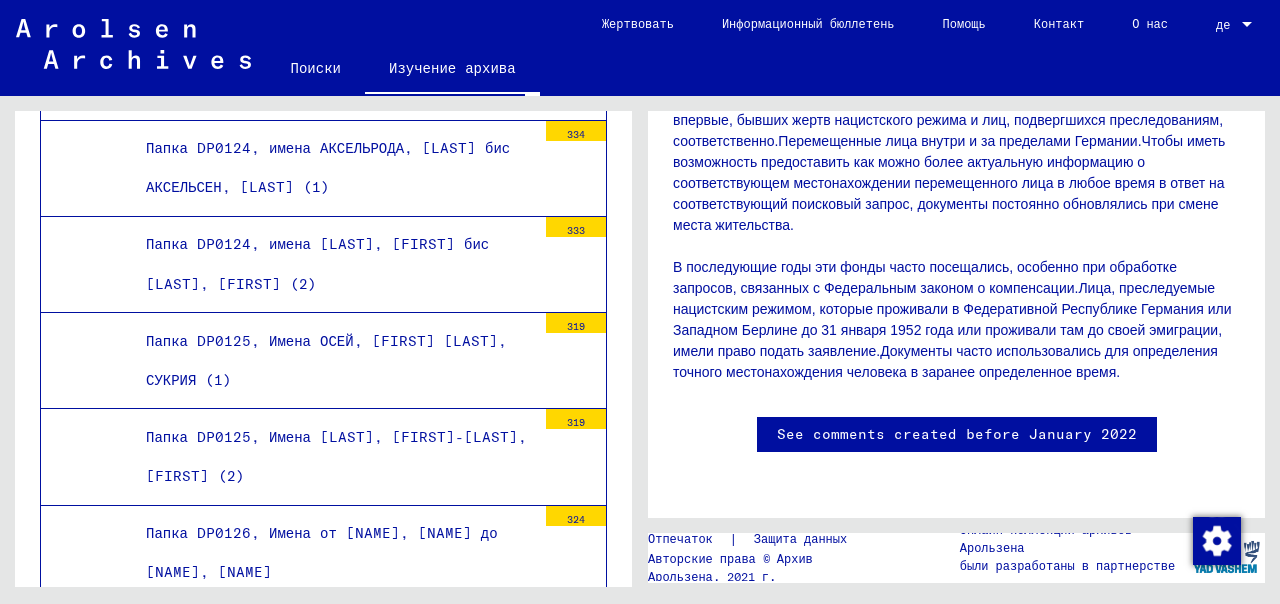 click at bounding box center (576, 972) 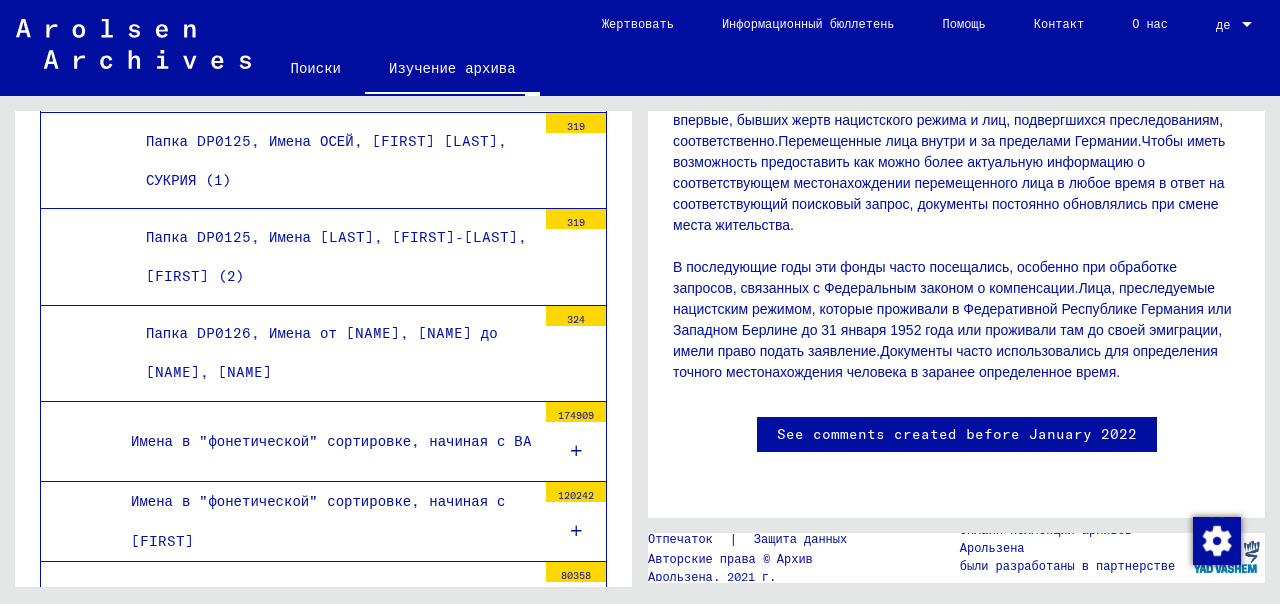scroll, scrollTop: 20472, scrollLeft: 0, axis: vertical 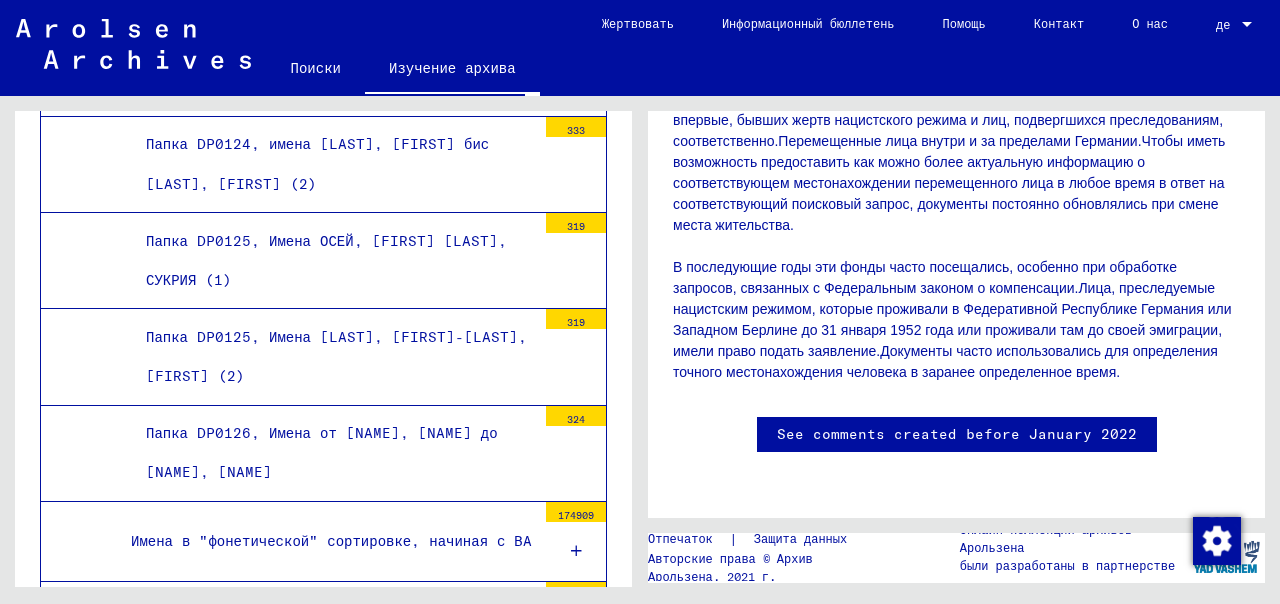 click at bounding box center [576, 873] 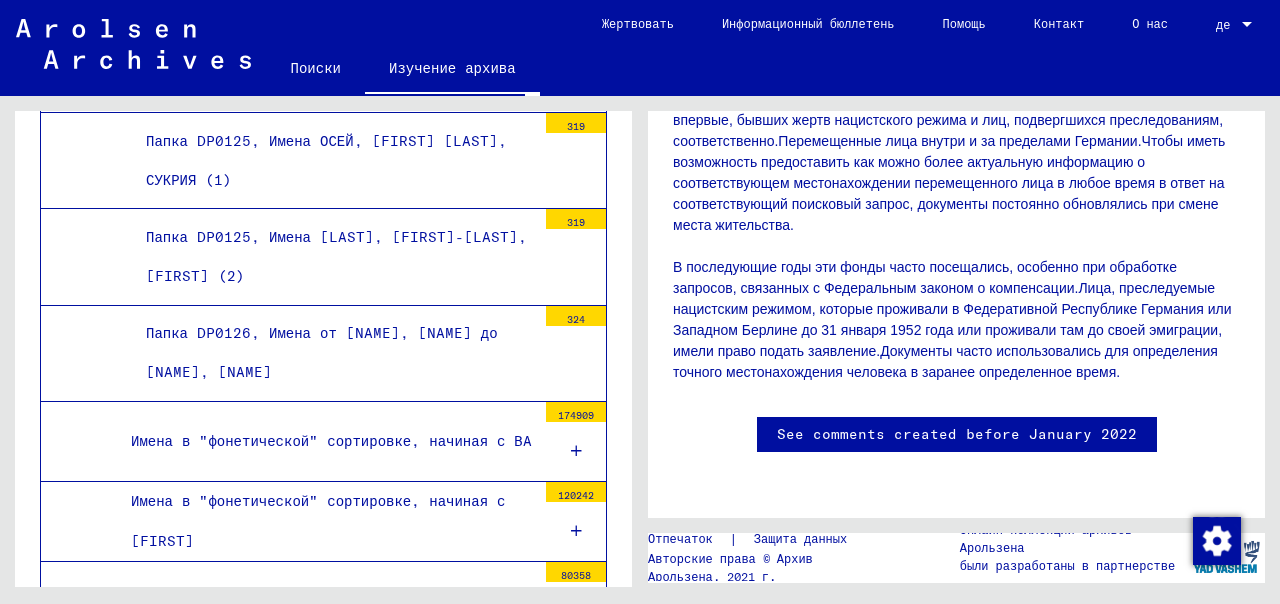 scroll, scrollTop: 20772, scrollLeft: 0, axis: vertical 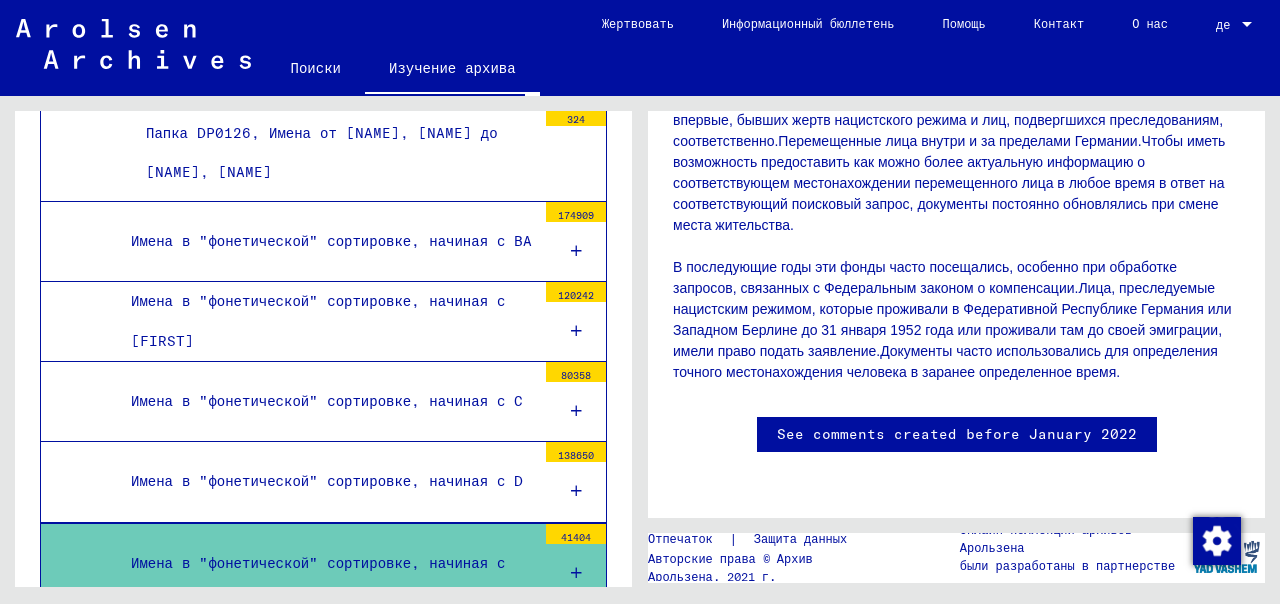click at bounding box center [576, 893] 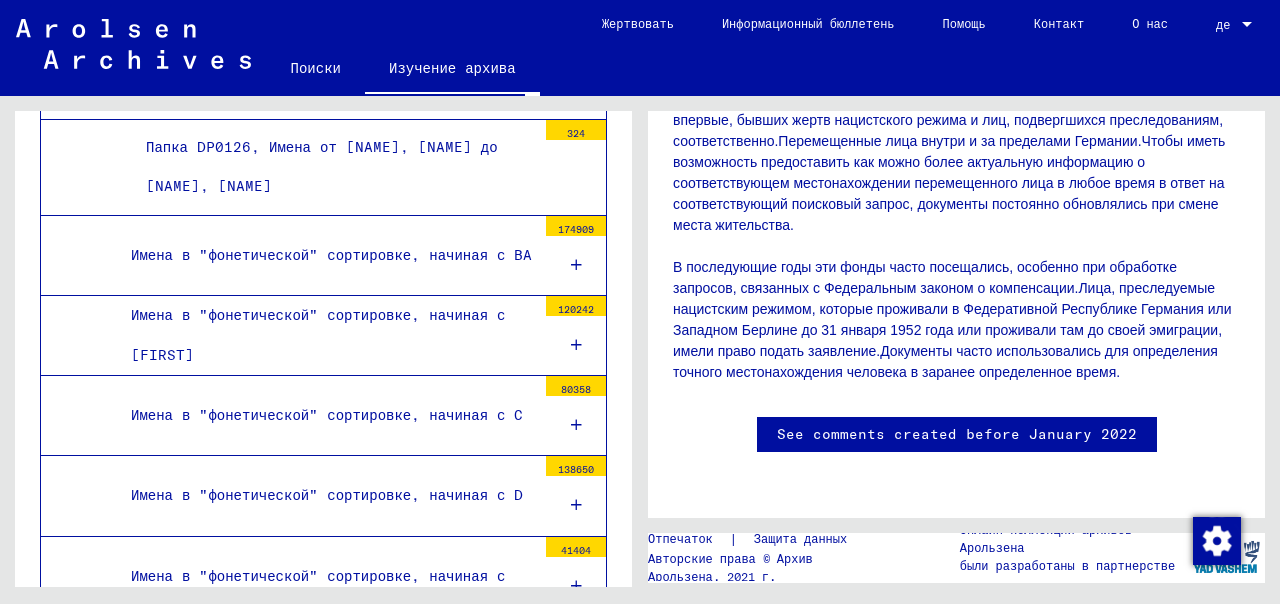scroll, scrollTop: 20771, scrollLeft: 0, axis: vertical 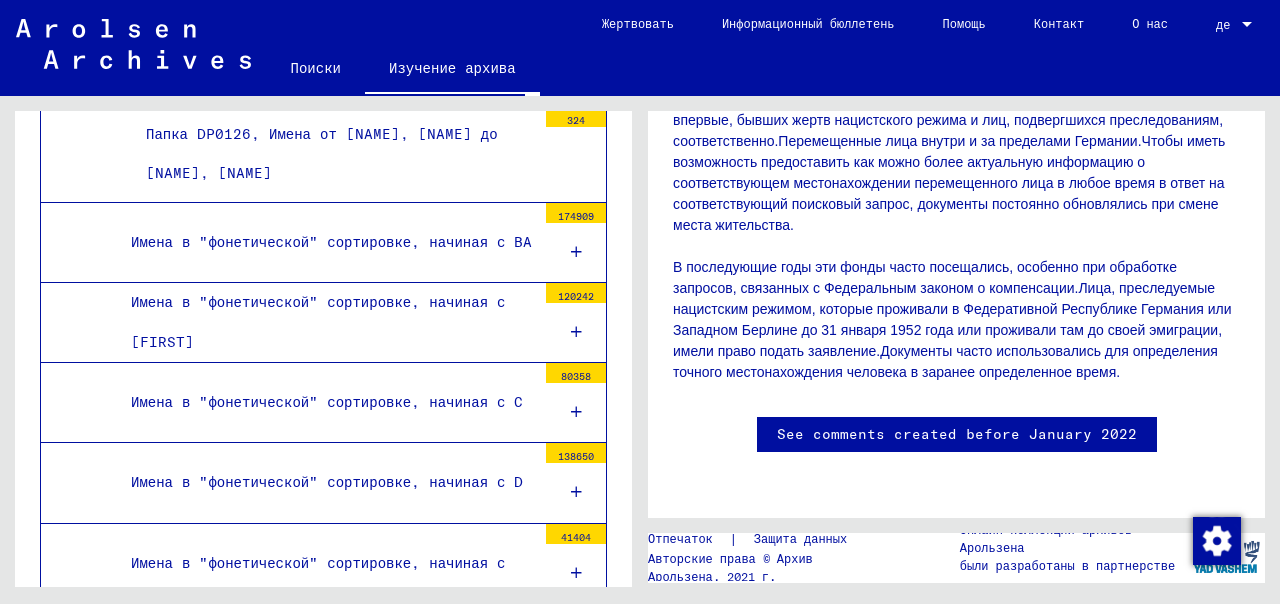 click at bounding box center (576, 894) 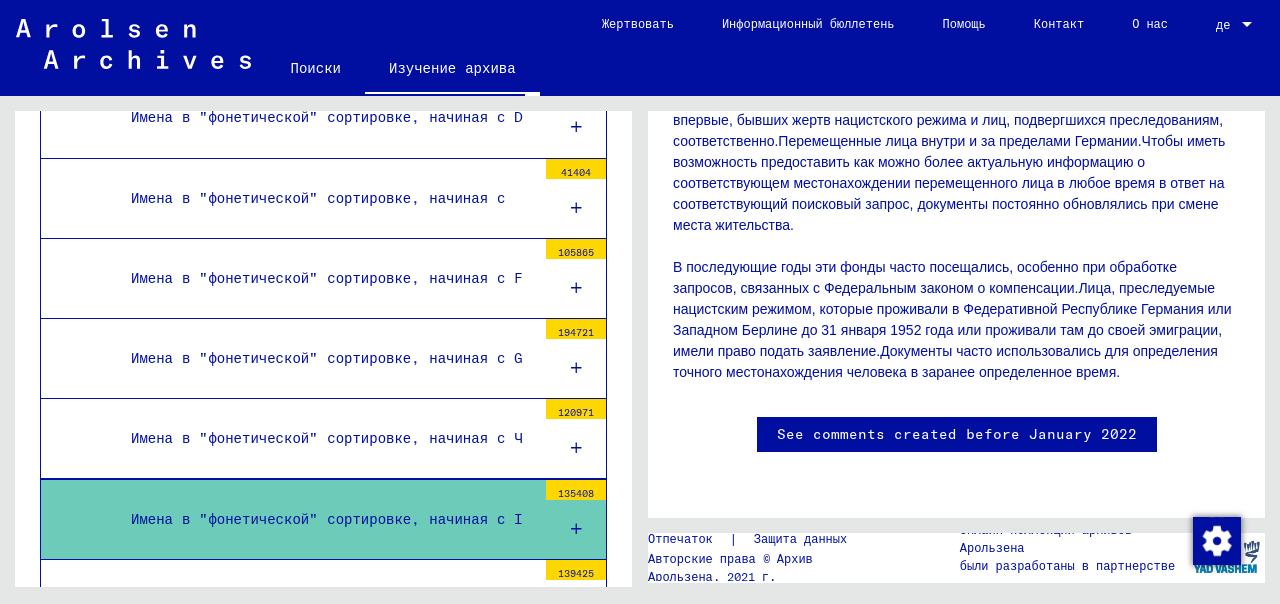 scroll, scrollTop: 21171, scrollLeft: 0, axis: vertical 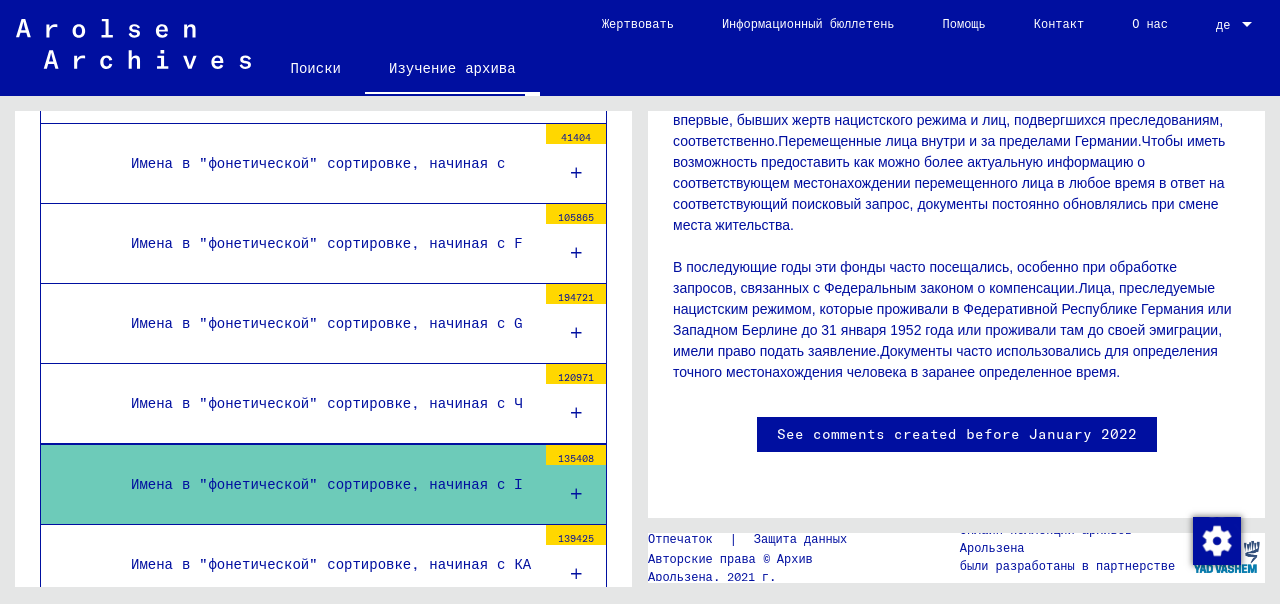 click at bounding box center [576, 815] 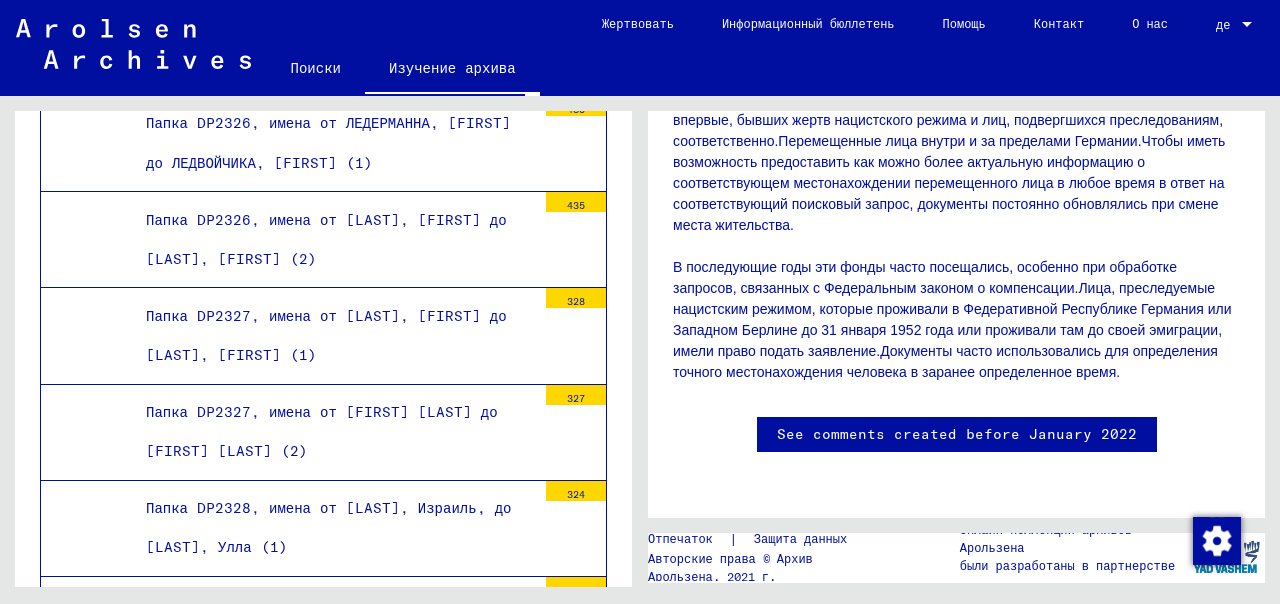 scroll, scrollTop: 33870, scrollLeft: 0, axis: vertical 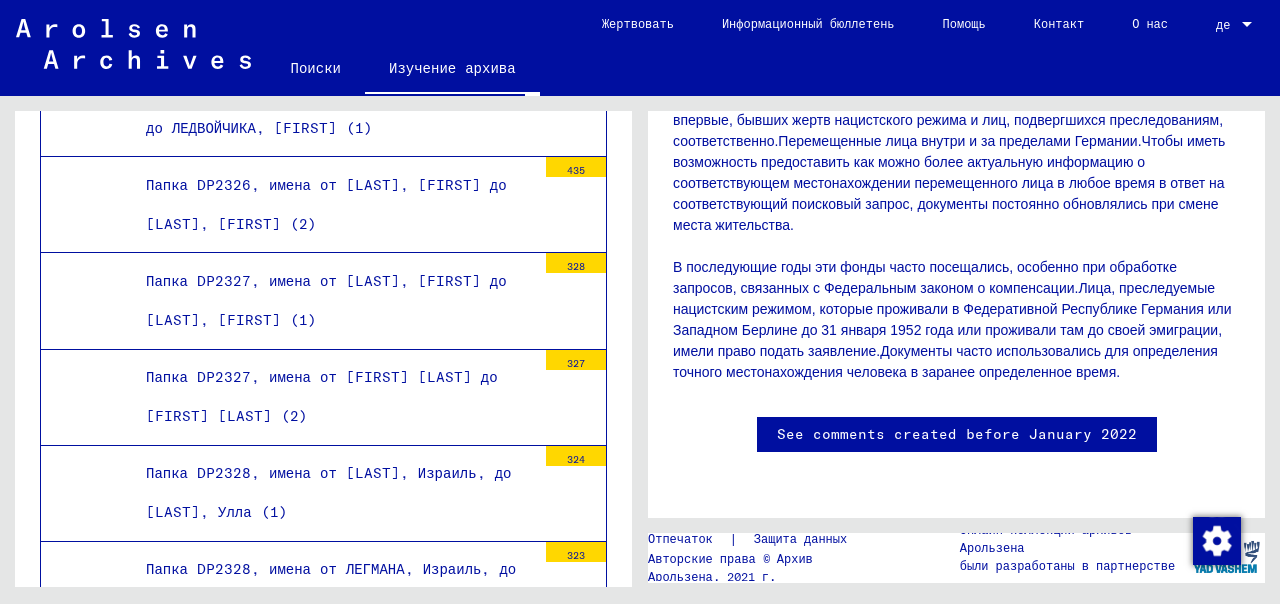 click on "423" at bounding box center [576, 1225] 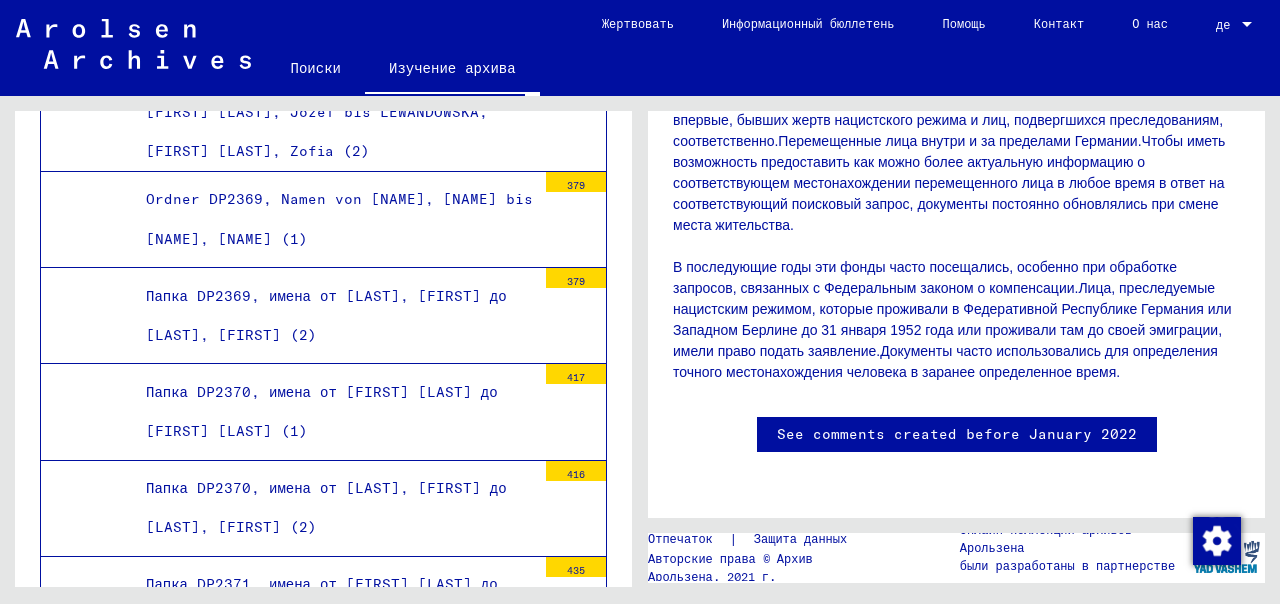 scroll, scrollTop: 41976, scrollLeft: 0, axis: vertical 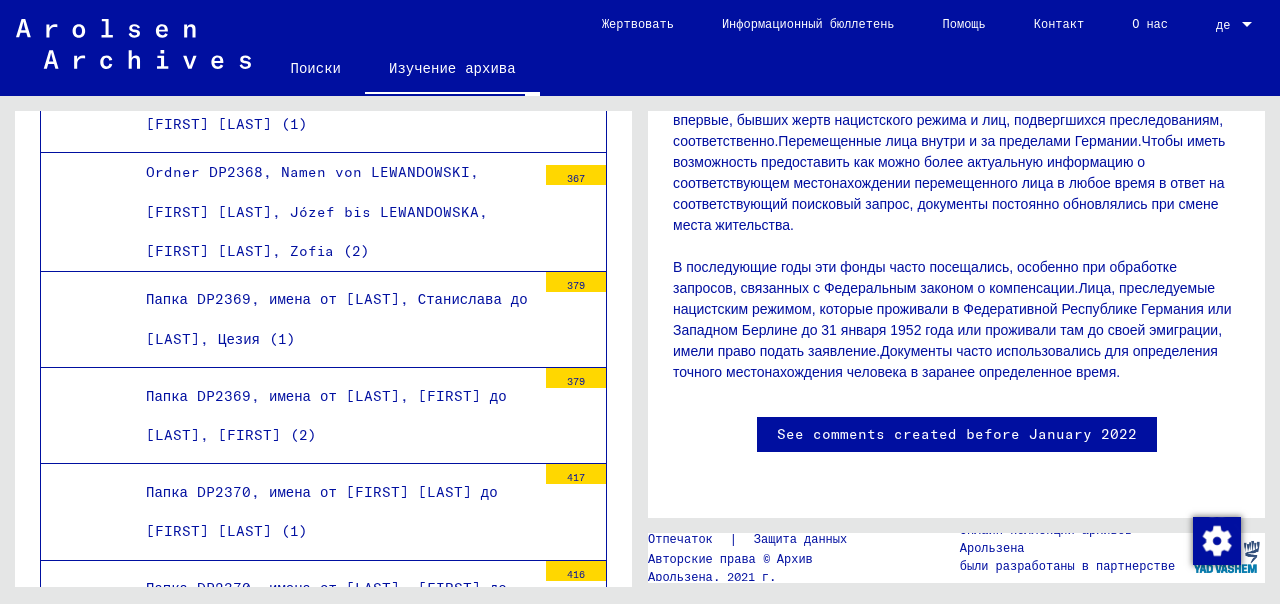 click on "Папка DP2373, имена от [FIRST] [LAST] до [FIRST] [LAST] (2)" at bounding box center [333, 1207] 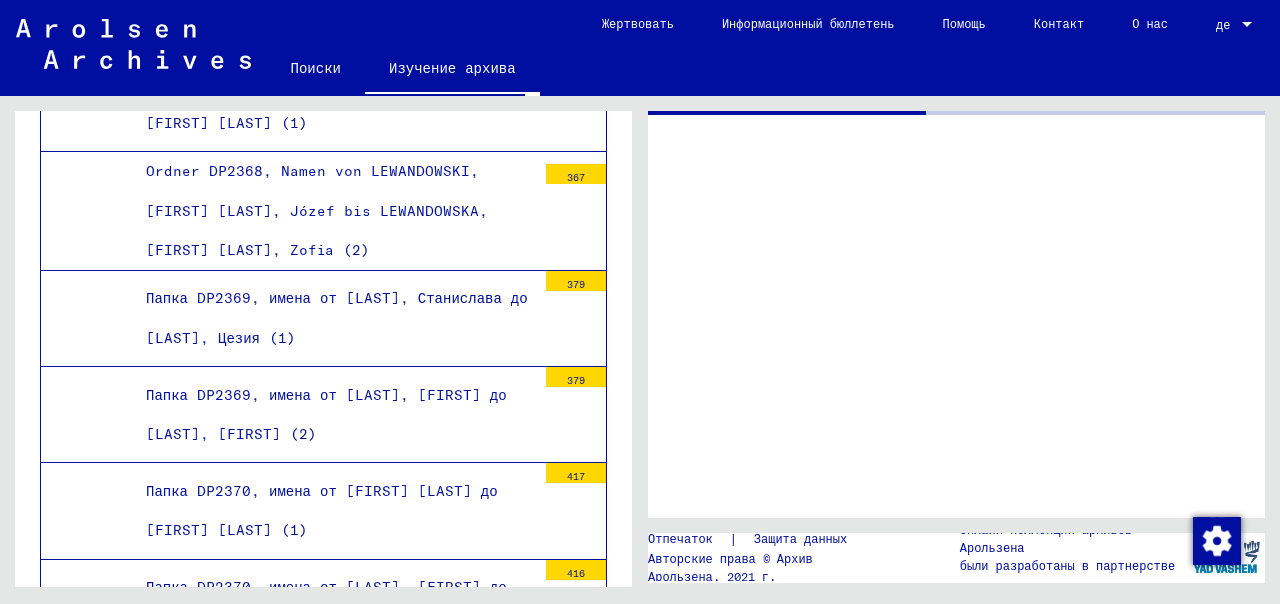 scroll, scrollTop: 83283, scrollLeft: 0, axis: vertical 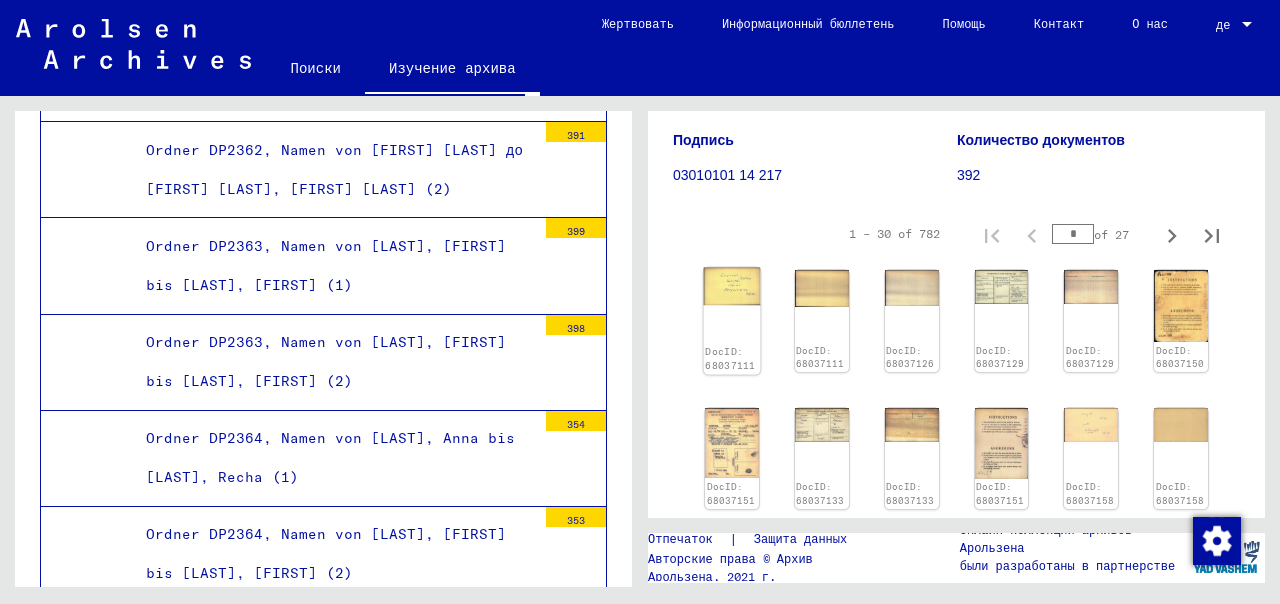 click on "DocID: 68037111" 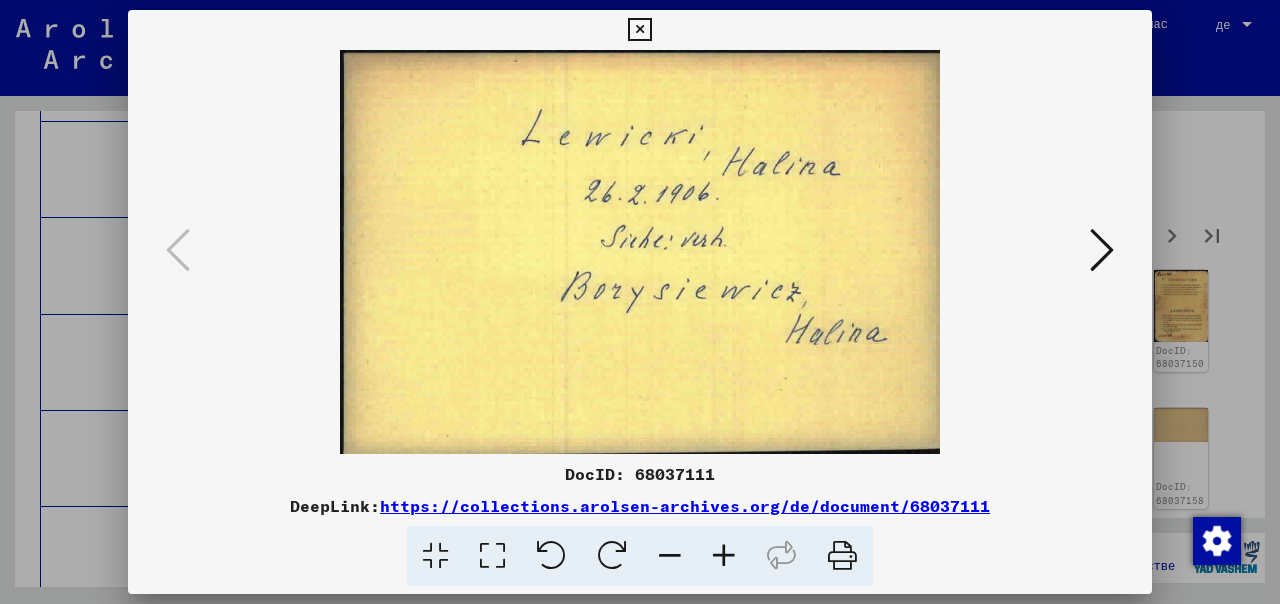 click at bounding box center (1102, 250) 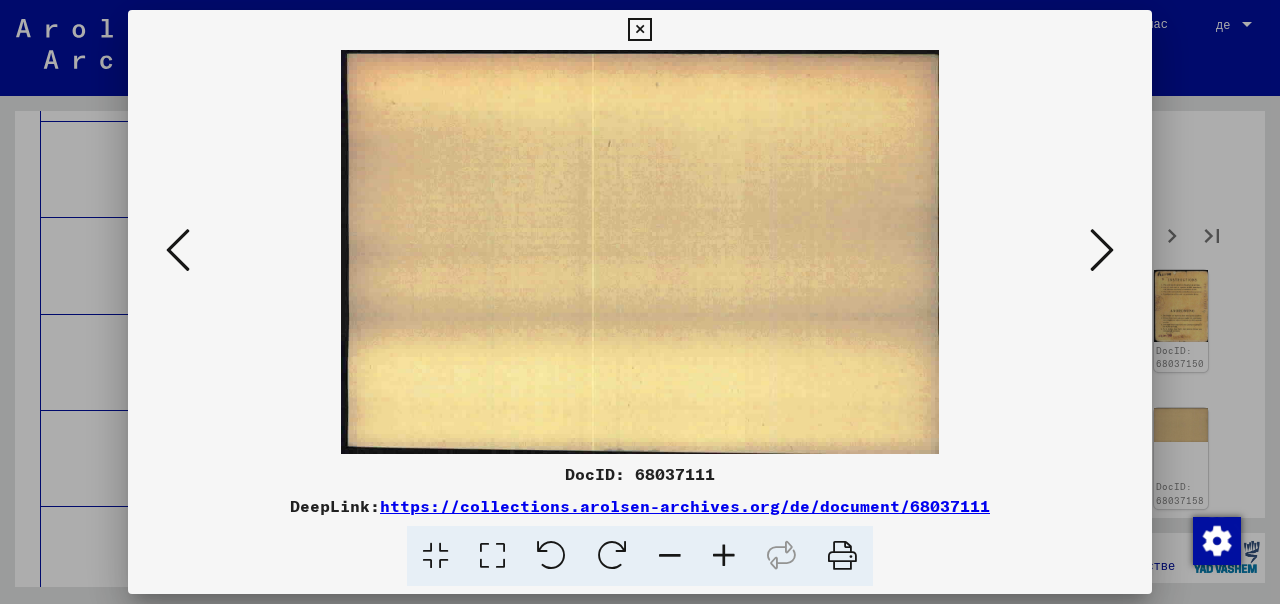 click at bounding box center (1102, 250) 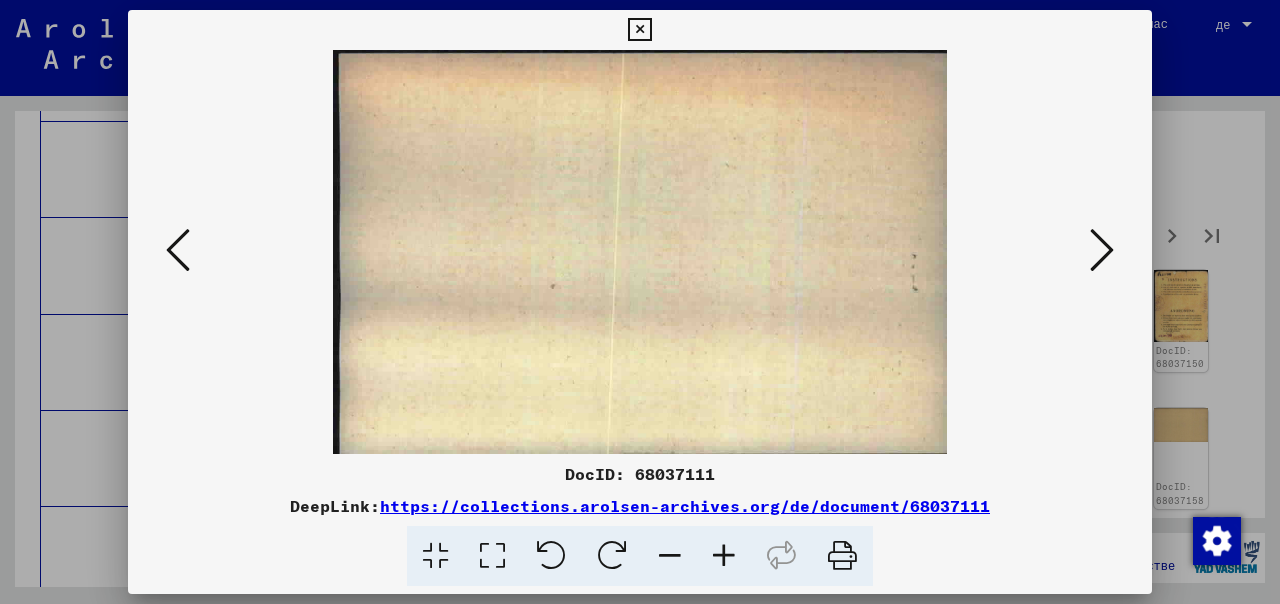 click at bounding box center (1102, 250) 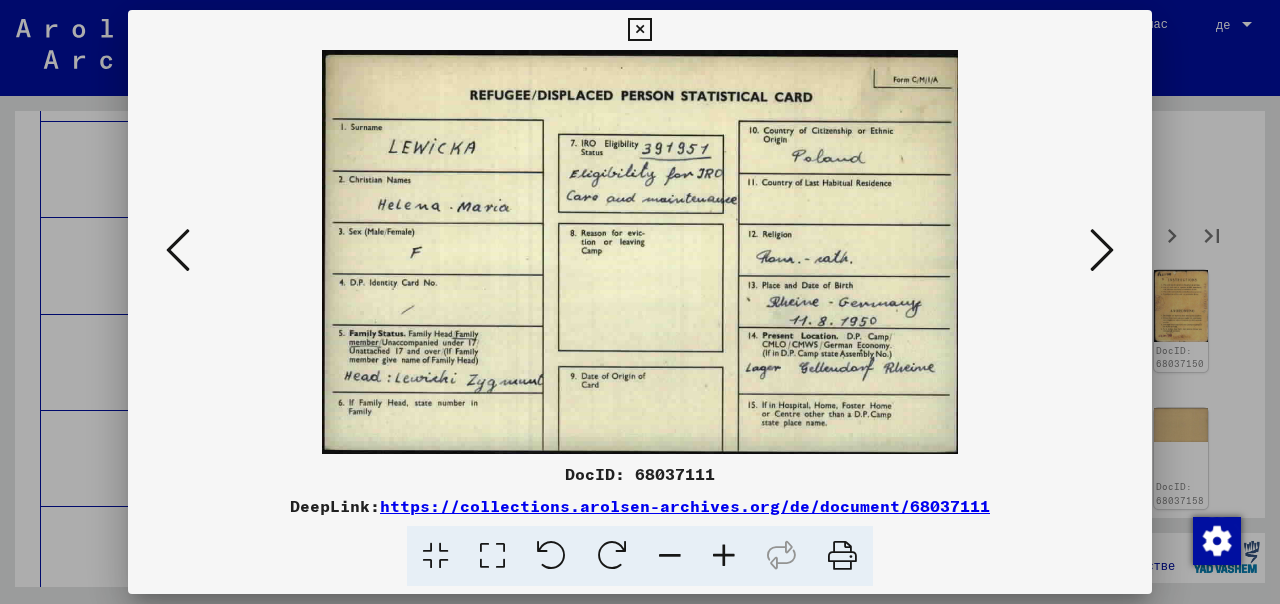 click at bounding box center [1102, 250] 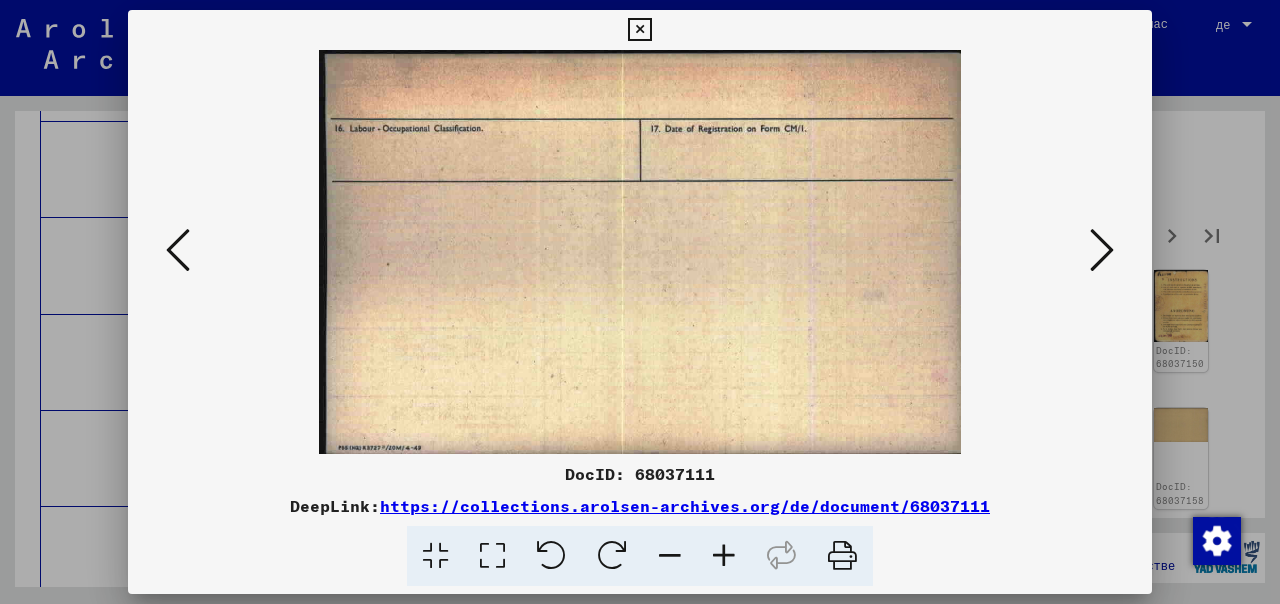 click at bounding box center (1102, 250) 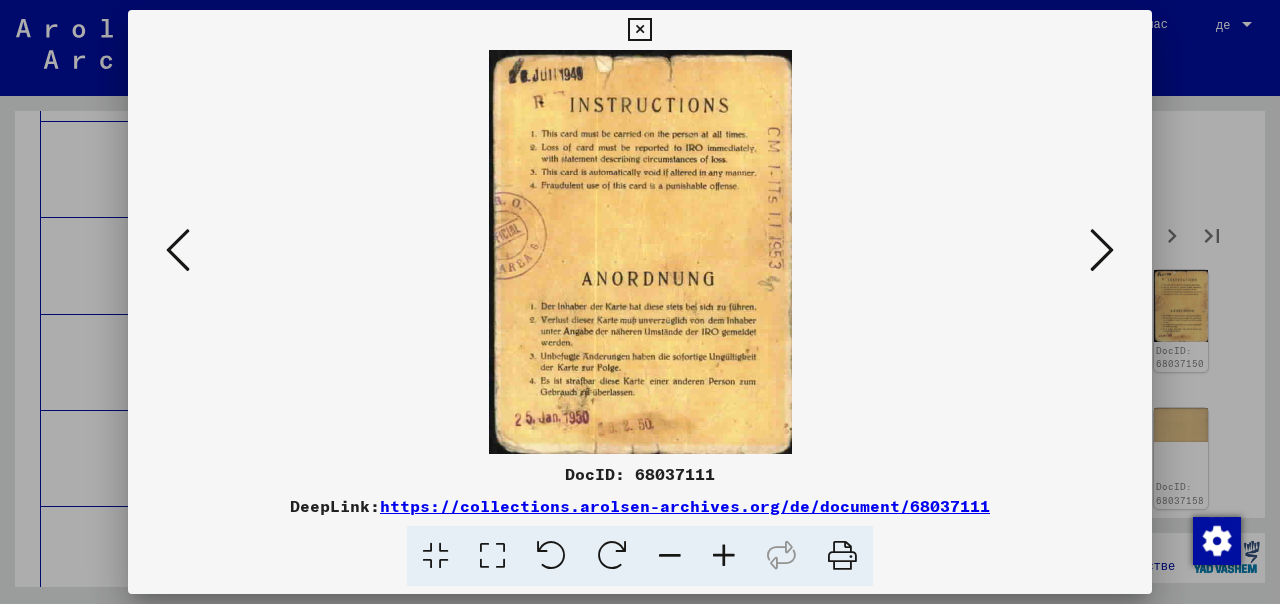 click at bounding box center (1102, 250) 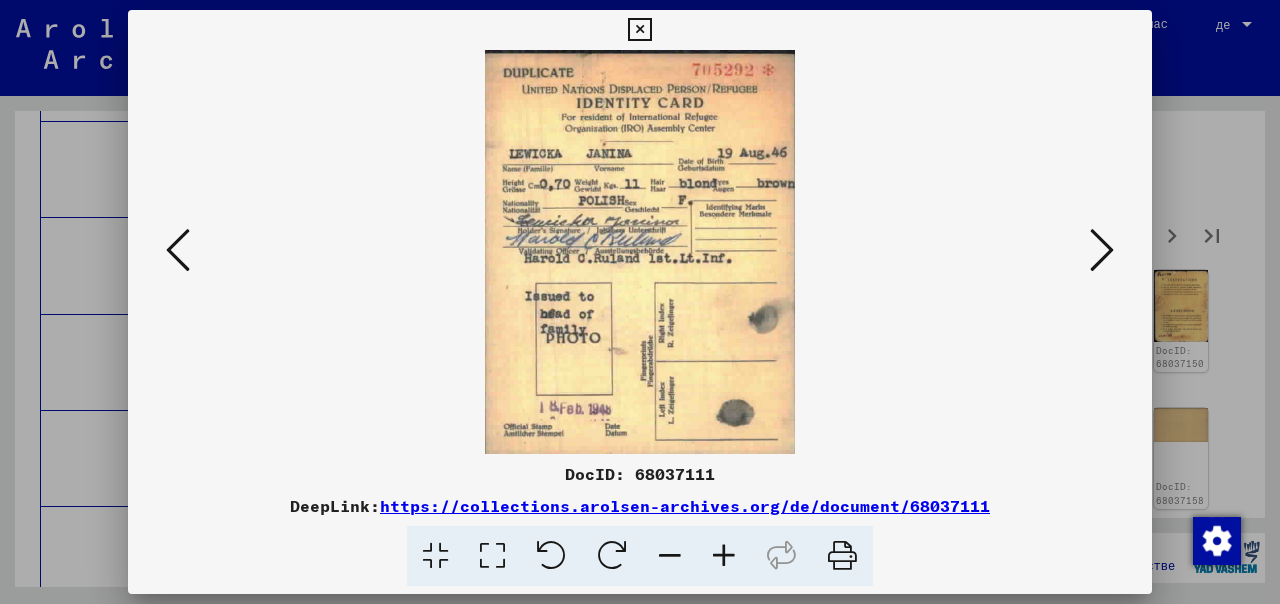 click at bounding box center [1102, 250] 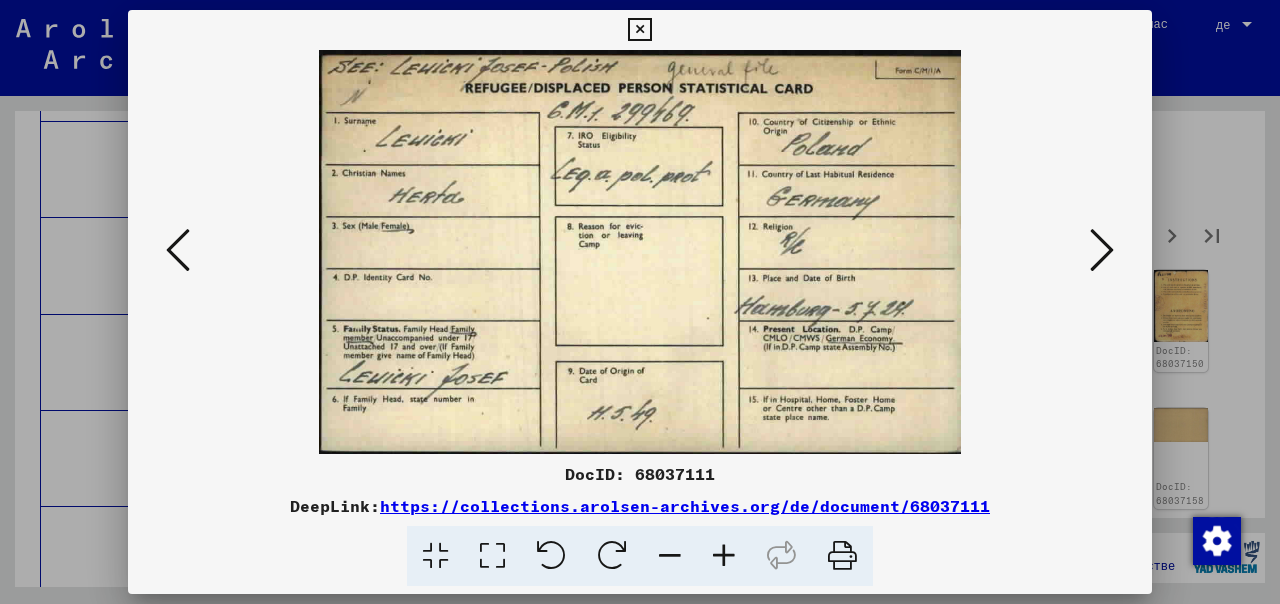 click at bounding box center [1102, 250] 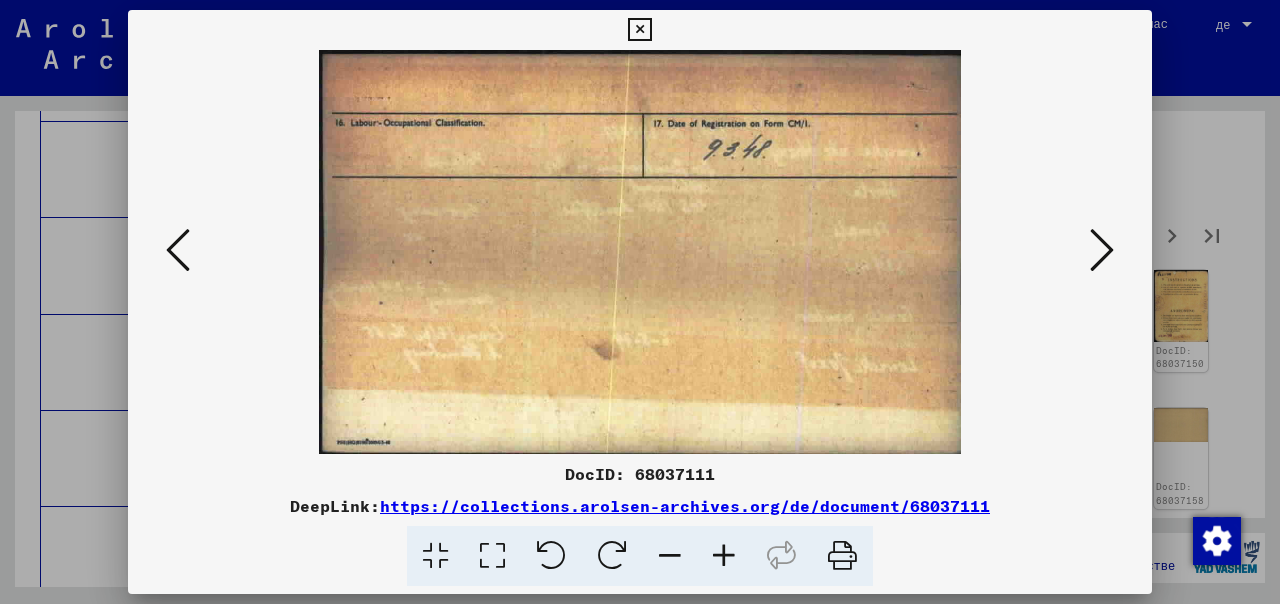 click at bounding box center [1102, 250] 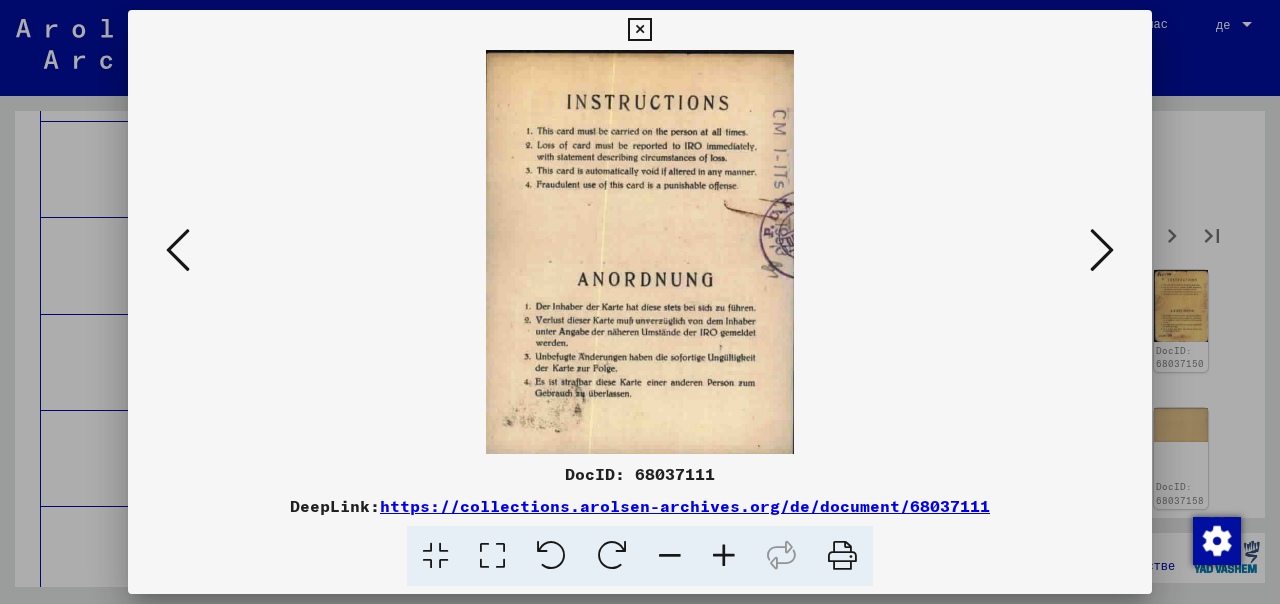 click at bounding box center (1102, 250) 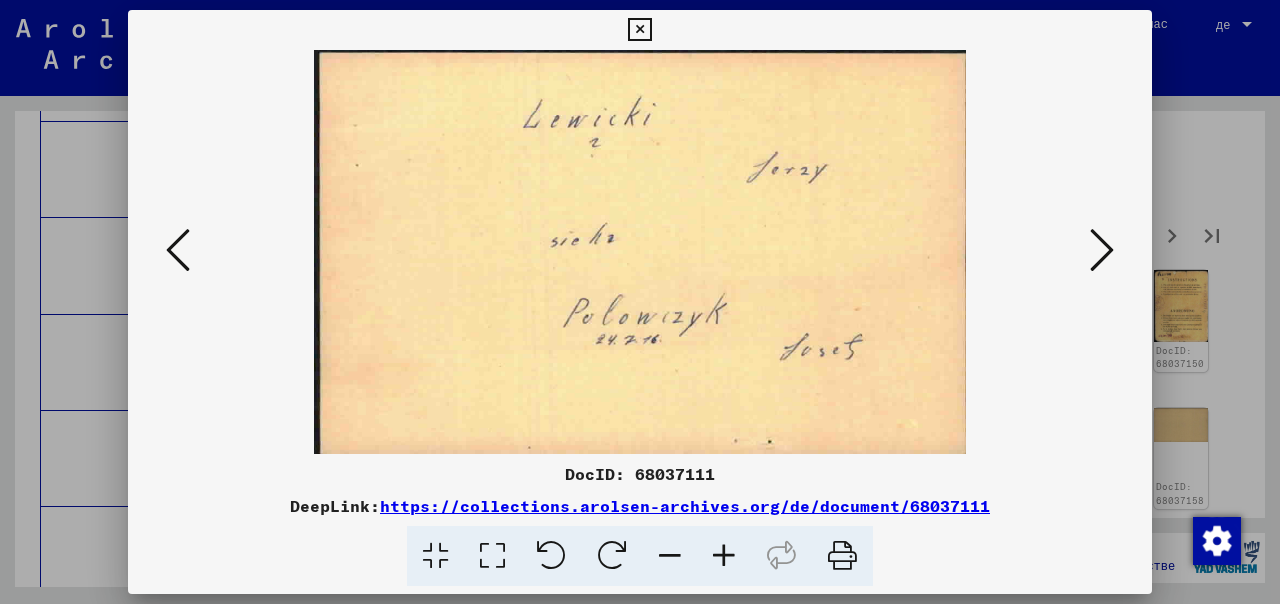 click at bounding box center [1102, 250] 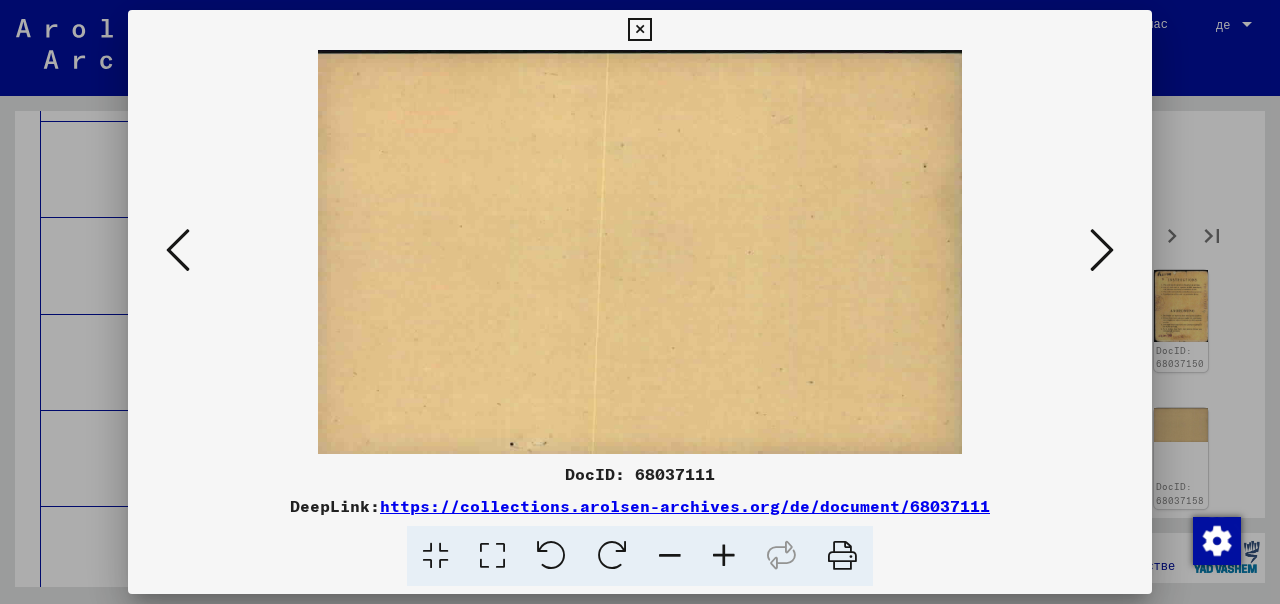 click at bounding box center [1102, 250] 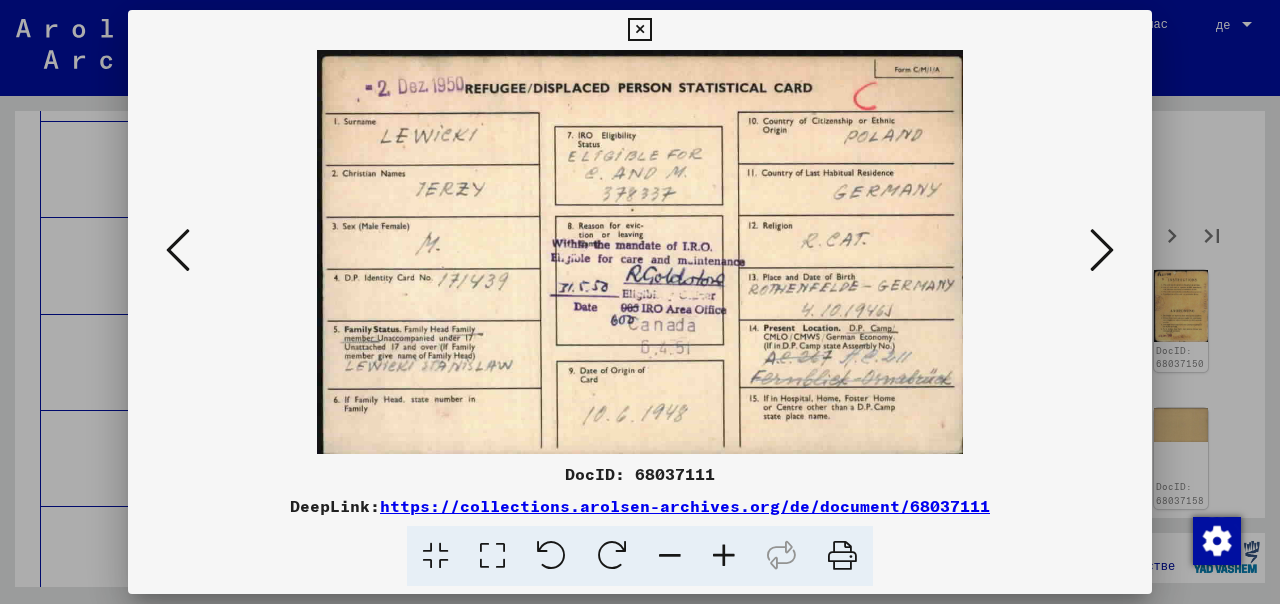 click at bounding box center (1102, 250) 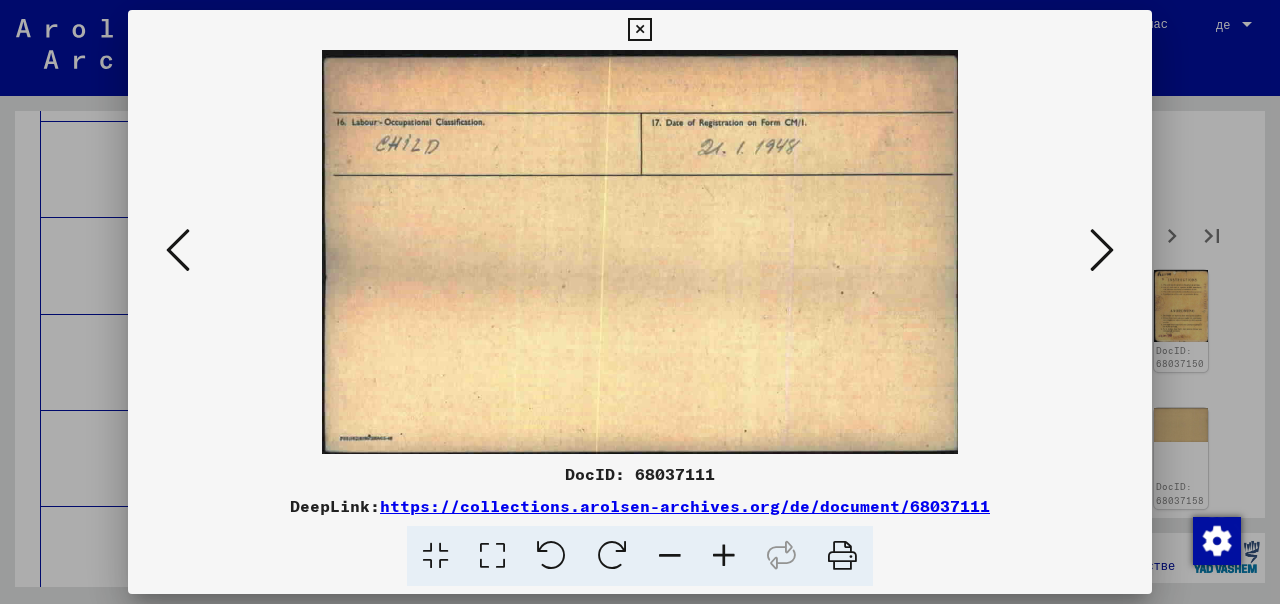 click at bounding box center [1102, 250] 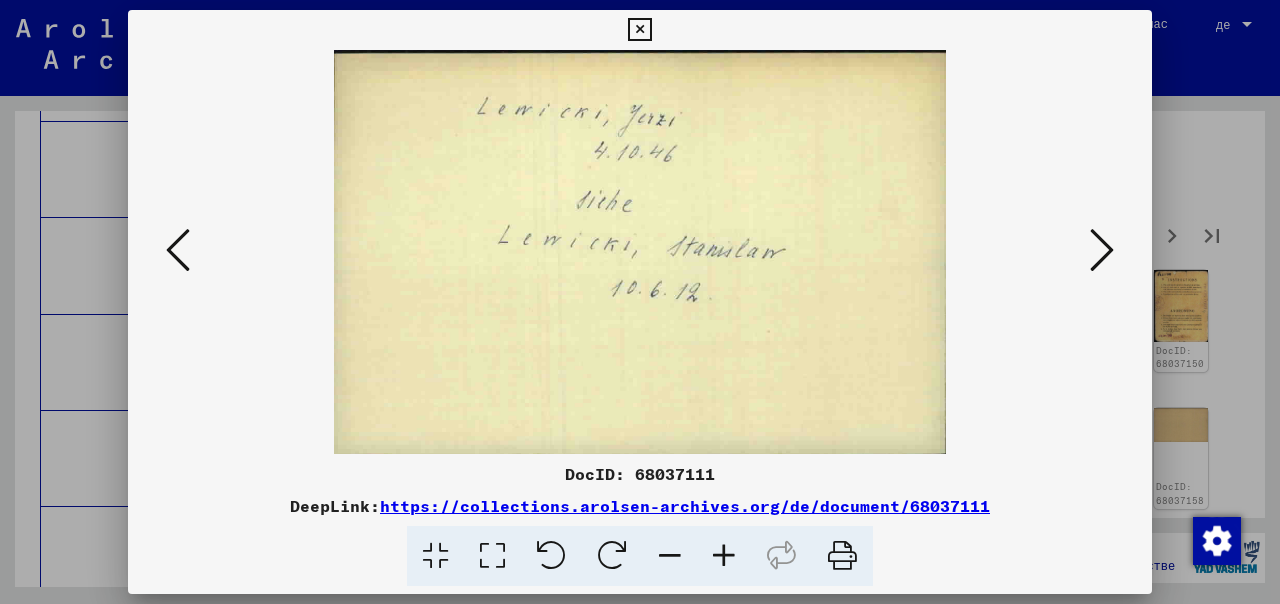 click at bounding box center (1102, 250) 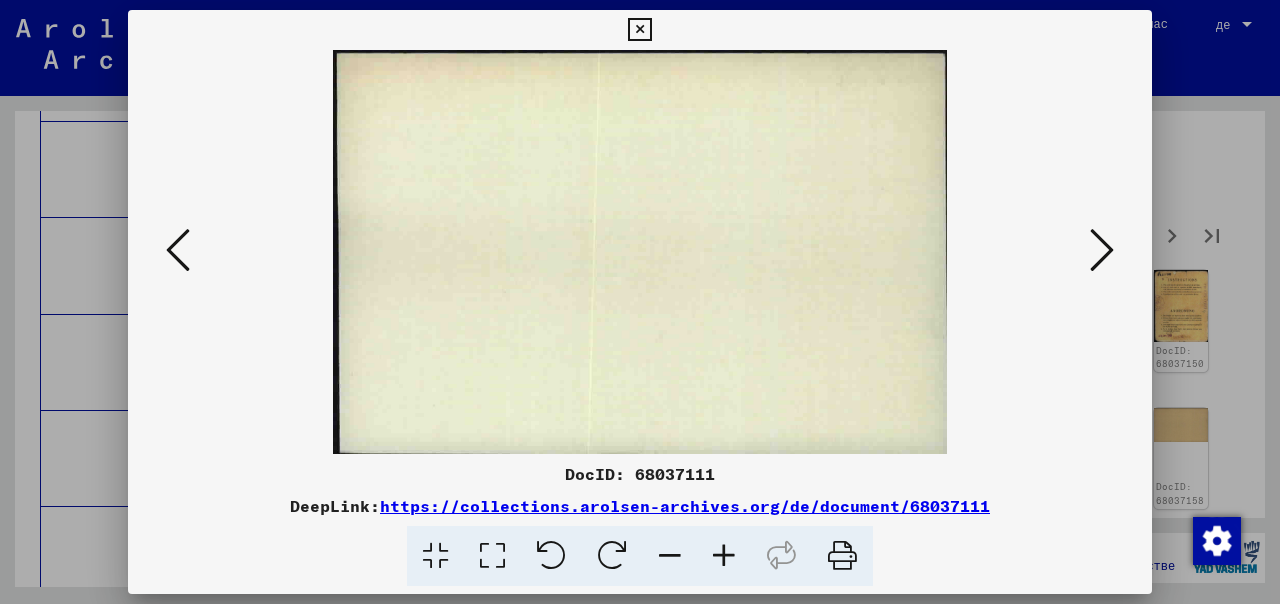 click at bounding box center (1102, 250) 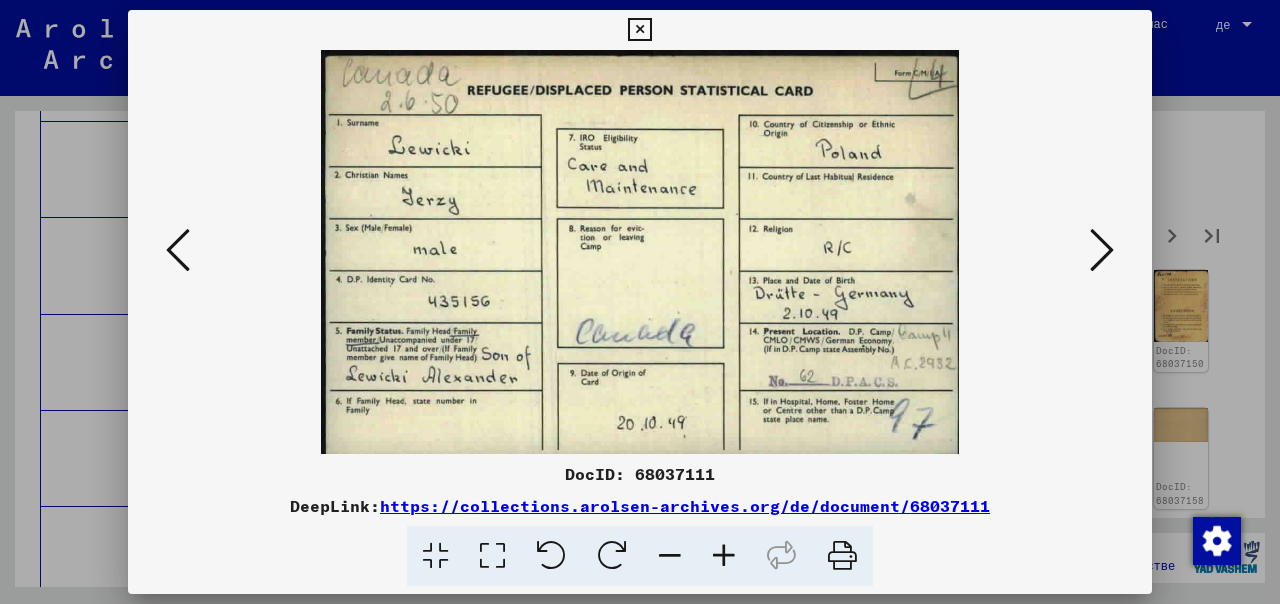 click at bounding box center (1102, 250) 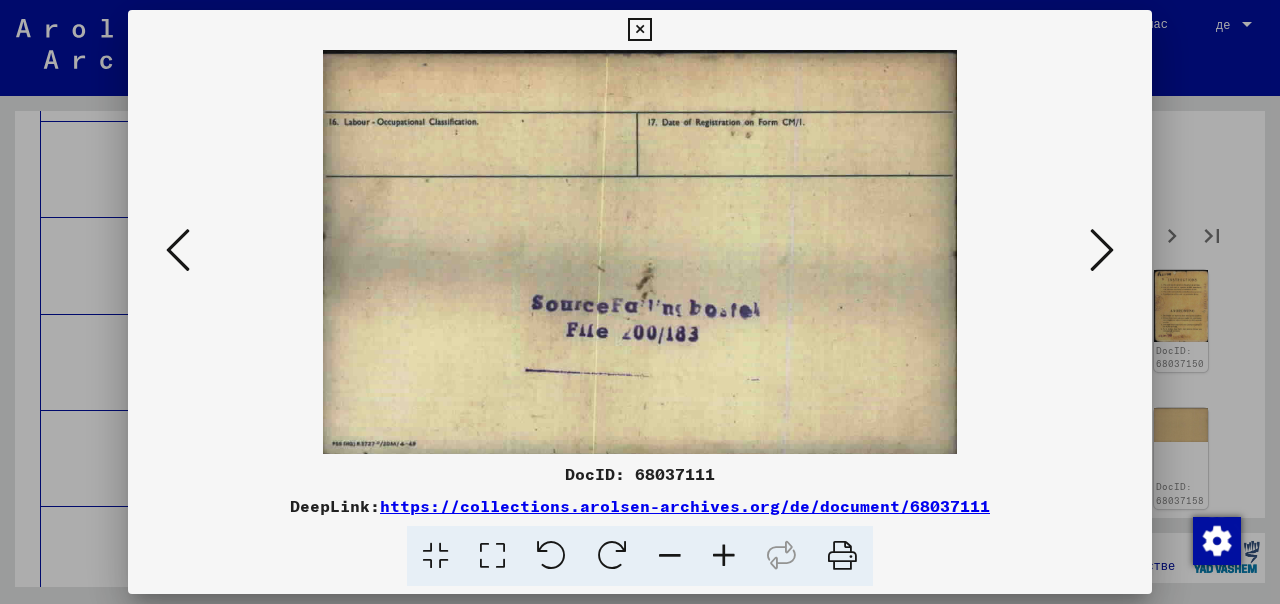 click at bounding box center (1102, 250) 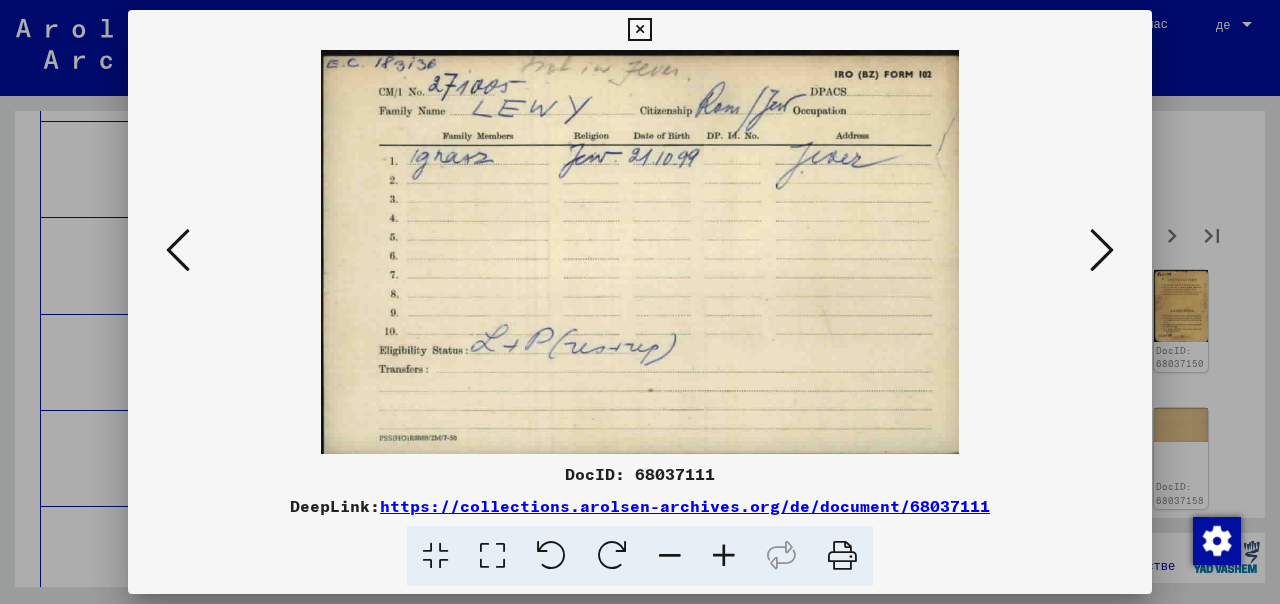 click at bounding box center (1102, 250) 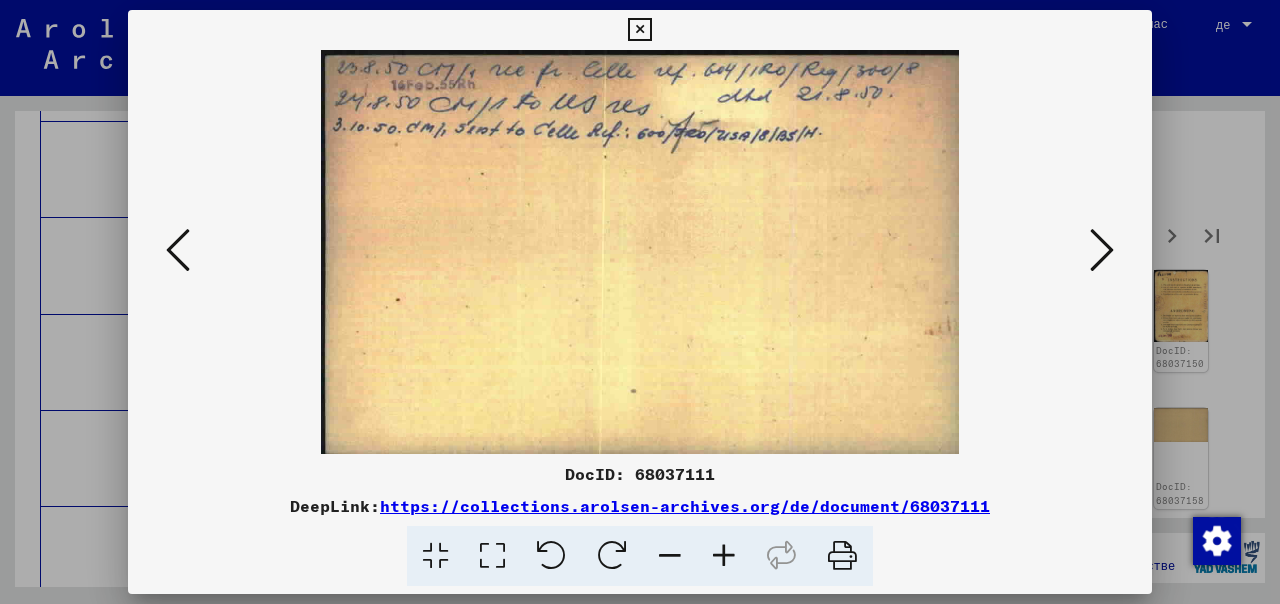 click at bounding box center (1102, 250) 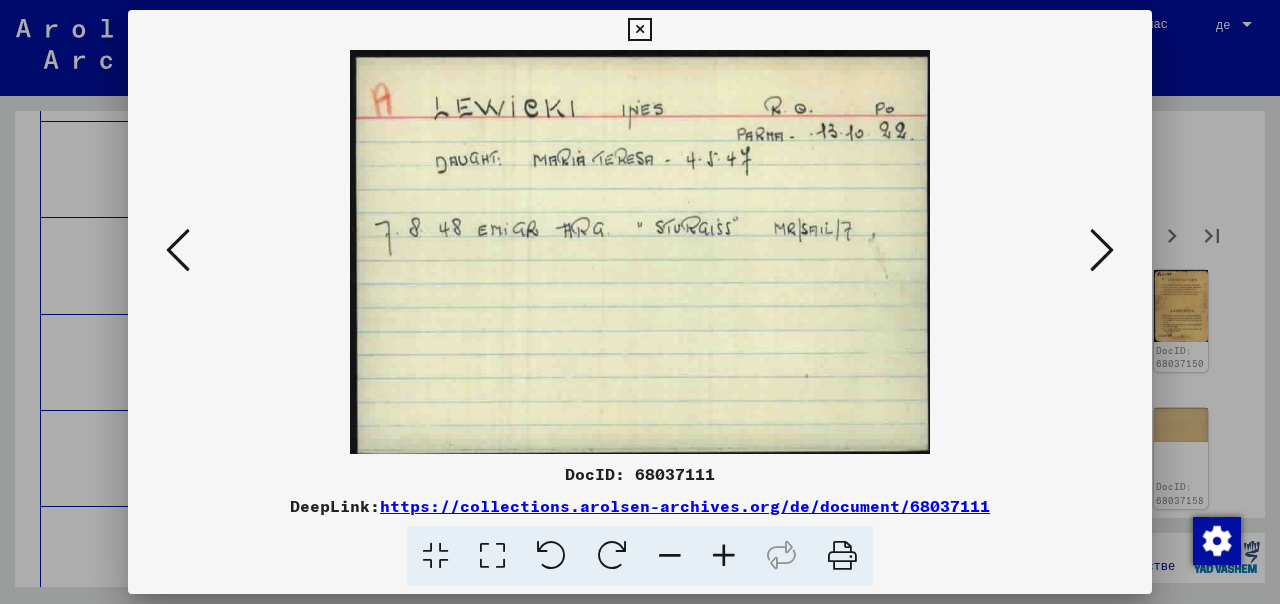 click at bounding box center (1102, 250) 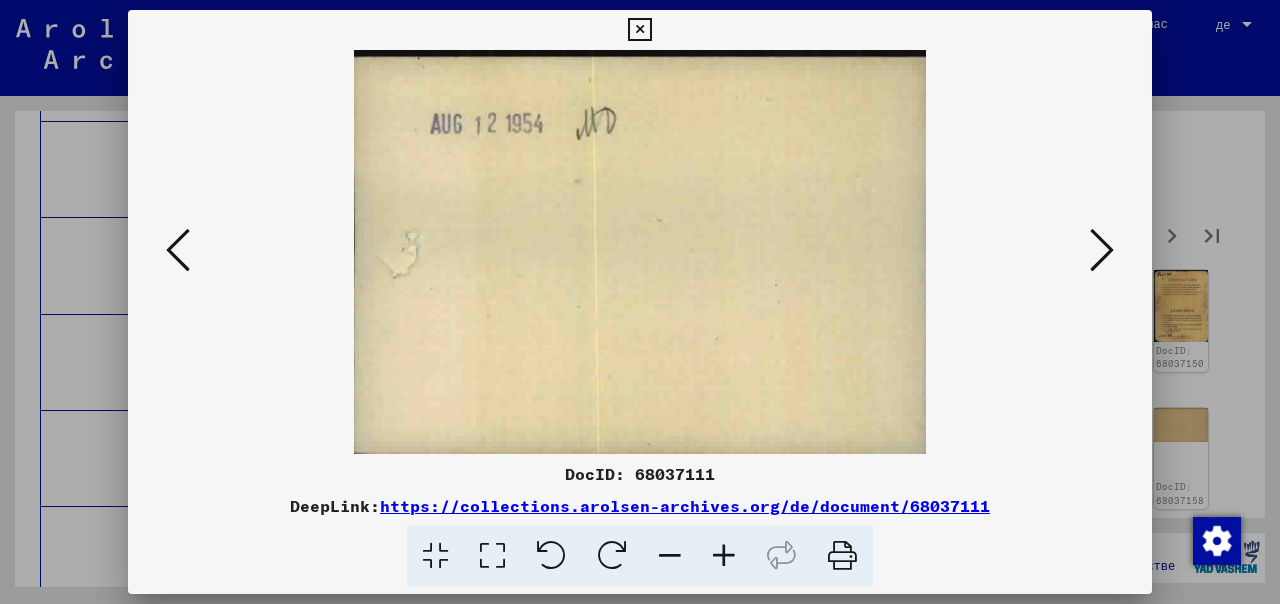click at bounding box center [1102, 250] 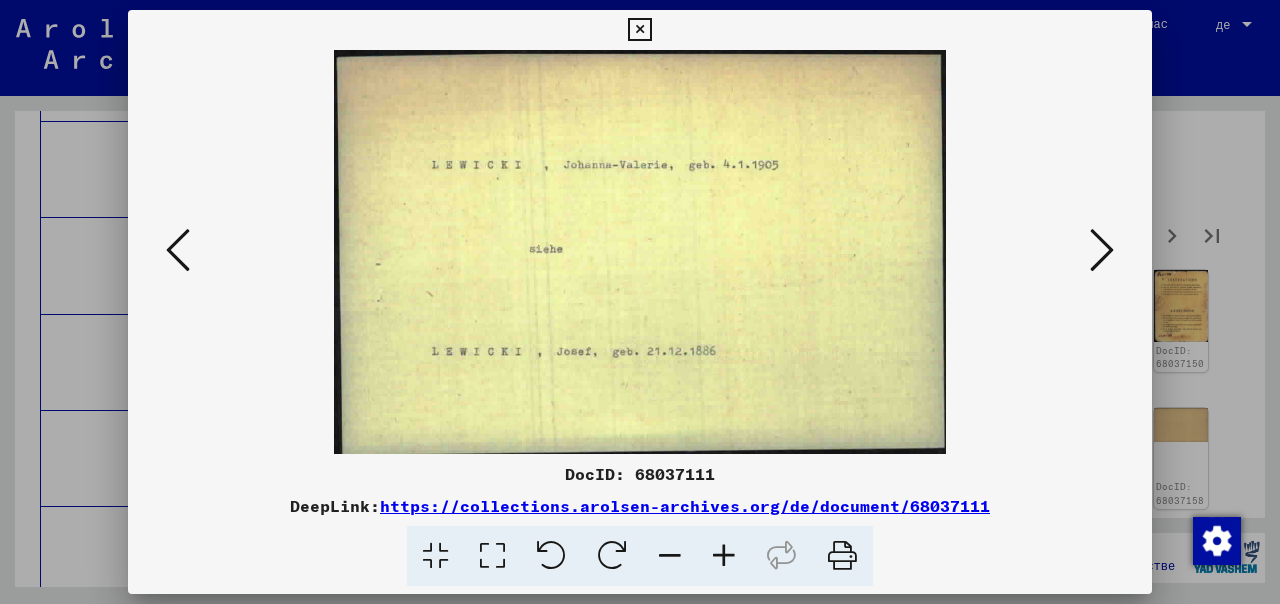 click at bounding box center (1102, 250) 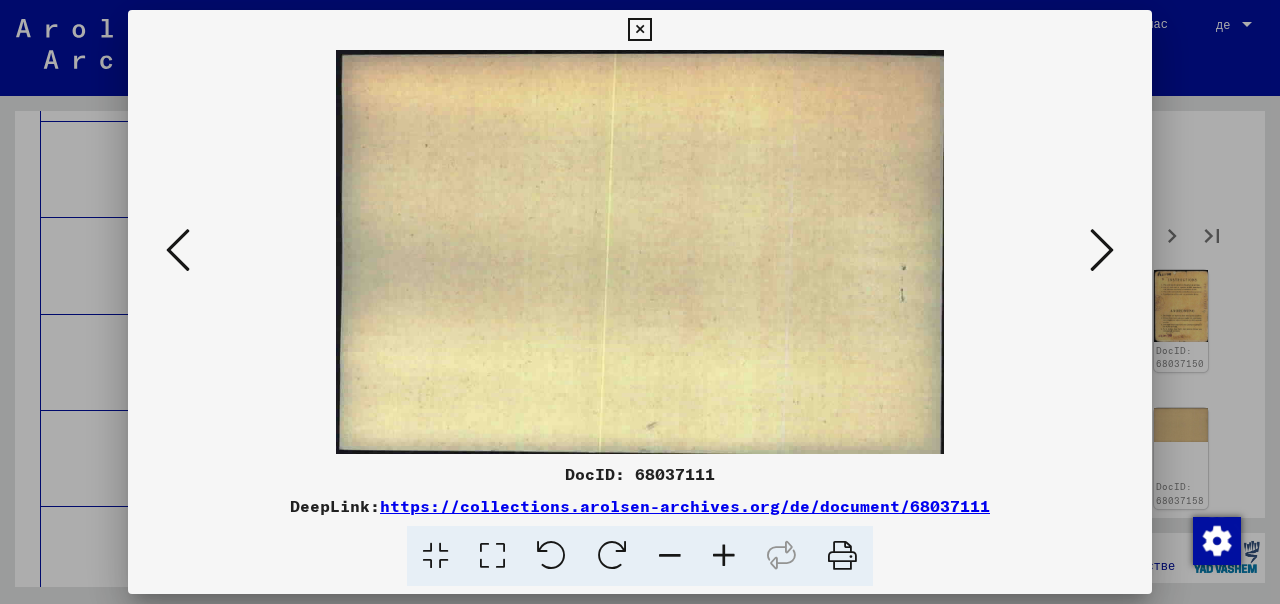 click at bounding box center (1102, 250) 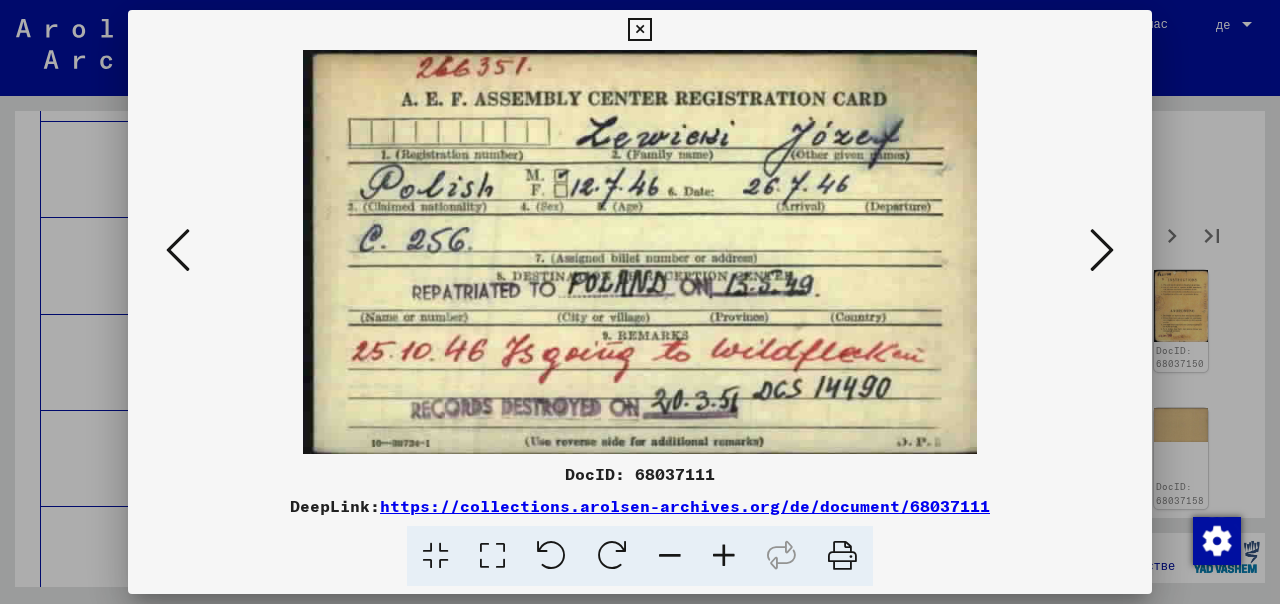 click at bounding box center [1102, 250] 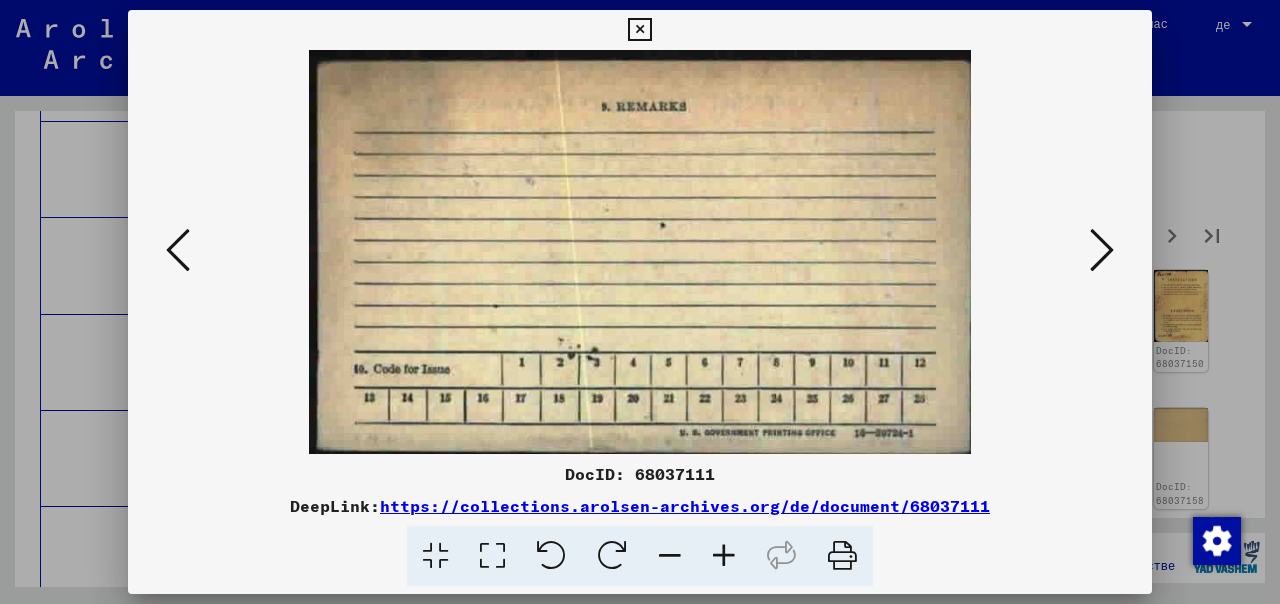 click at bounding box center (1102, 250) 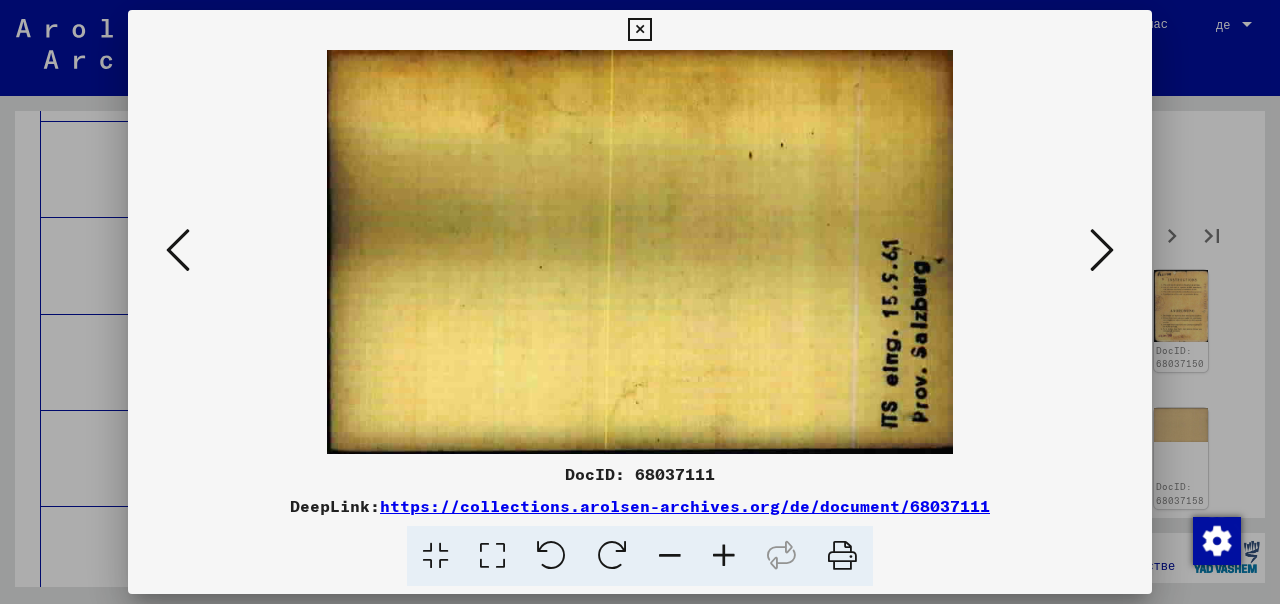 click at bounding box center [1102, 250] 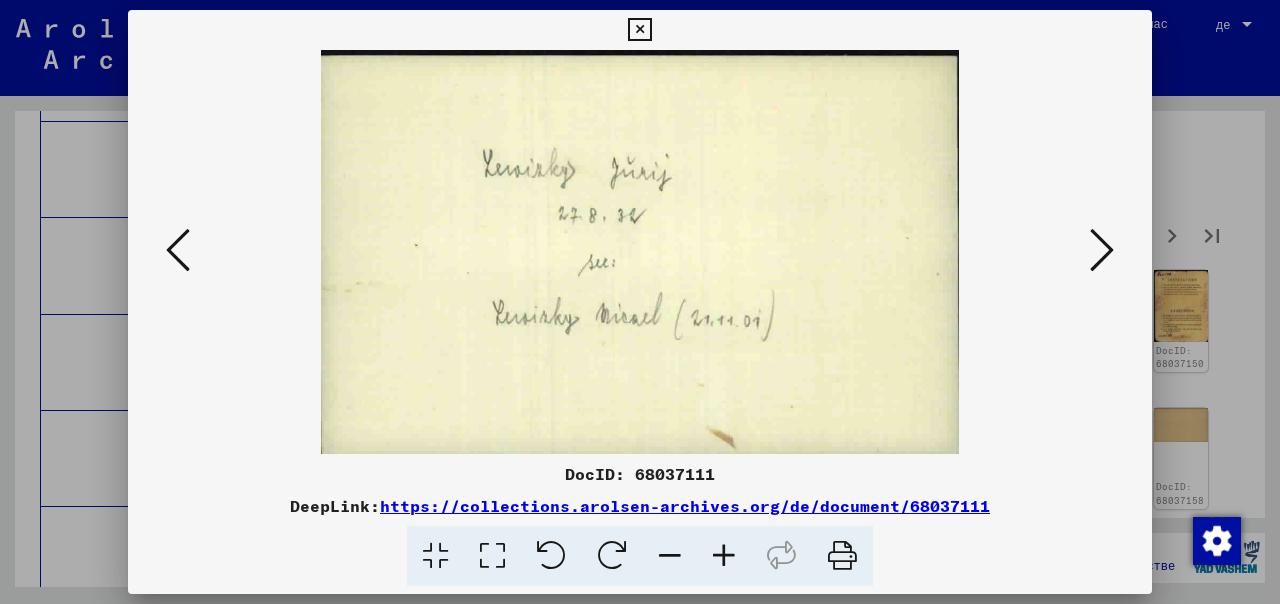 click at bounding box center (1102, 250) 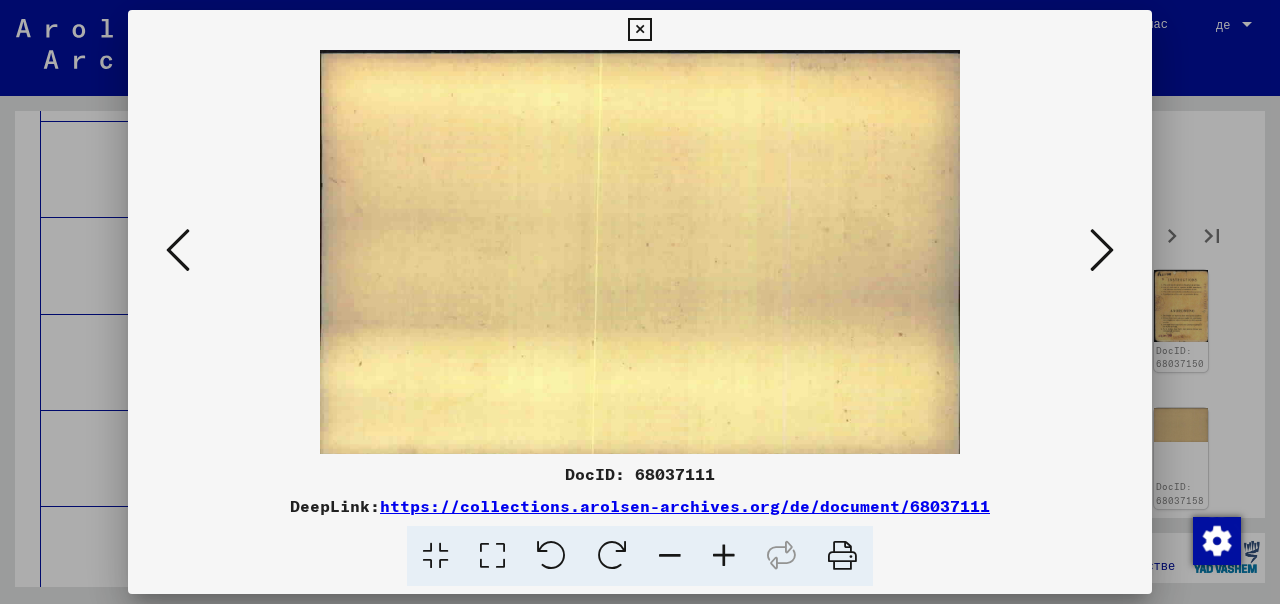 click at bounding box center (1102, 250) 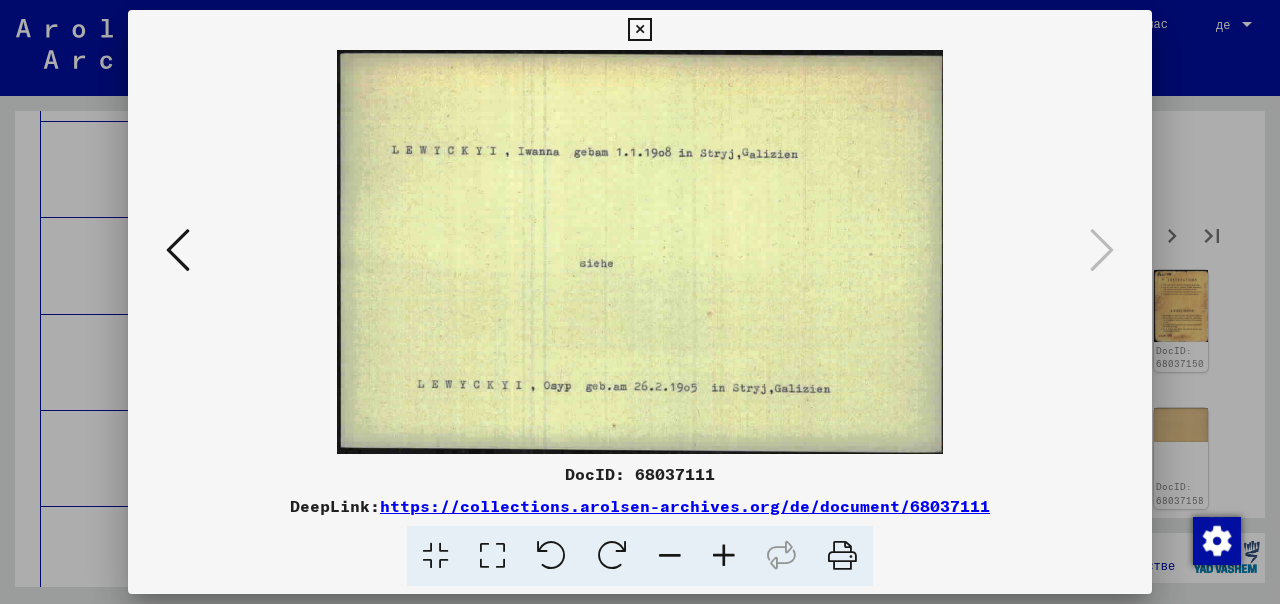 click at bounding box center [639, 30] 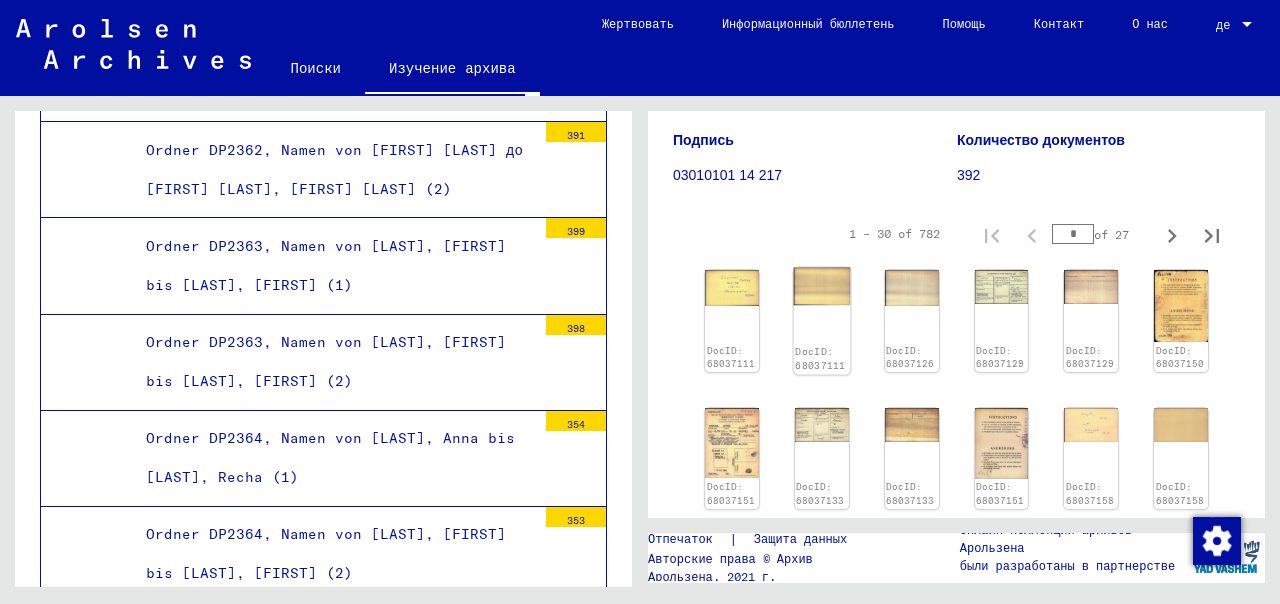 click 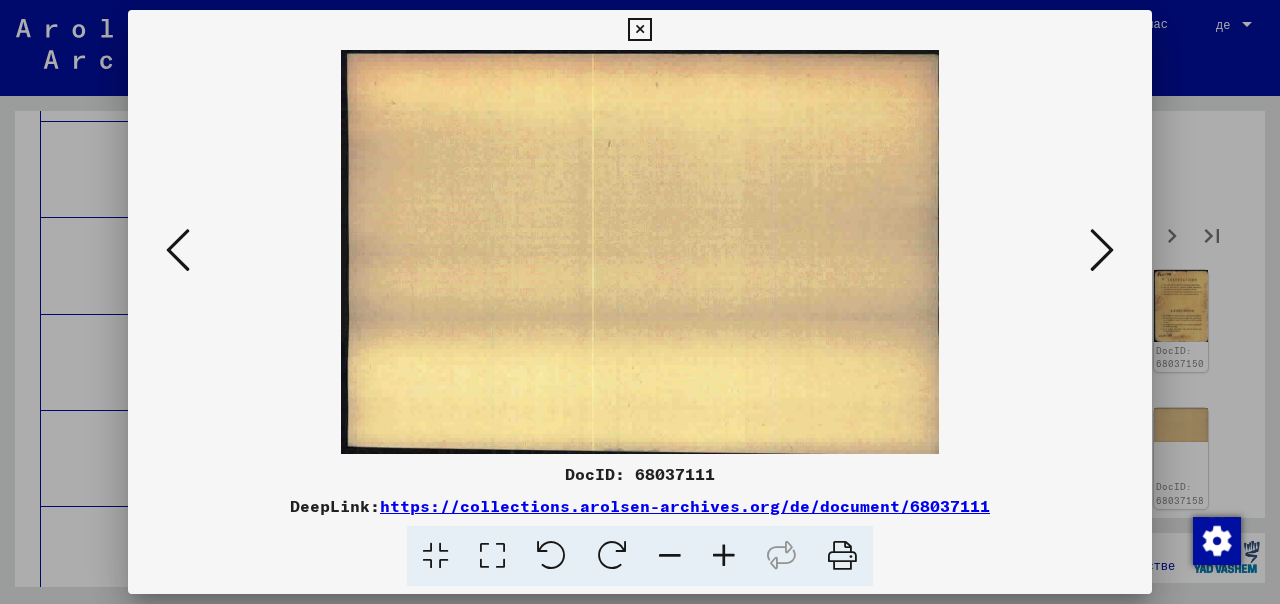 click at bounding box center [1102, 251] 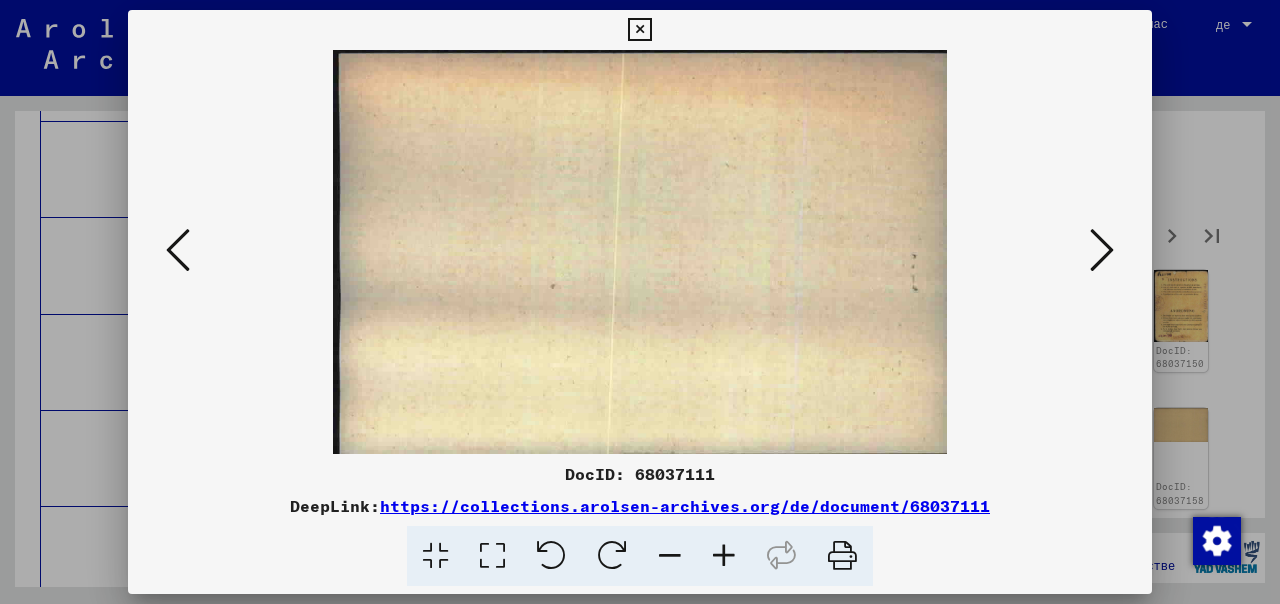 click at bounding box center [1102, 251] 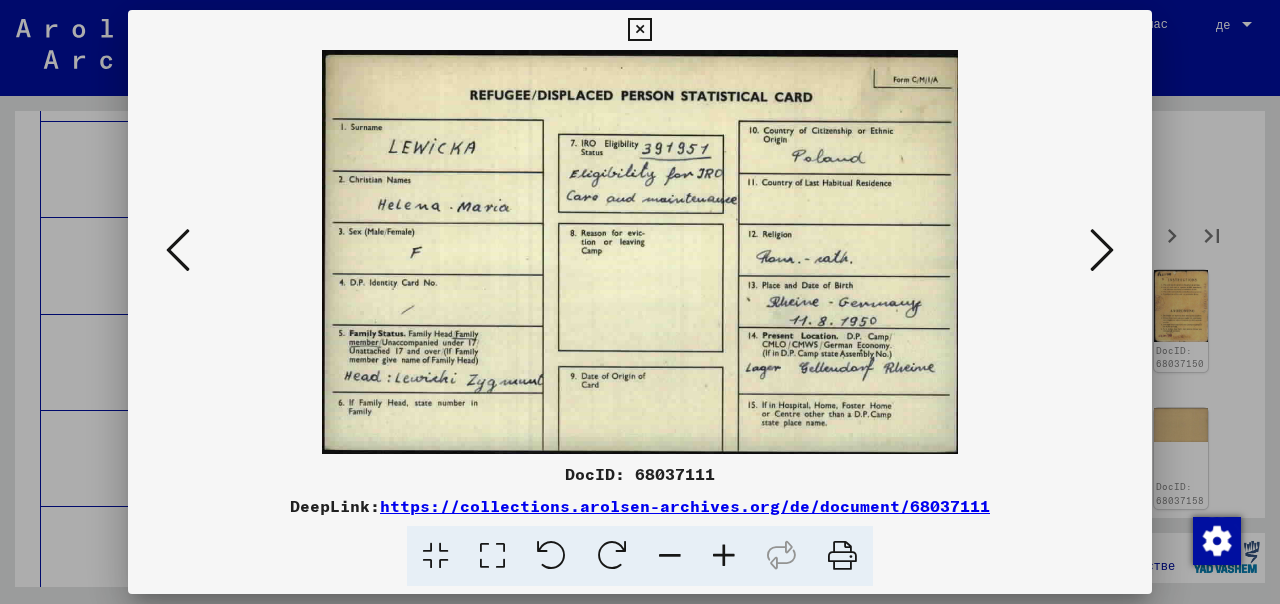 click at bounding box center [1102, 251] 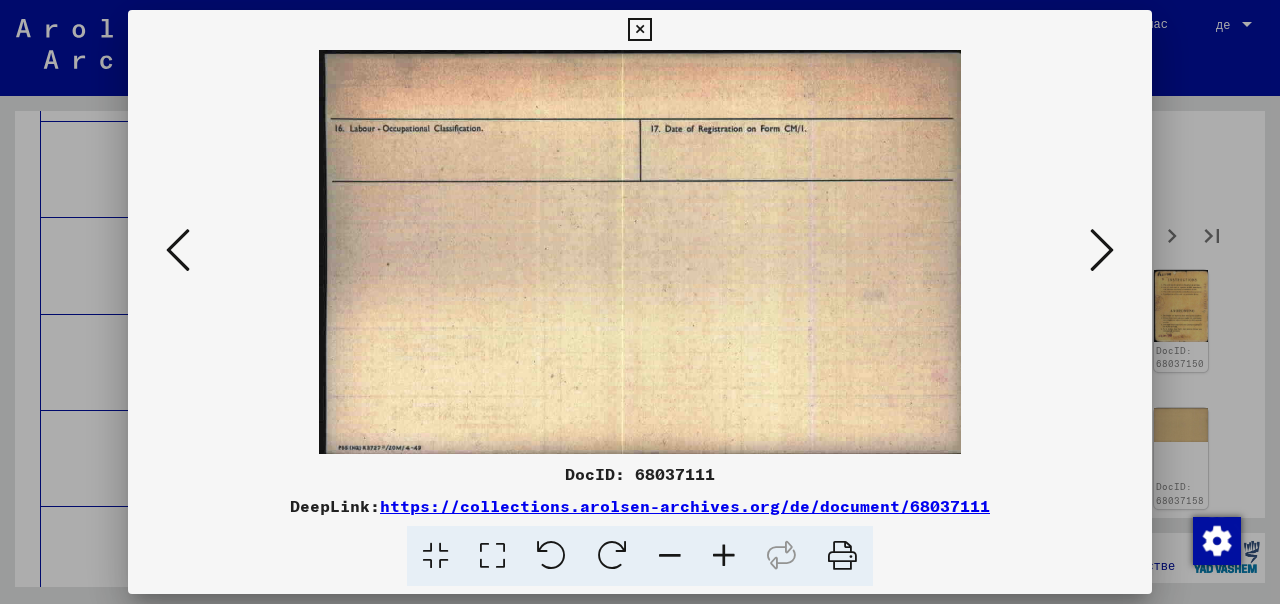 click at bounding box center [639, 30] 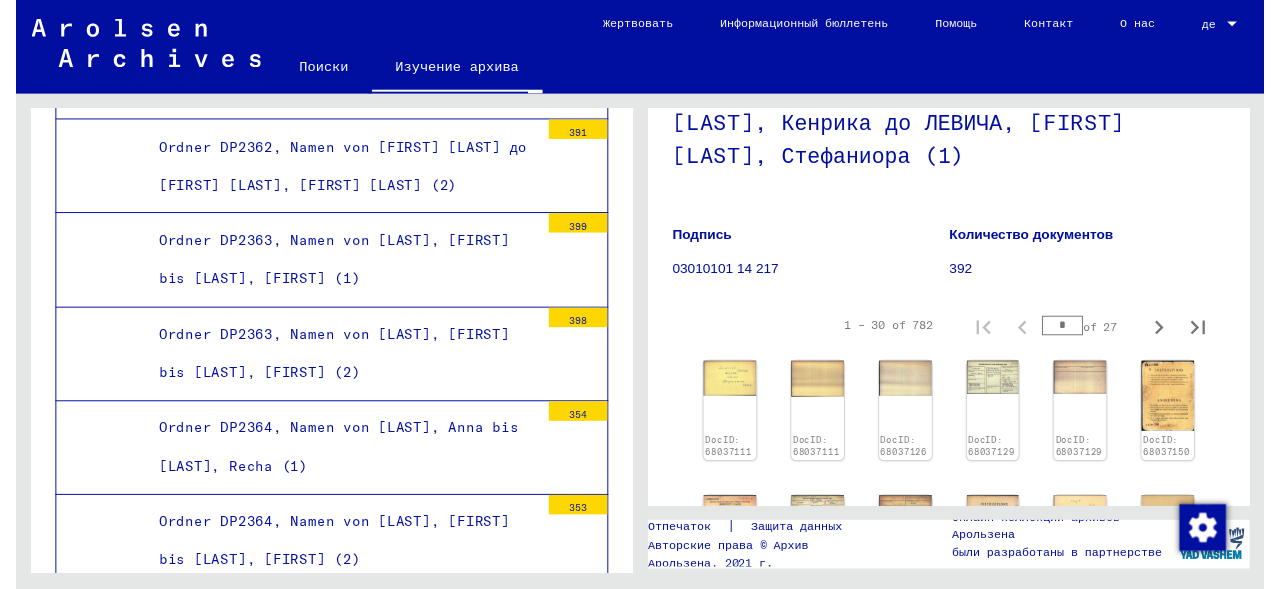 scroll, scrollTop: 300, scrollLeft: 0, axis: vertical 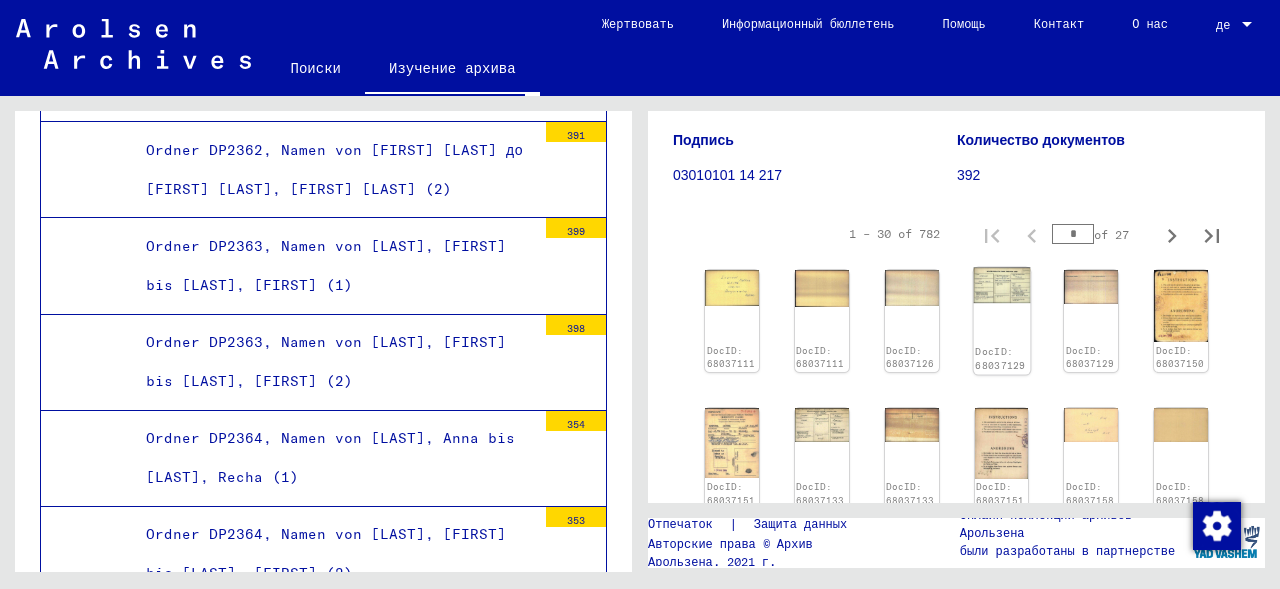 click 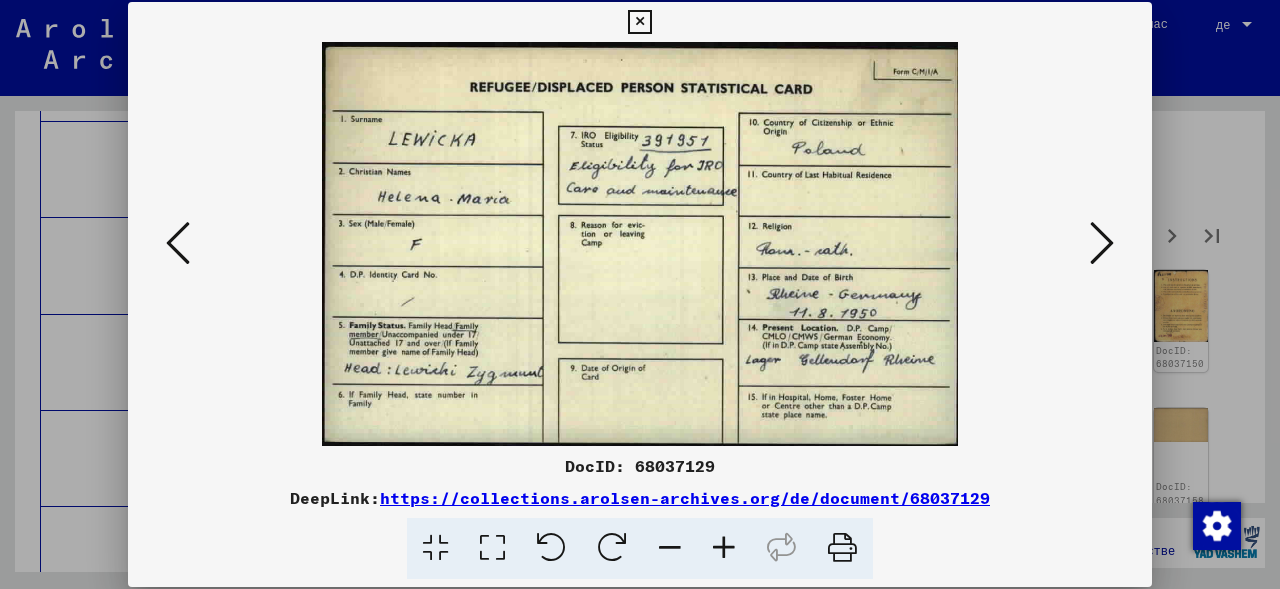 click at bounding box center [1102, 243] 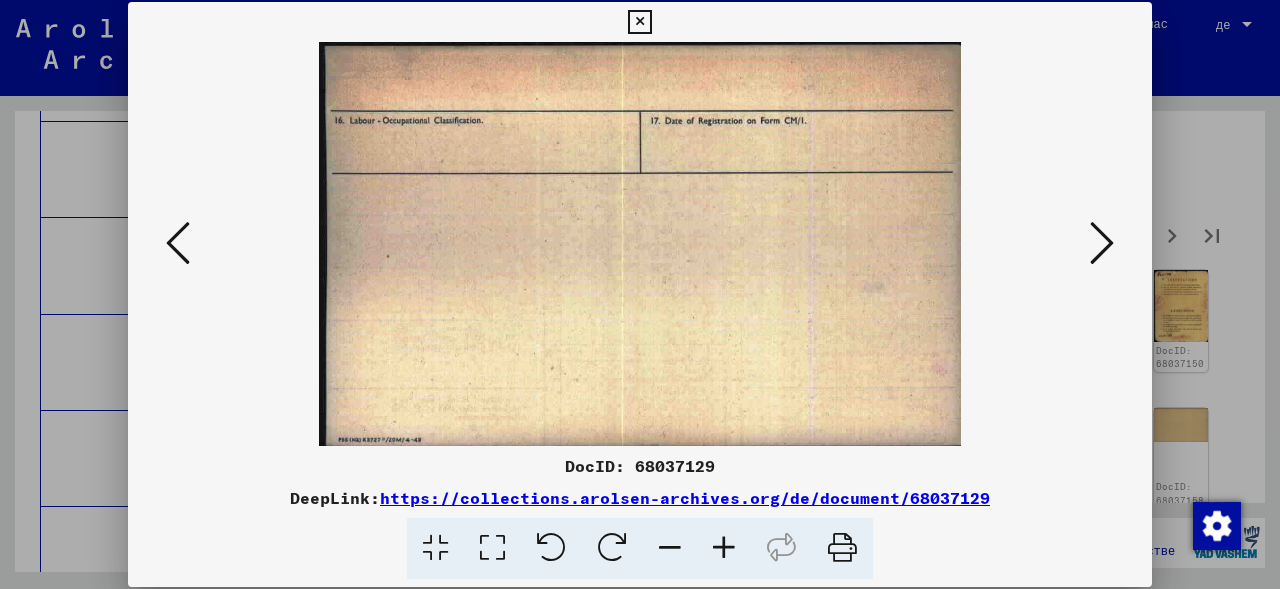 click at bounding box center (1102, 243) 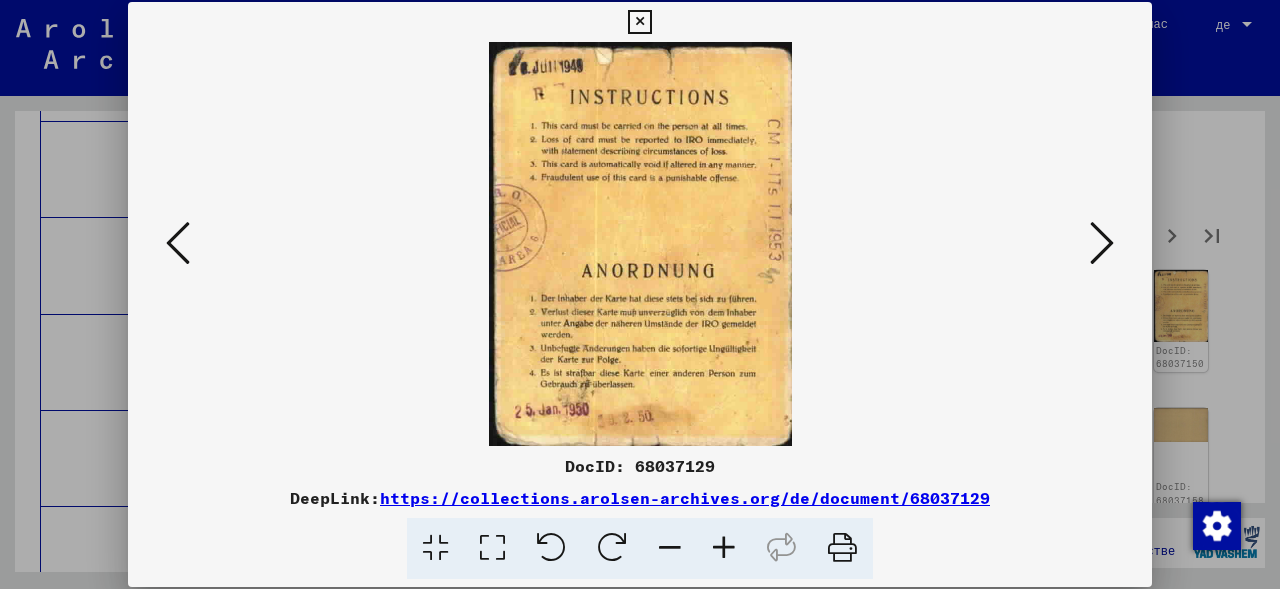 click at bounding box center [1102, 243] 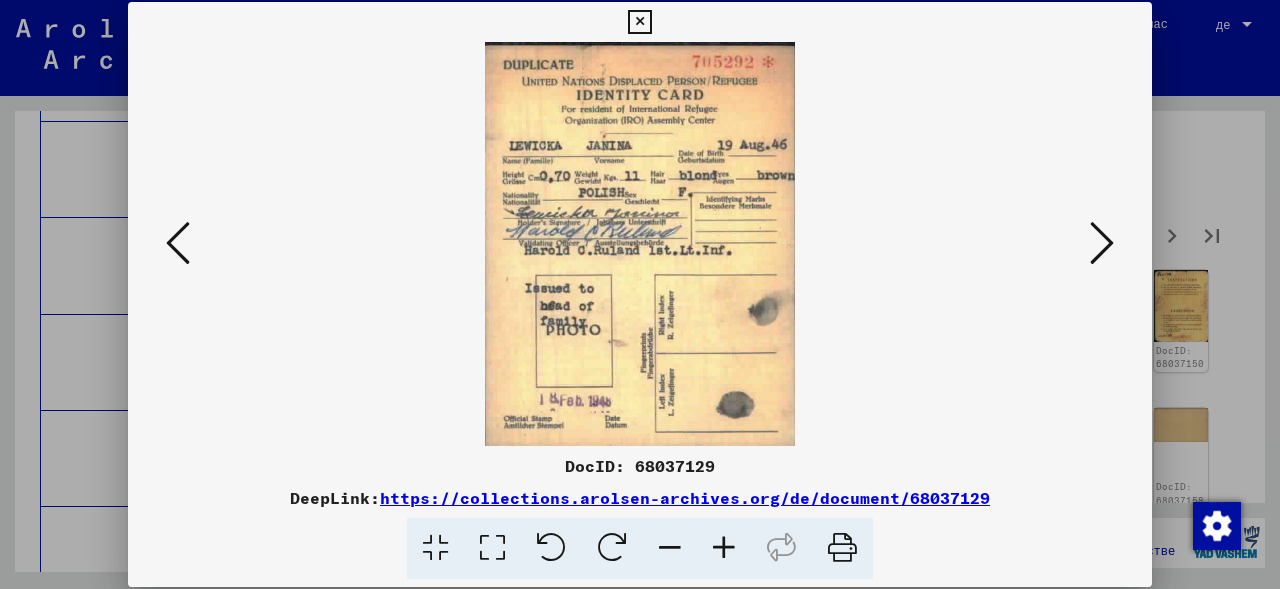 click at bounding box center (1102, 243) 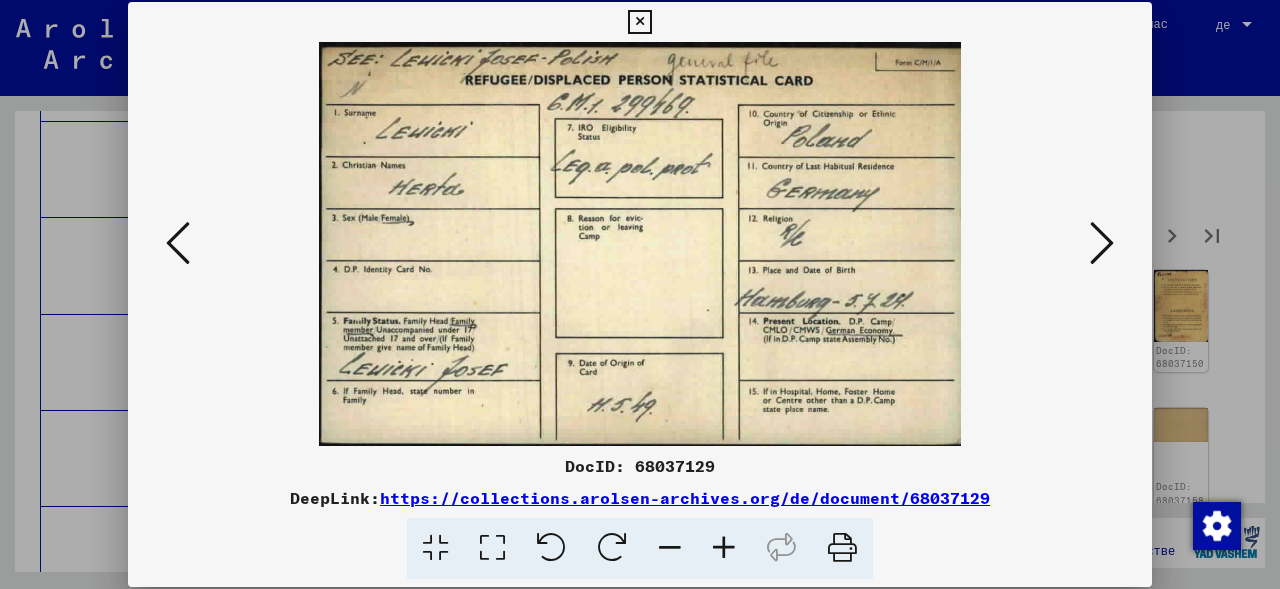 click at bounding box center [1102, 243] 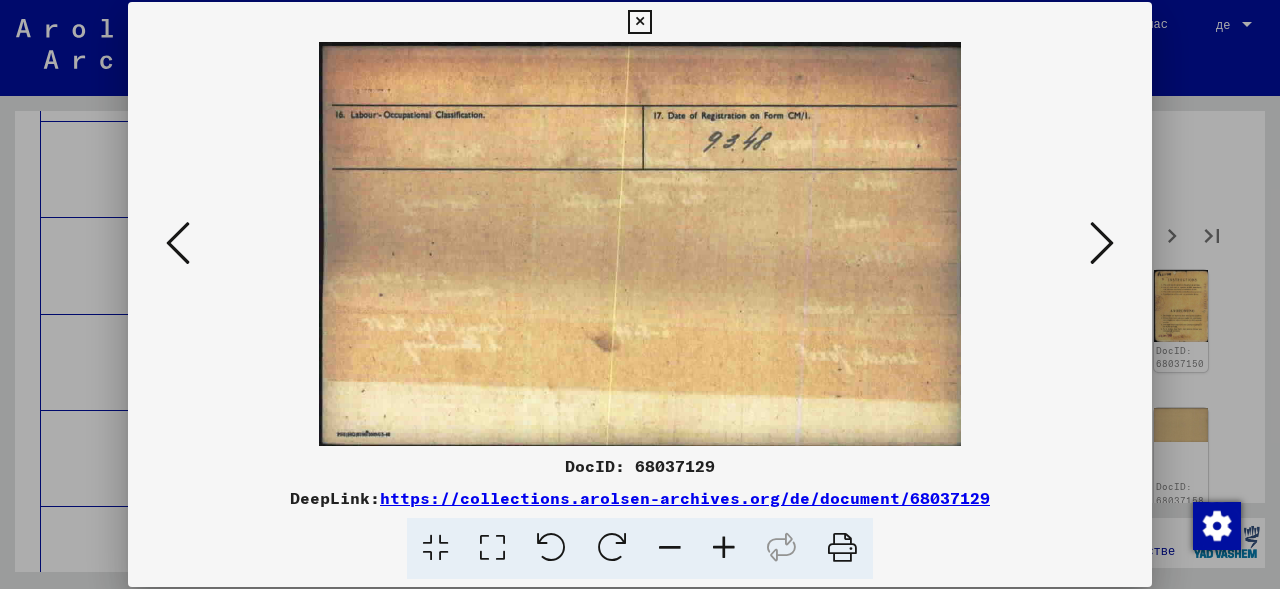click at bounding box center [1102, 243] 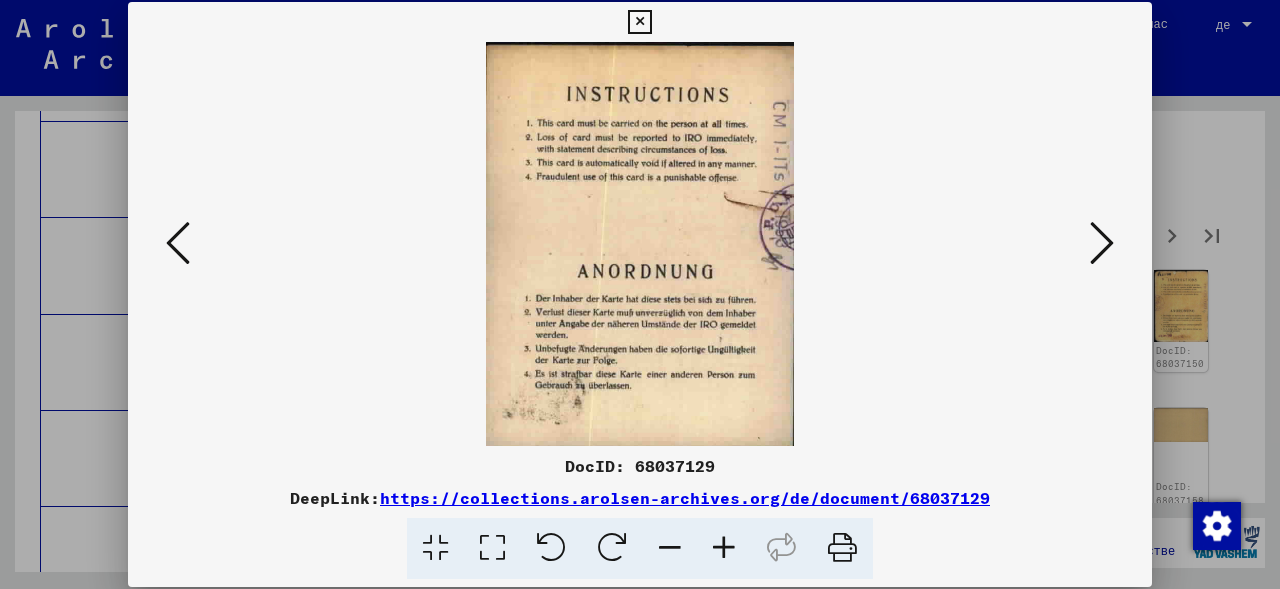 click at bounding box center (1102, 243) 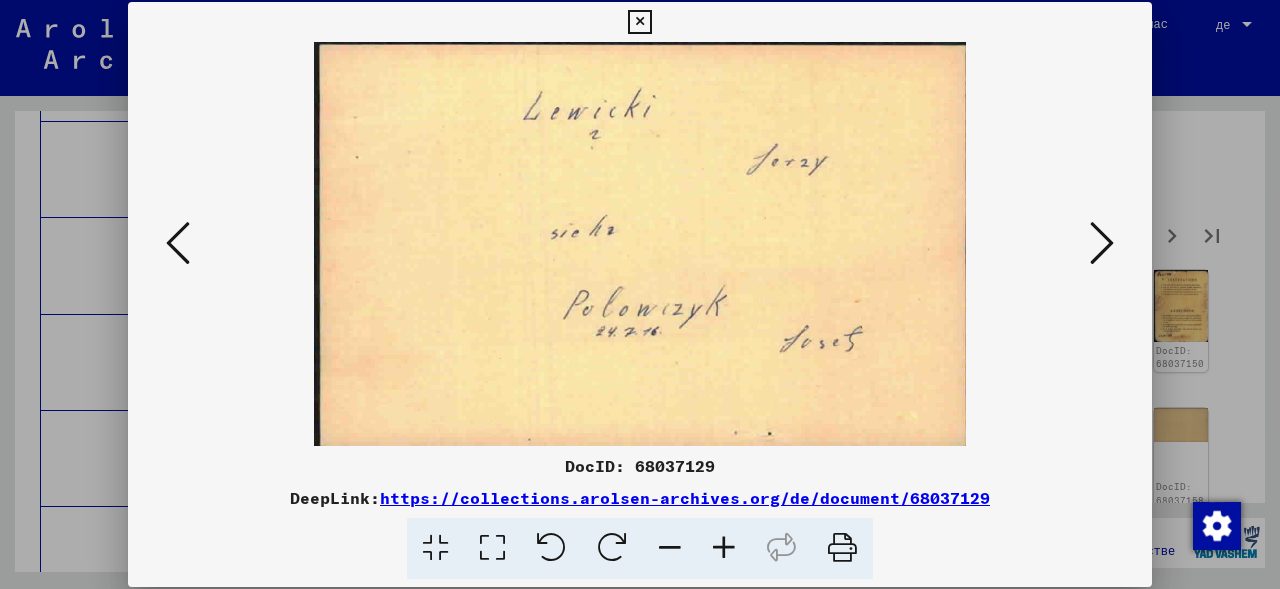click at bounding box center [1102, 243] 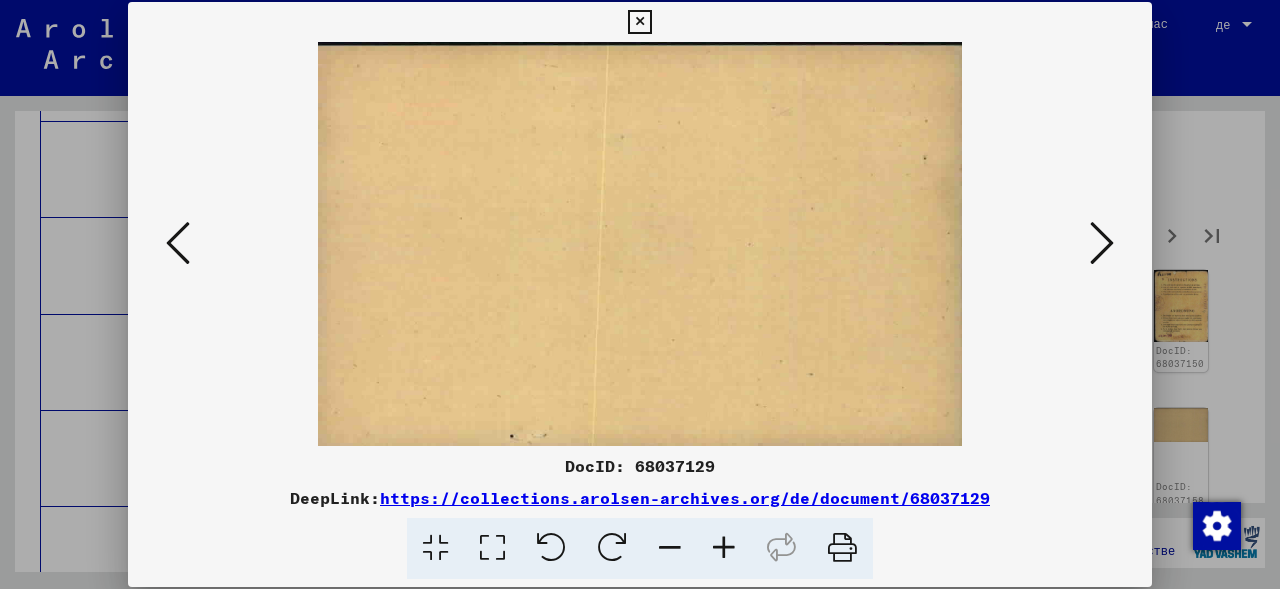click at bounding box center (1102, 243) 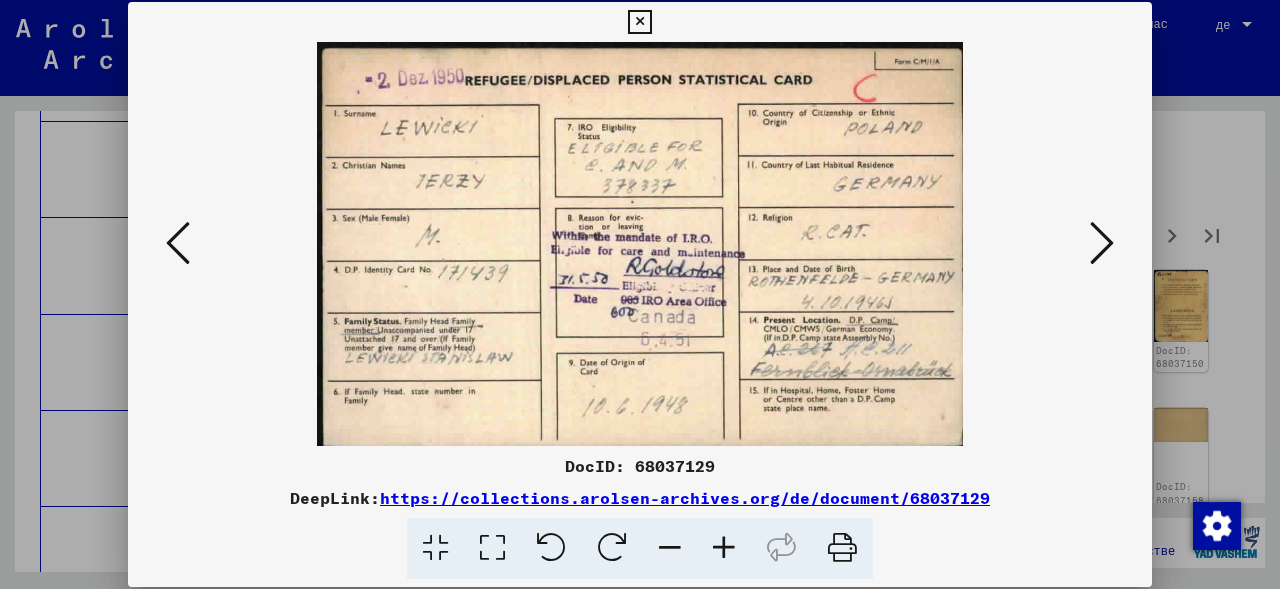 click at bounding box center [1102, 243] 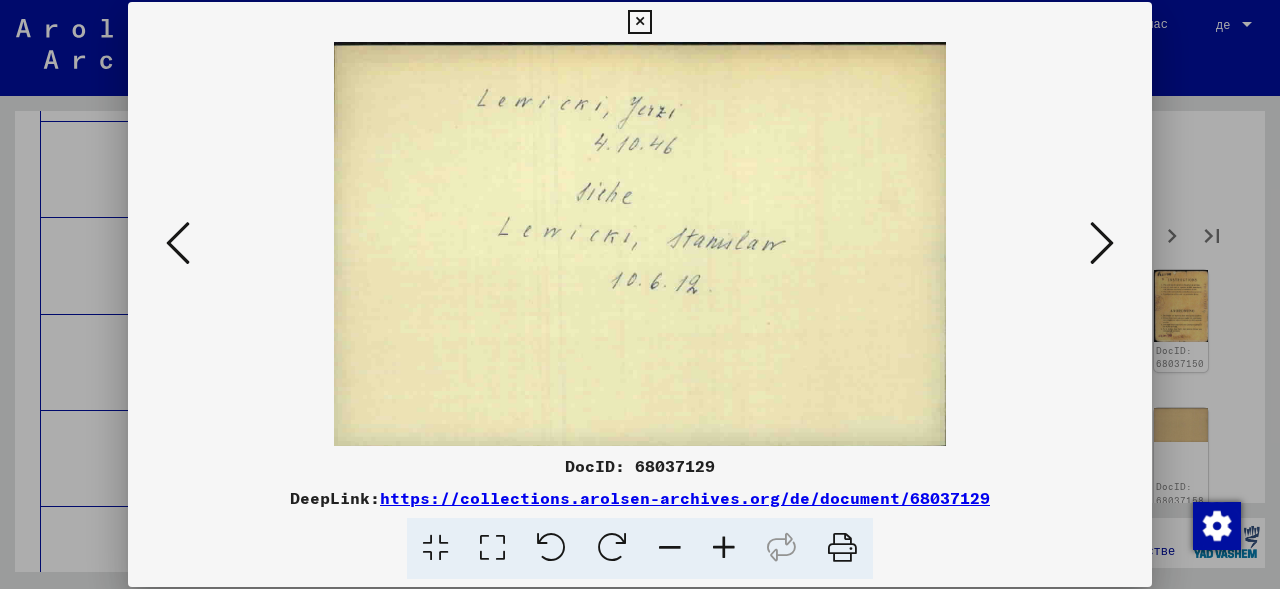 click at bounding box center (1102, 243) 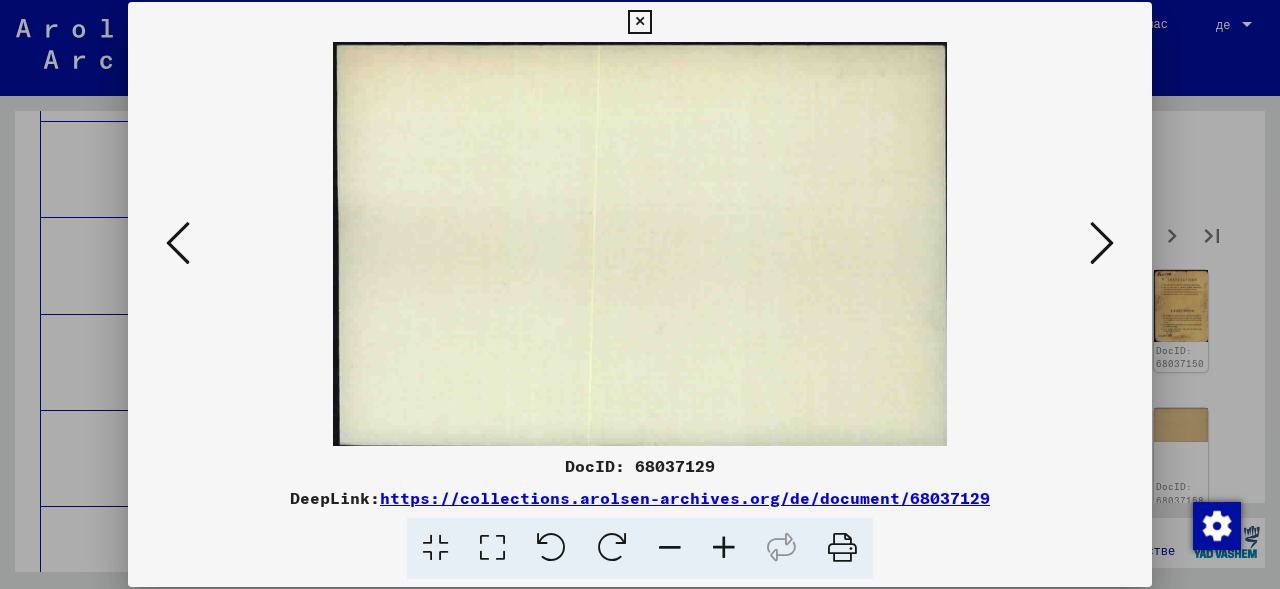 click at bounding box center (1102, 243) 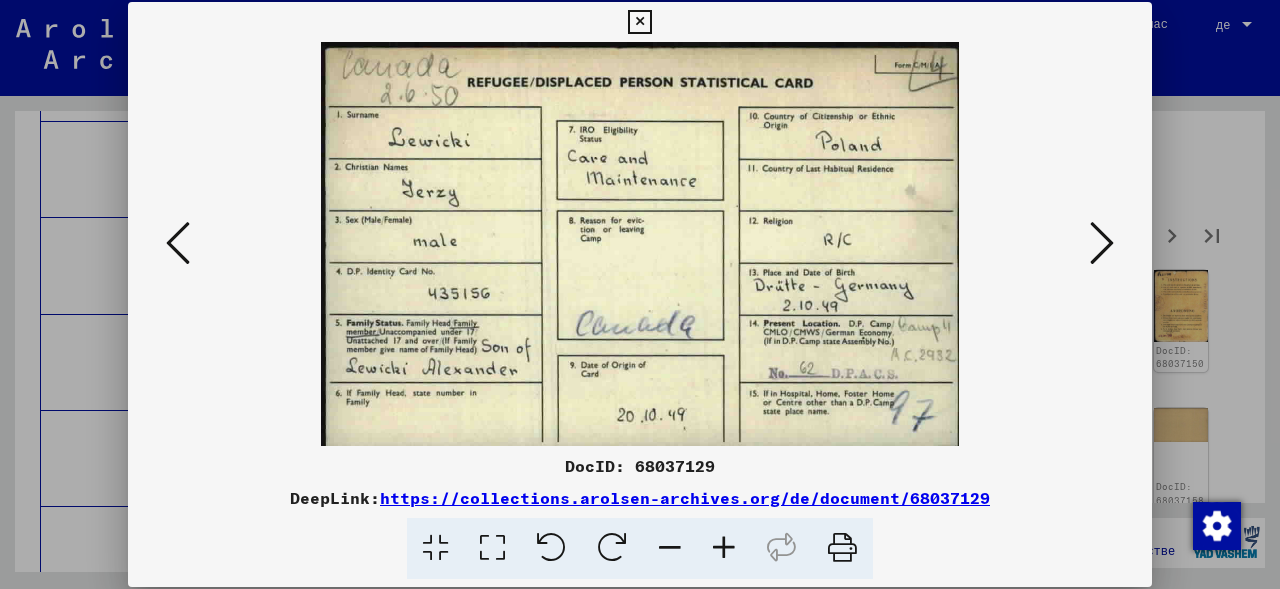click at bounding box center (1102, 243) 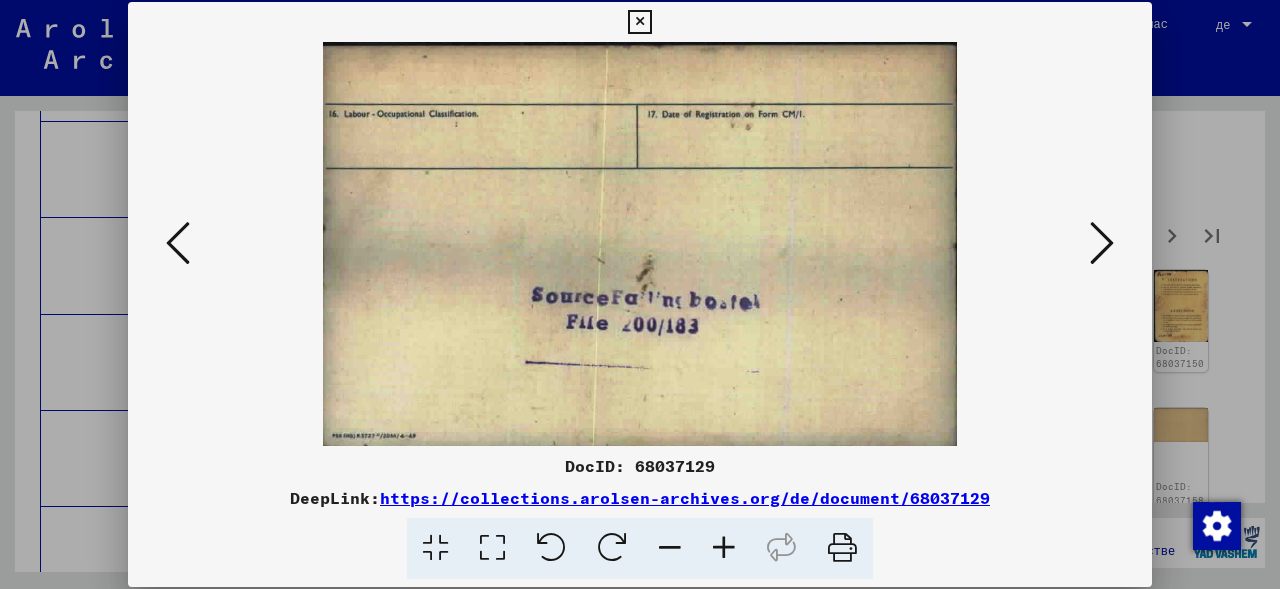 click at bounding box center [639, 22] 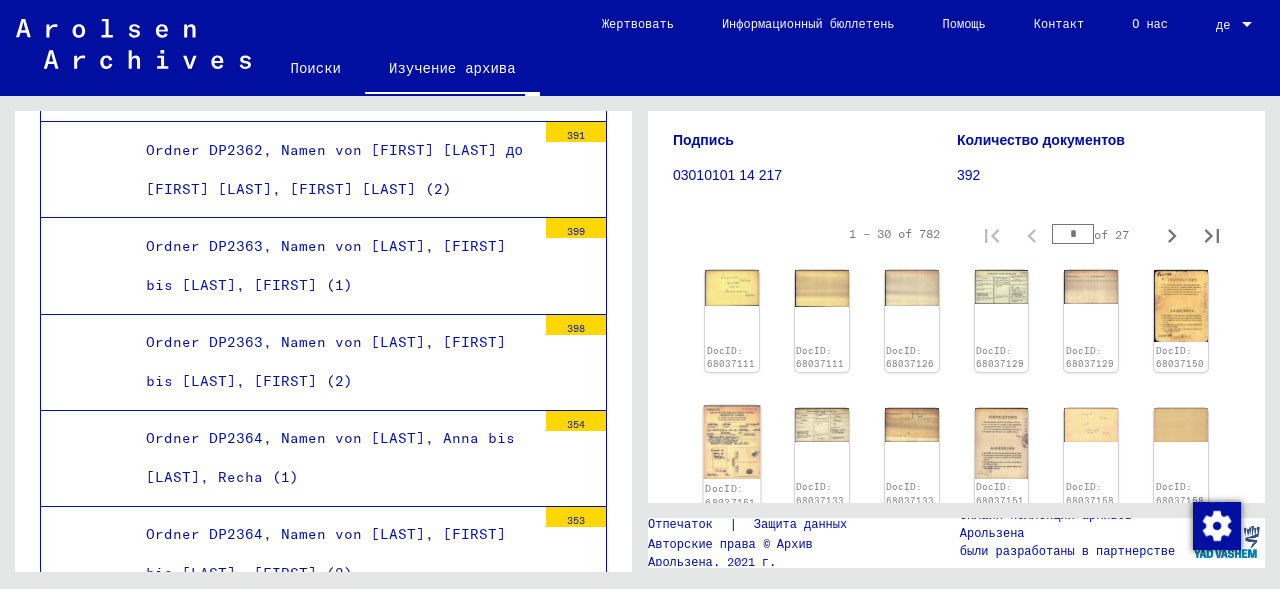 click 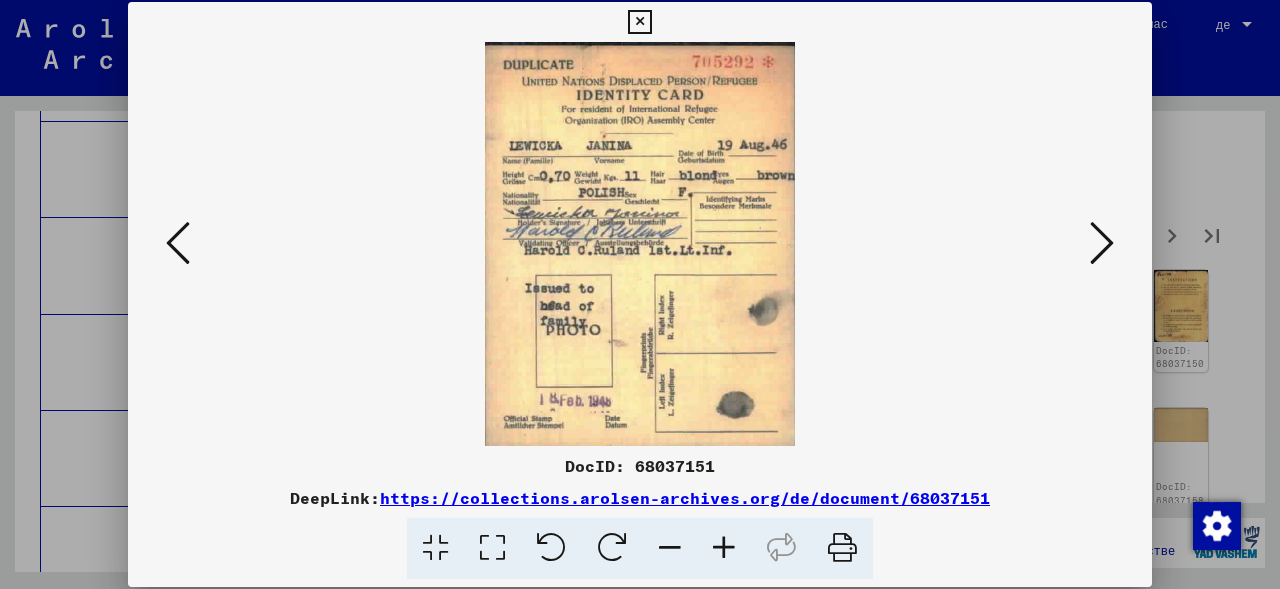 click at bounding box center (1102, 243) 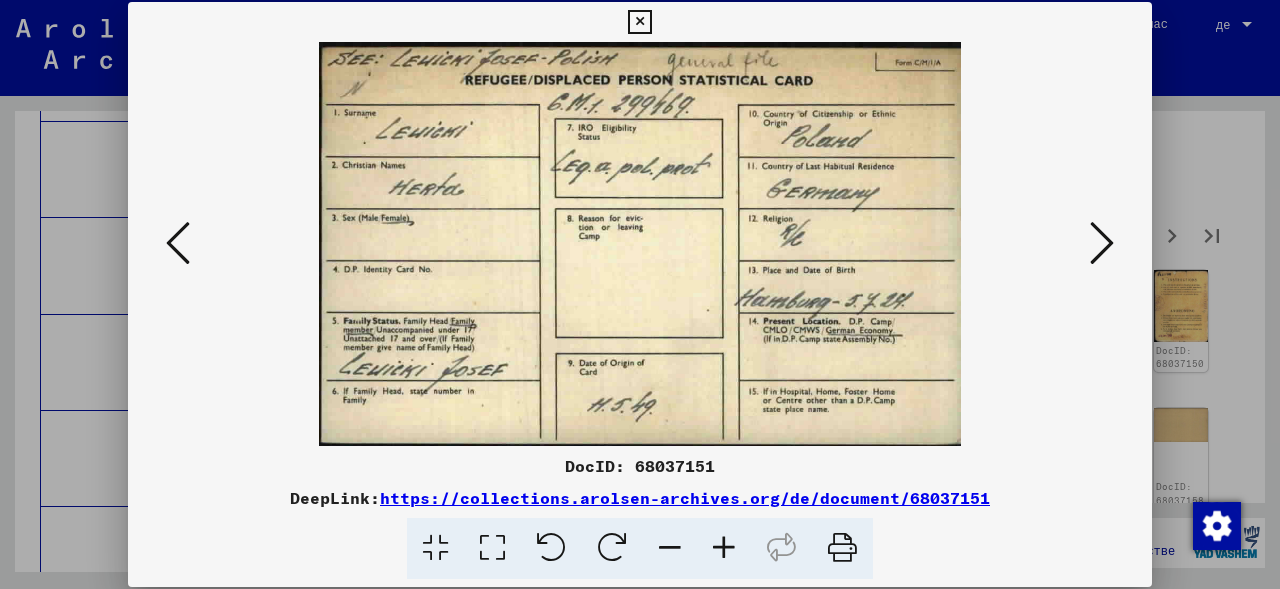 click at bounding box center [639, 22] 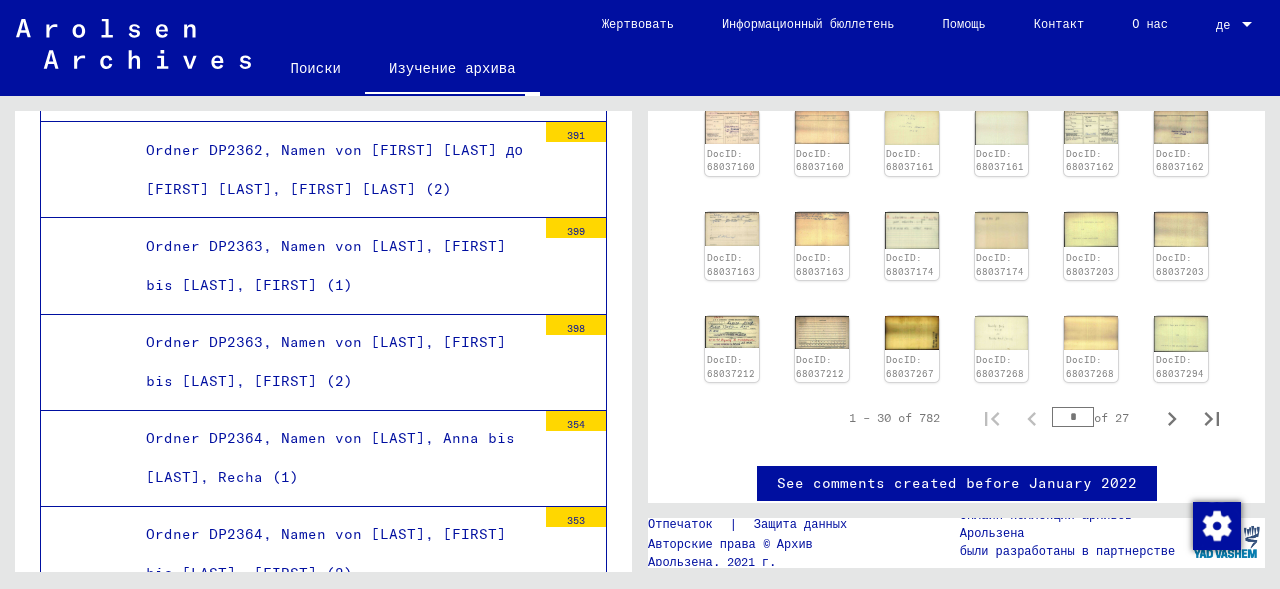 scroll, scrollTop: 700, scrollLeft: 0, axis: vertical 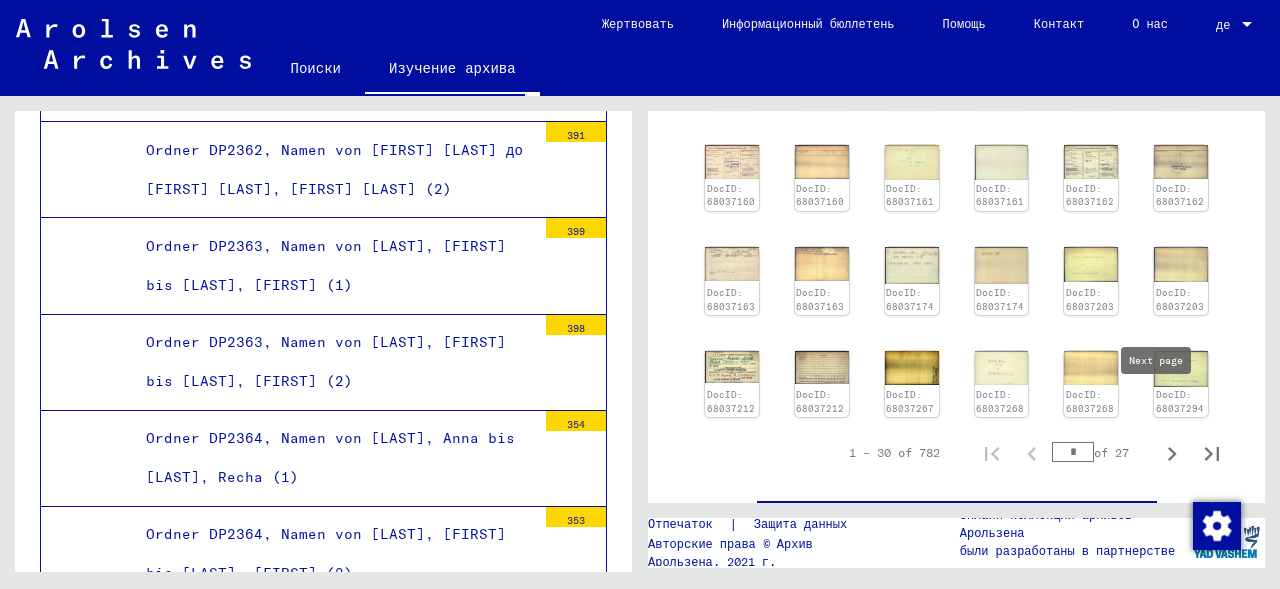click 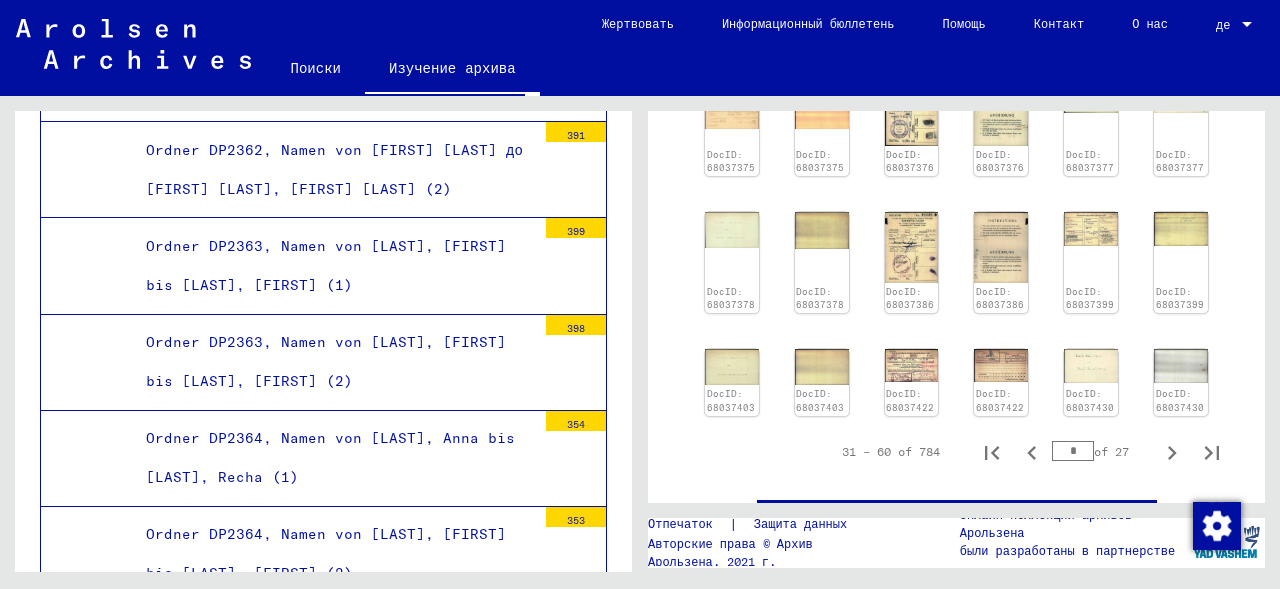 scroll, scrollTop: 400, scrollLeft: 0, axis: vertical 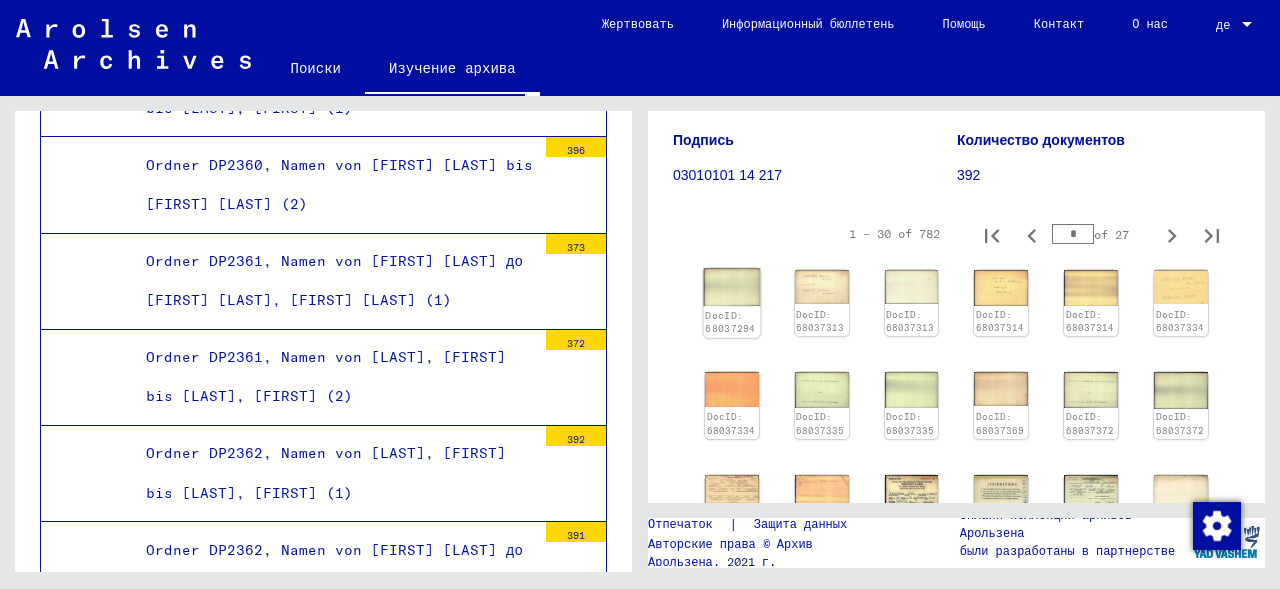 click 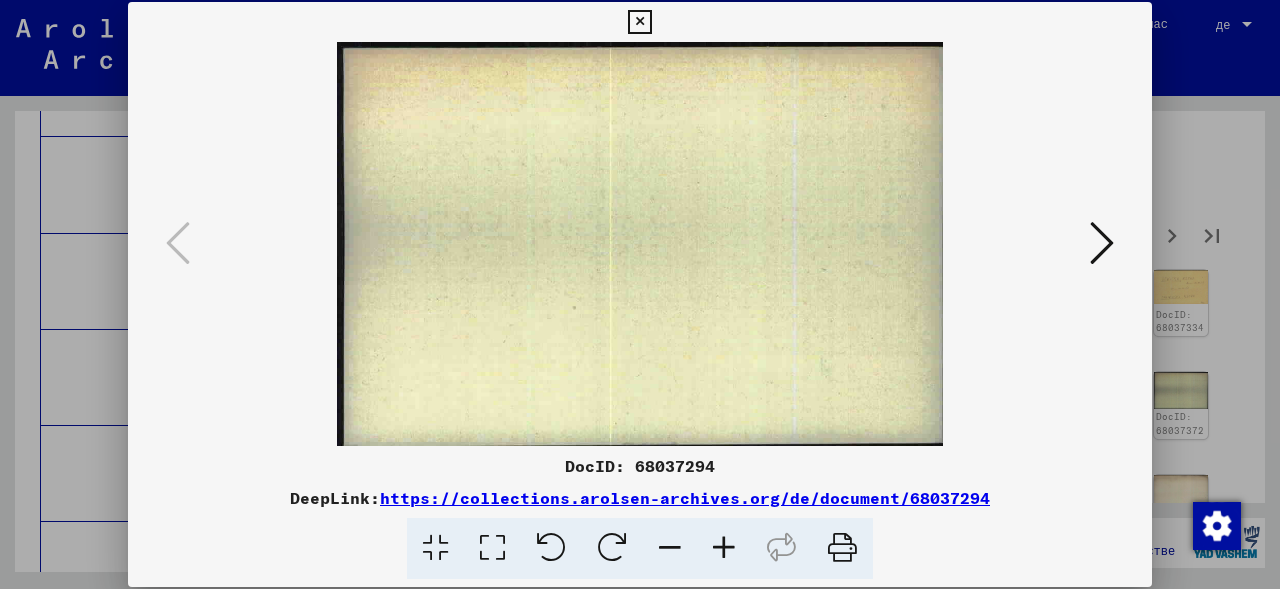 click at bounding box center [1102, 243] 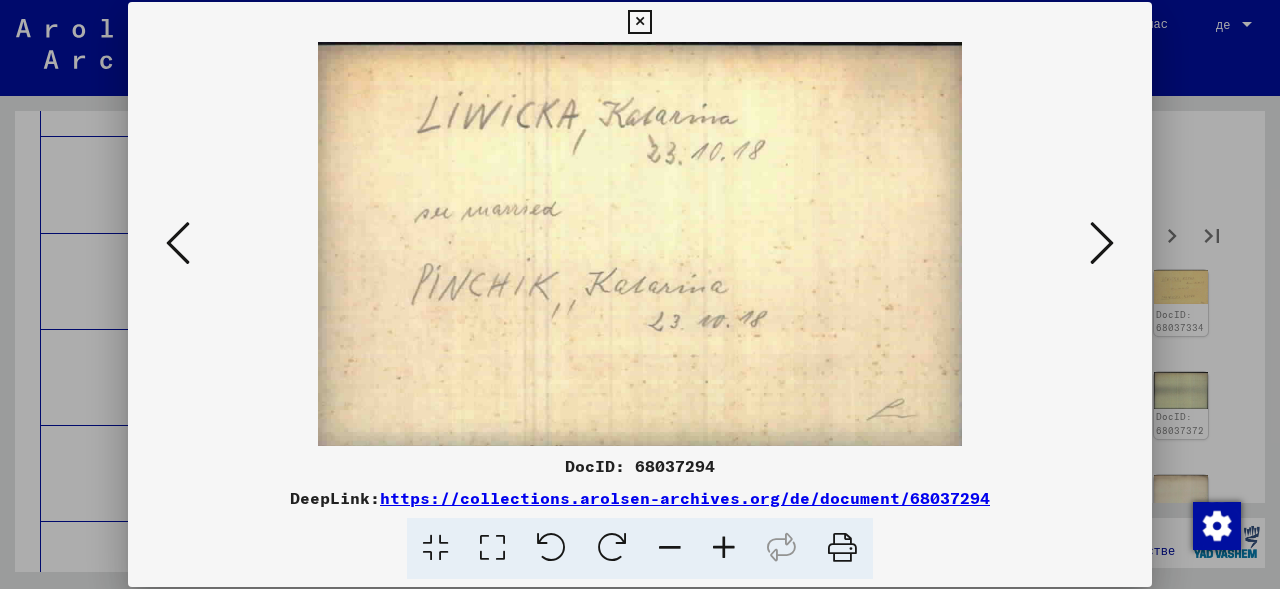 click at bounding box center [1102, 243] 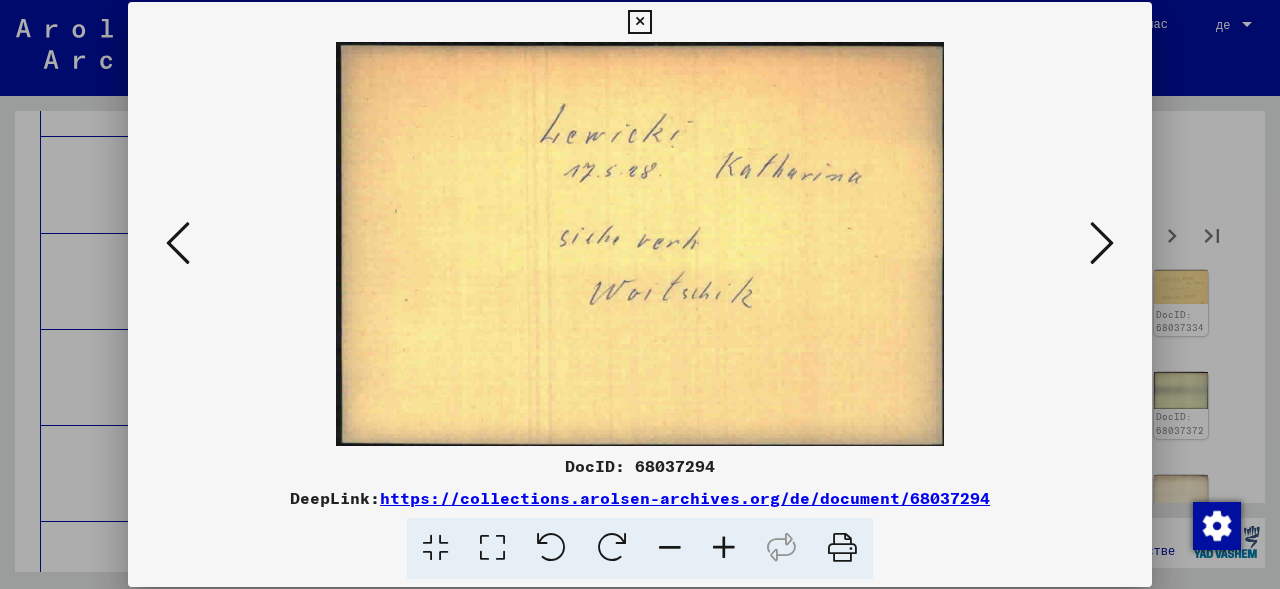 click at bounding box center (1102, 243) 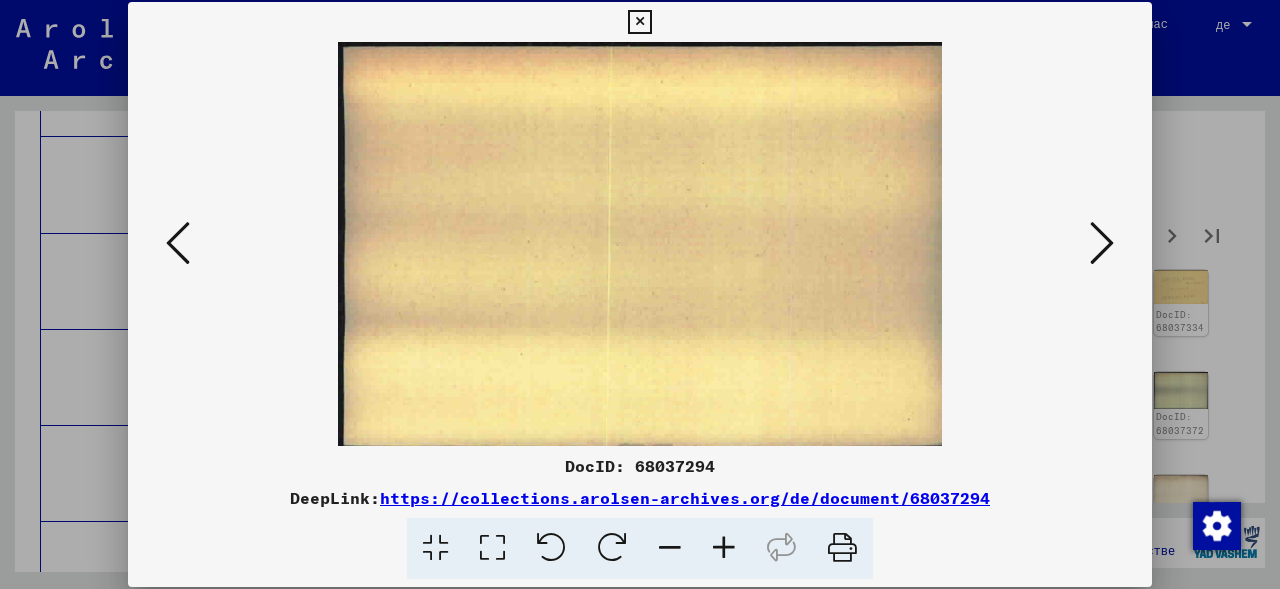 click at bounding box center (1102, 243) 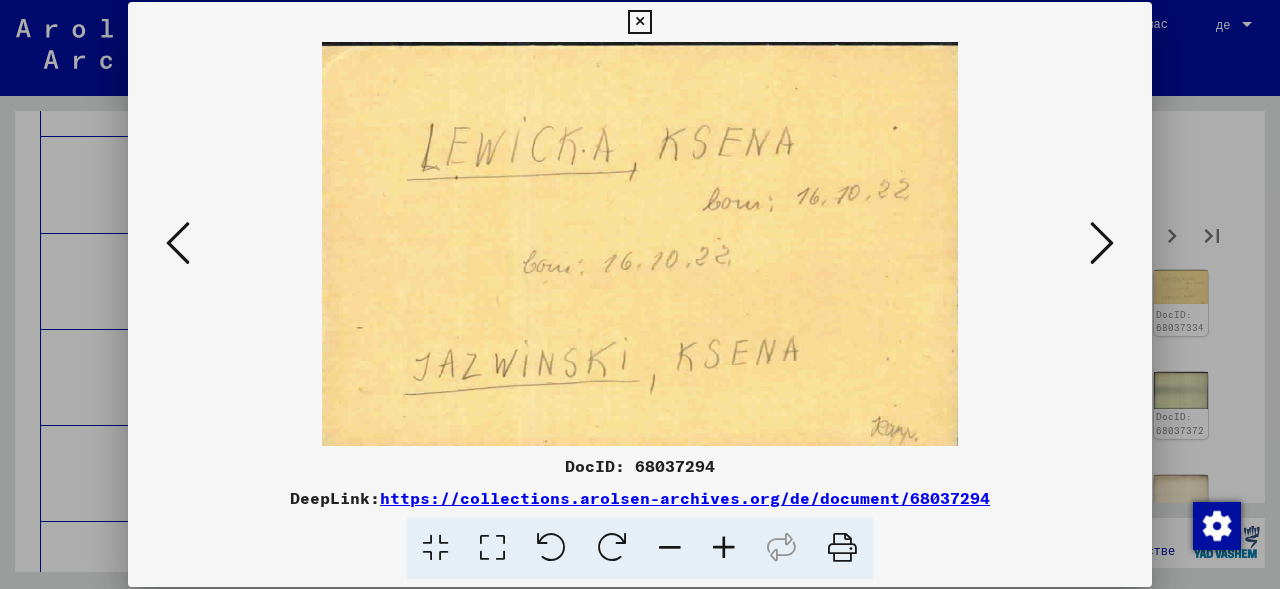 click at bounding box center [1102, 243] 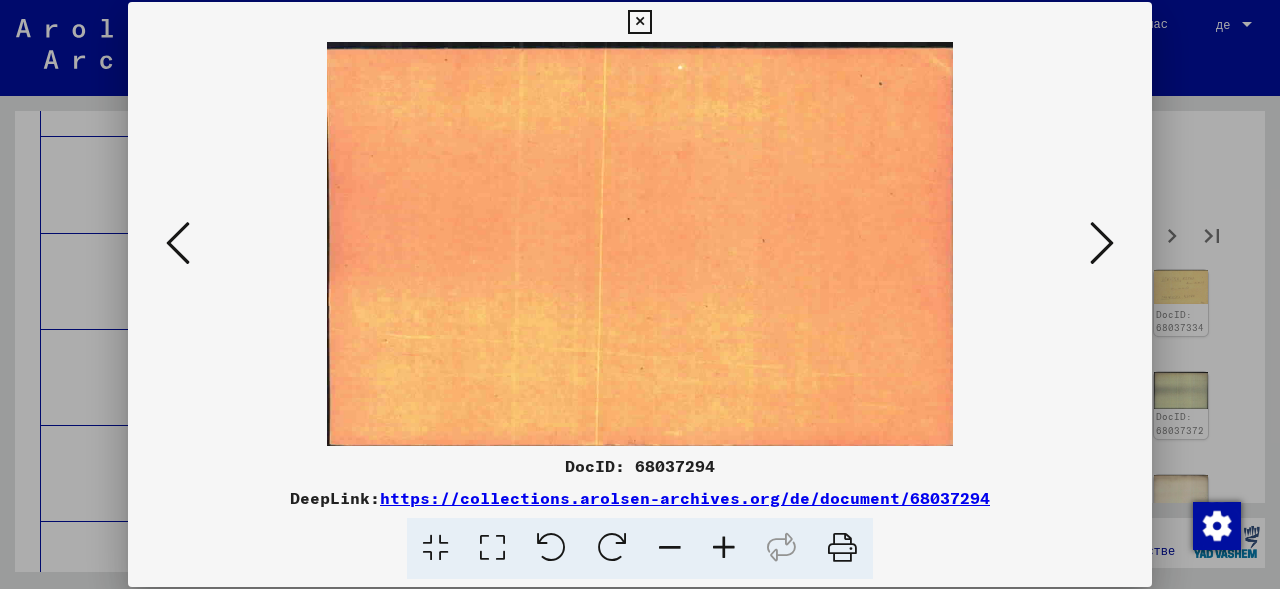 click at bounding box center [1102, 243] 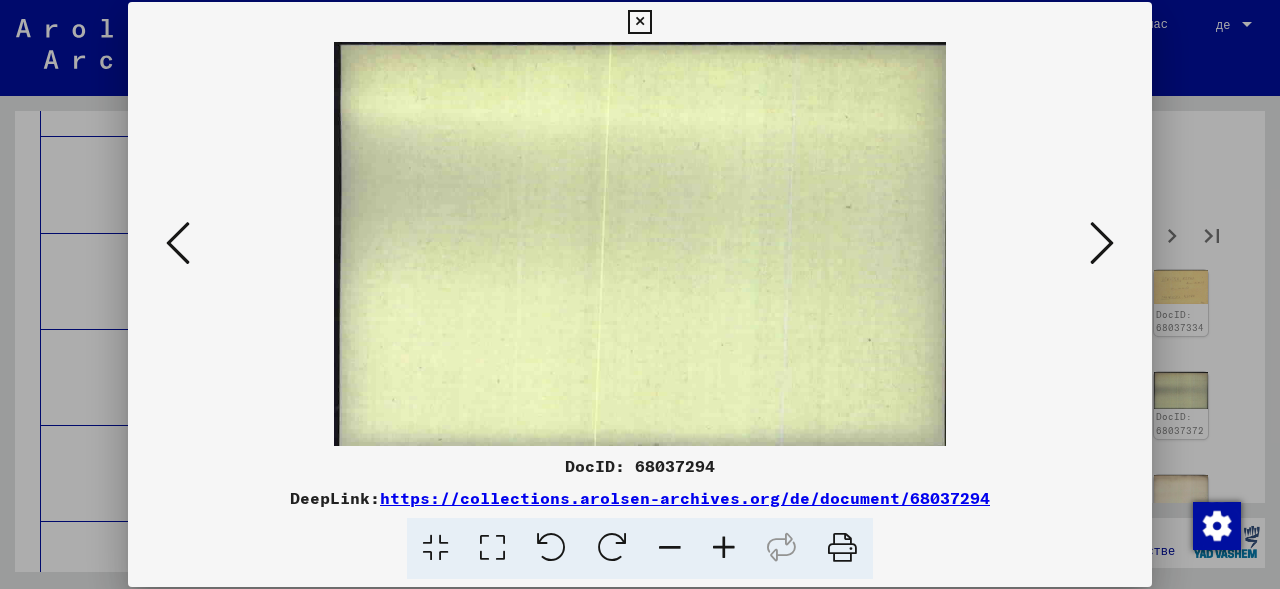 click at bounding box center (1102, 243) 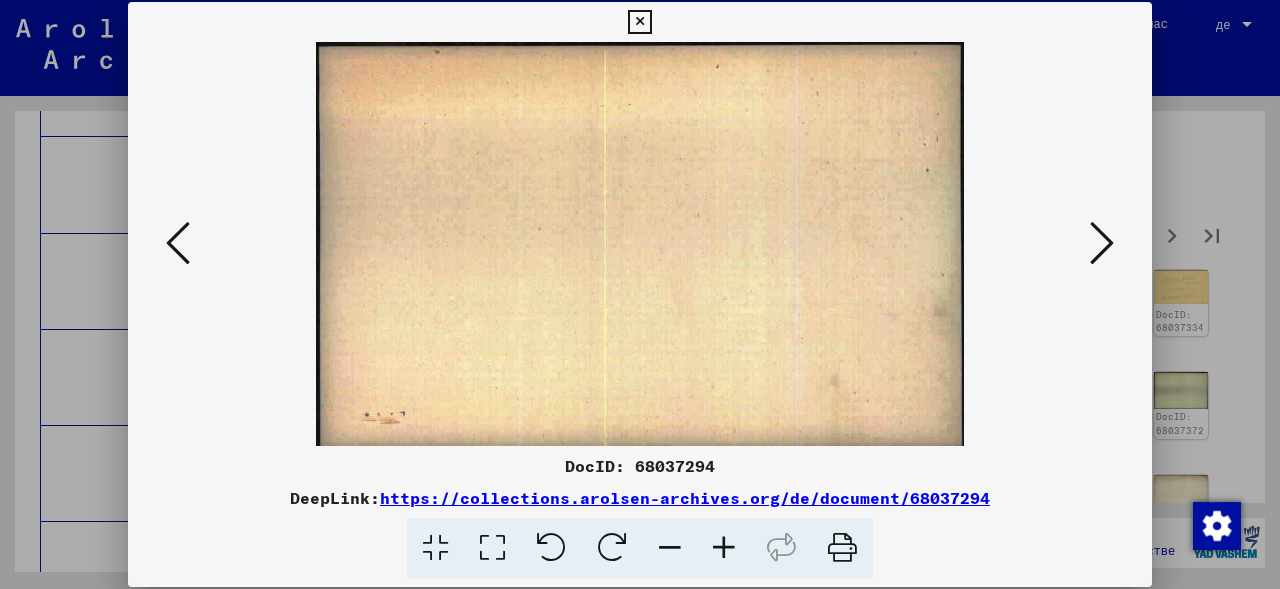click at bounding box center (1102, 243) 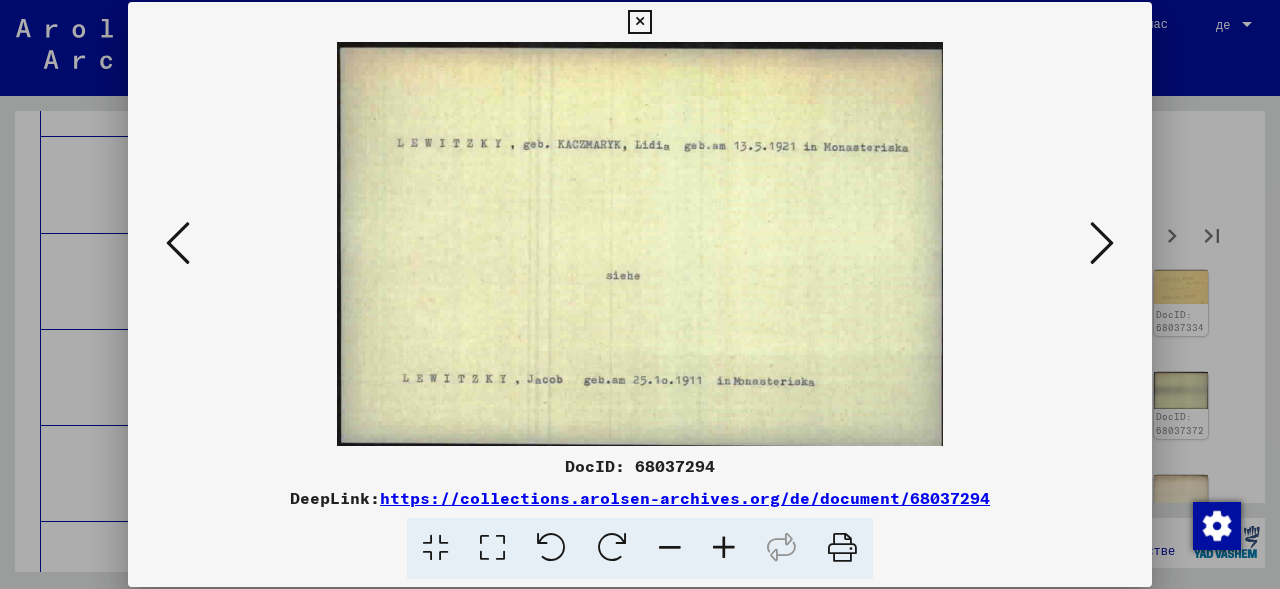 click at bounding box center (1102, 243) 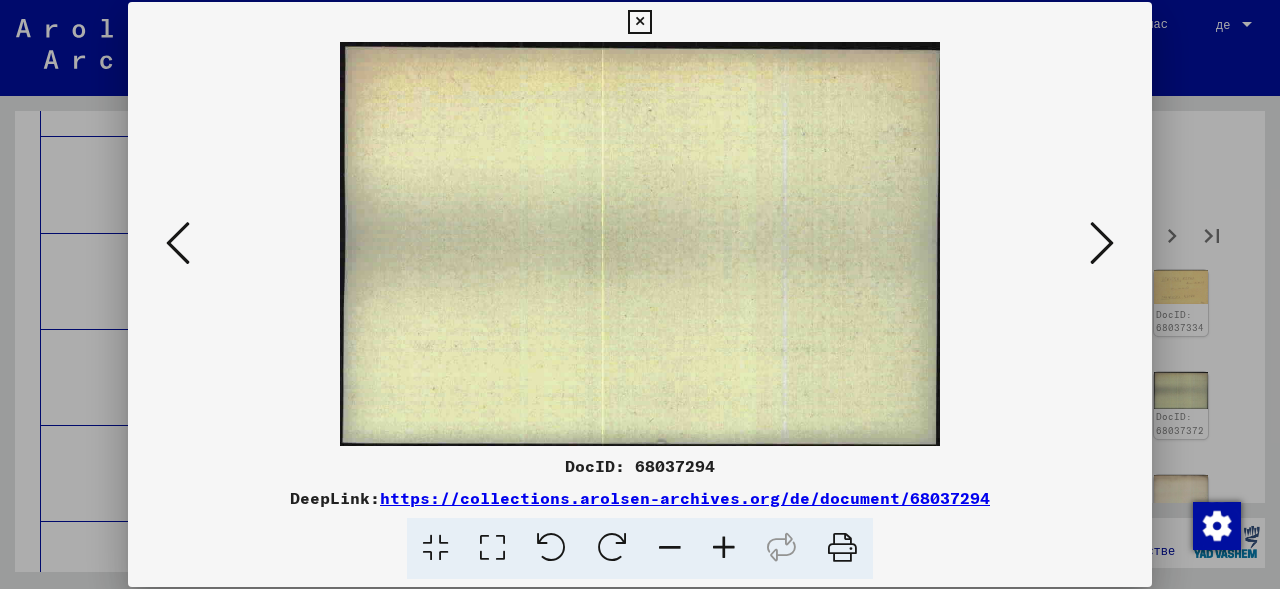 click at bounding box center [639, 22] 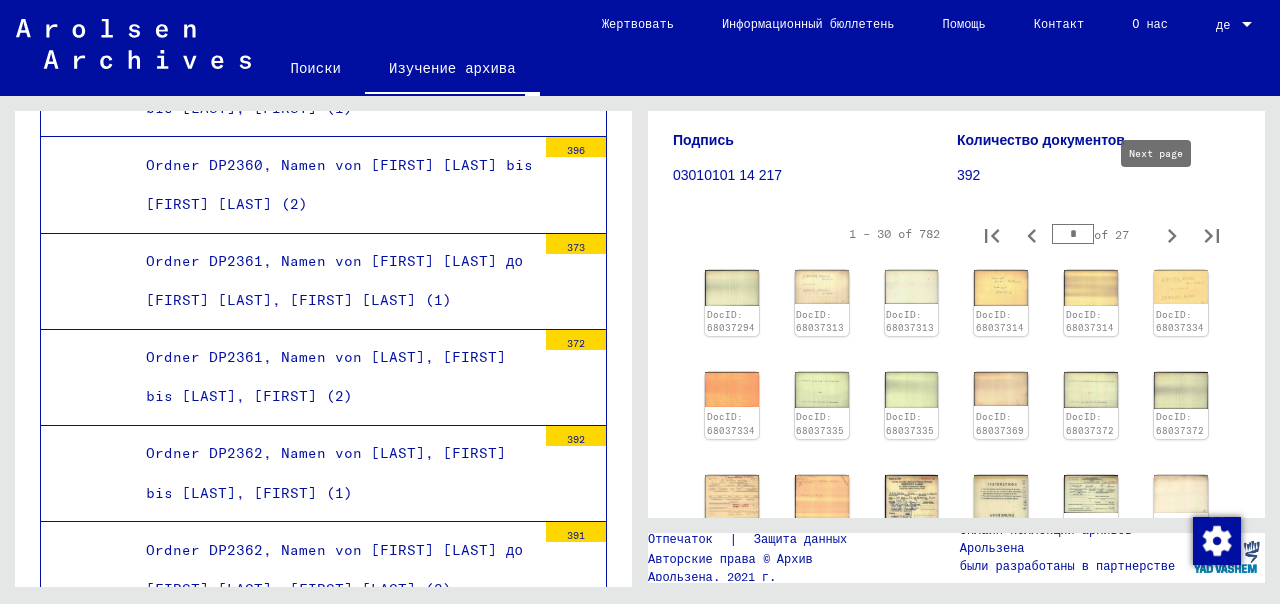 click 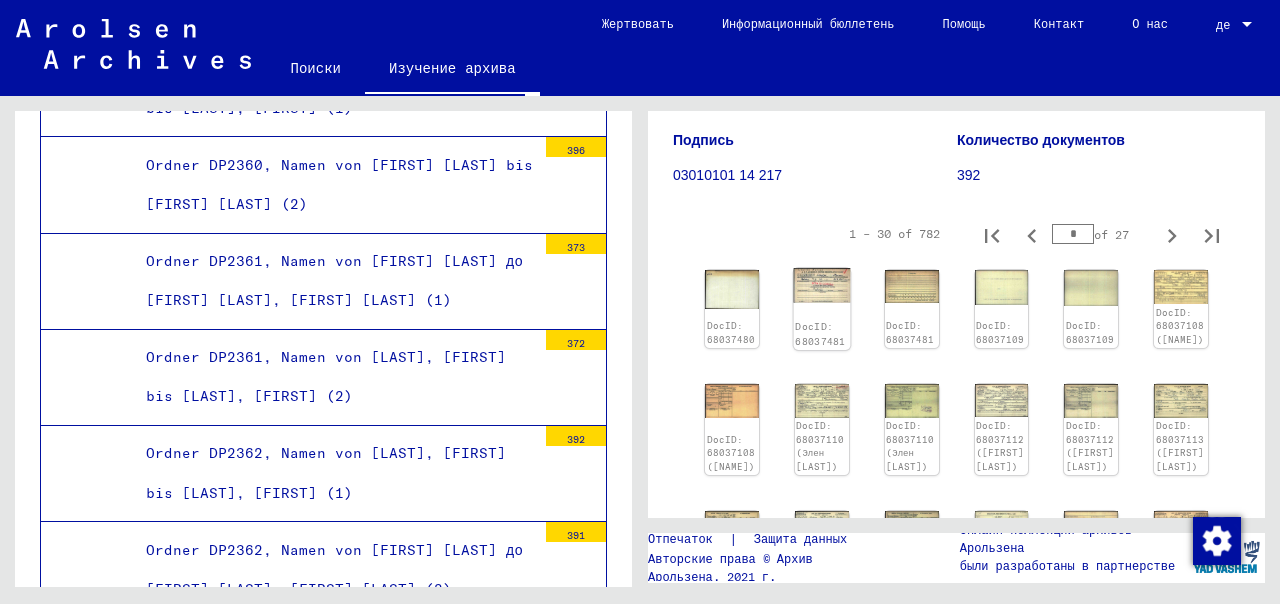 click 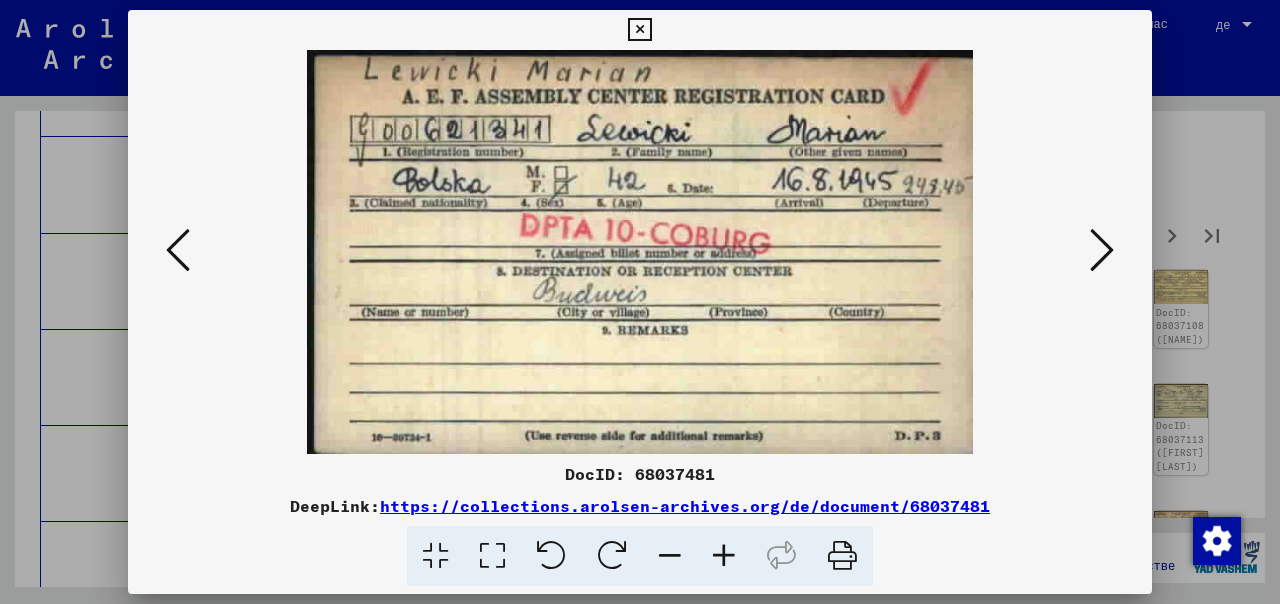 click at bounding box center (639, 30) 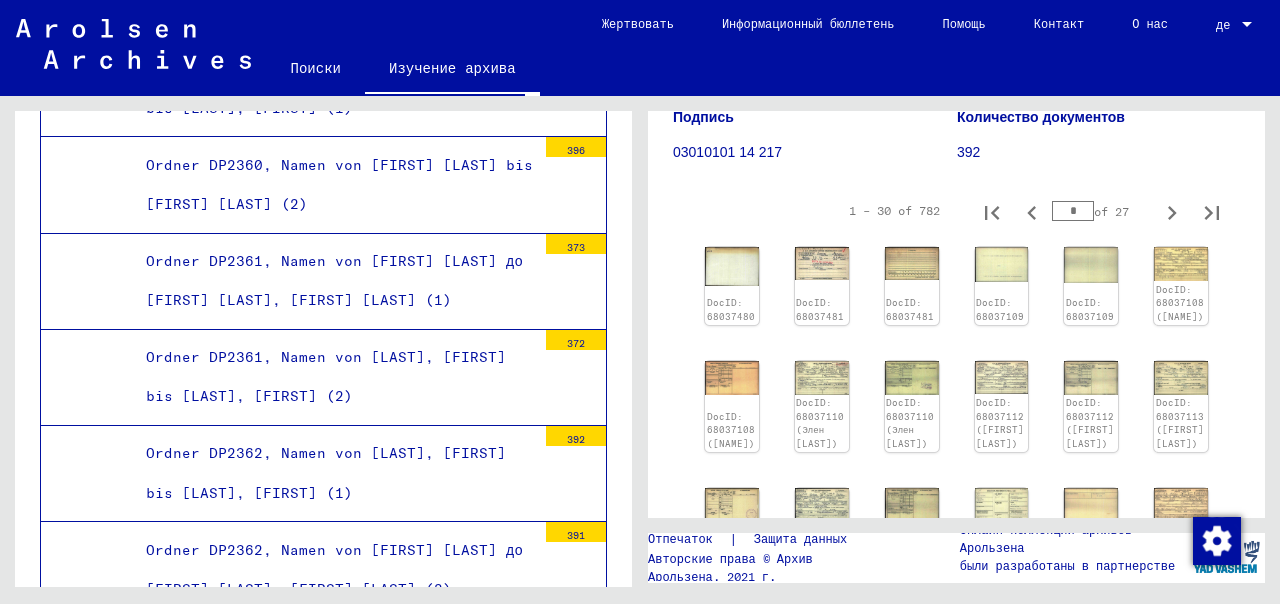 scroll, scrollTop: 300, scrollLeft: 0, axis: vertical 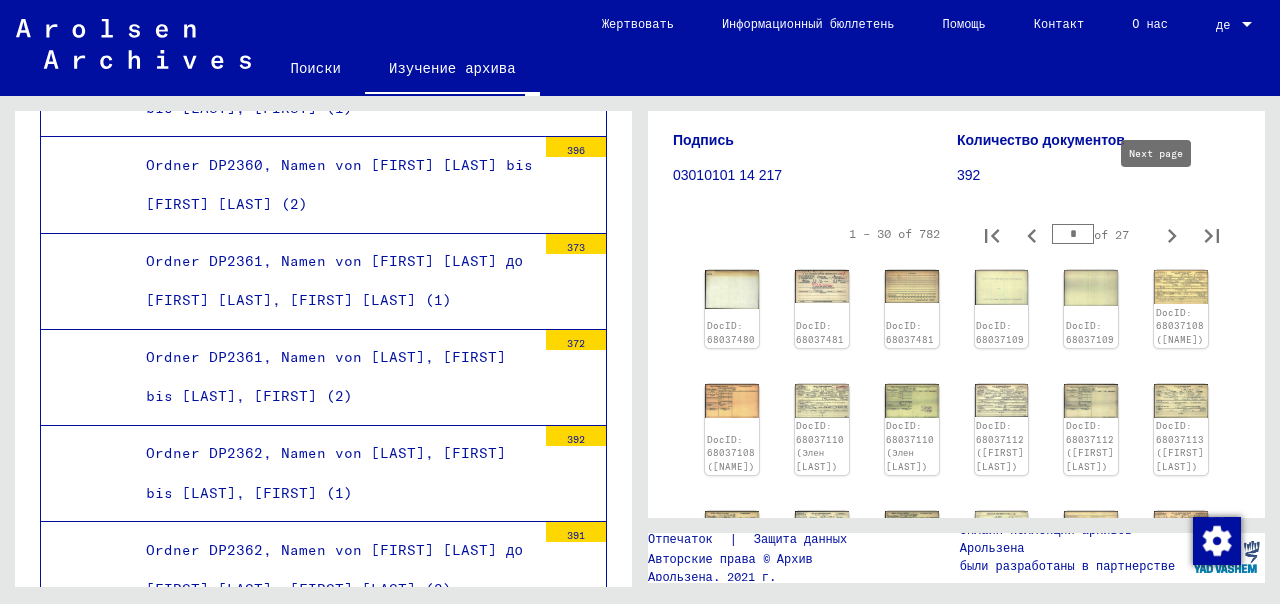 click 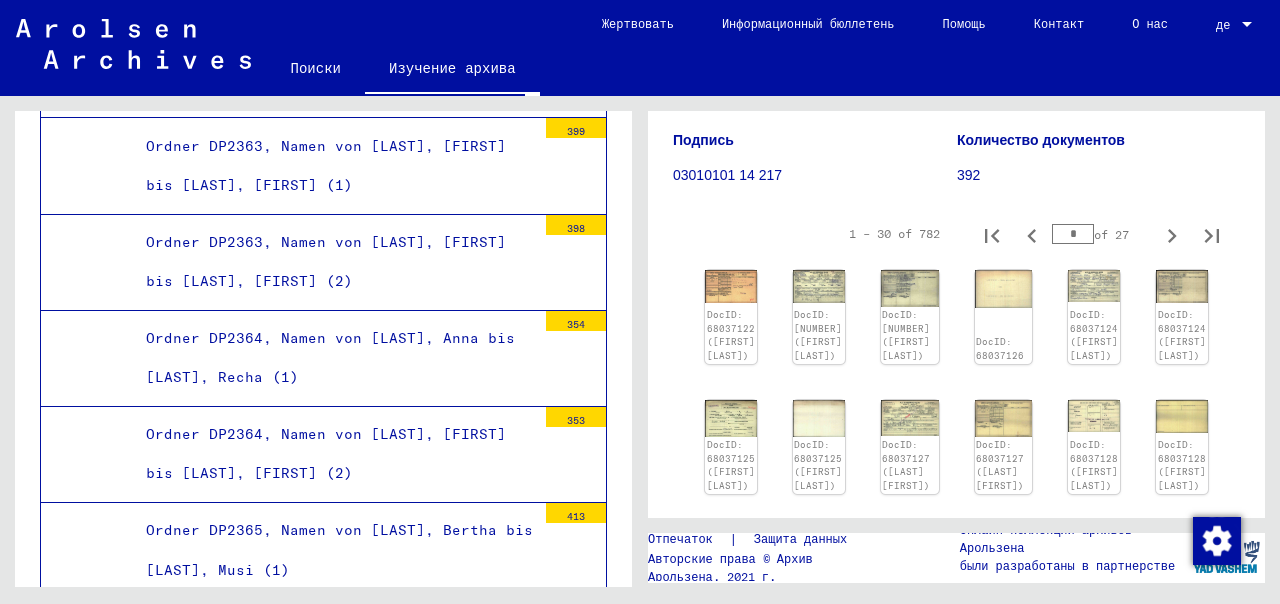 scroll, scrollTop: 83283, scrollLeft: 0, axis: vertical 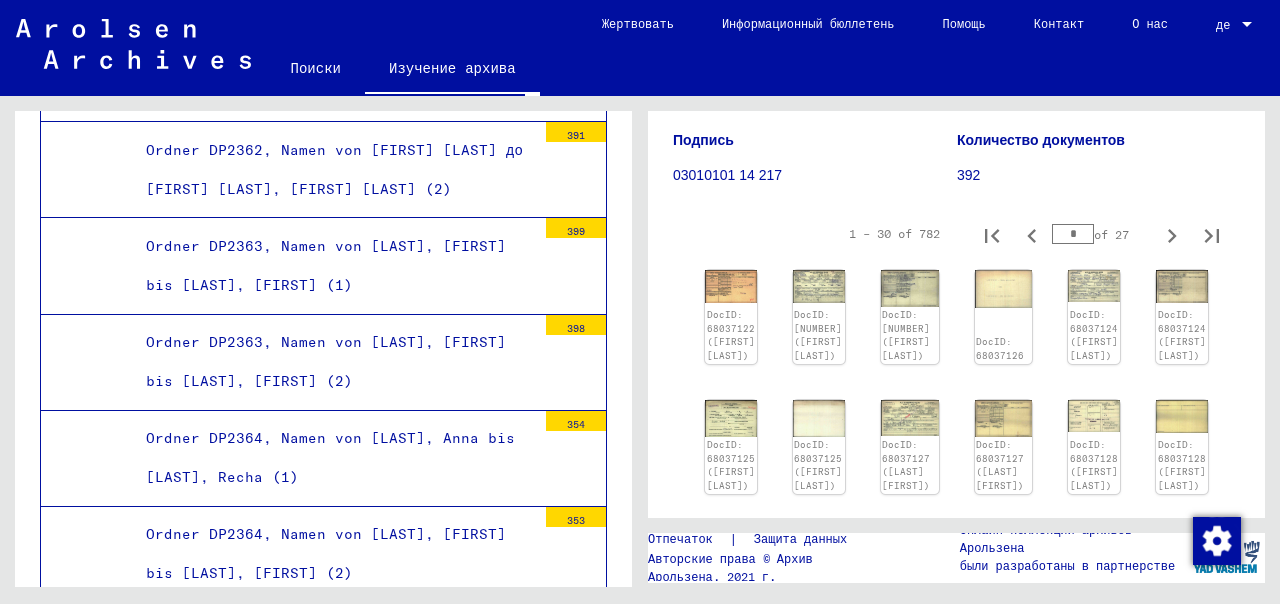 click on "Папка DP2372, имена от [LAST], [FIRST] до [LAST], [FIRST] (1)" at bounding box center (333, -40412) 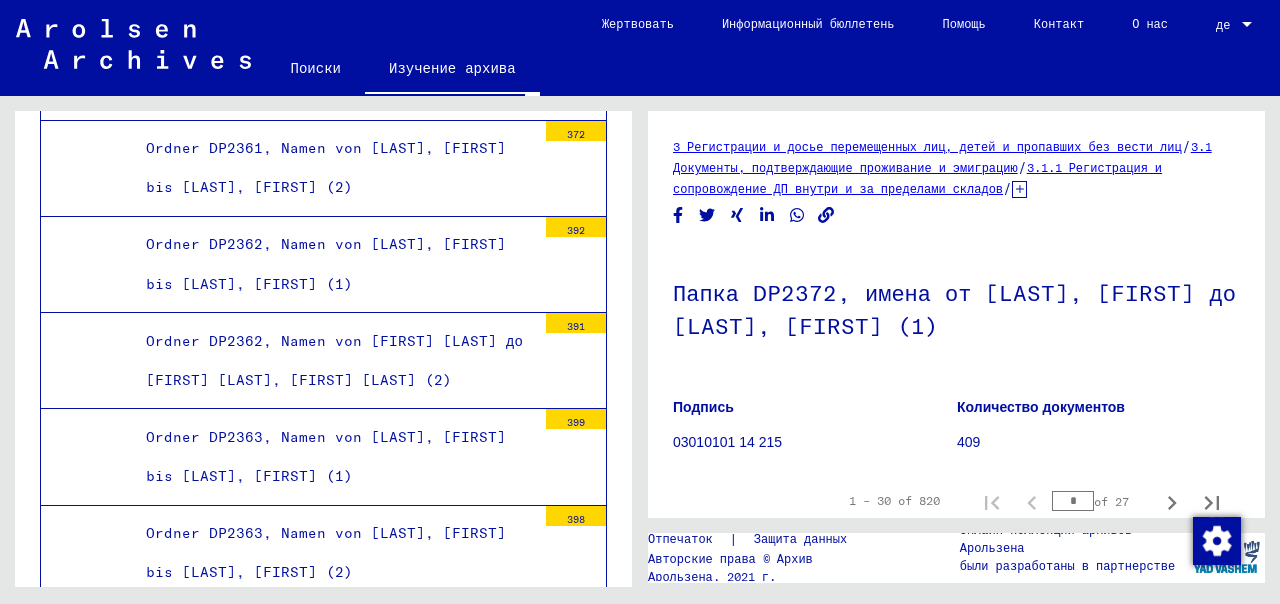 scroll, scrollTop: 0, scrollLeft: 0, axis: both 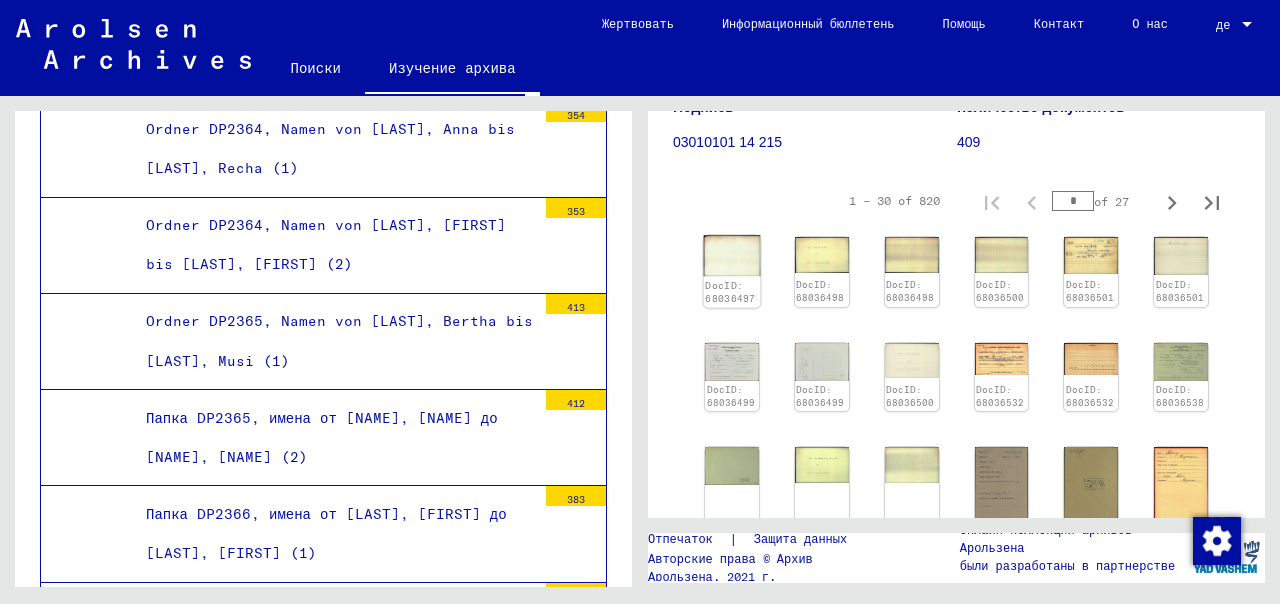 click 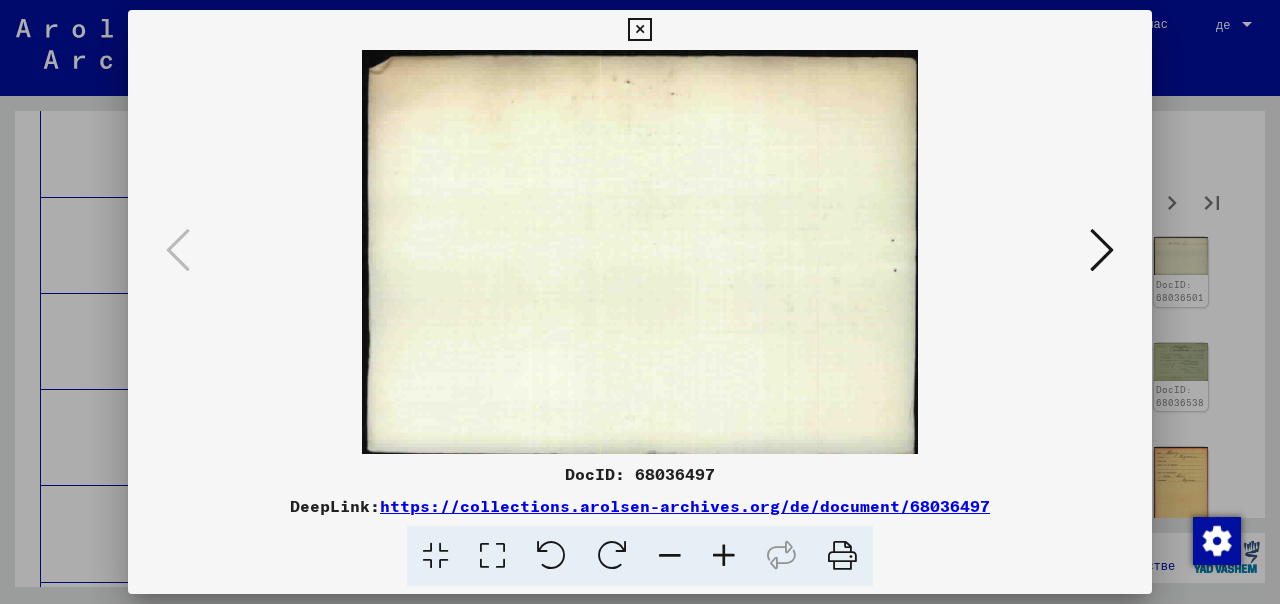 click at bounding box center (1102, 250) 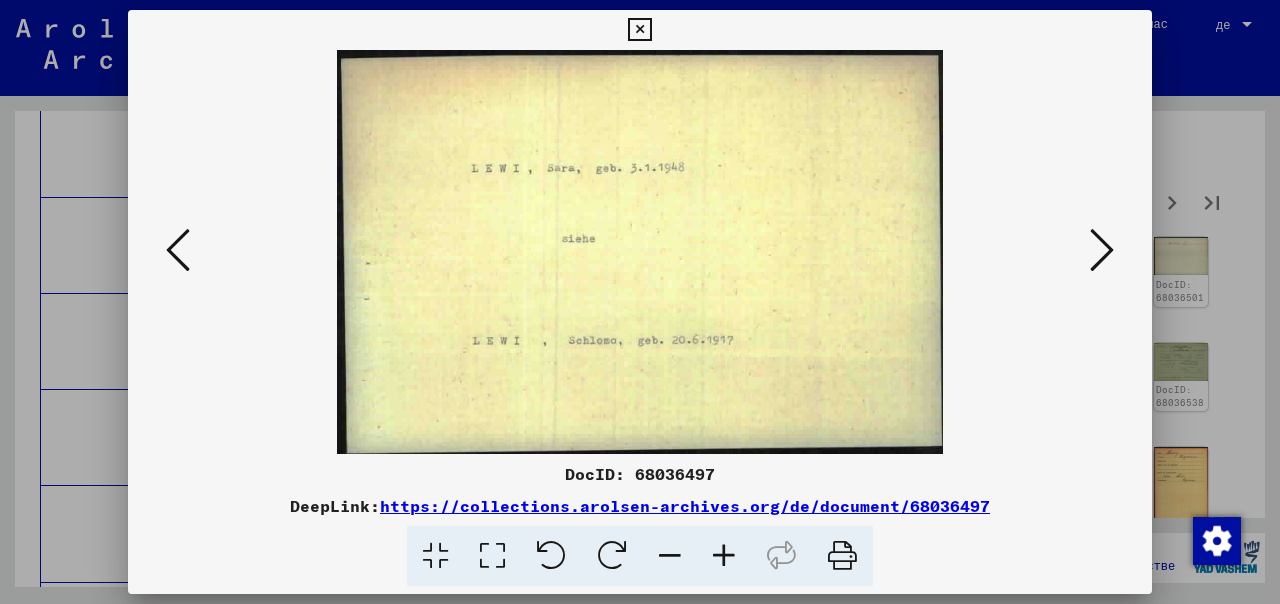 click at bounding box center (1102, 250) 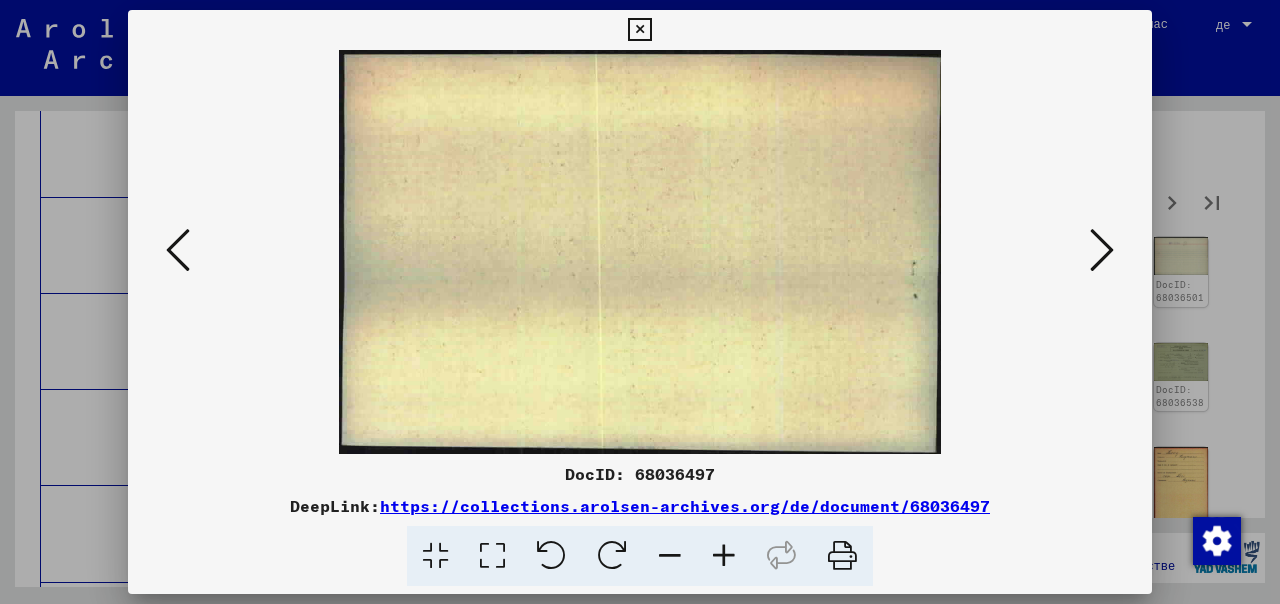 click at bounding box center [1102, 250] 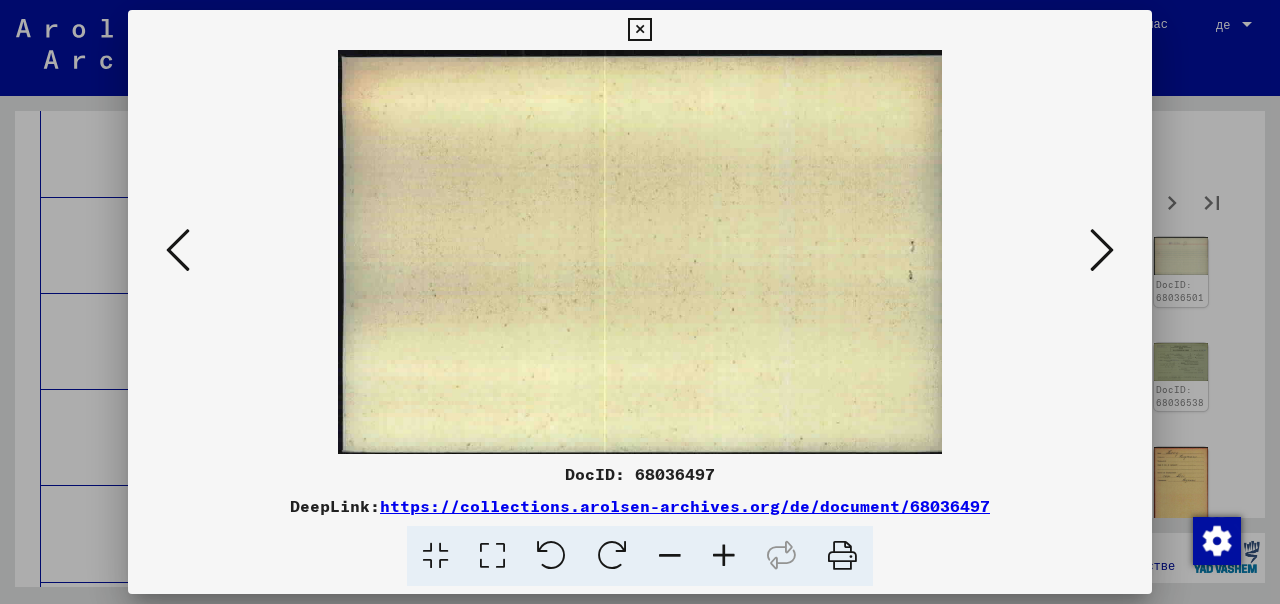click at bounding box center [1102, 250] 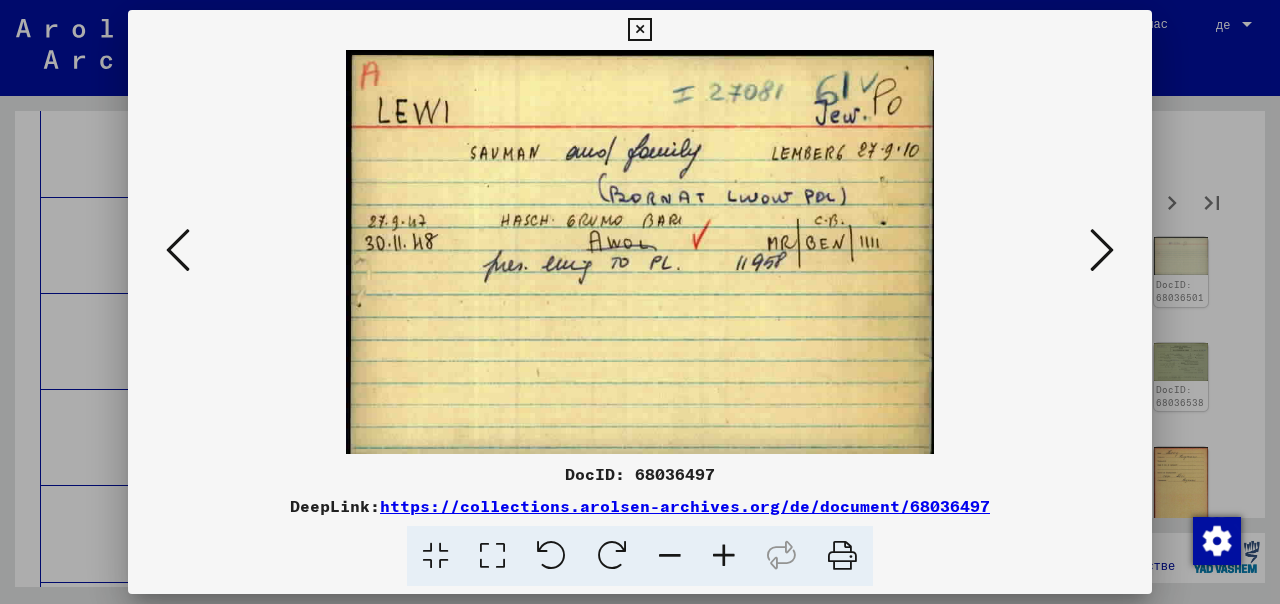 click at bounding box center [1102, 250] 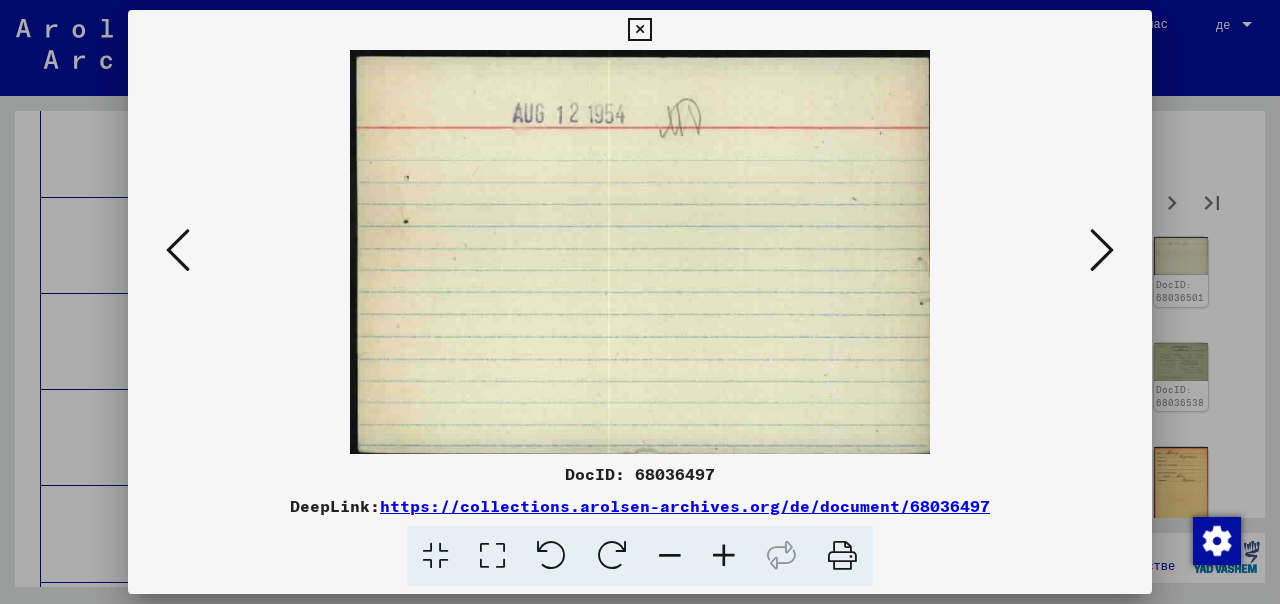 click at bounding box center (178, 250) 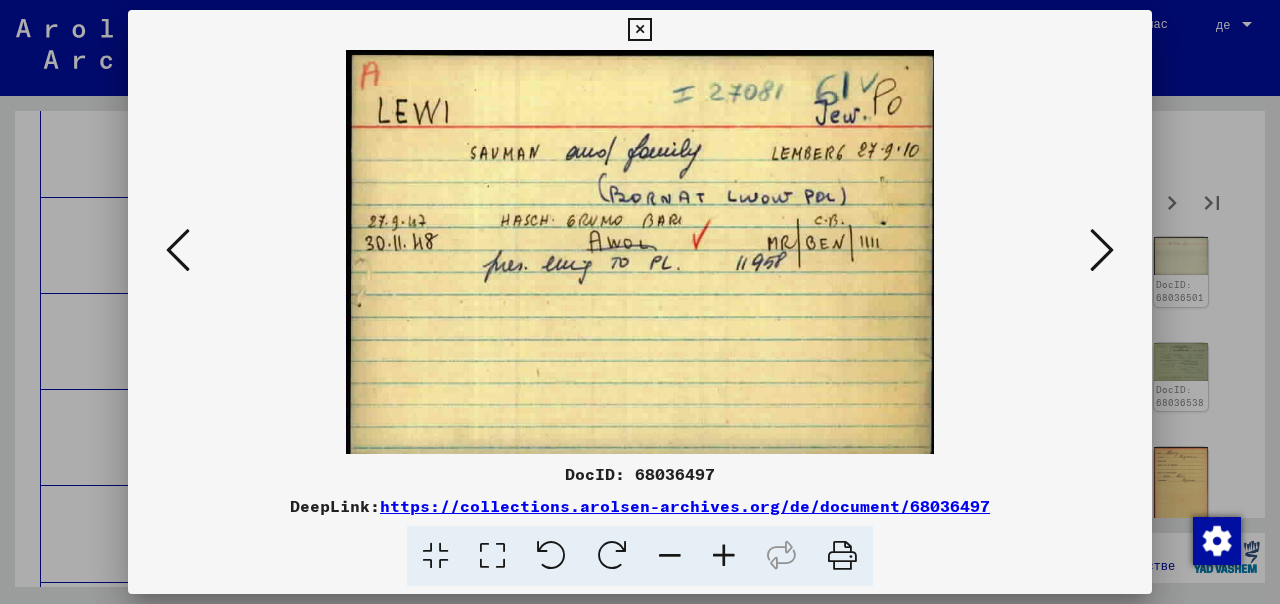 click at bounding box center (639, 30) 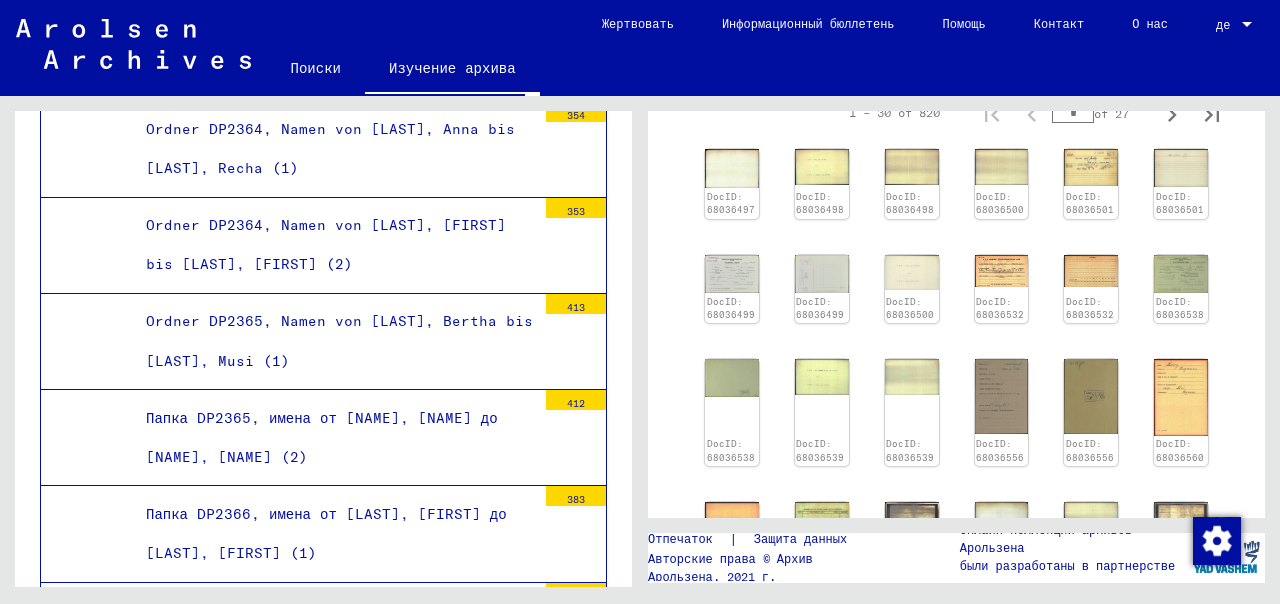 scroll, scrollTop: 300, scrollLeft: 0, axis: vertical 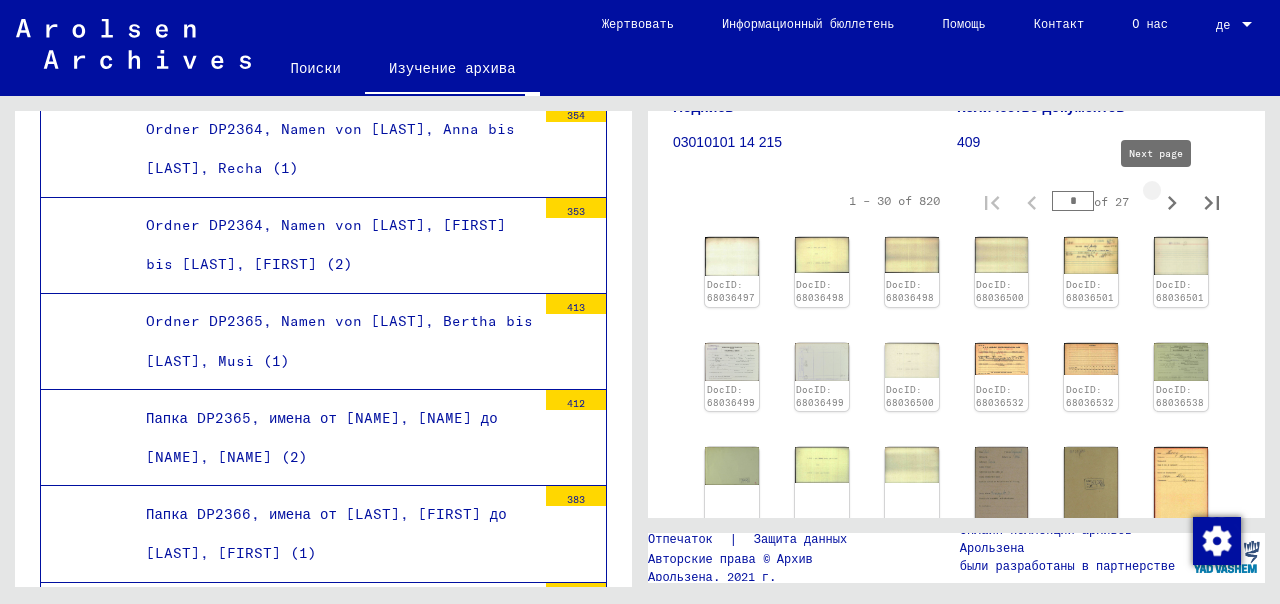 click 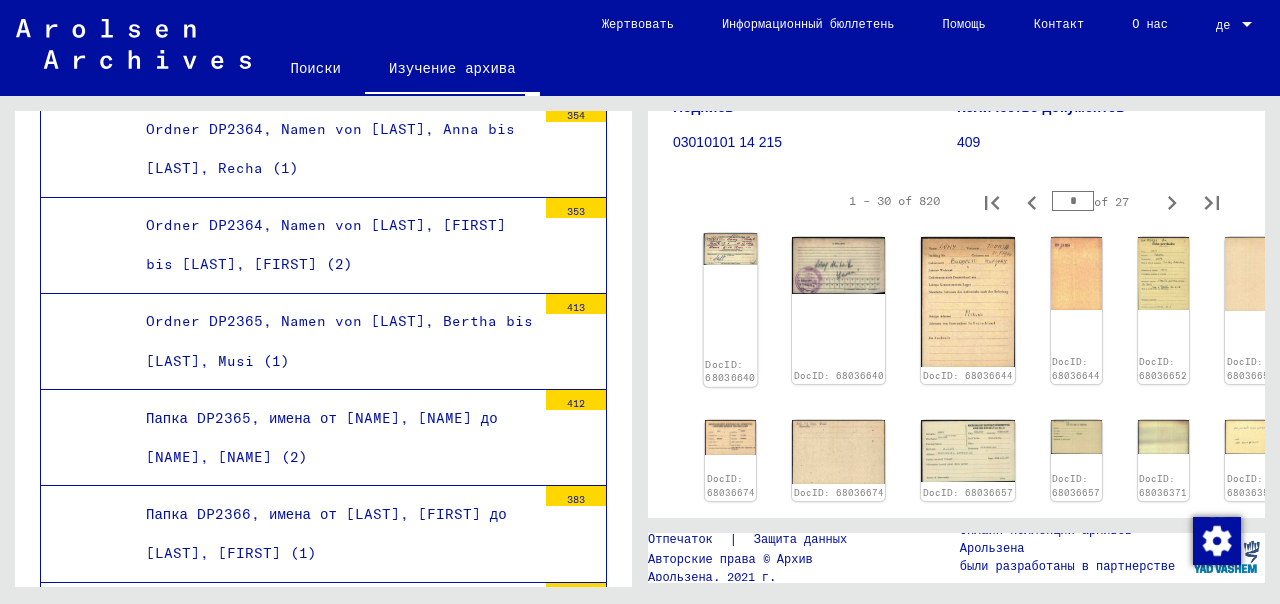 click 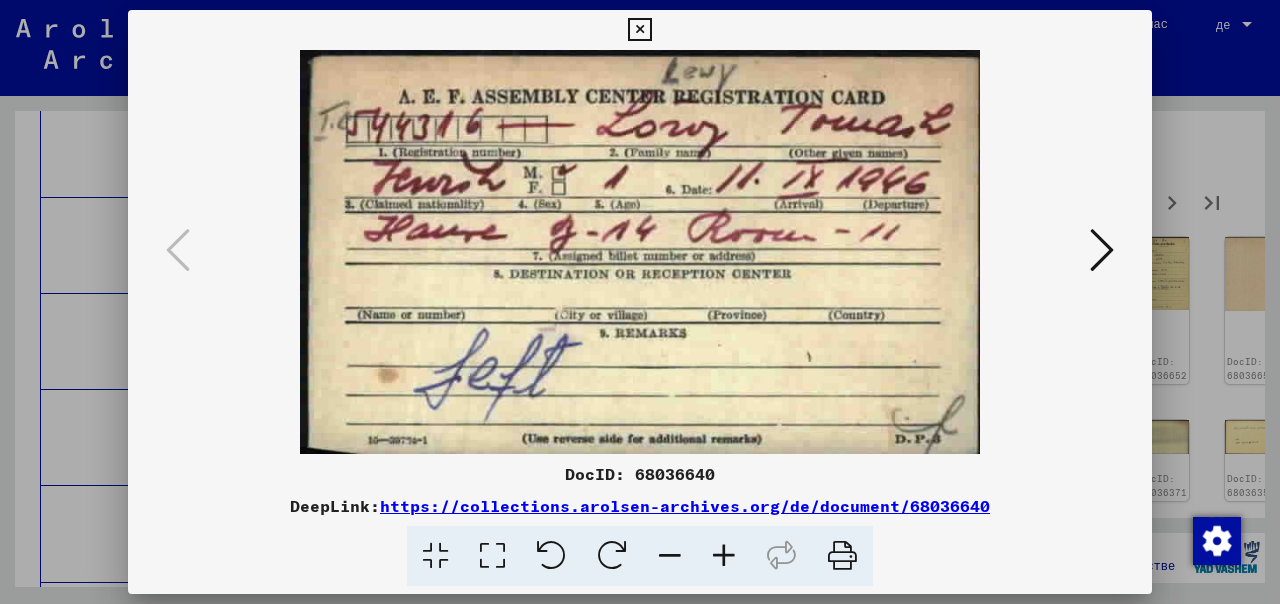 click at bounding box center (639, 30) 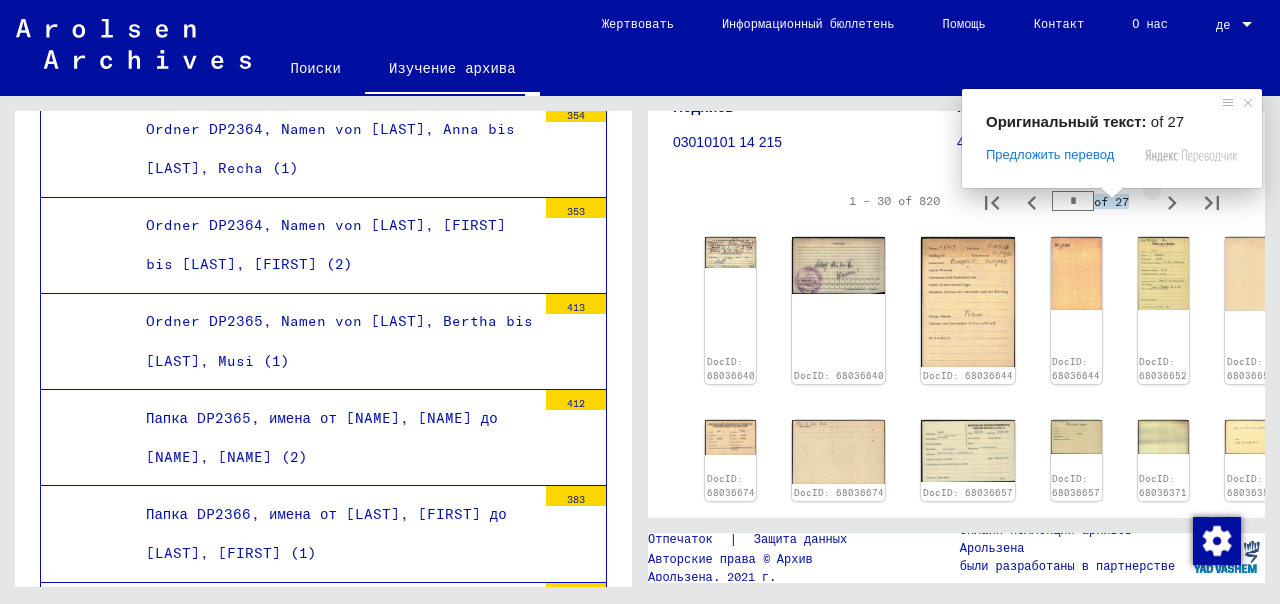 click 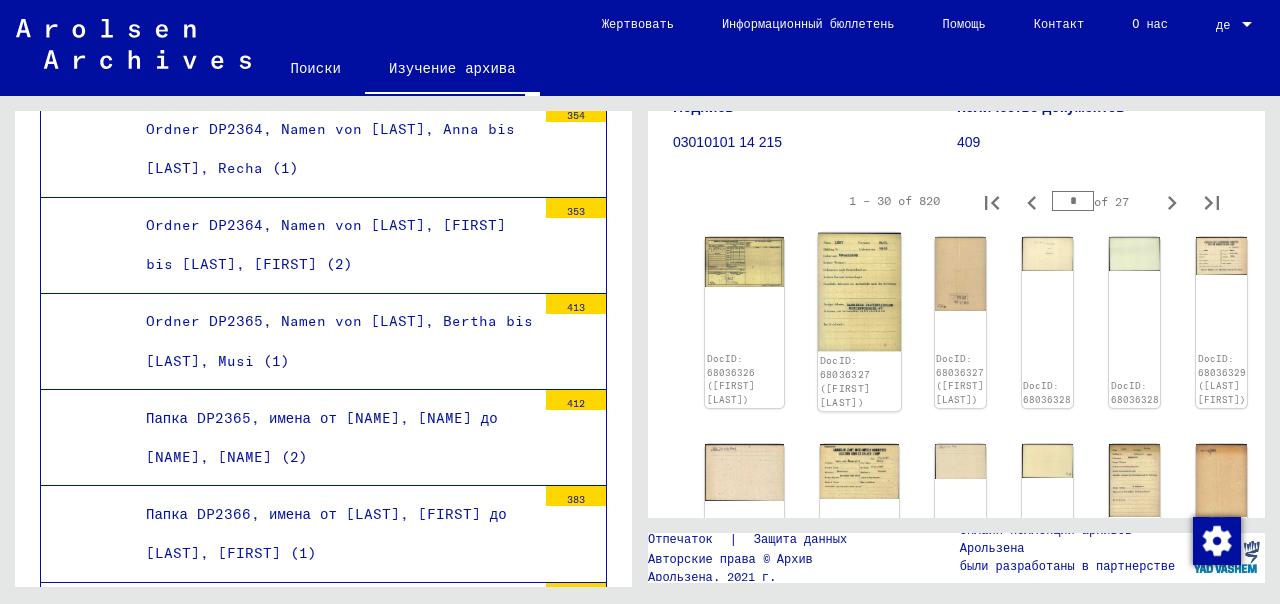 click 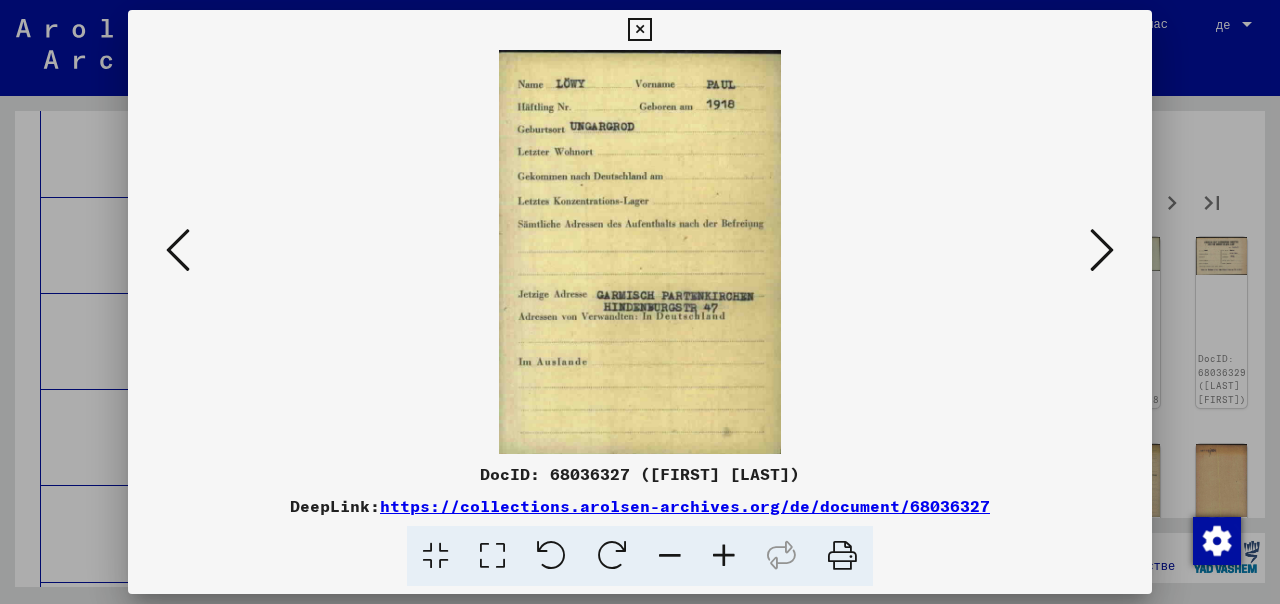 click at bounding box center [640, 252] 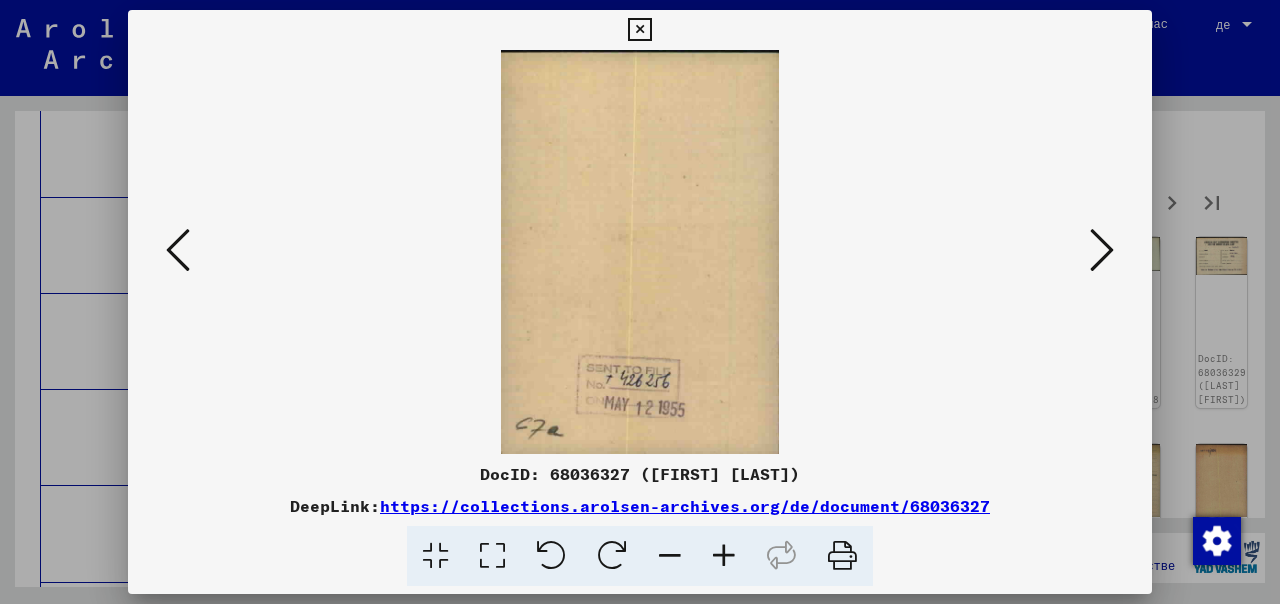 click at bounding box center (1102, 250) 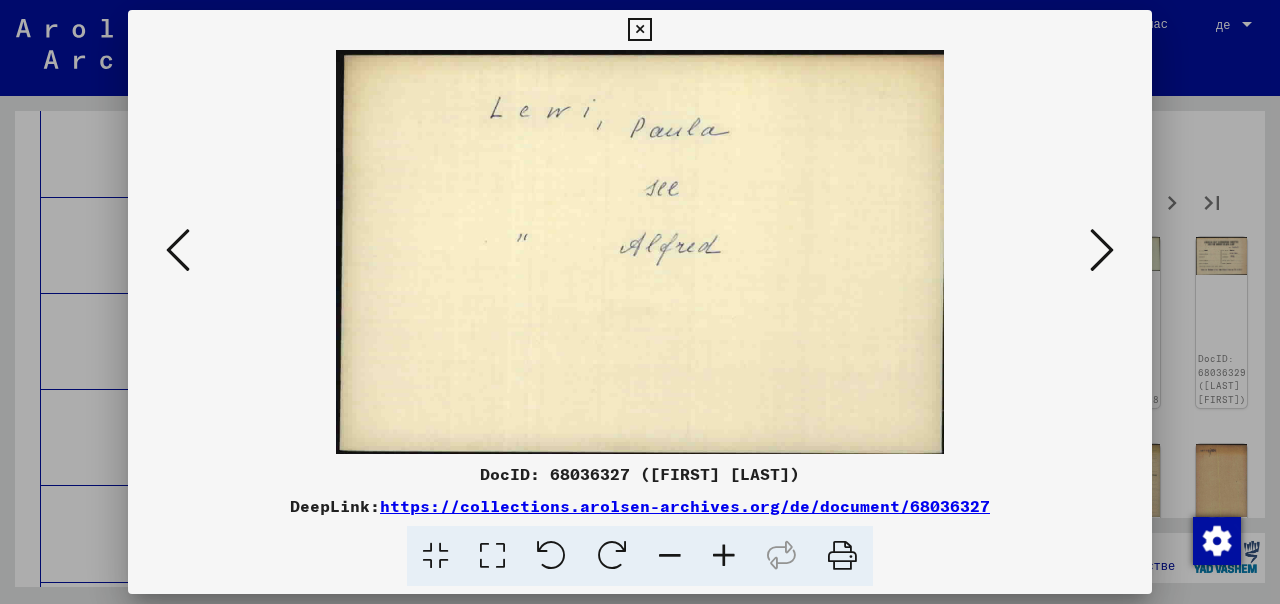 click at bounding box center [1102, 250] 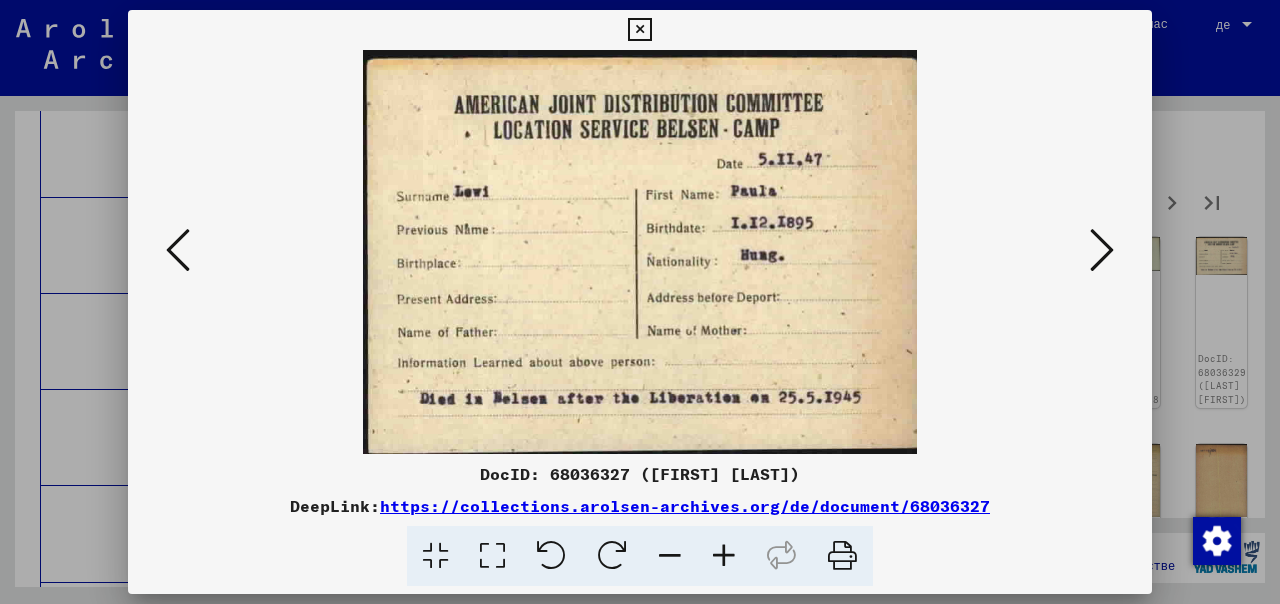 click at bounding box center [639, 30] 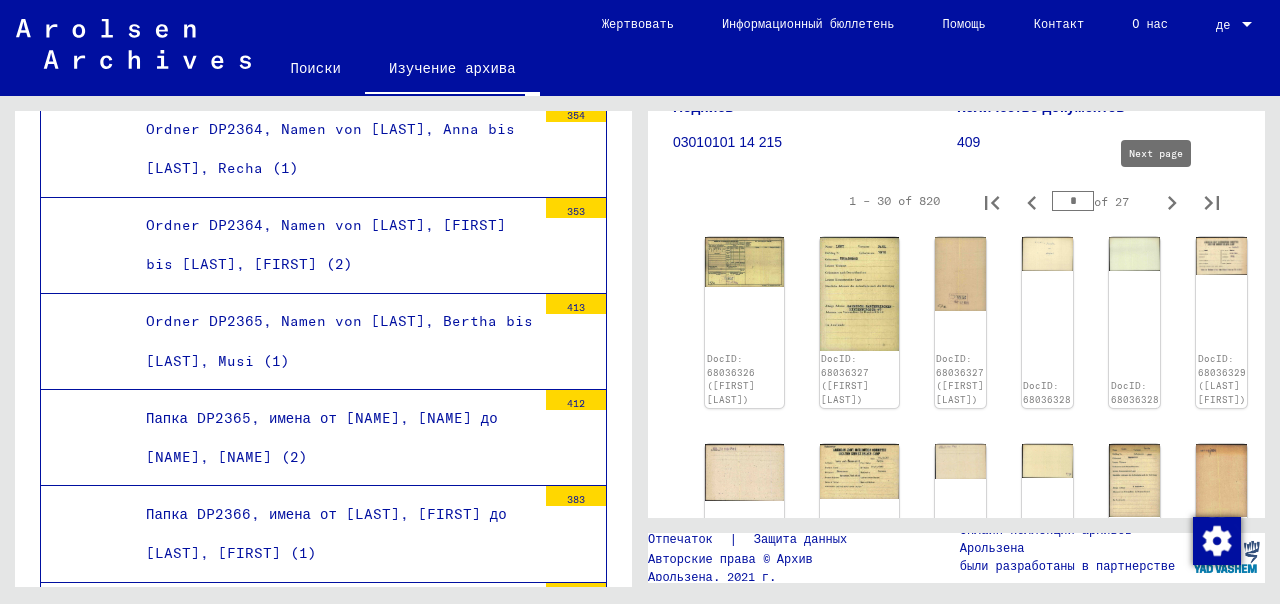 click 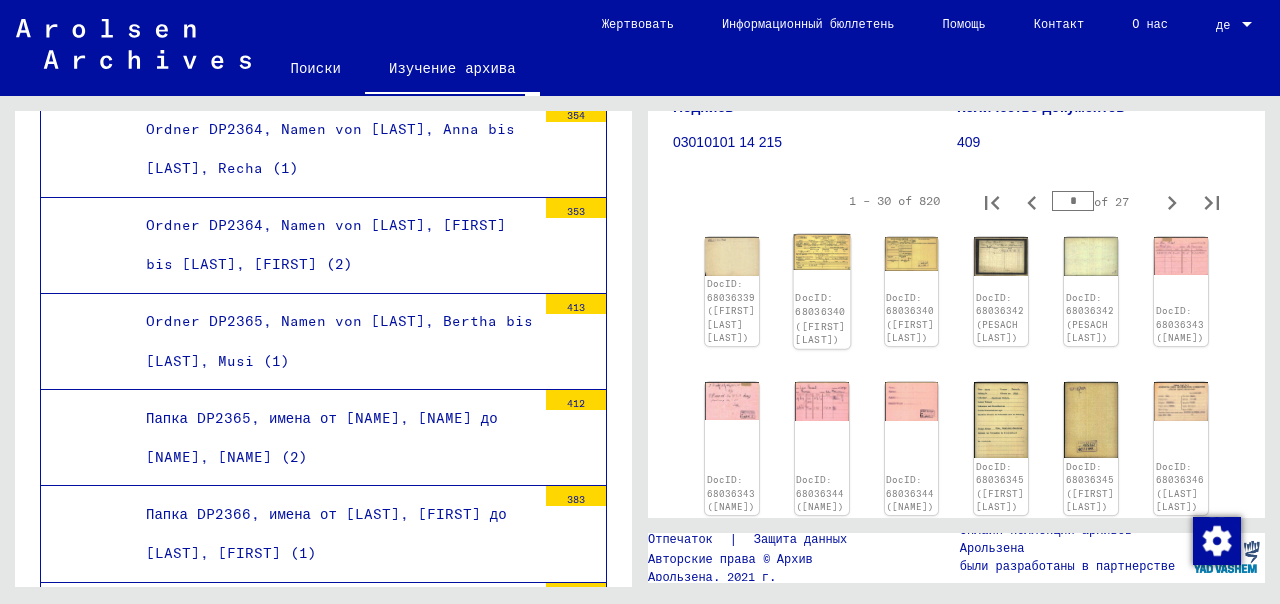 click 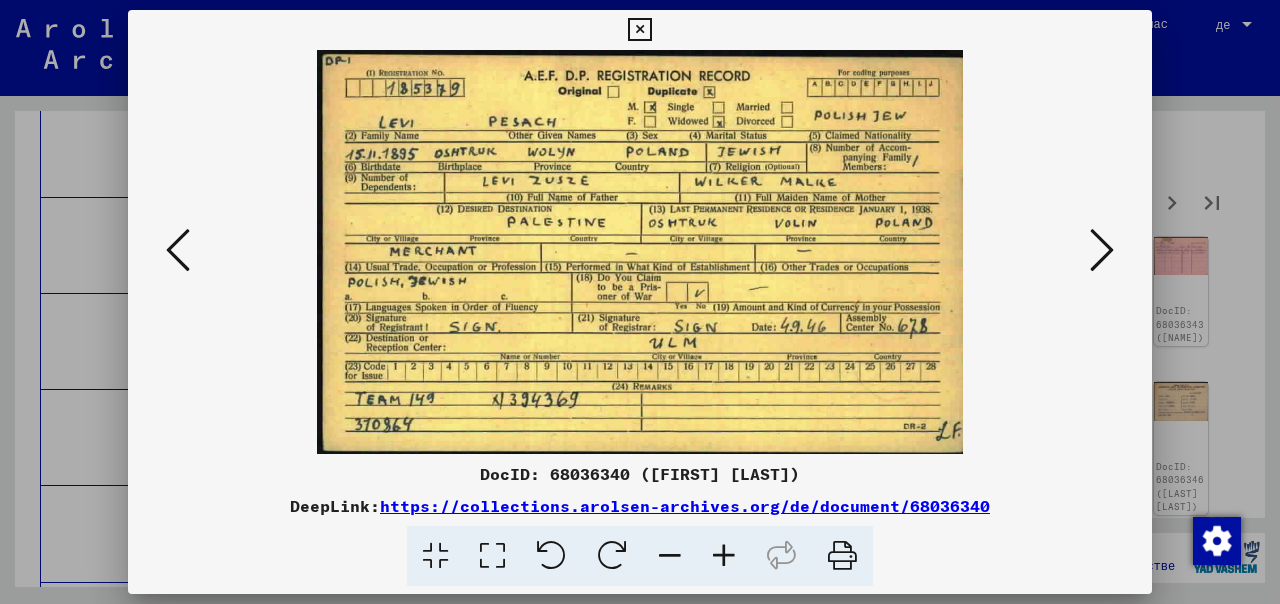 click at bounding box center (639, 30) 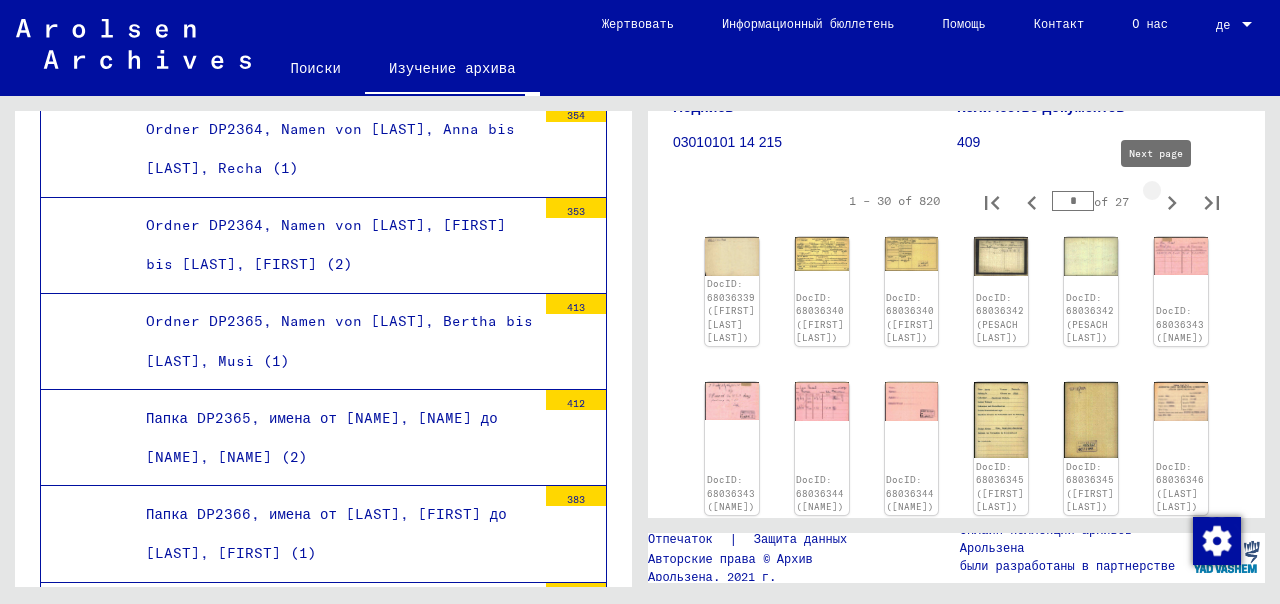 click 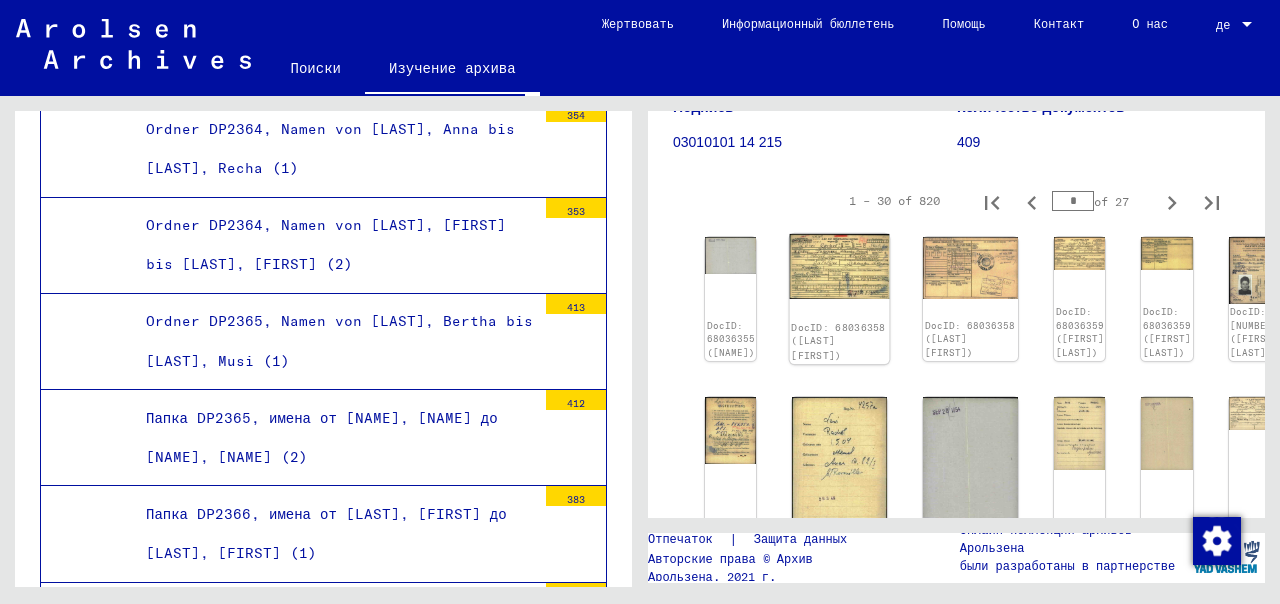 click 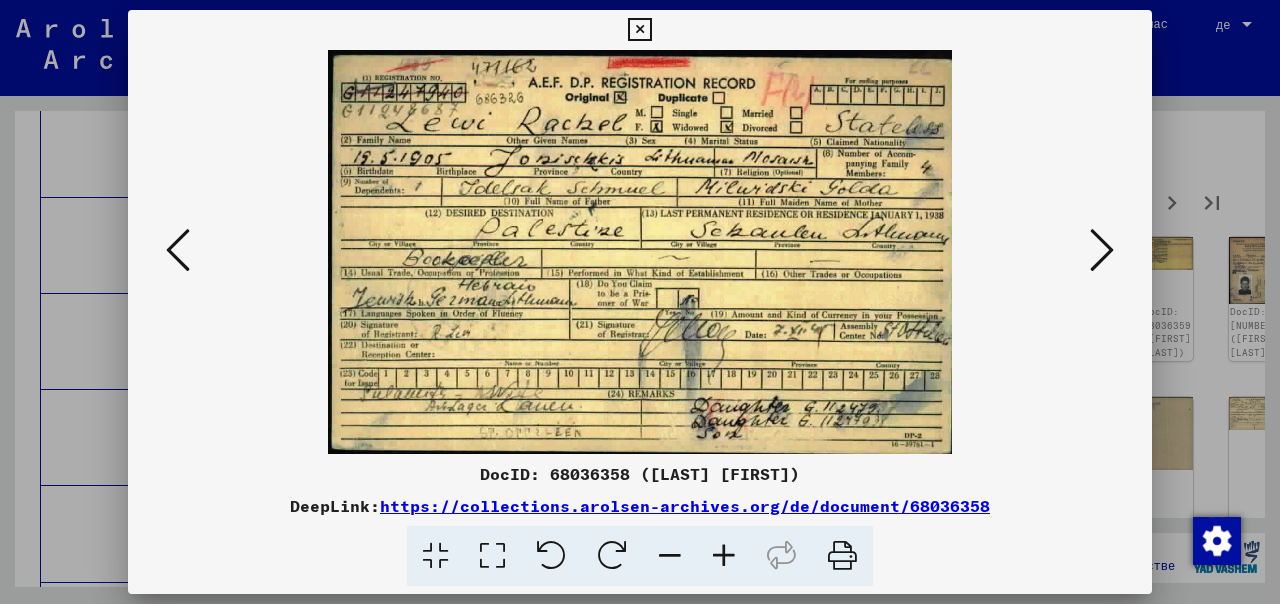 click at bounding box center [639, 30] 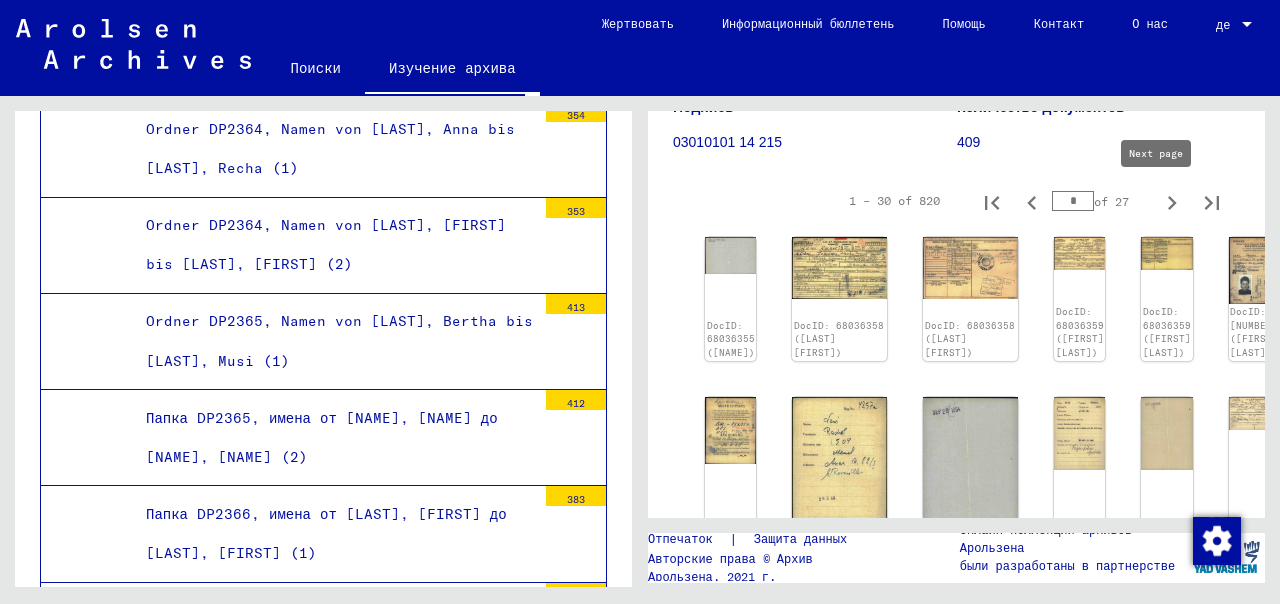click 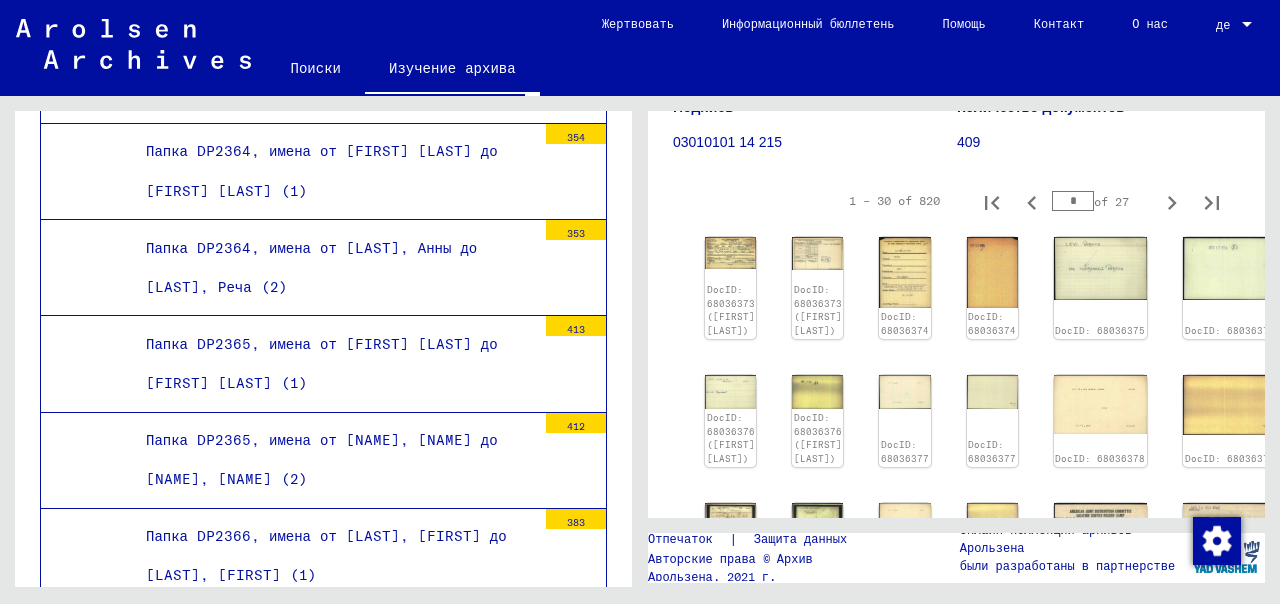 scroll, scrollTop: 83692, scrollLeft: 0, axis: vertical 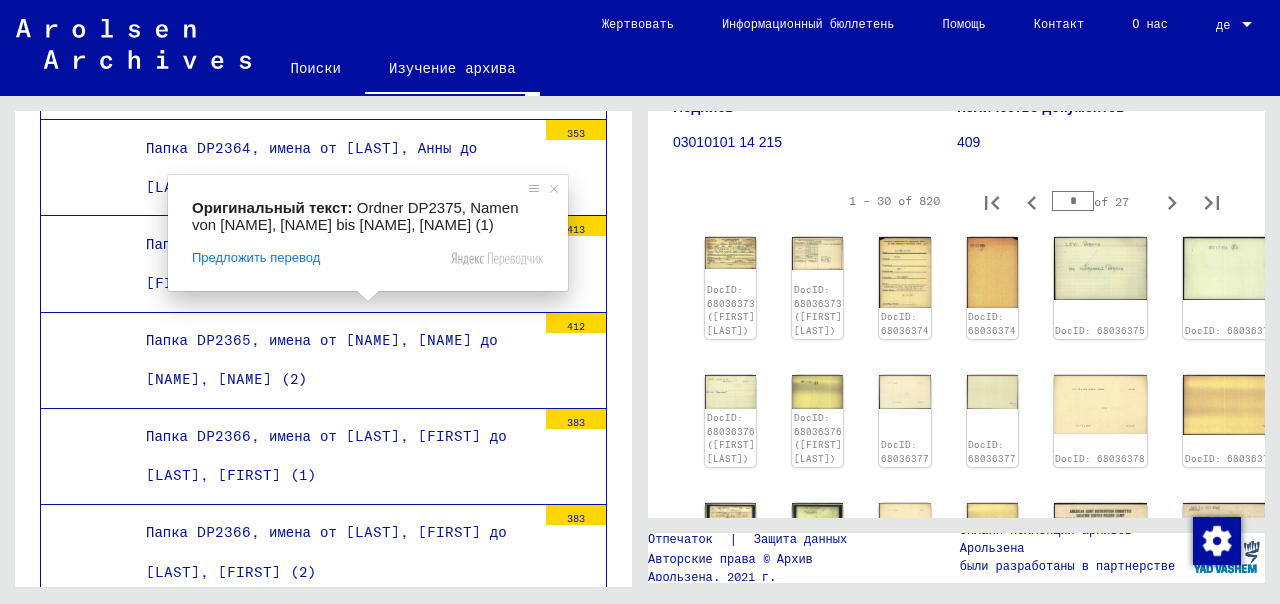 click at bounding box center (368, 296) 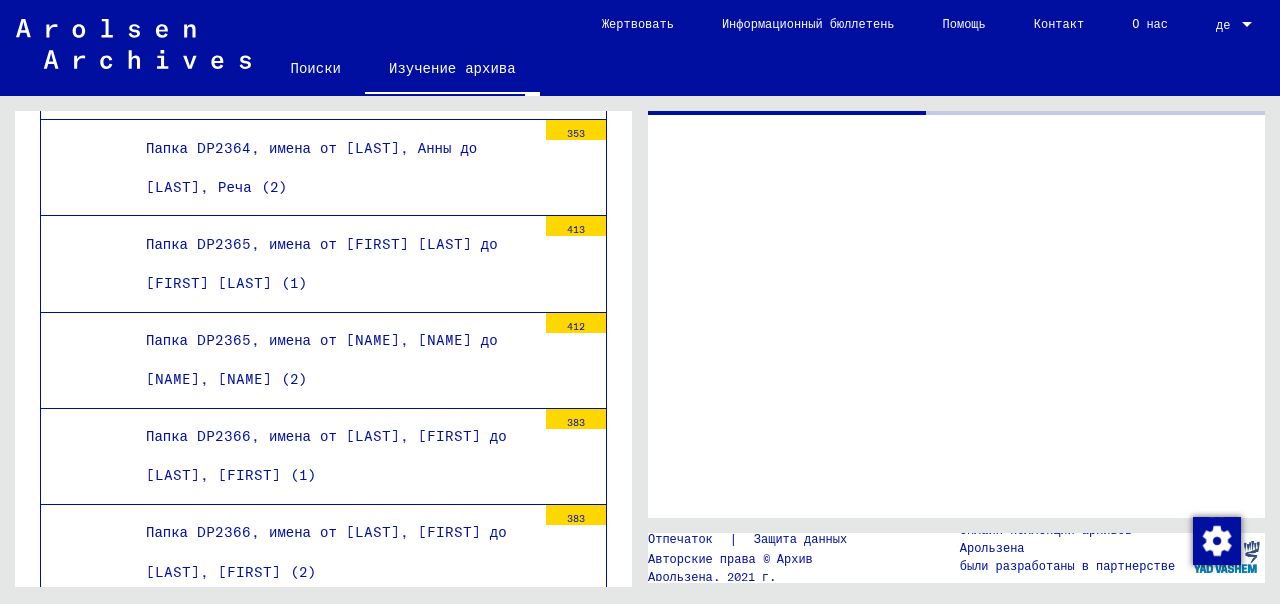 scroll, scrollTop: 83664, scrollLeft: 0, axis: vertical 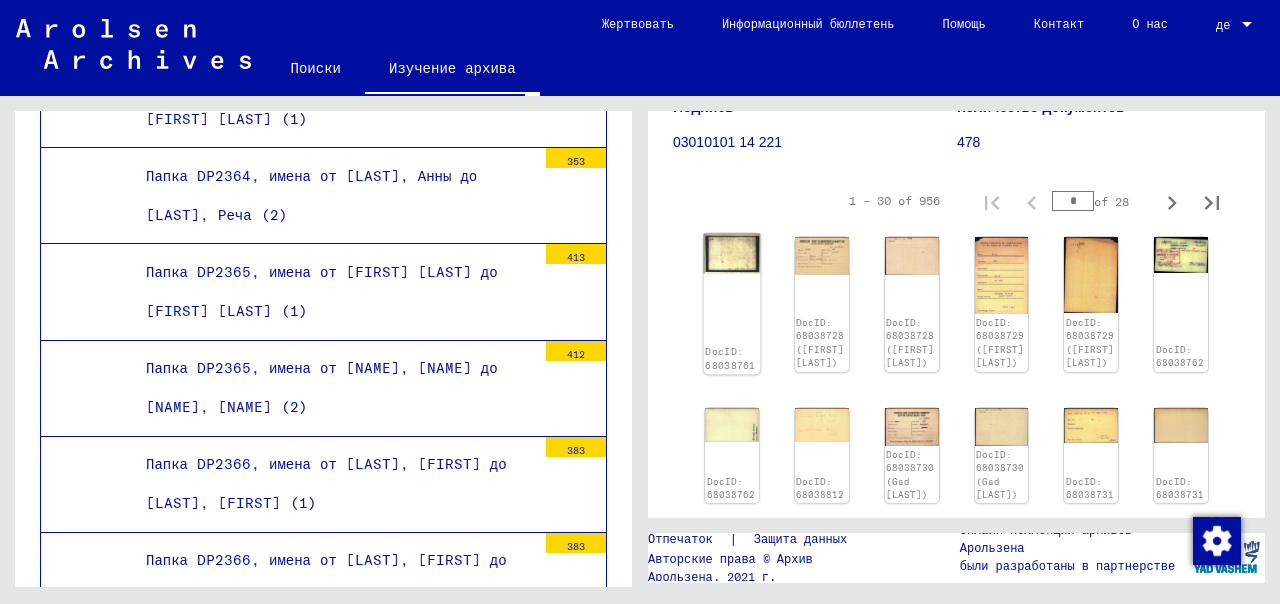 click 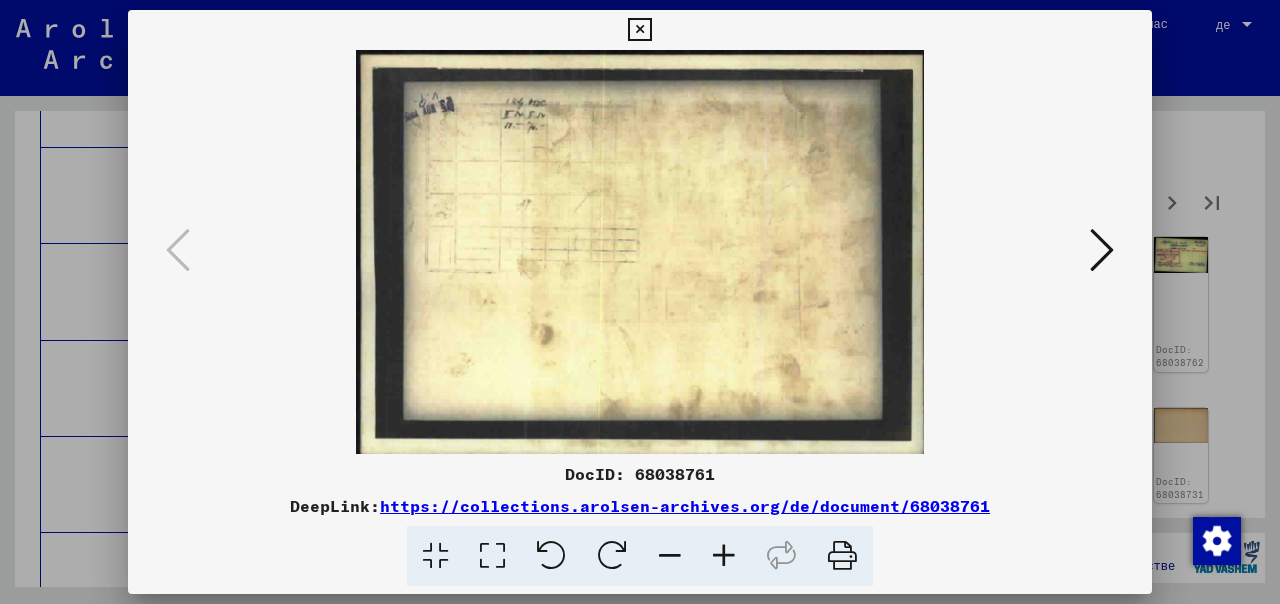click at bounding box center [1102, 251] 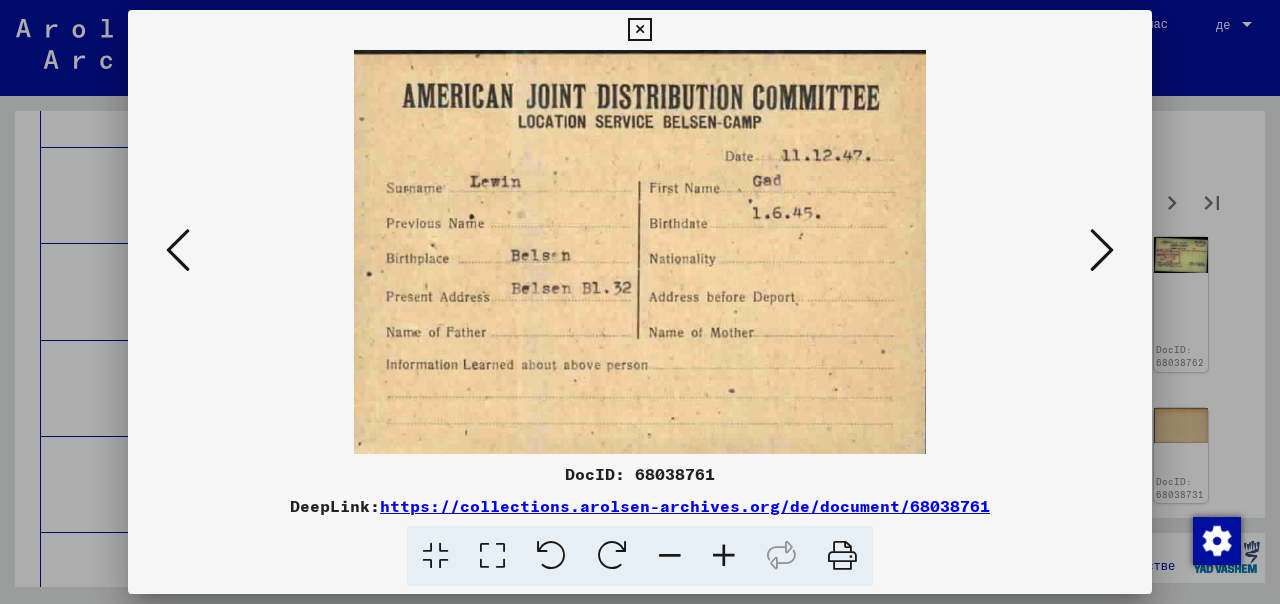 click at bounding box center [1102, 250] 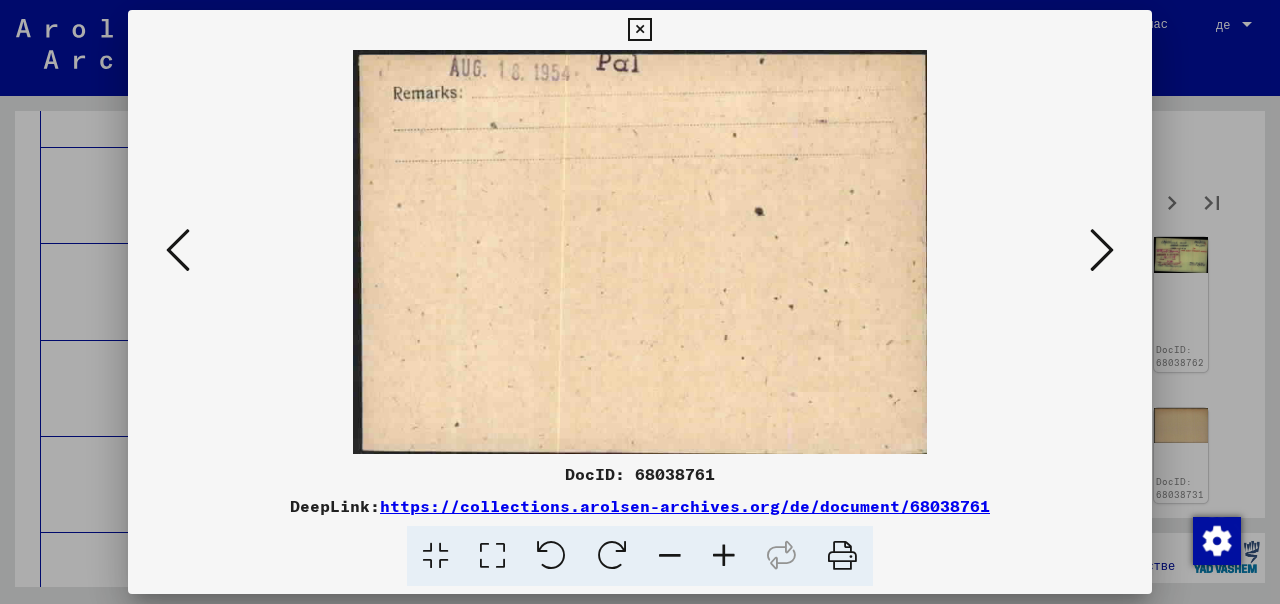 click at bounding box center (1102, 250) 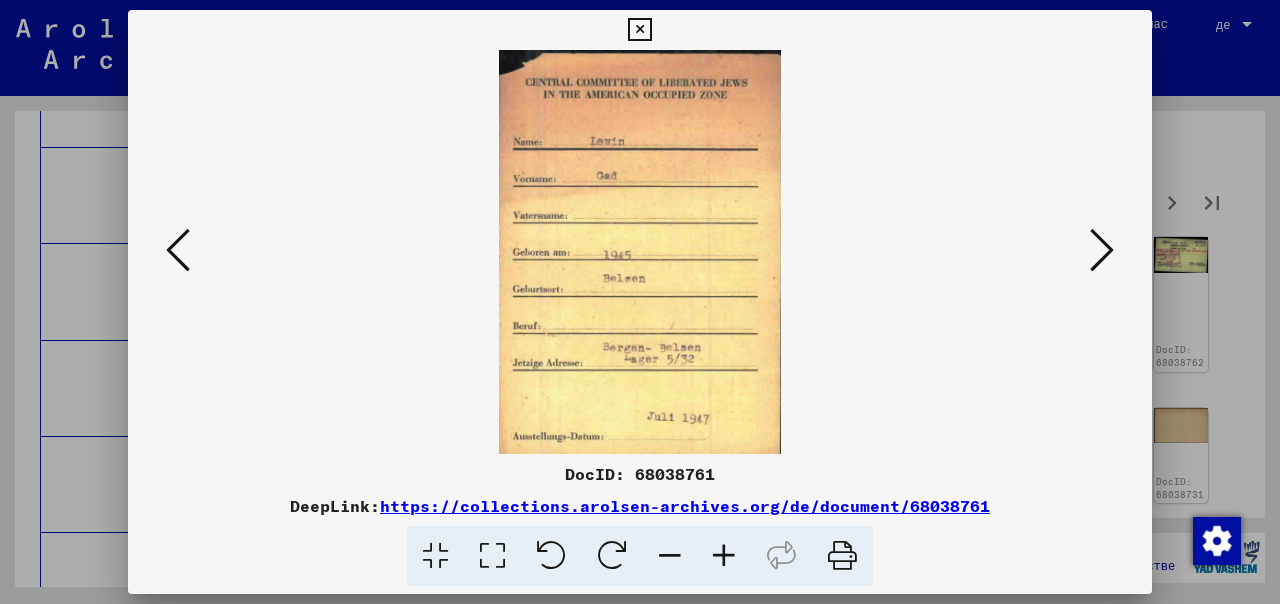 click at bounding box center (1102, 250) 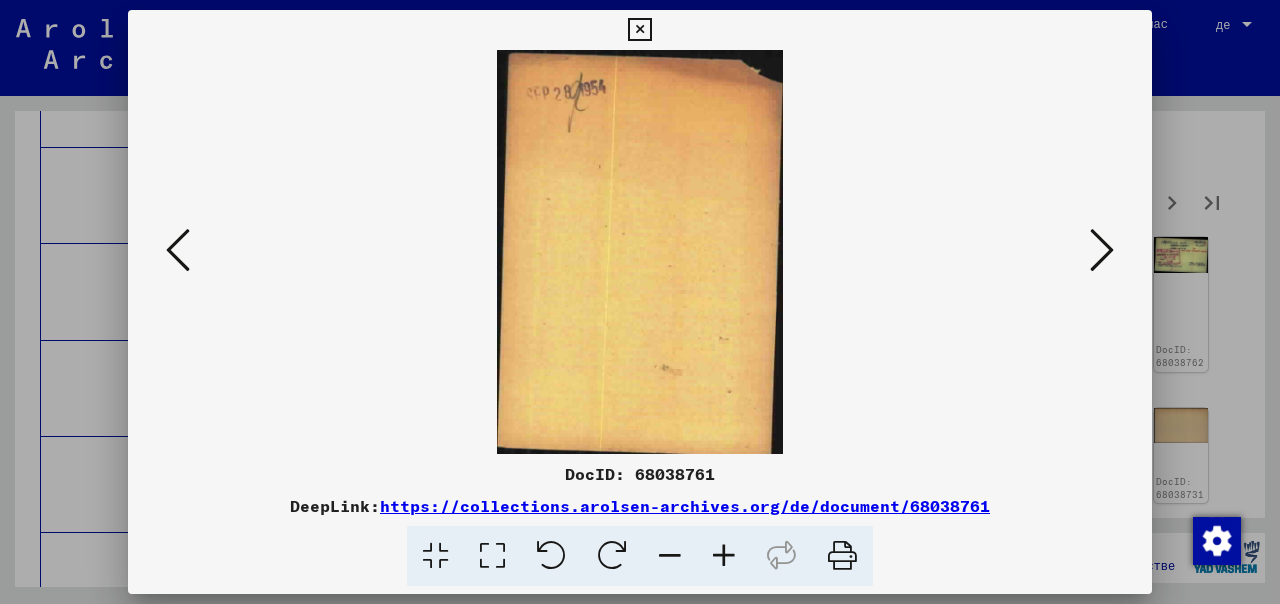 click at bounding box center [1102, 250] 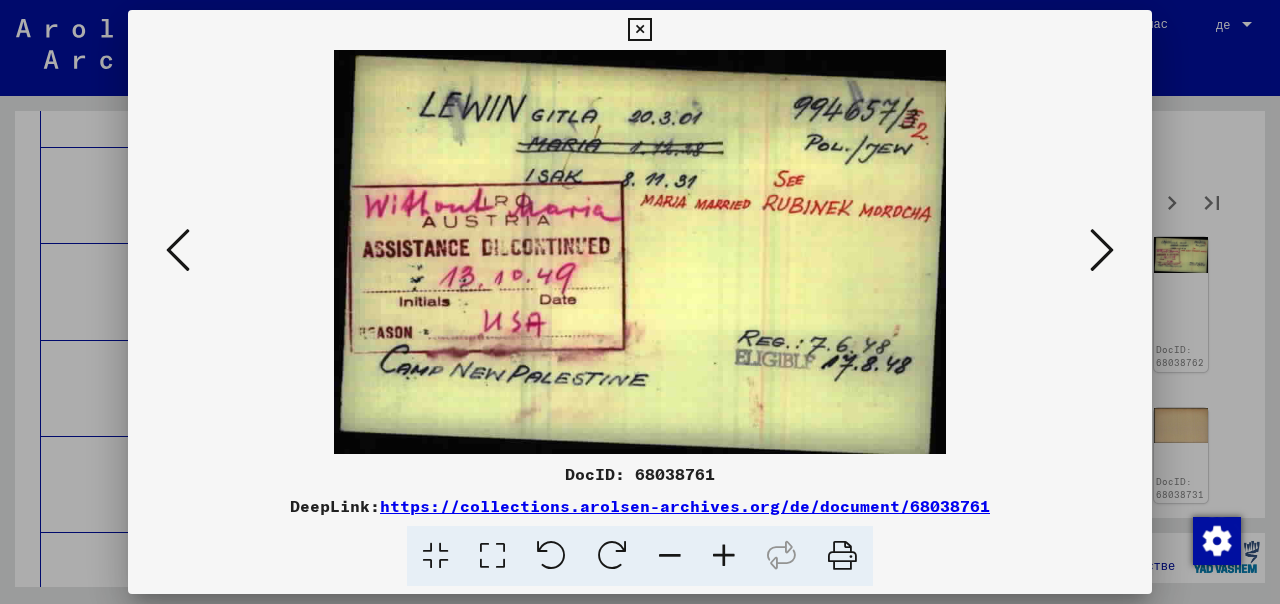 click at bounding box center (1102, 250) 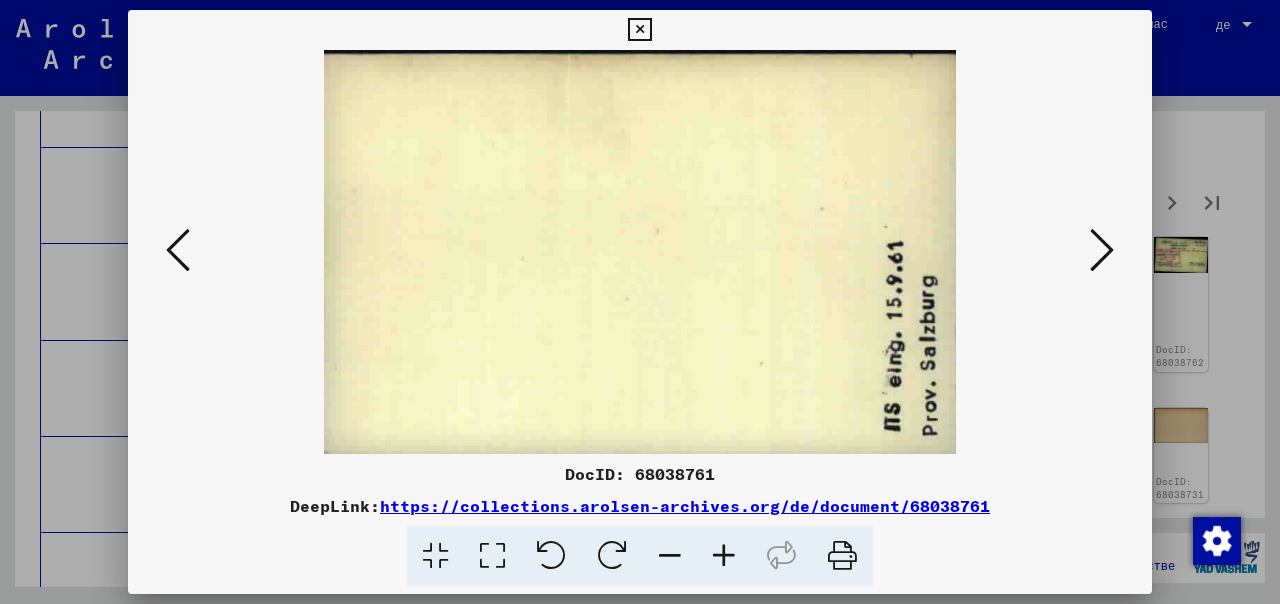 click at bounding box center (1102, 250) 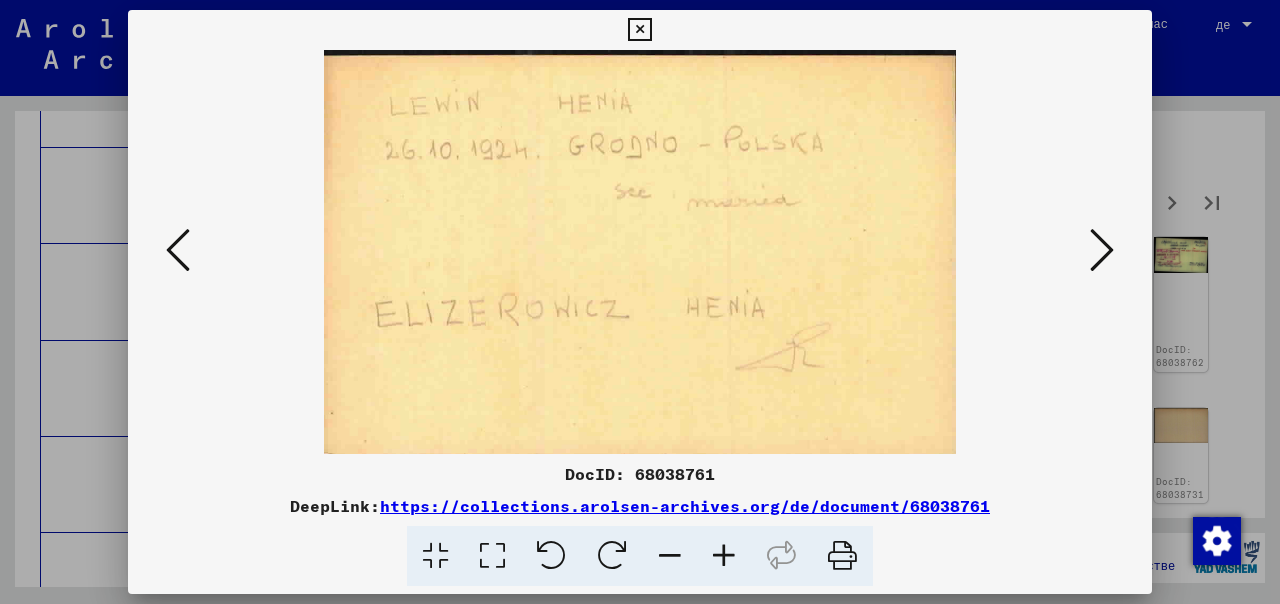 click at bounding box center [639, 30] 